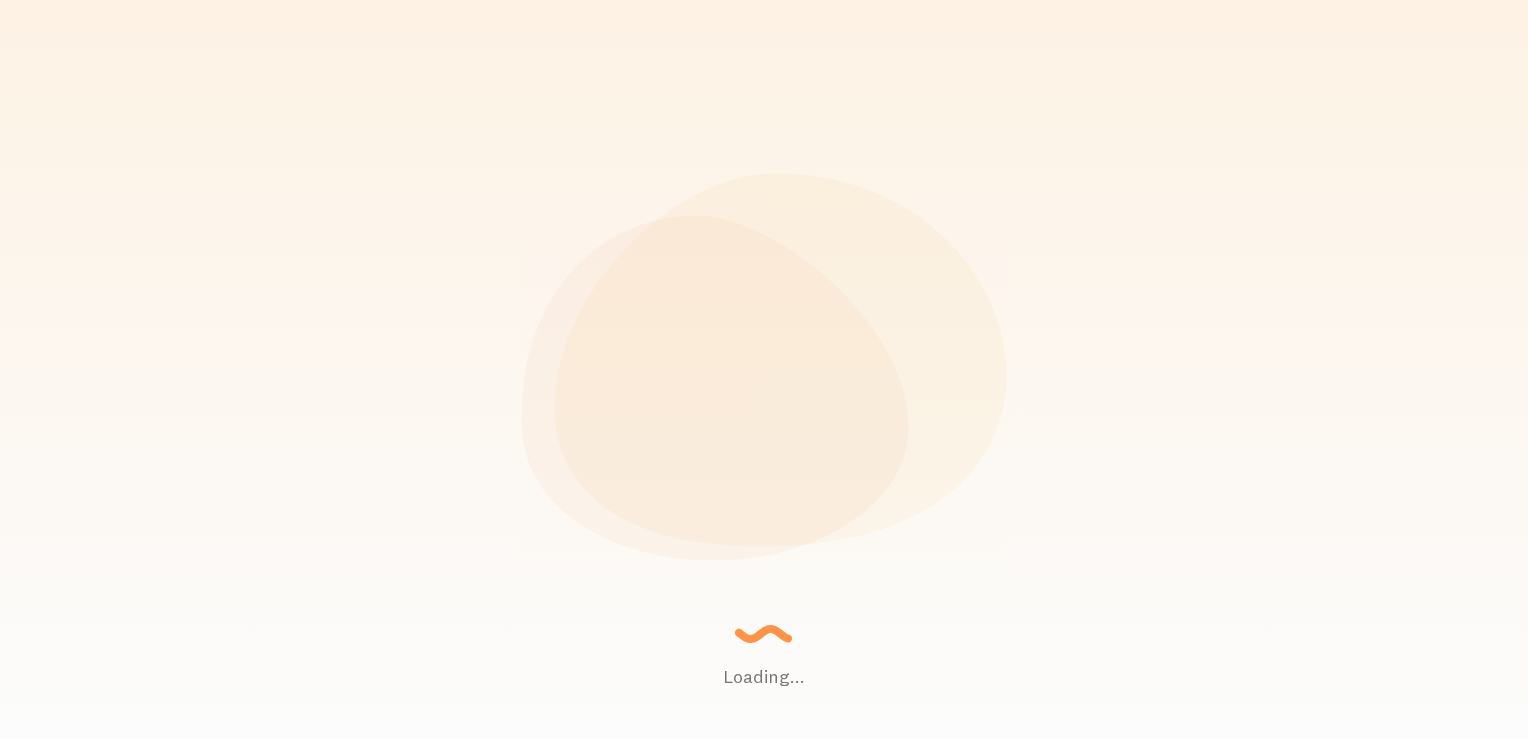scroll, scrollTop: 0, scrollLeft: 0, axis: both 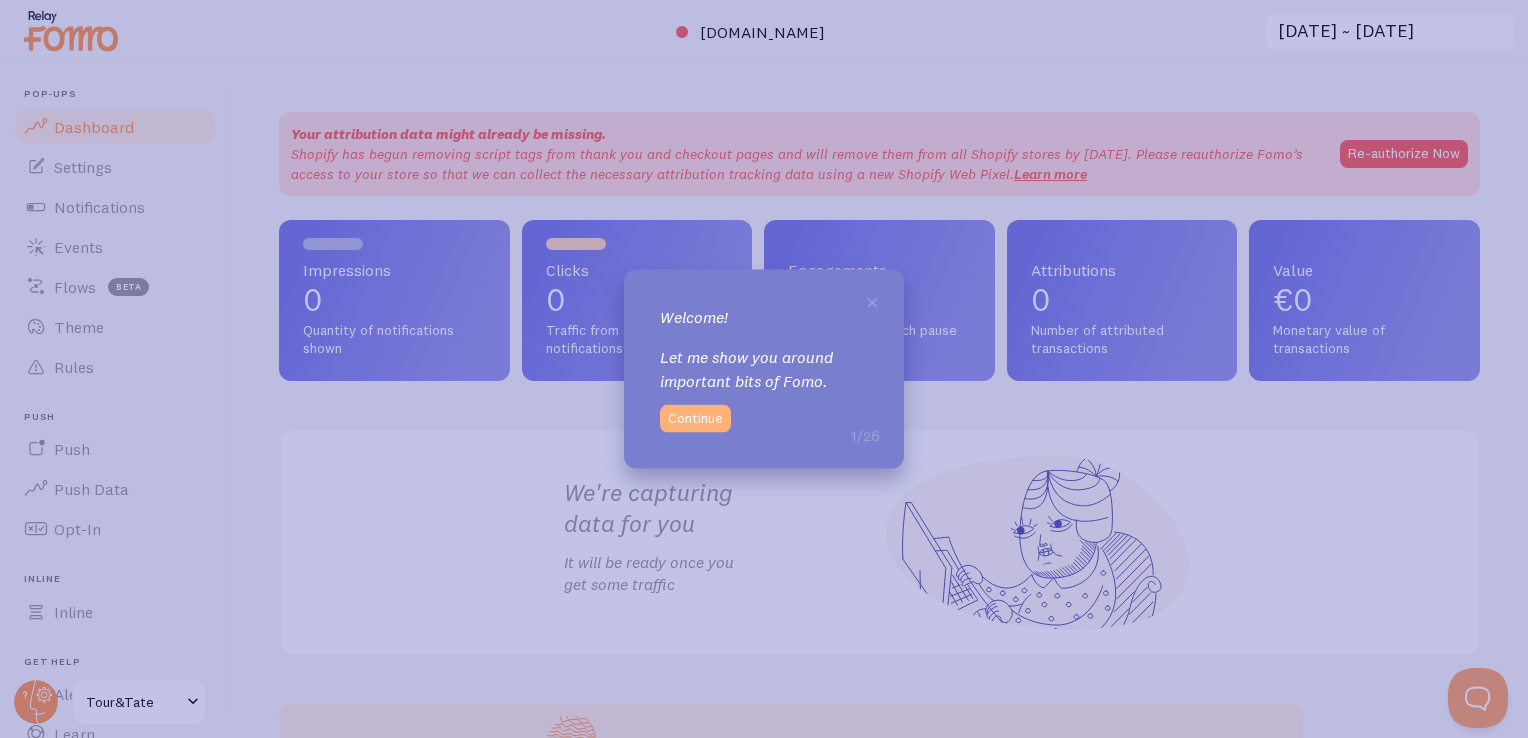 click on "Continue" at bounding box center (695, 418) 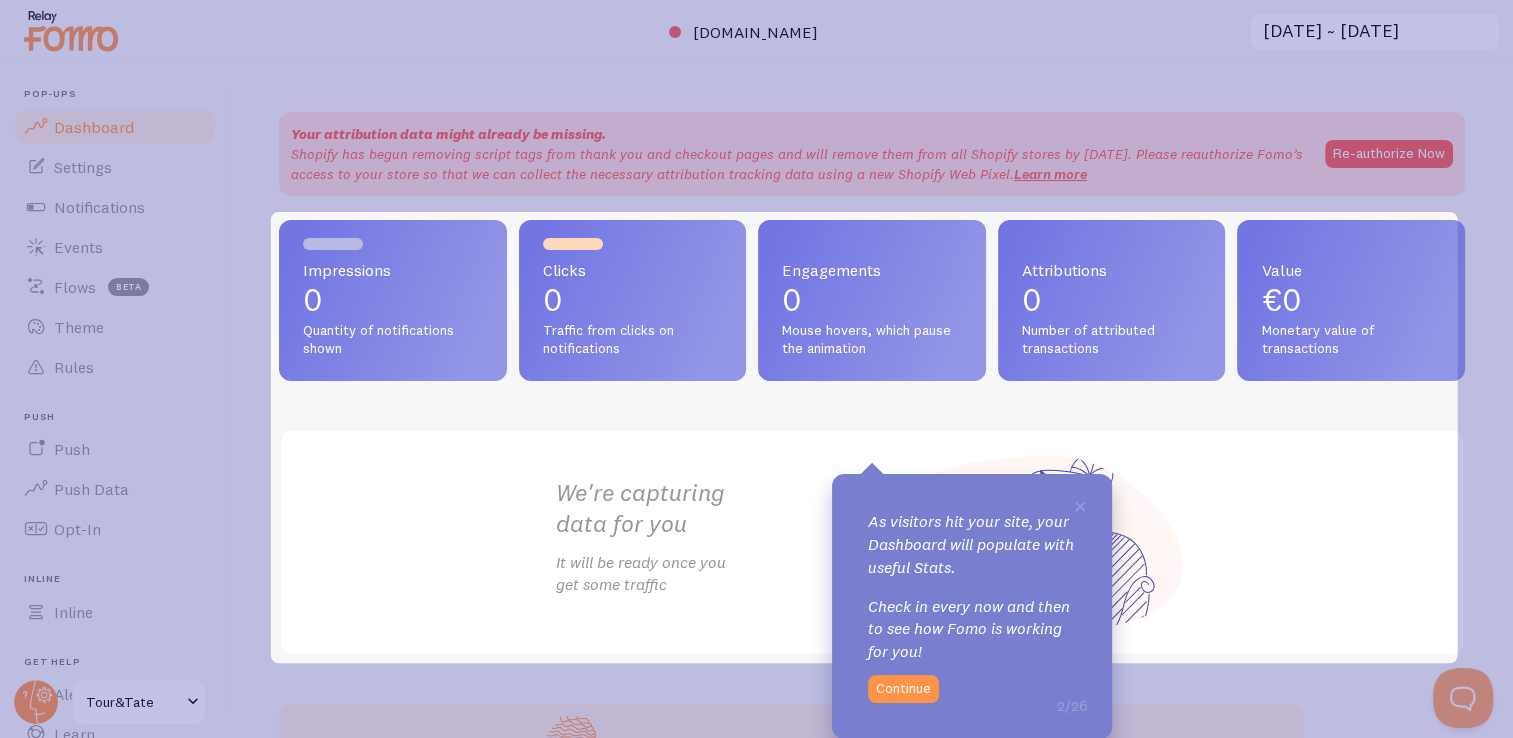 scroll, scrollTop: 0, scrollLeft: 0, axis: both 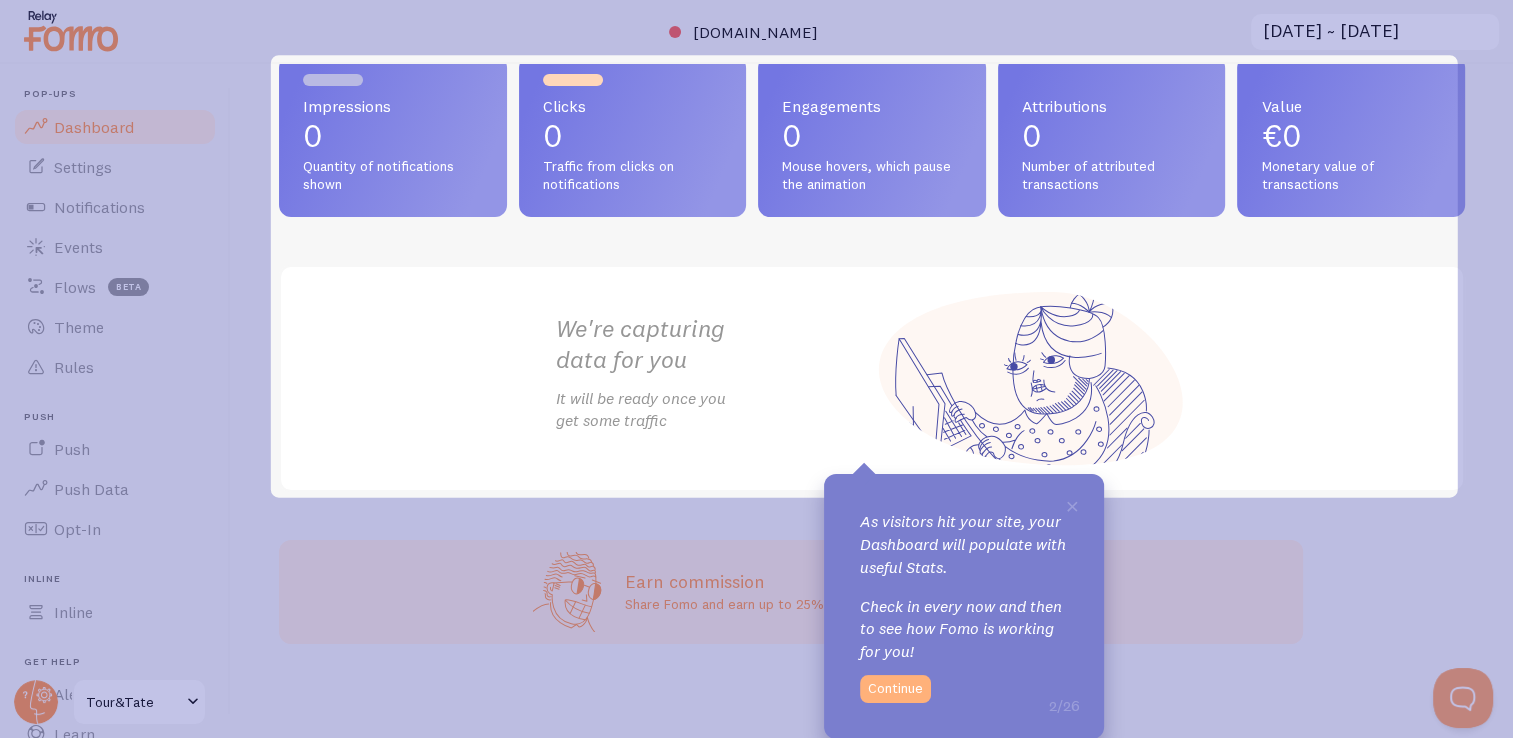 click on "Continue" at bounding box center (895, 689) 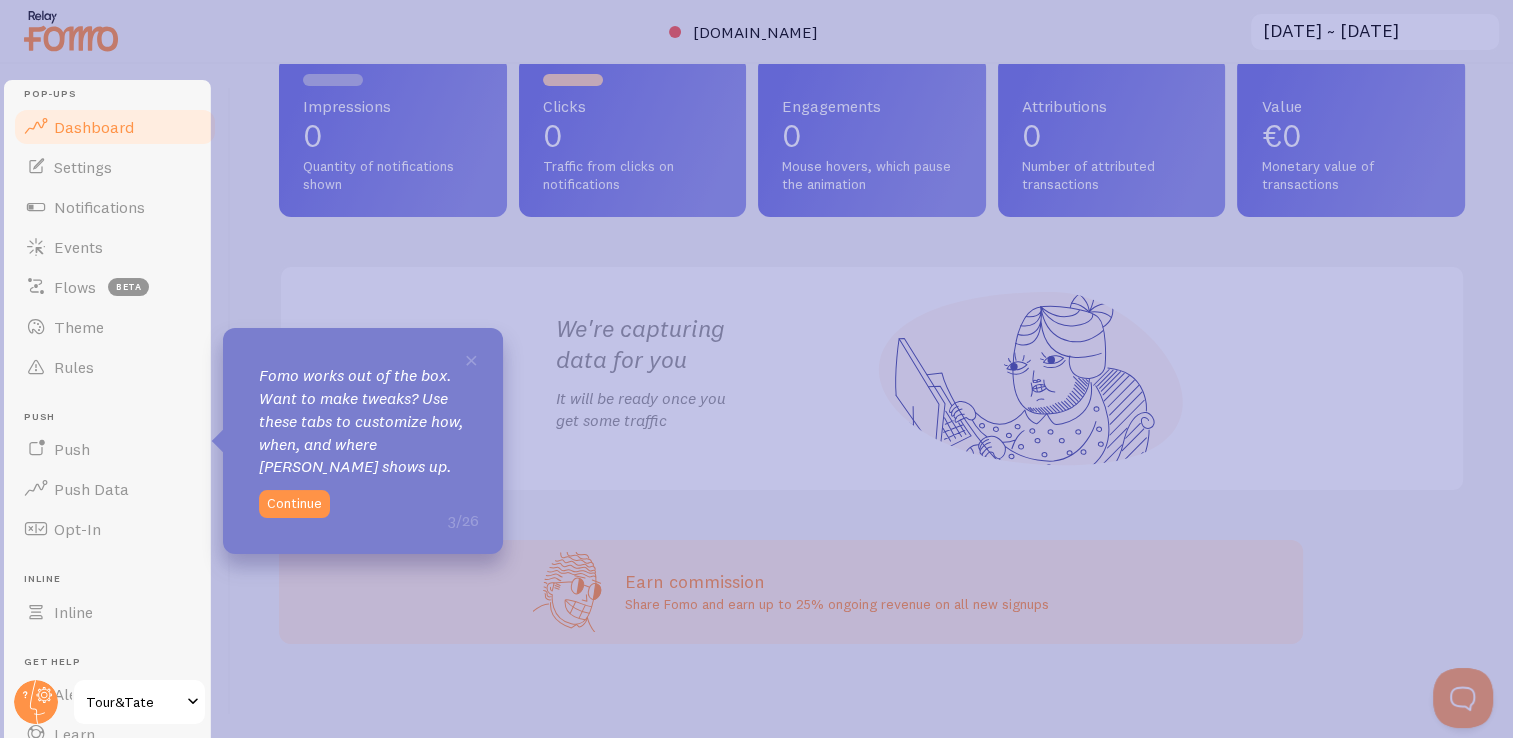 scroll, scrollTop: 0, scrollLeft: 0, axis: both 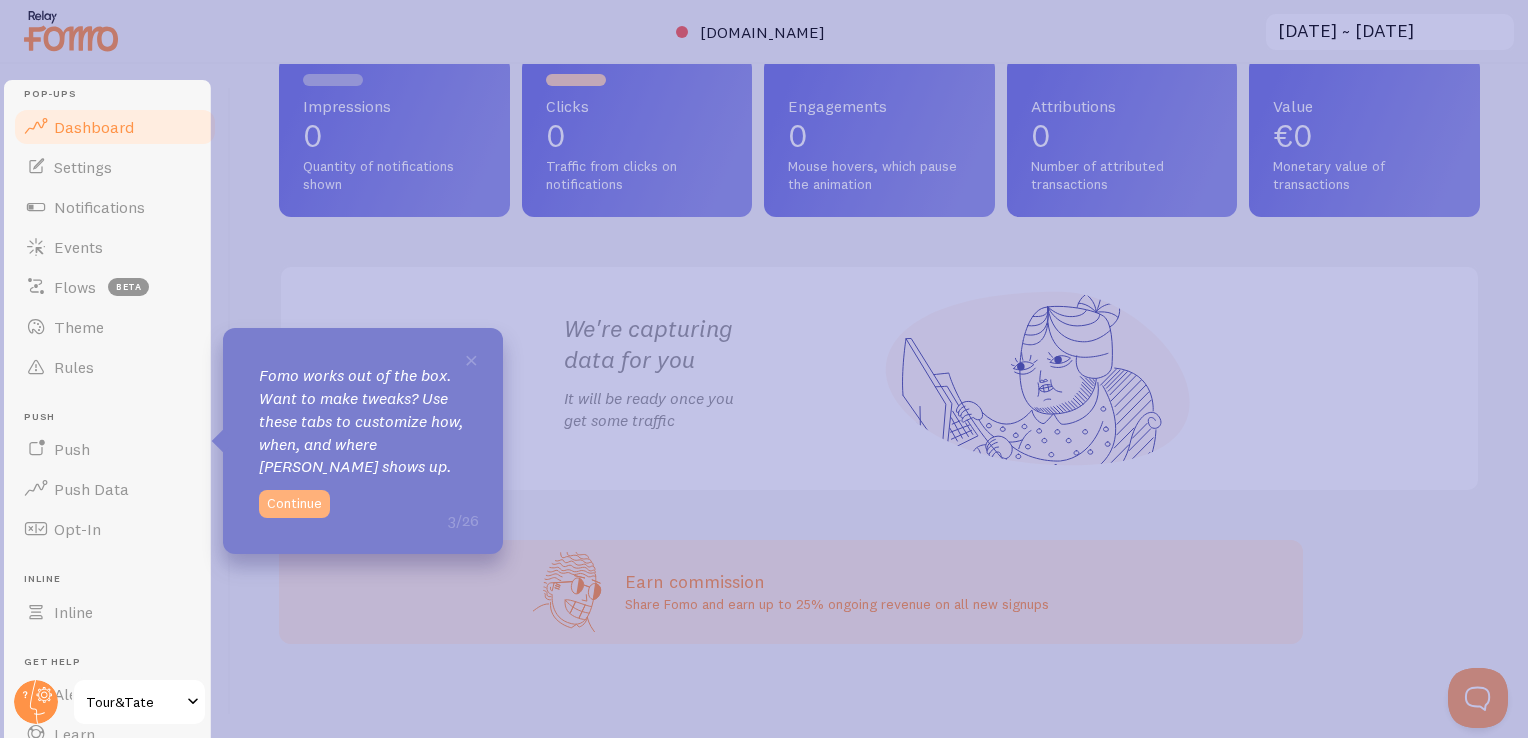 click on "Continue" at bounding box center [294, 504] 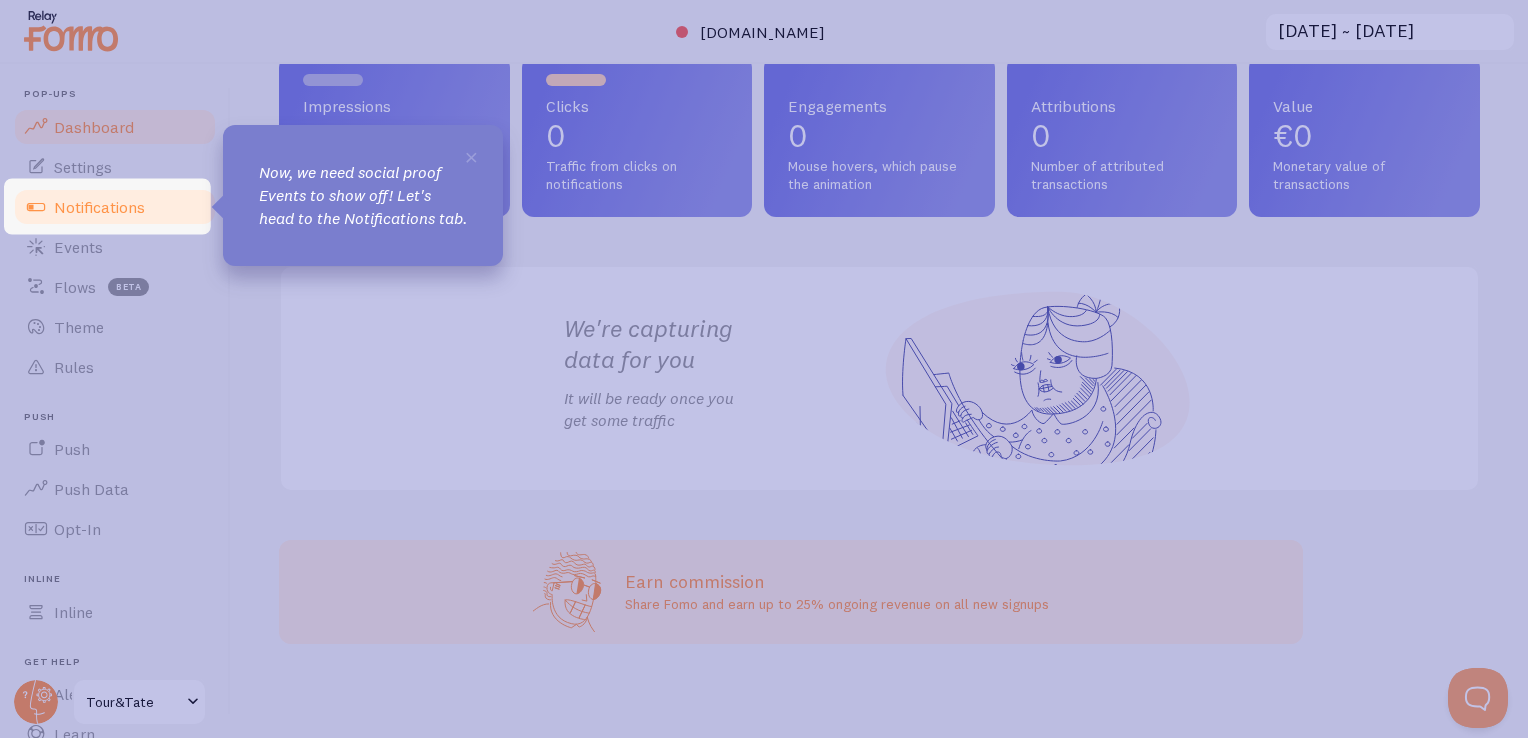 click on "Notifications" at bounding box center [99, 207] 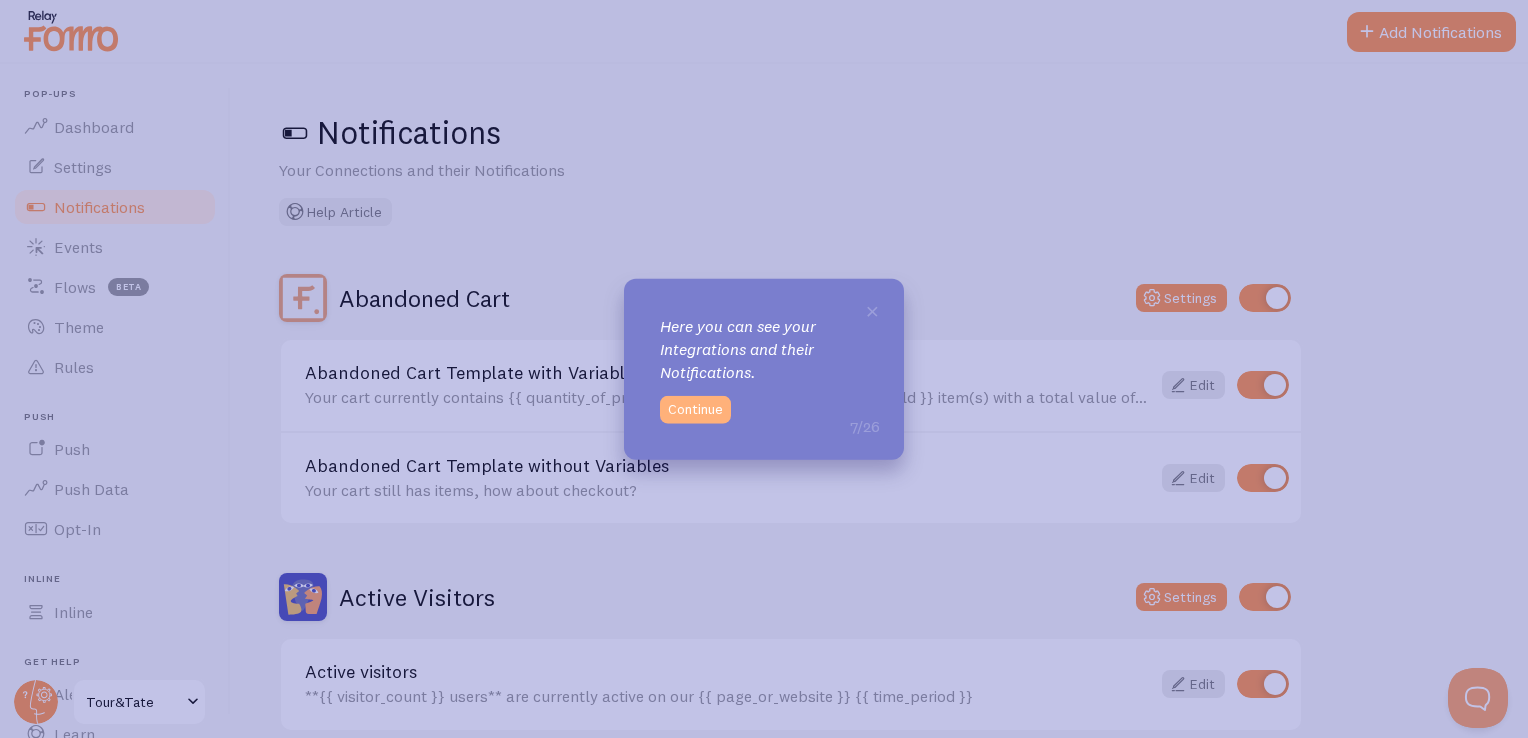 click on "Continue" at bounding box center [695, 409] 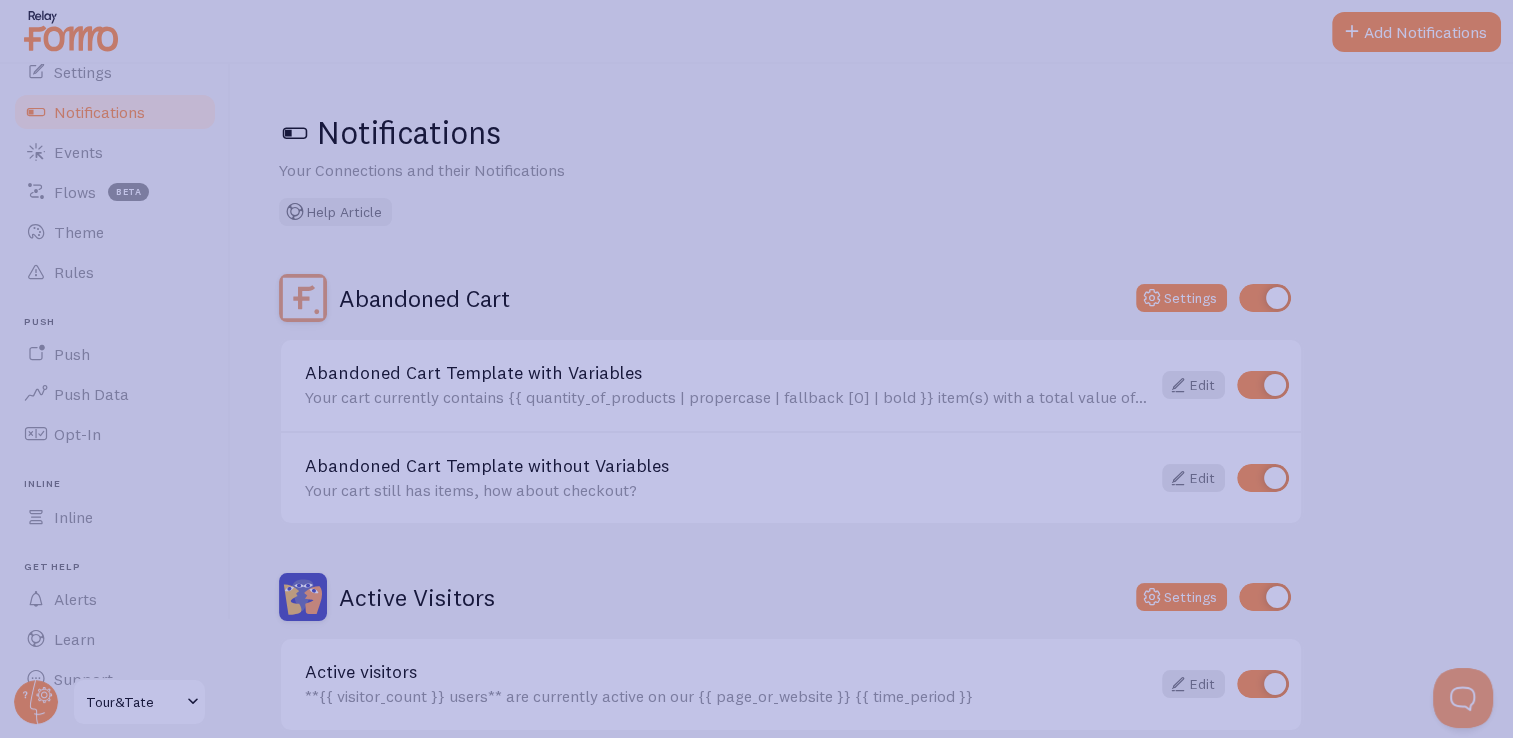 scroll, scrollTop: 100, scrollLeft: 0, axis: vertical 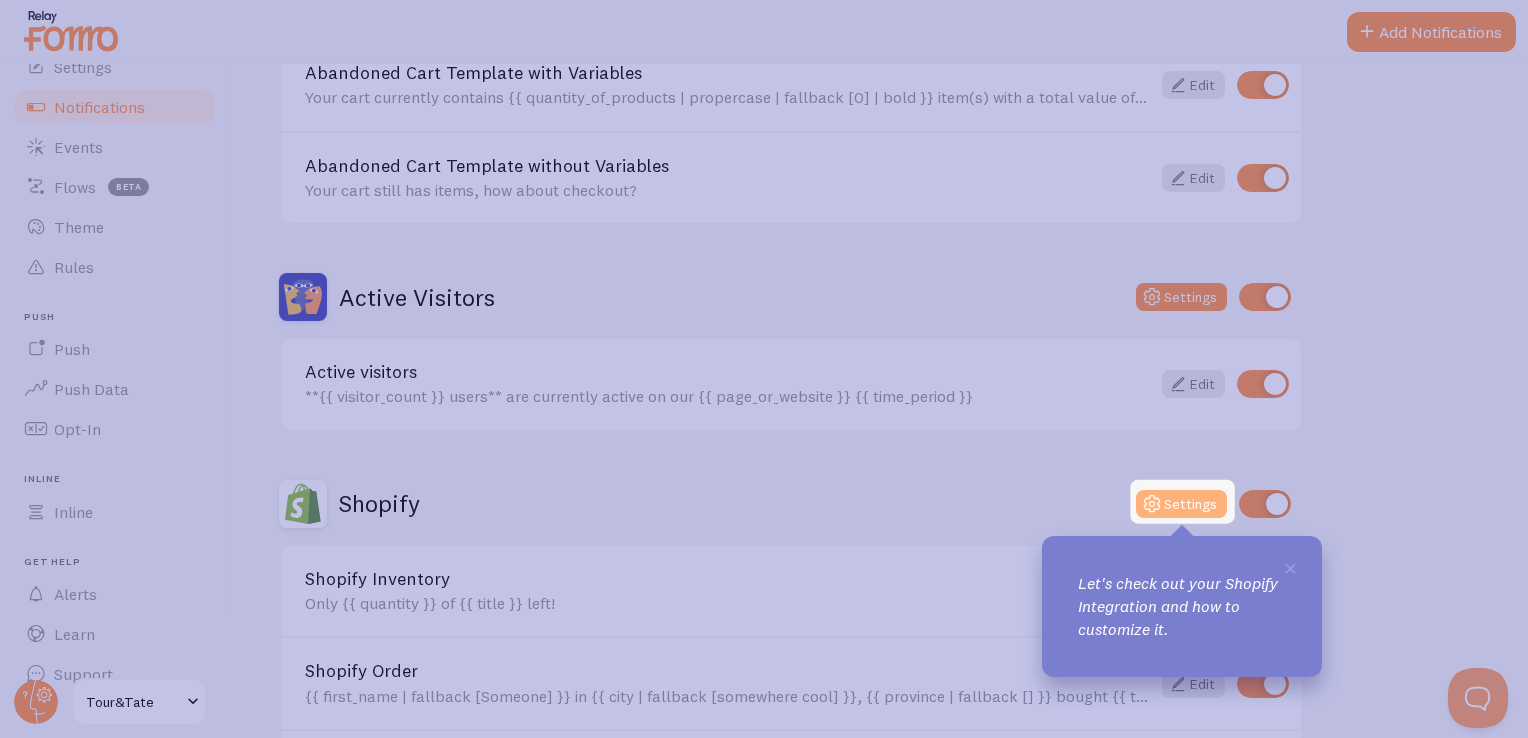click at bounding box center (1152, 504) 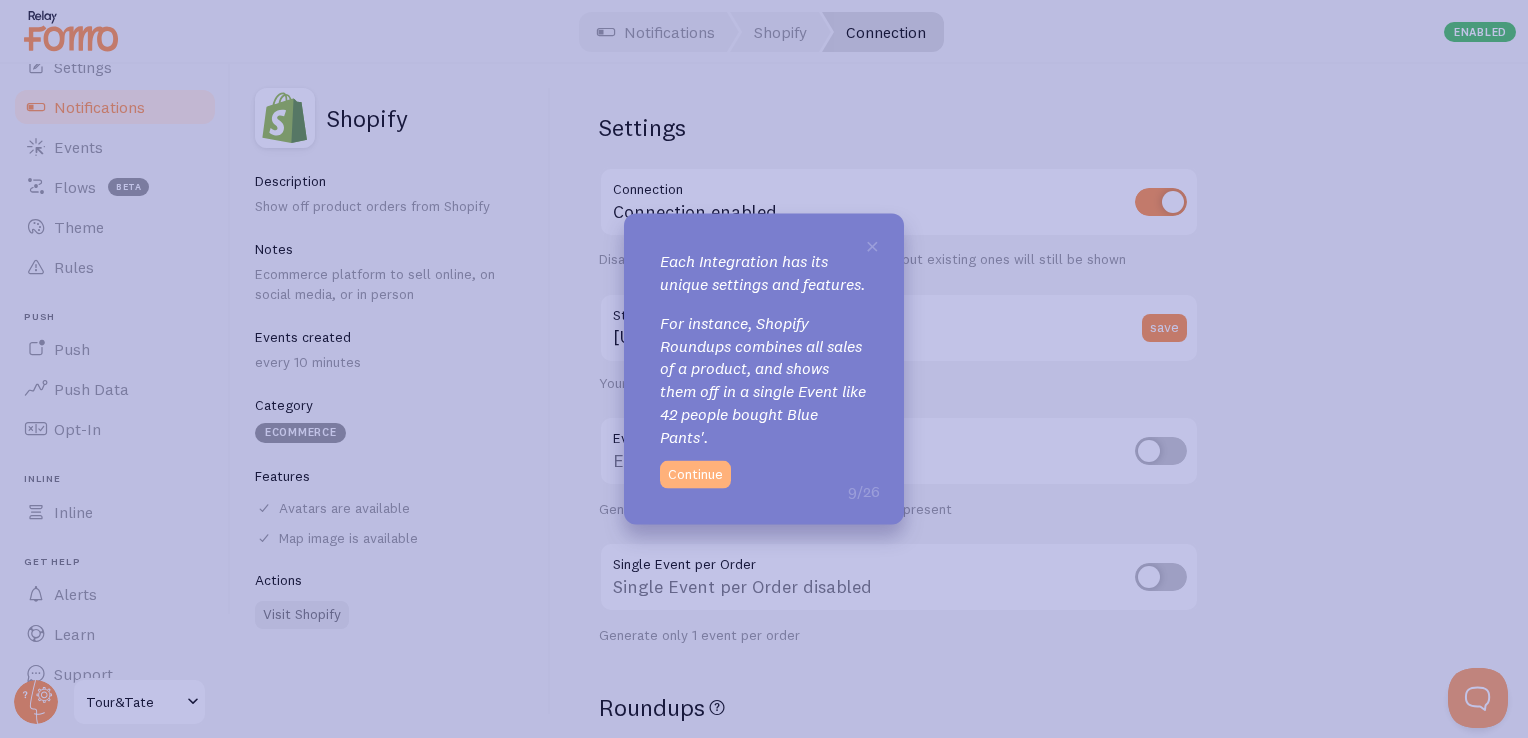 click on "Continue" at bounding box center [695, 474] 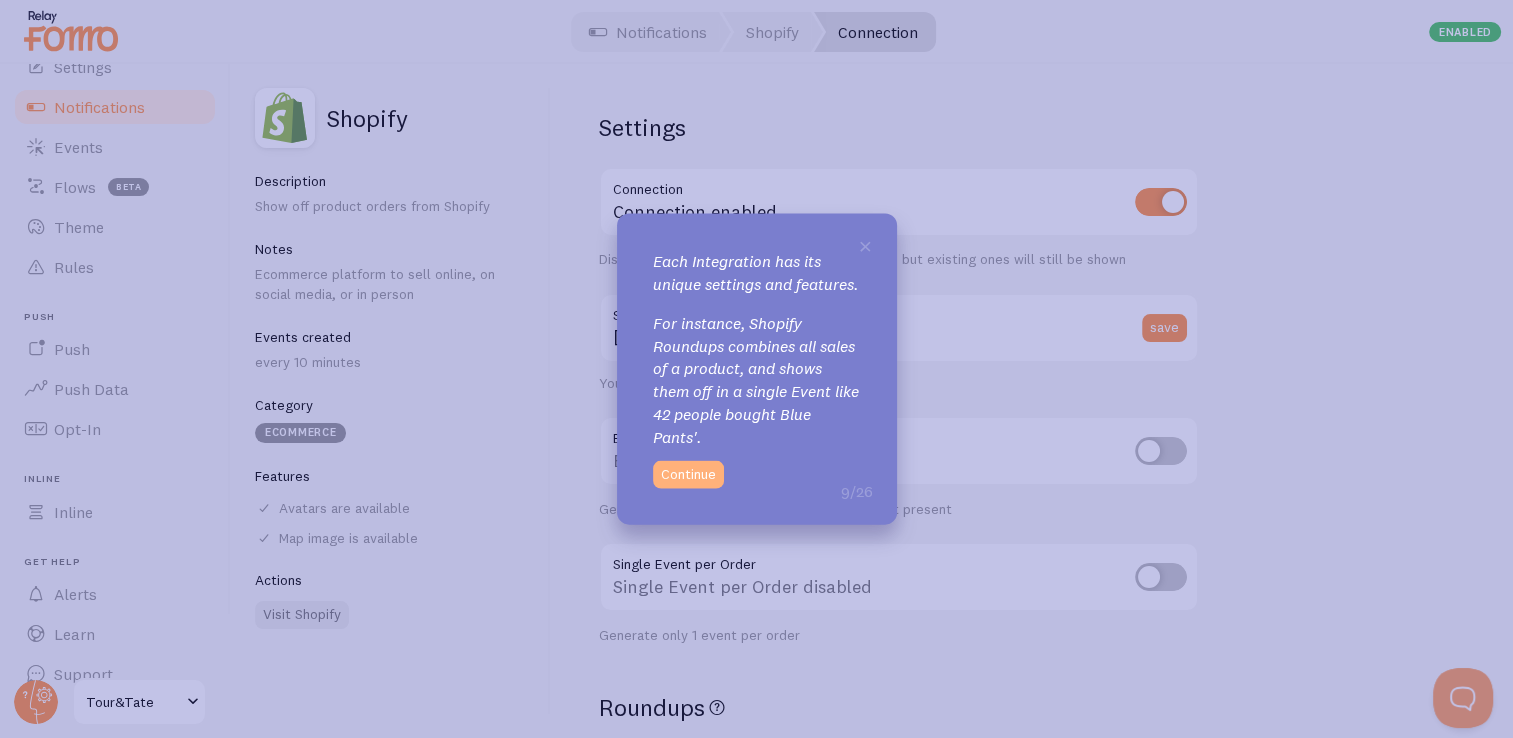 scroll, scrollTop: 11, scrollLeft: 0, axis: vertical 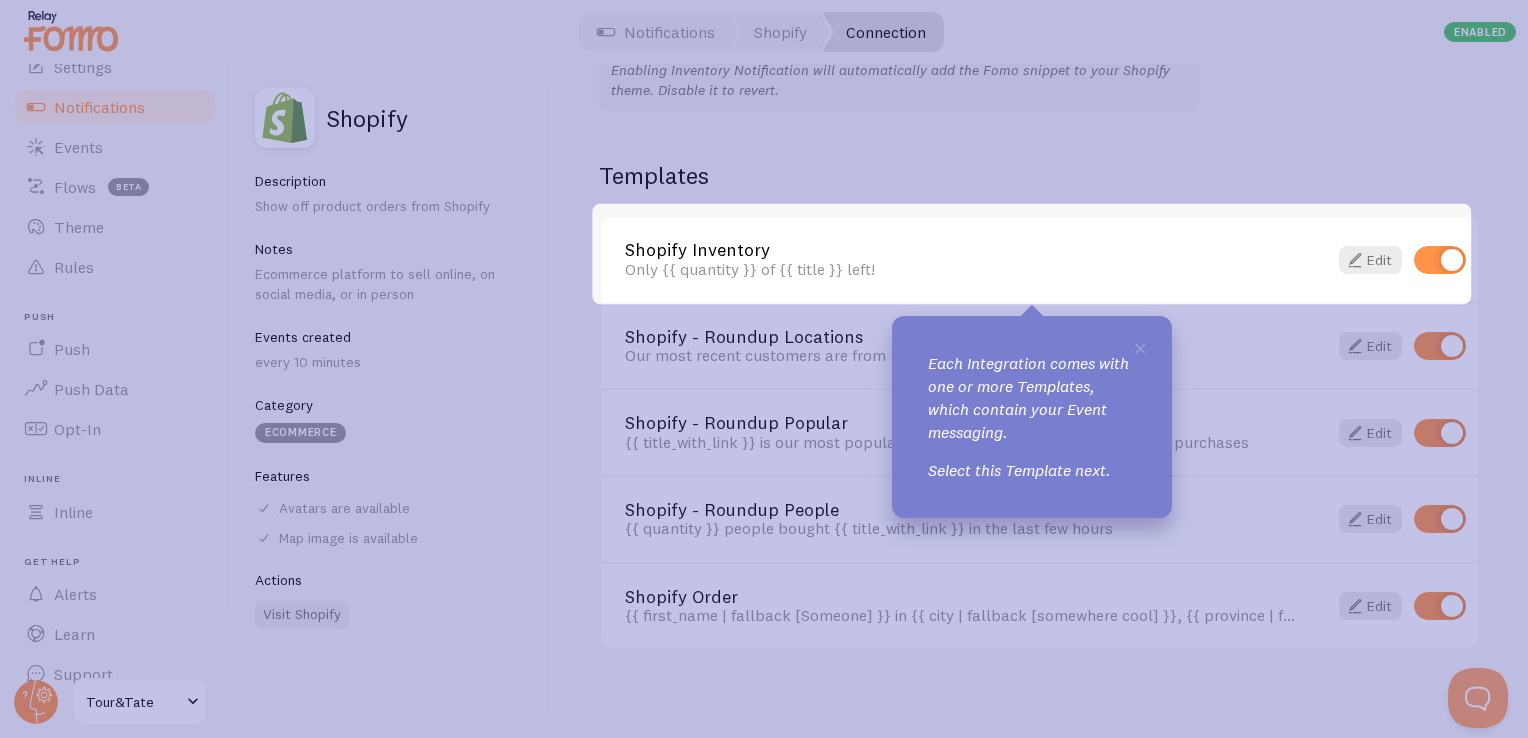 click on "Shopify Inventory" at bounding box center [964, 250] 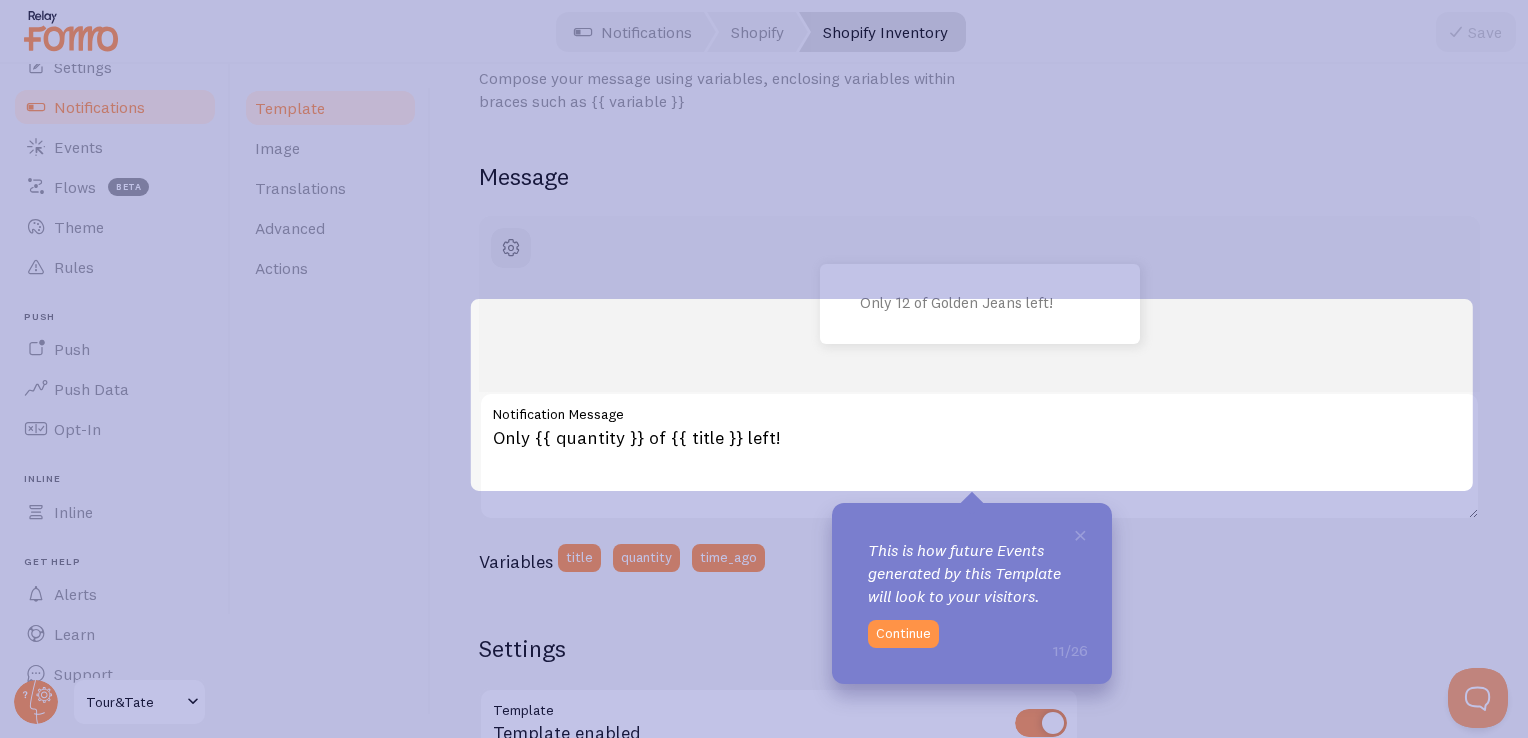 scroll, scrollTop: 100, scrollLeft: 0, axis: vertical 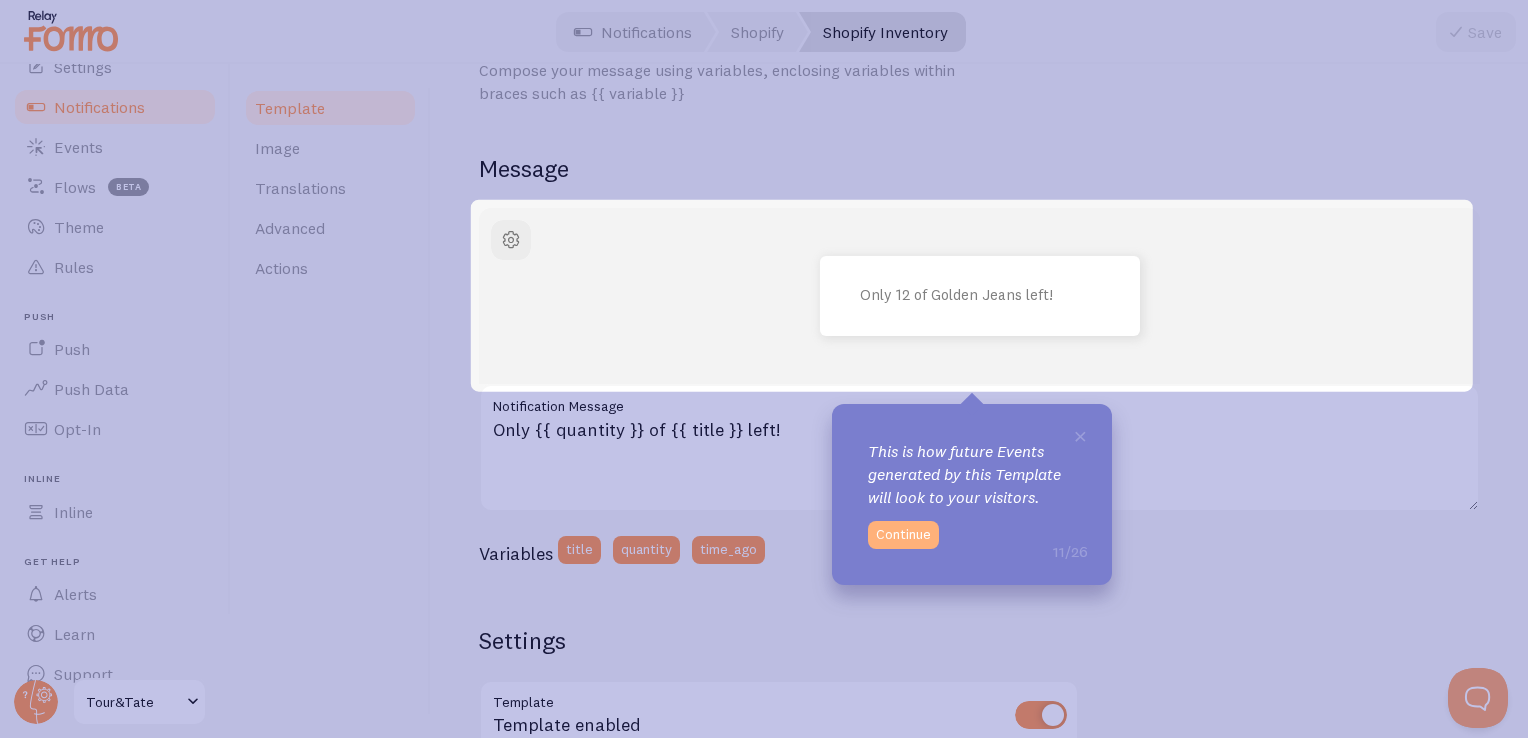 click on "Continue" at bounding box center (903, 535) 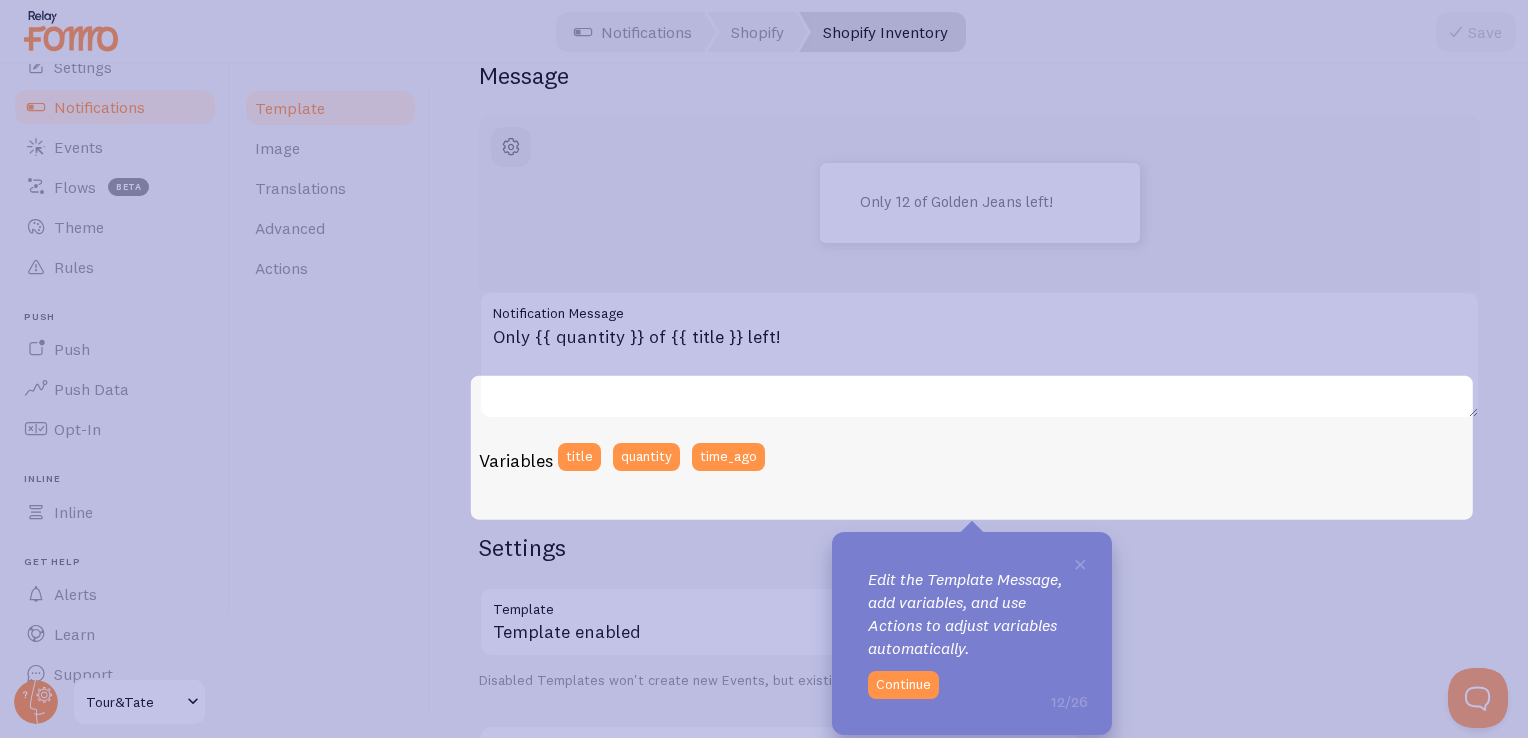 scroll, scrollTop: 200, scrollLeft: 0, axis: vertical 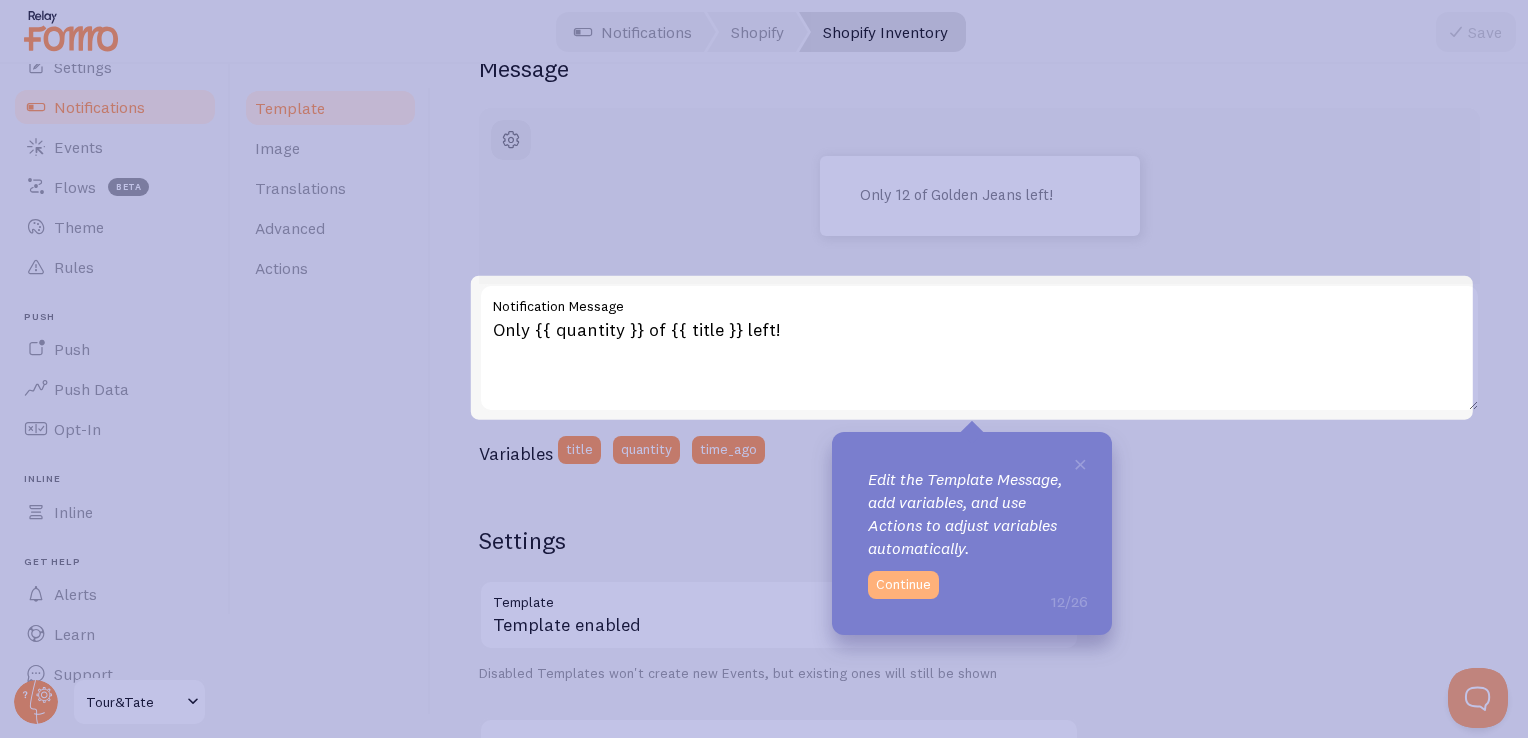 click on "Continue" at bounding box center [903, 585] 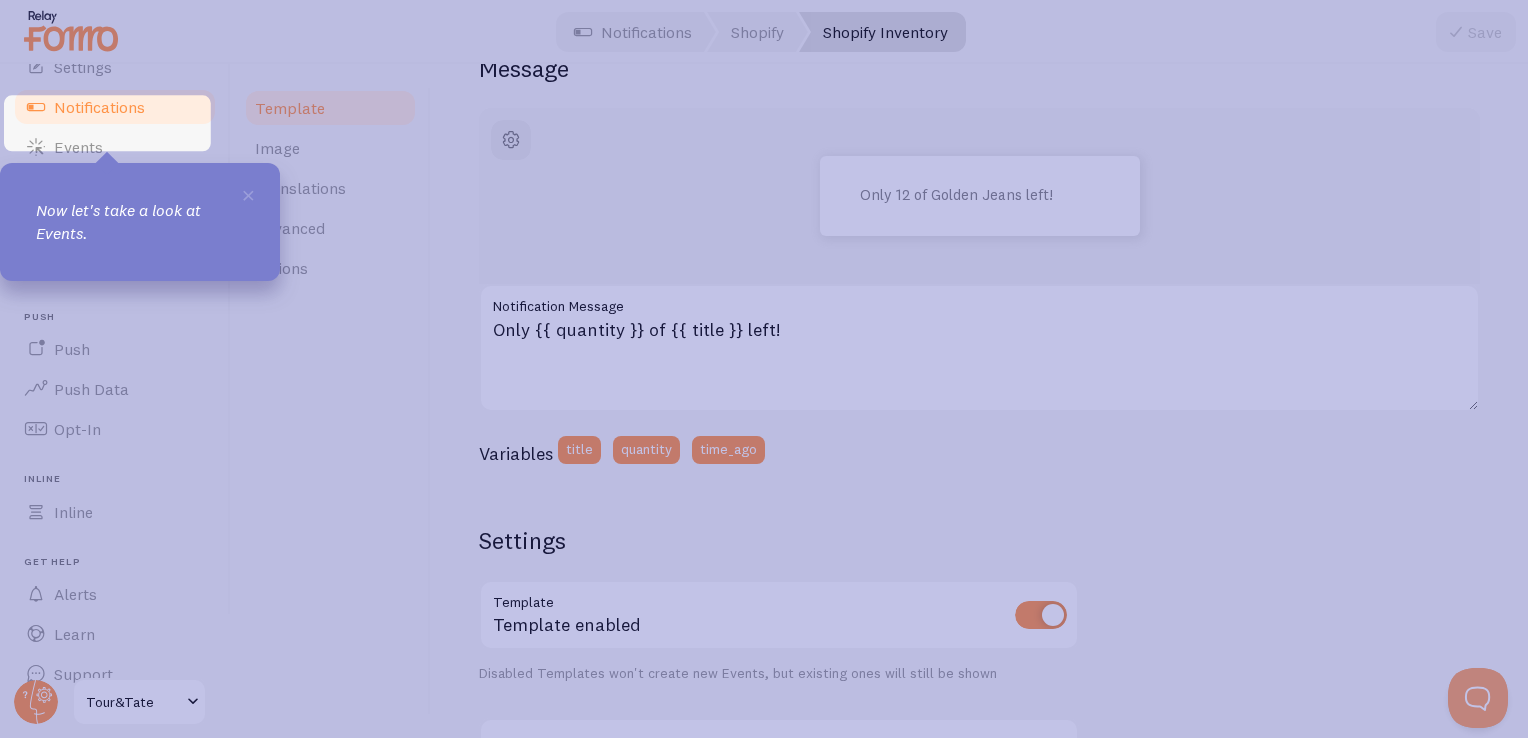 scroll, scrollTop: 128, scrollLeft: 0, axis: vertical 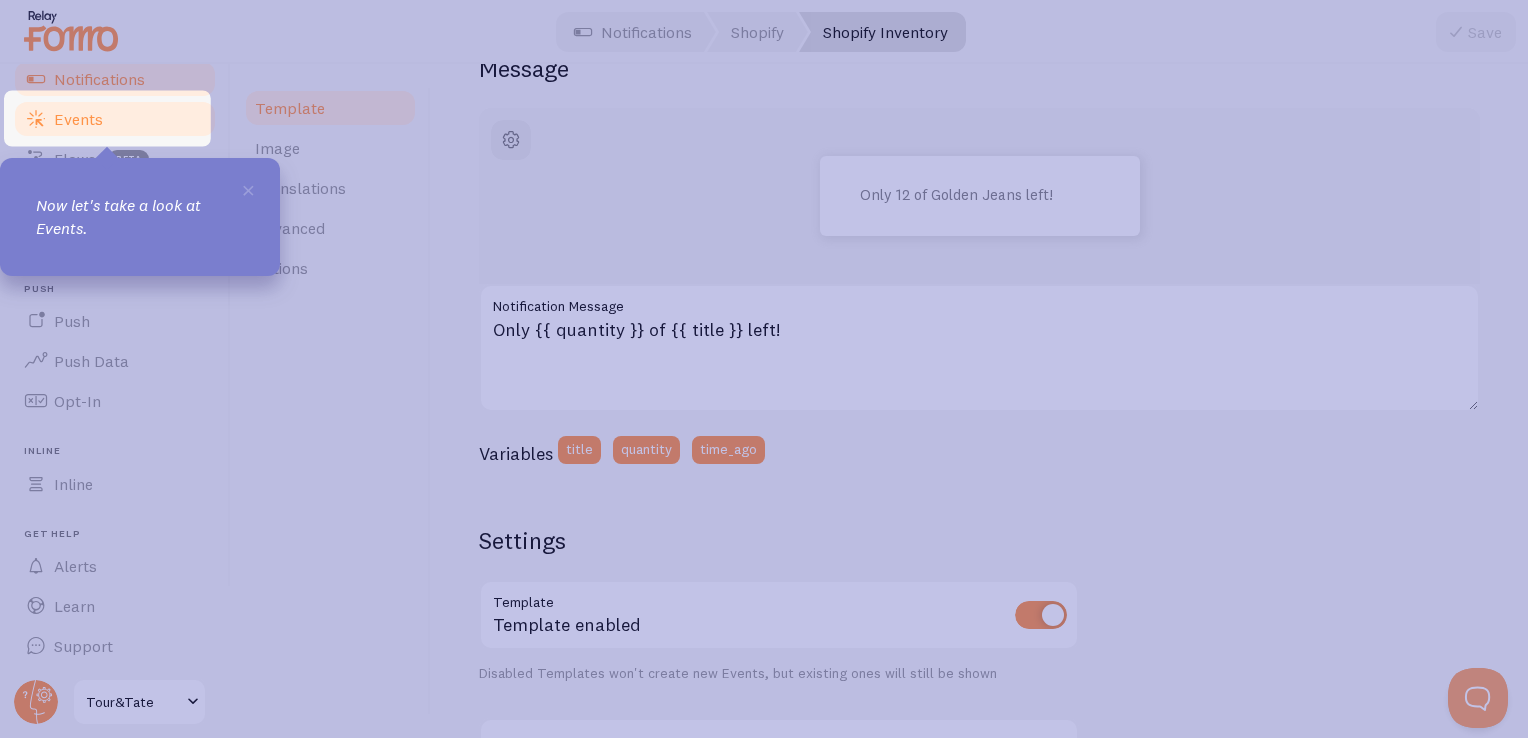 click on "Events" at bounding box center [78, 119] 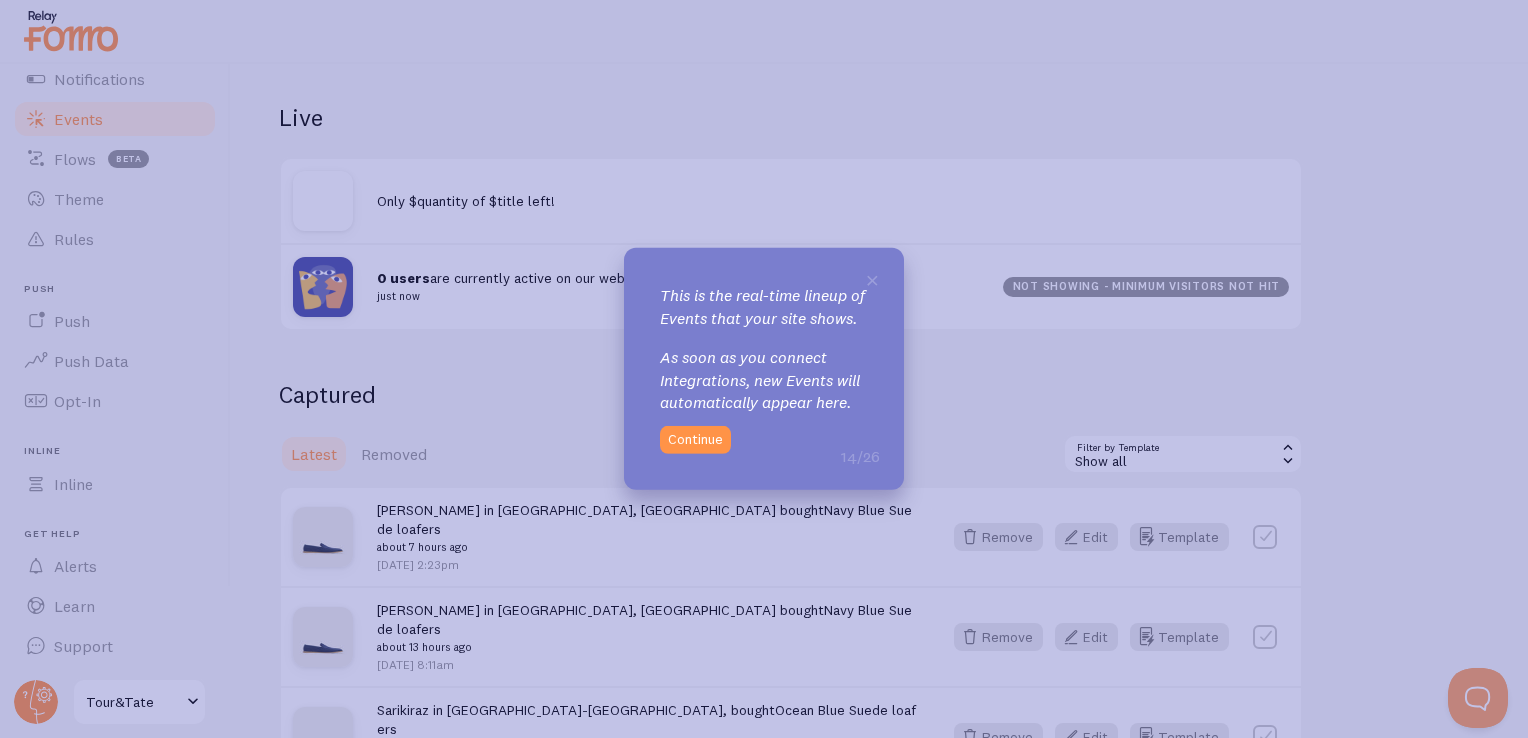 scroll, scrollTop: 200, scrollLeft: 0, axis: vertical 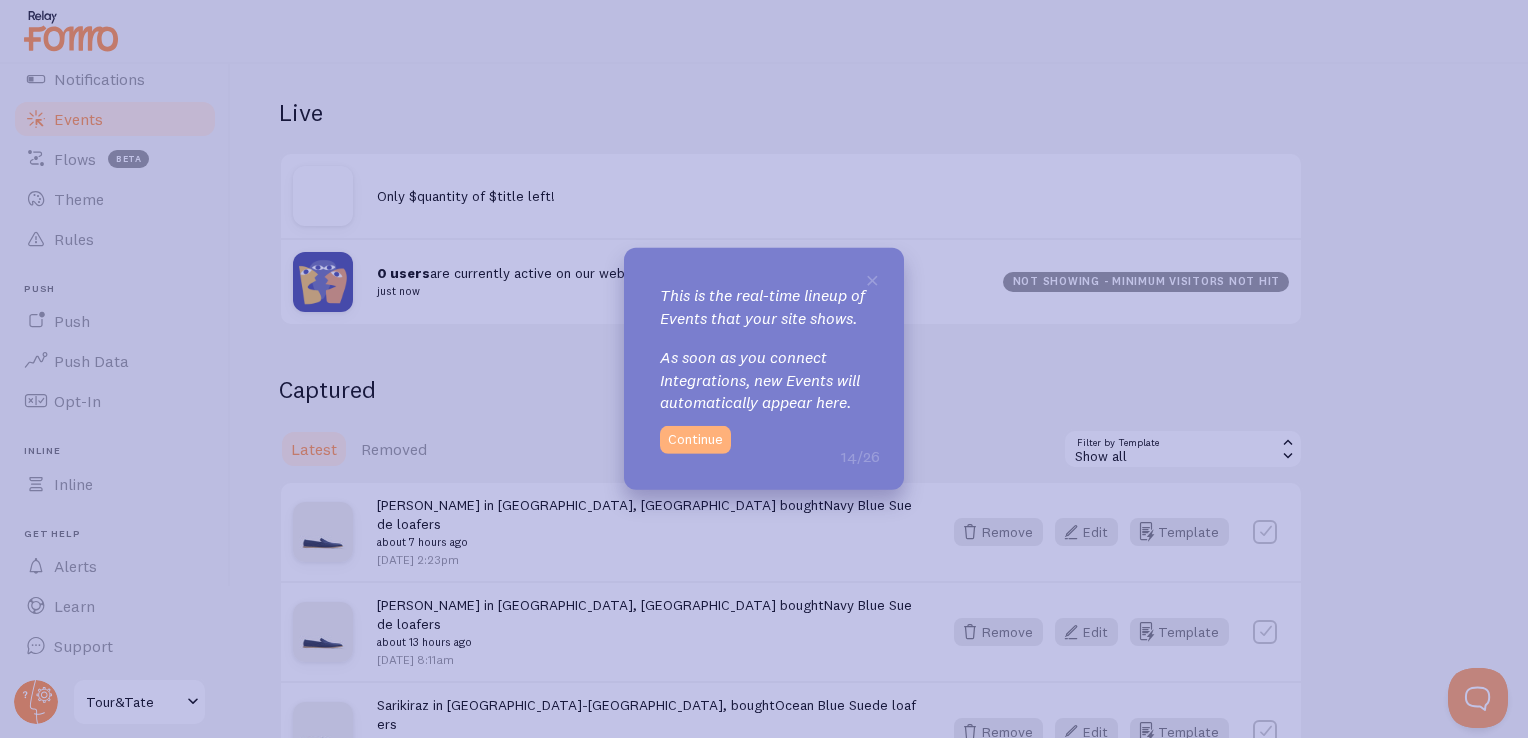 click on "Continue" at bounding box center [695, 440] 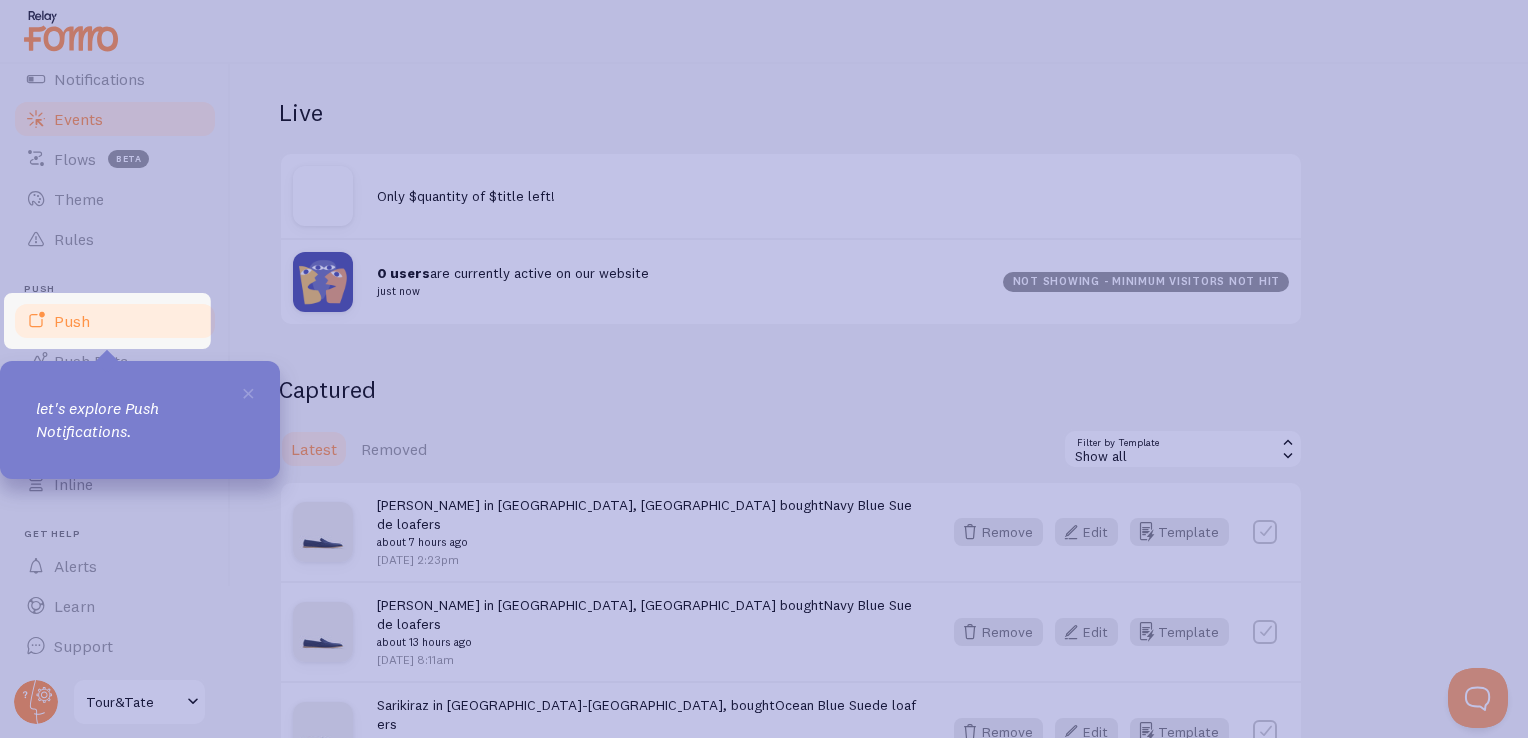 click on "Push" at bounding box center [72, 321] 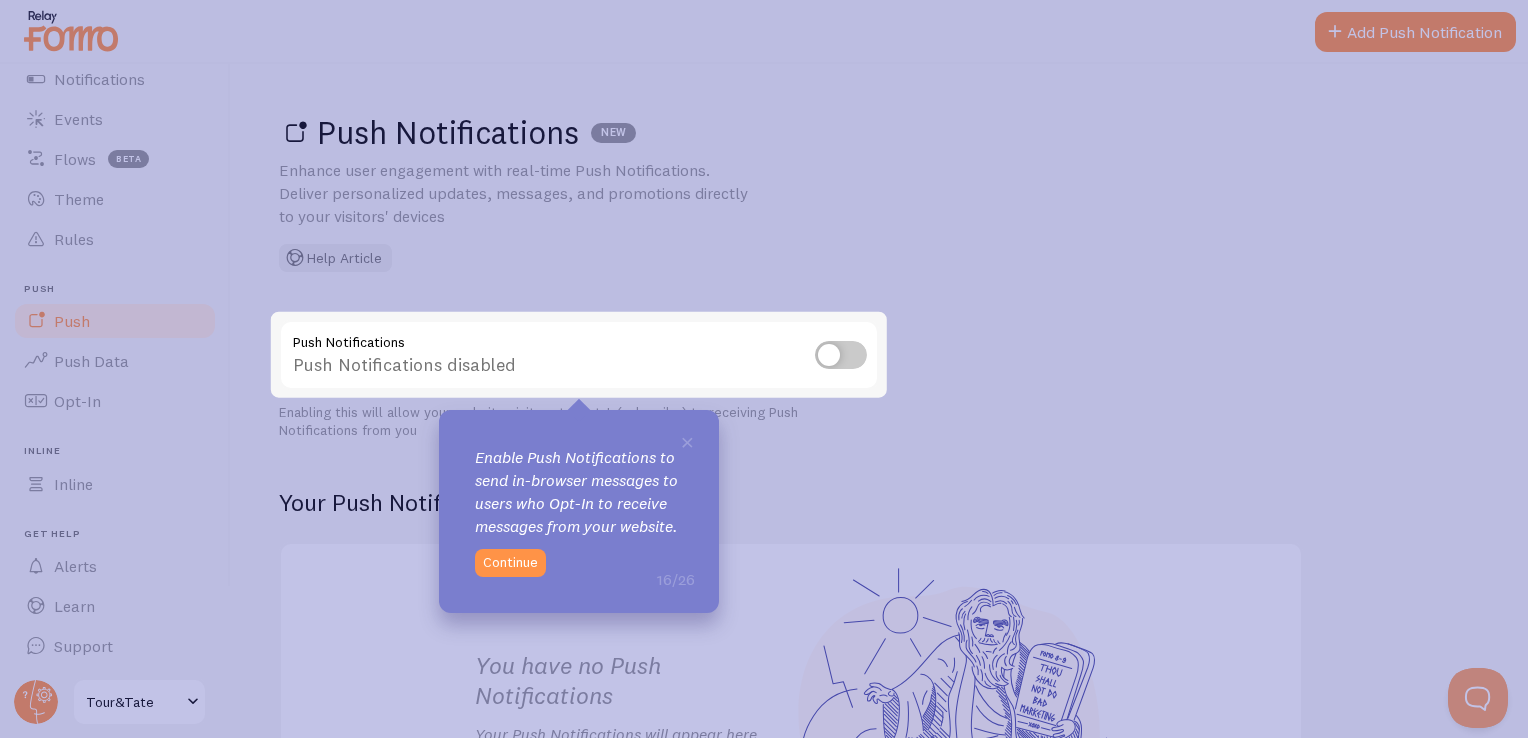 click at bounding box center [841, 355] 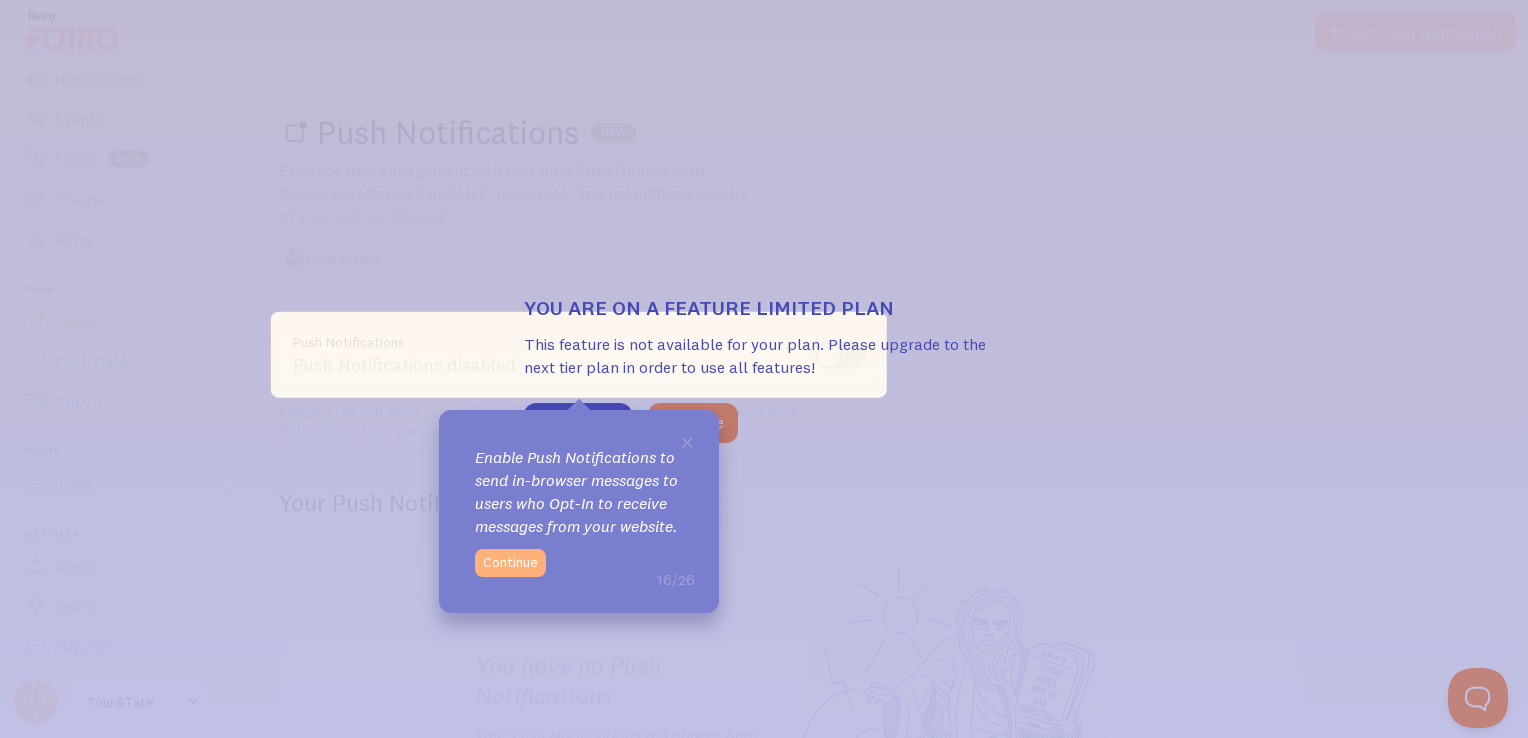 click on "Continue" at bounding box center (510, 563) 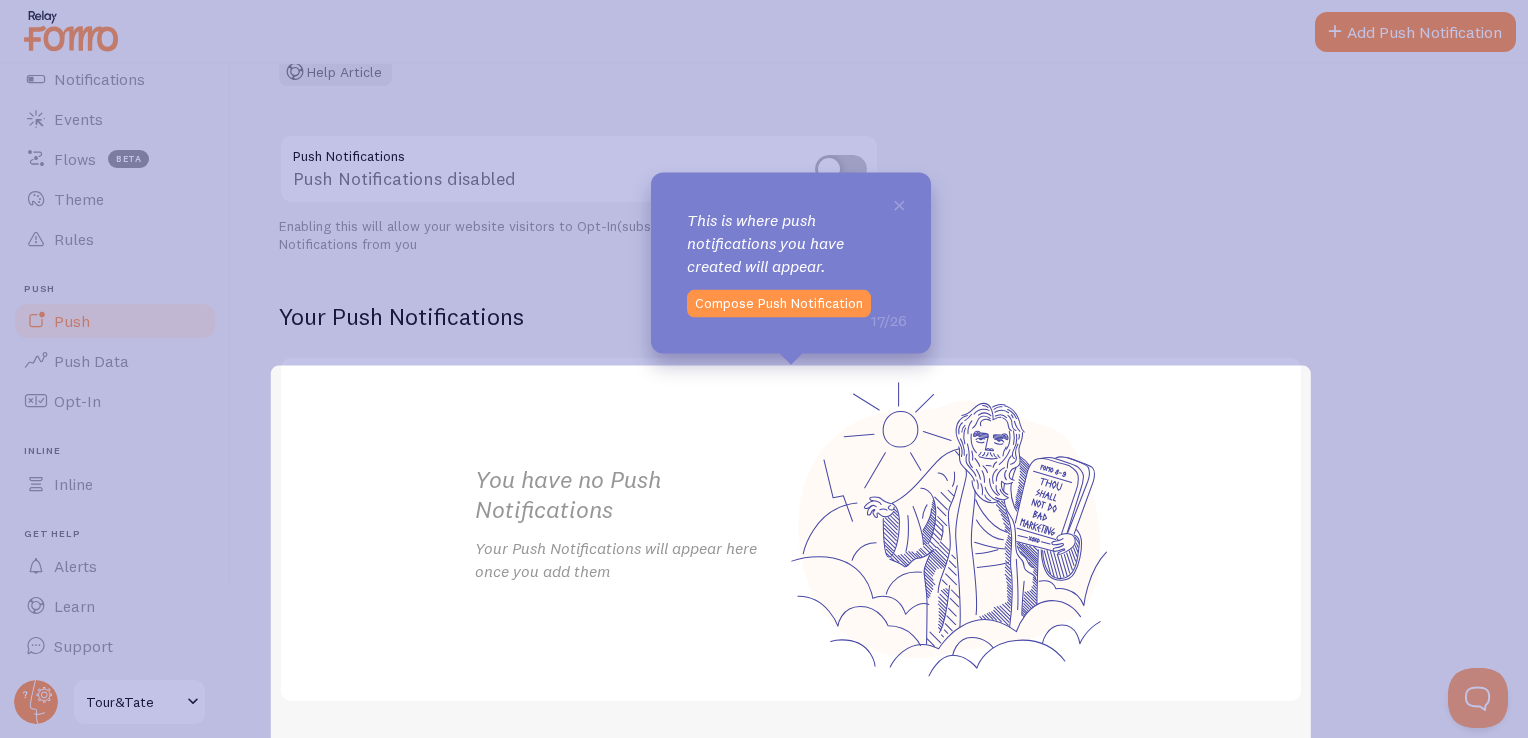 scroll, scrollTop: 200, scrollLeft: 0, axis: vertical 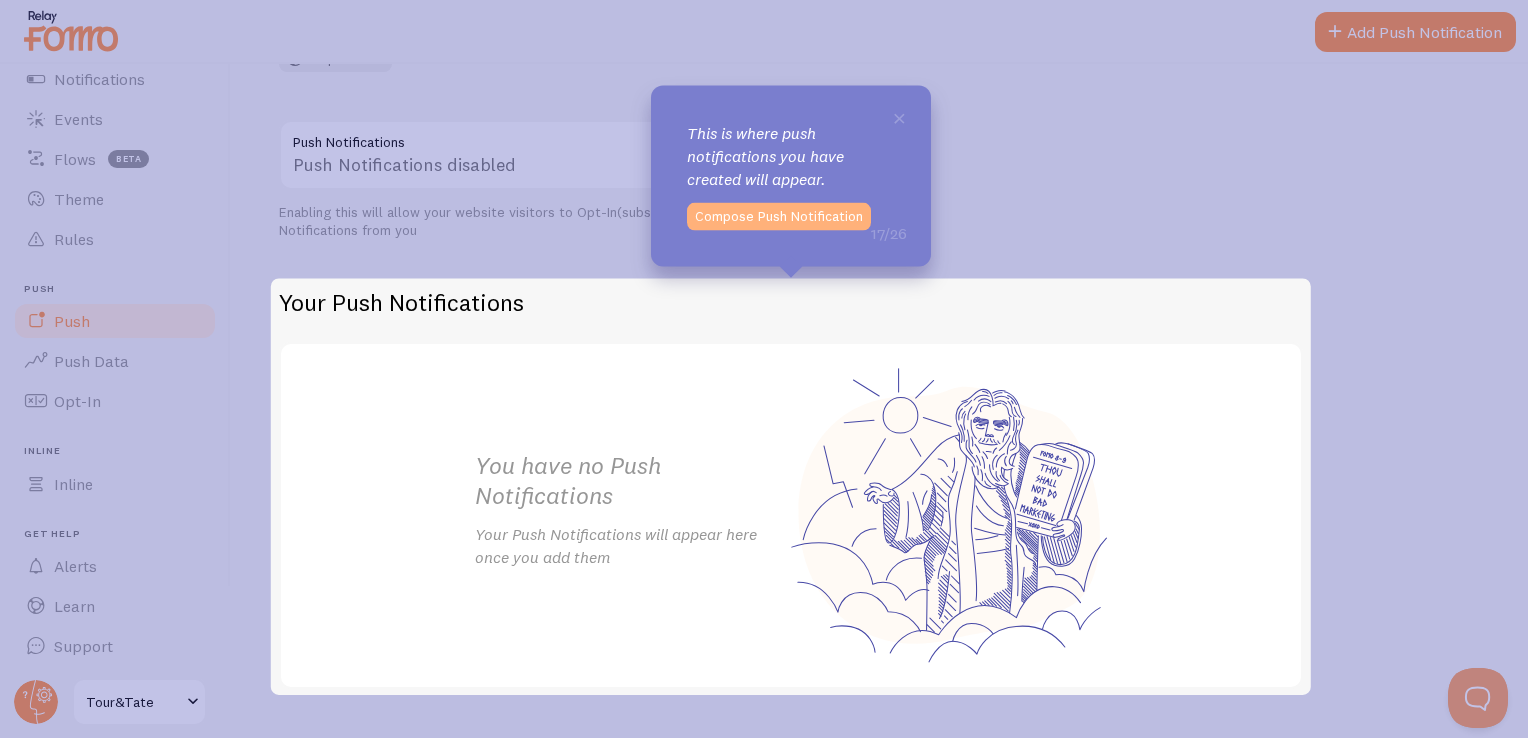 click on "Compose Push Notification" at bounding box center (779, 217) 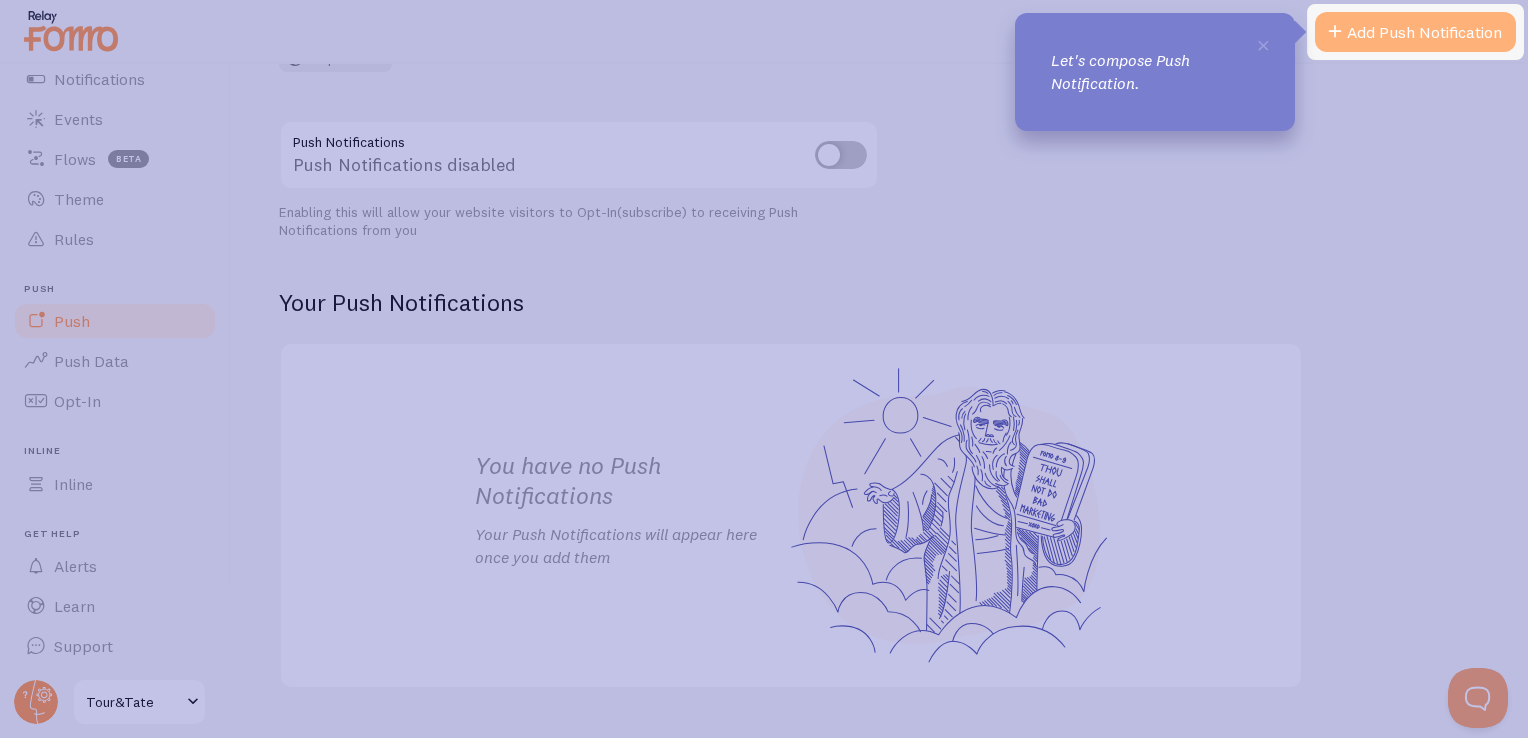 click on "Add Push Notification" at bounding box center [1415, 32] 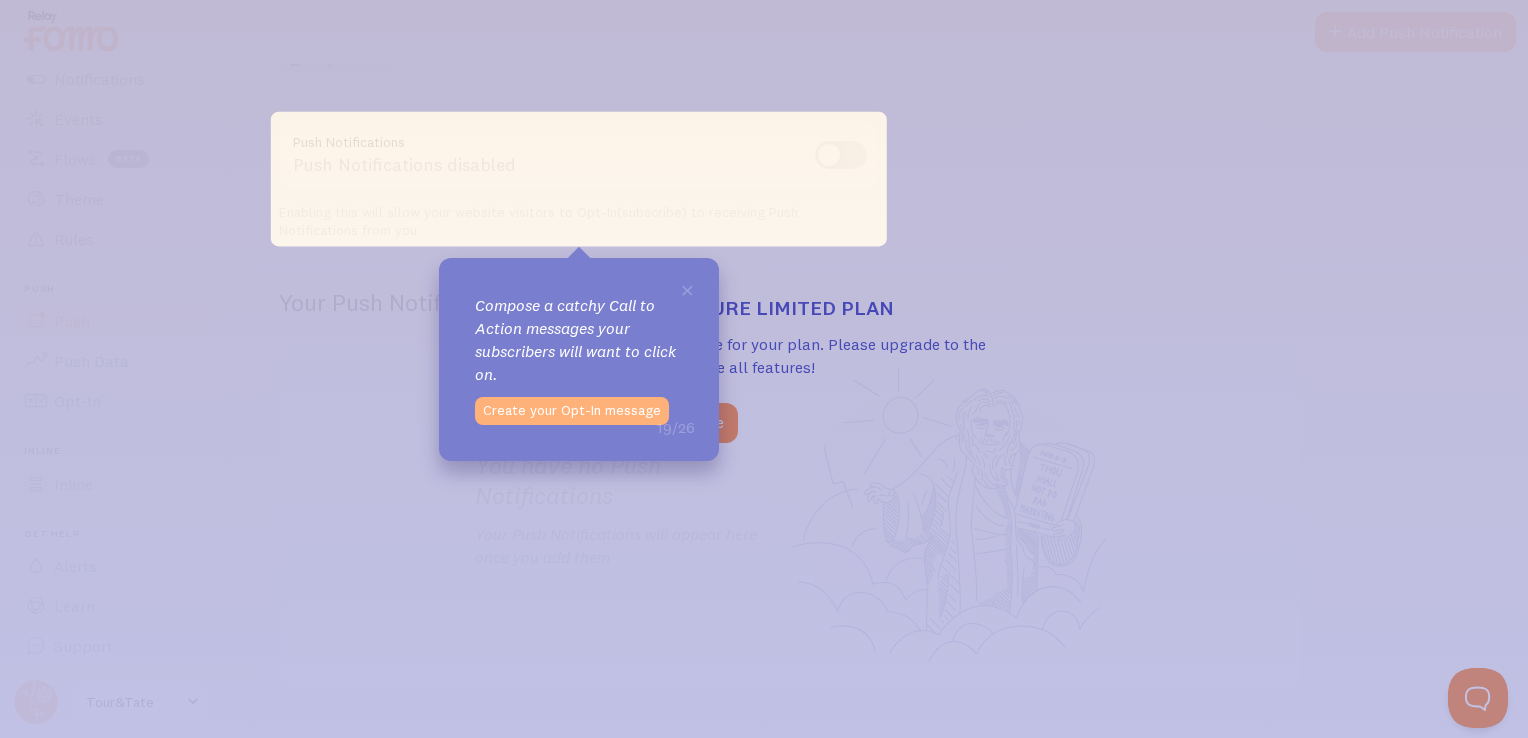 click on "Create your Opt-In message" at bounding box center [572, 411] 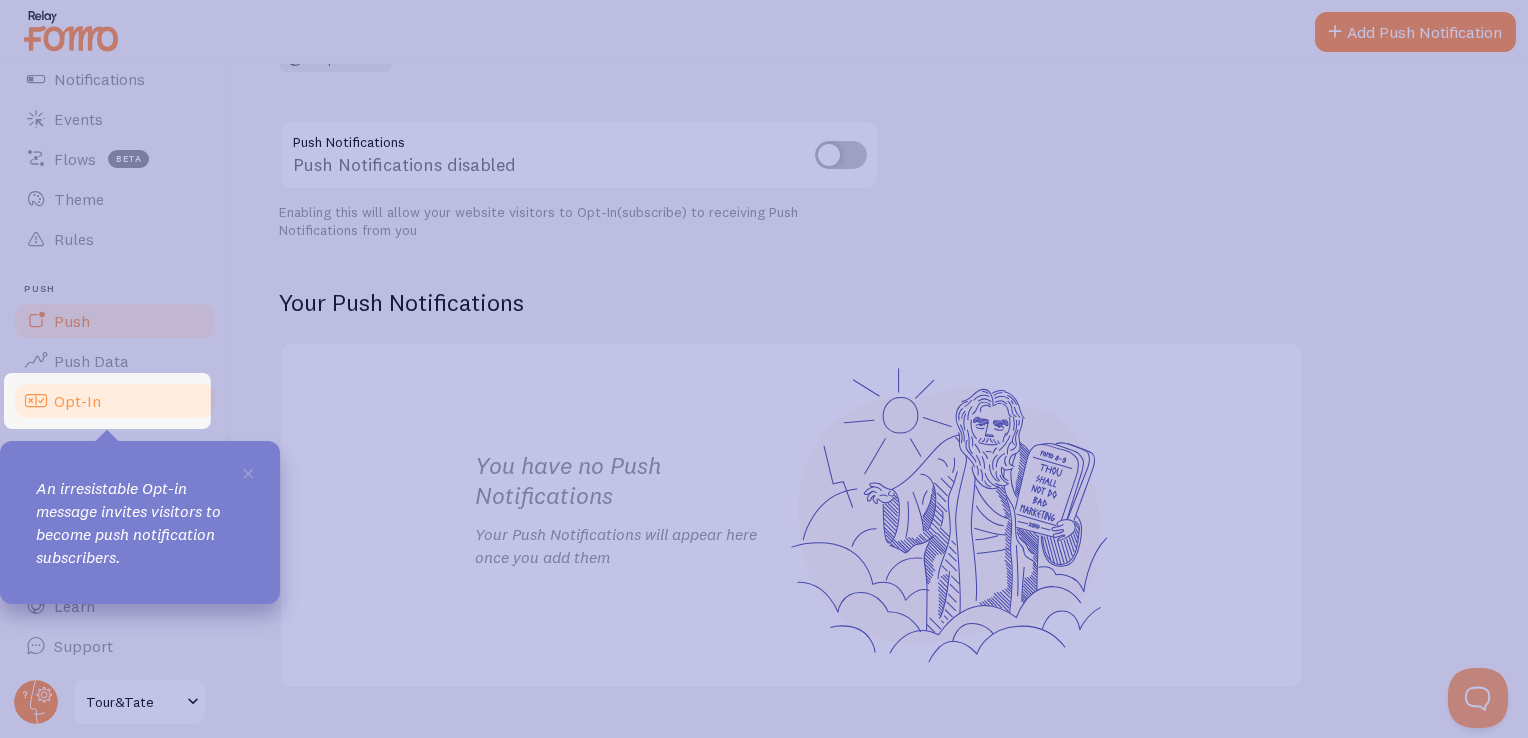 click on "Opt-In" at bounding box center [77, 401] 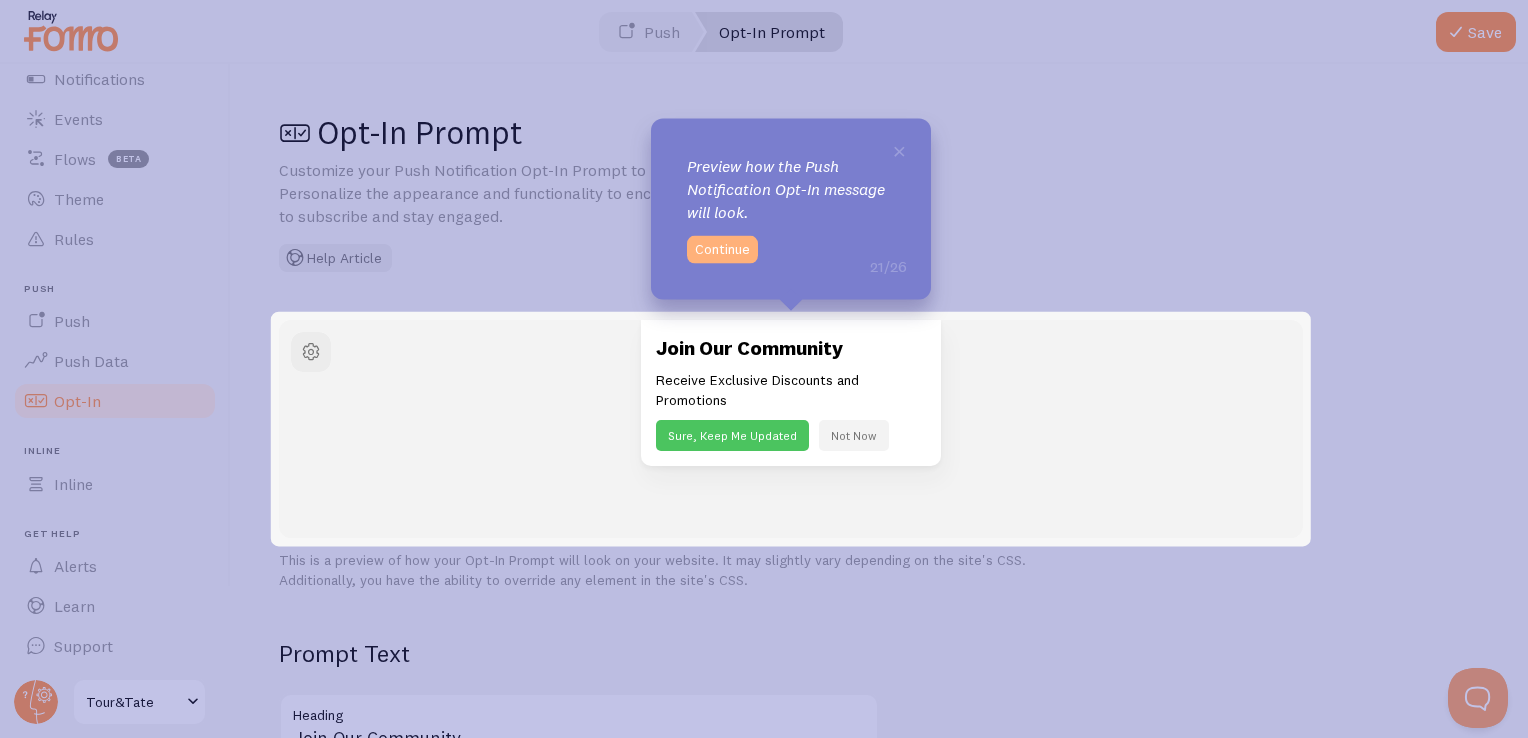 click on "Continue" at bounding box center [722, 250] 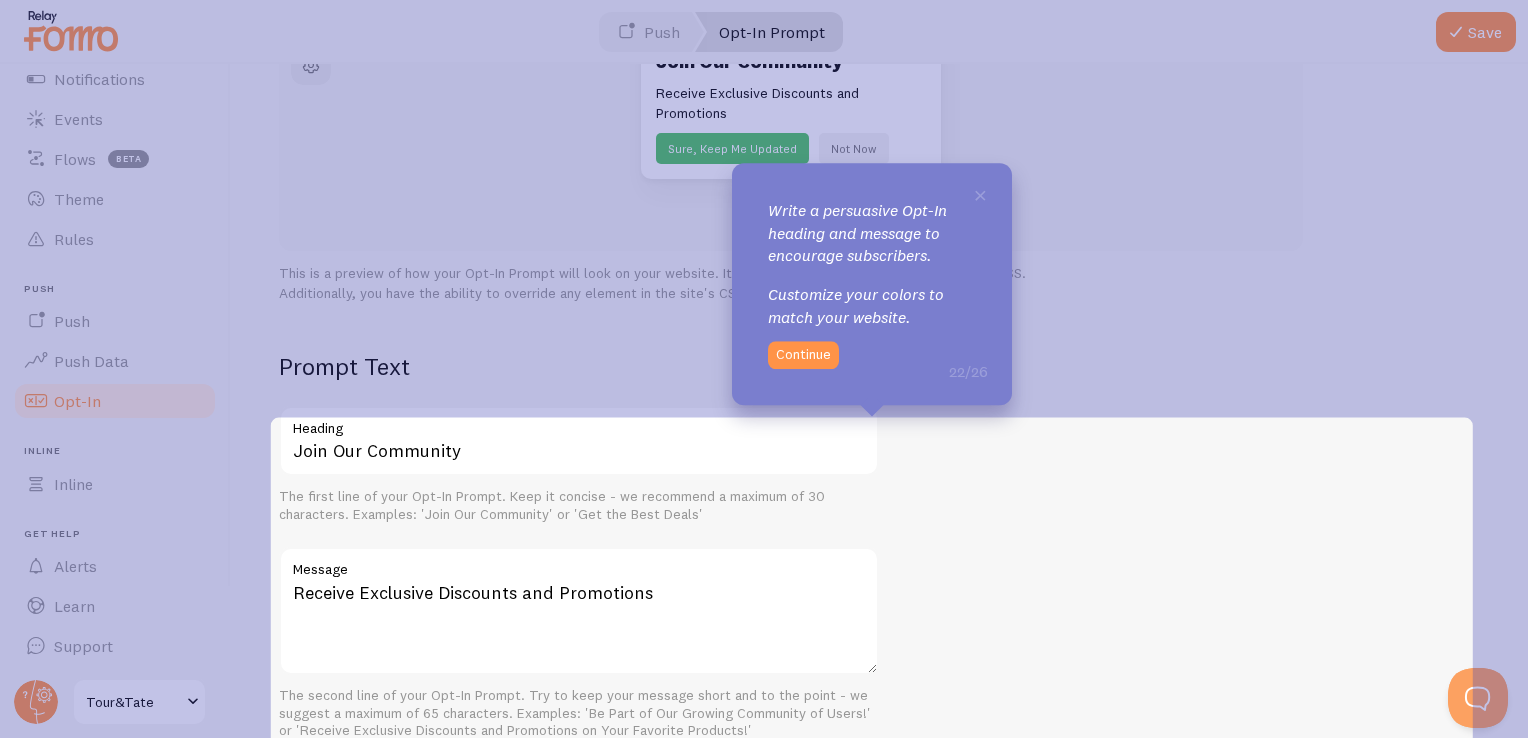 scroll, scrollTop: 300, scrollLeft: 0, axis: vertical 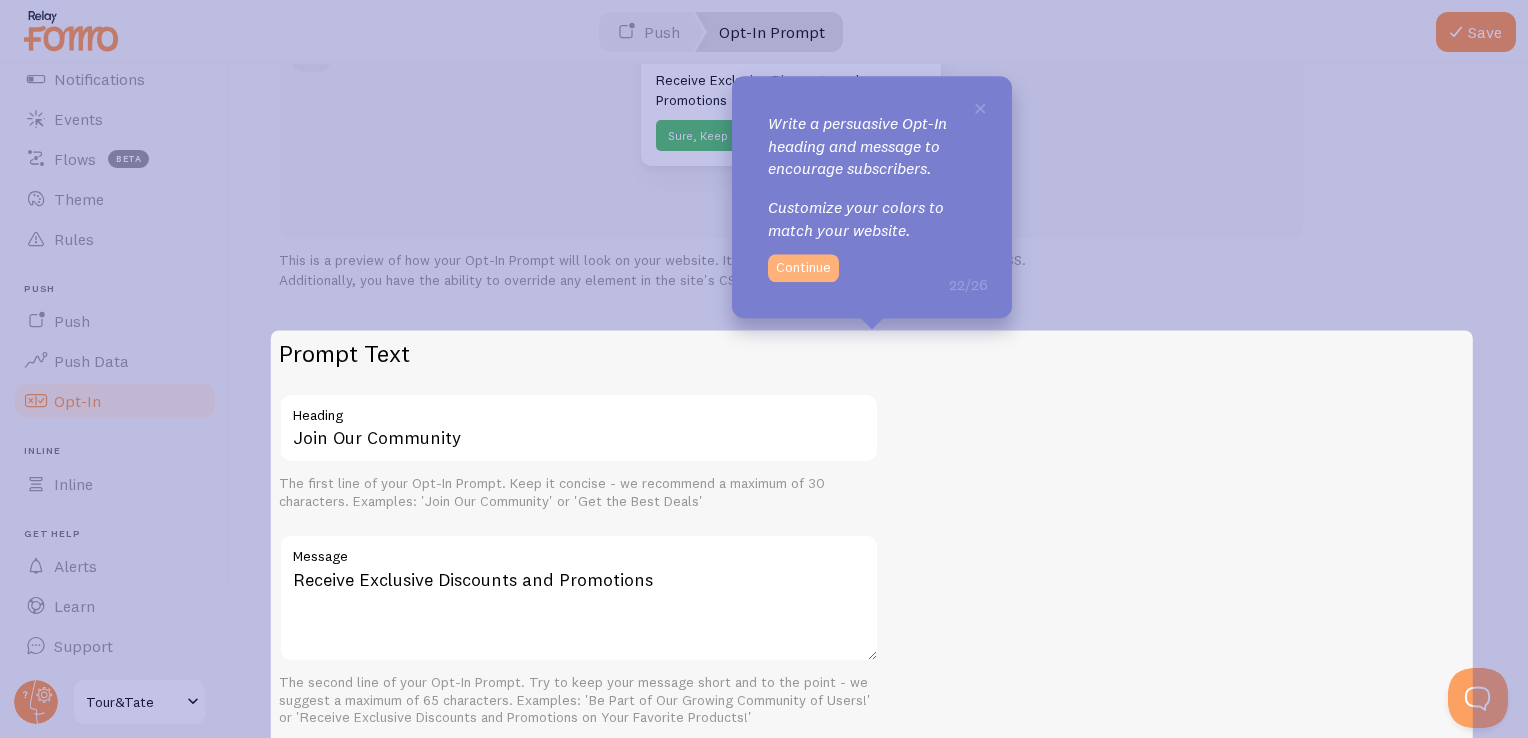 click on "Continue" at bounding box center (803, 268) 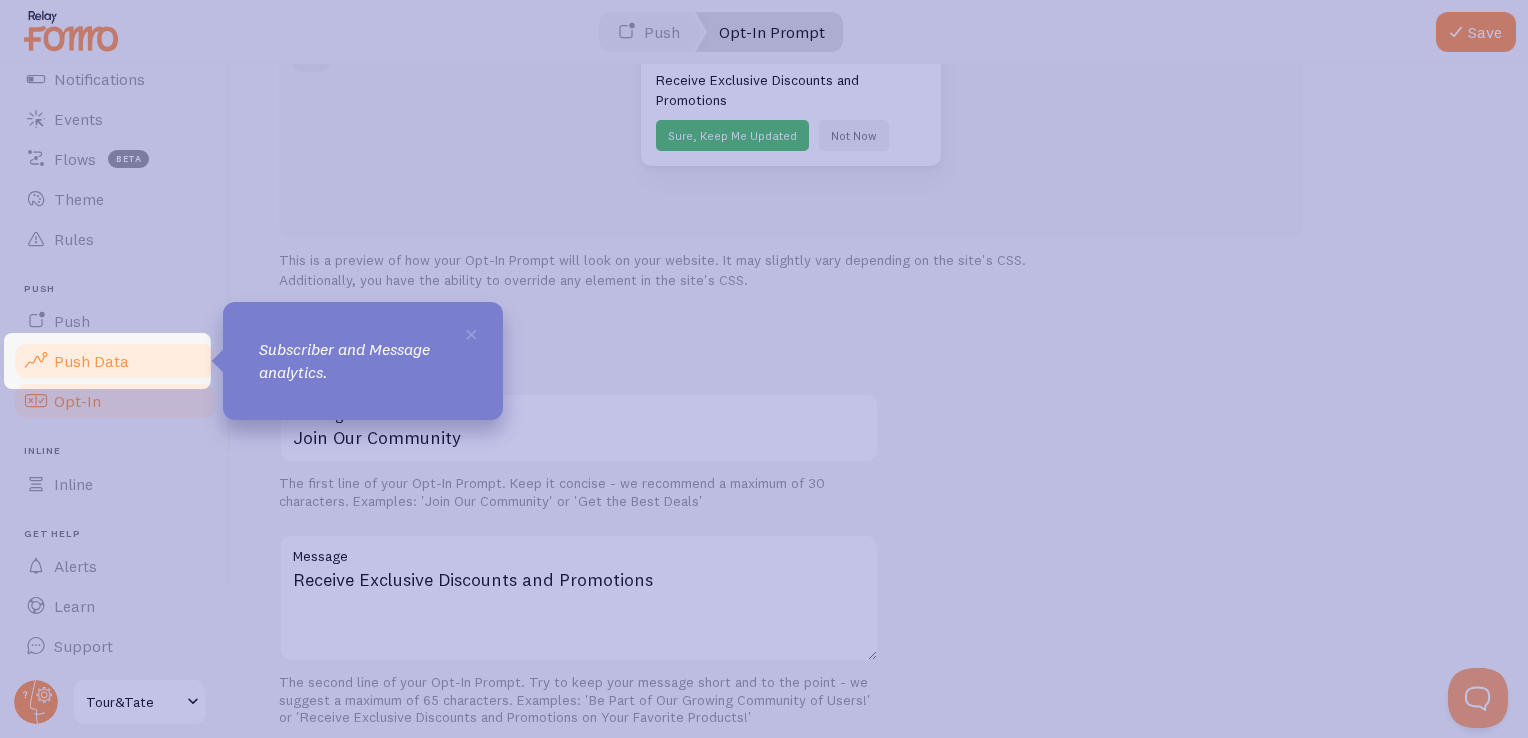 click on "Push Data" at bounding box center (115, 361) 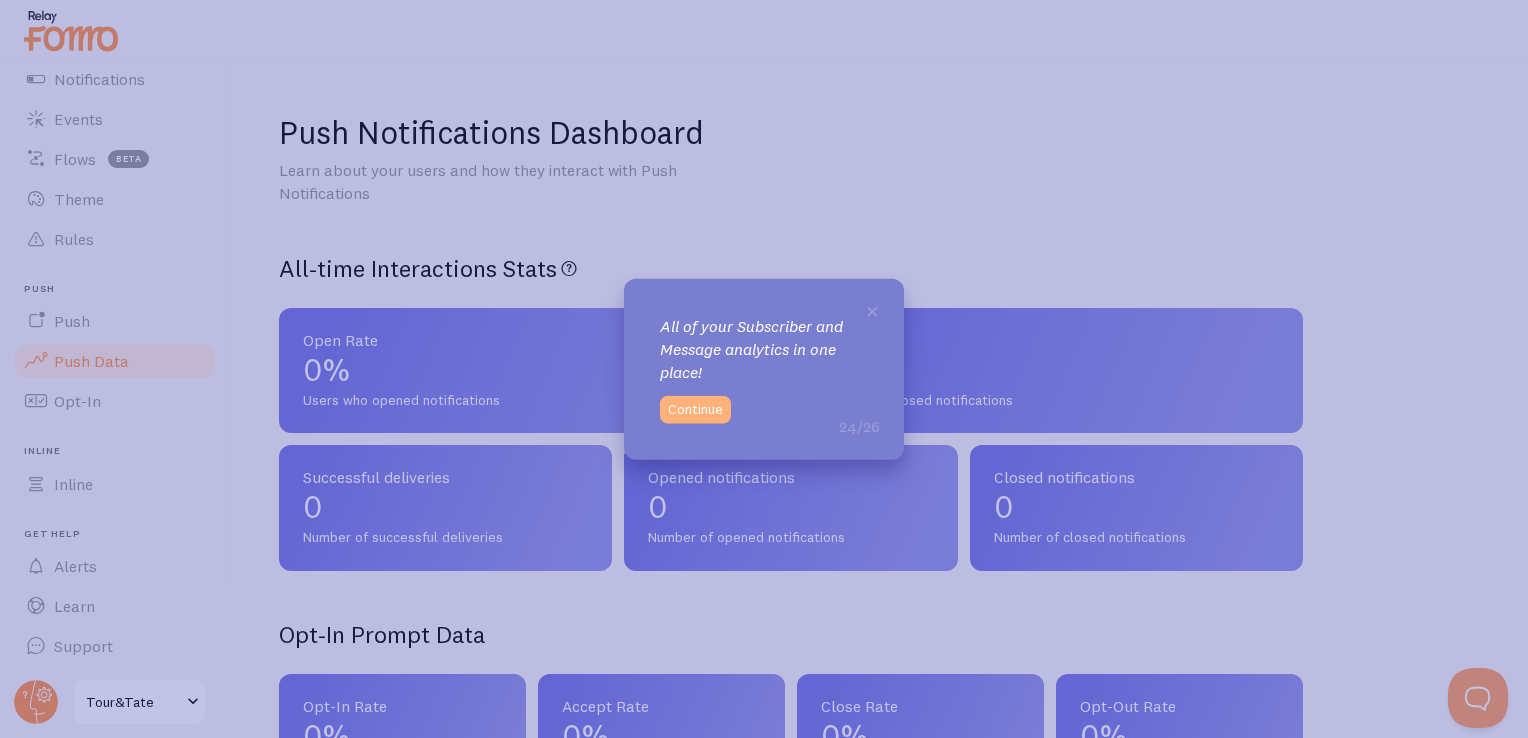 click on "Continue" at bounding box center [695, 409] 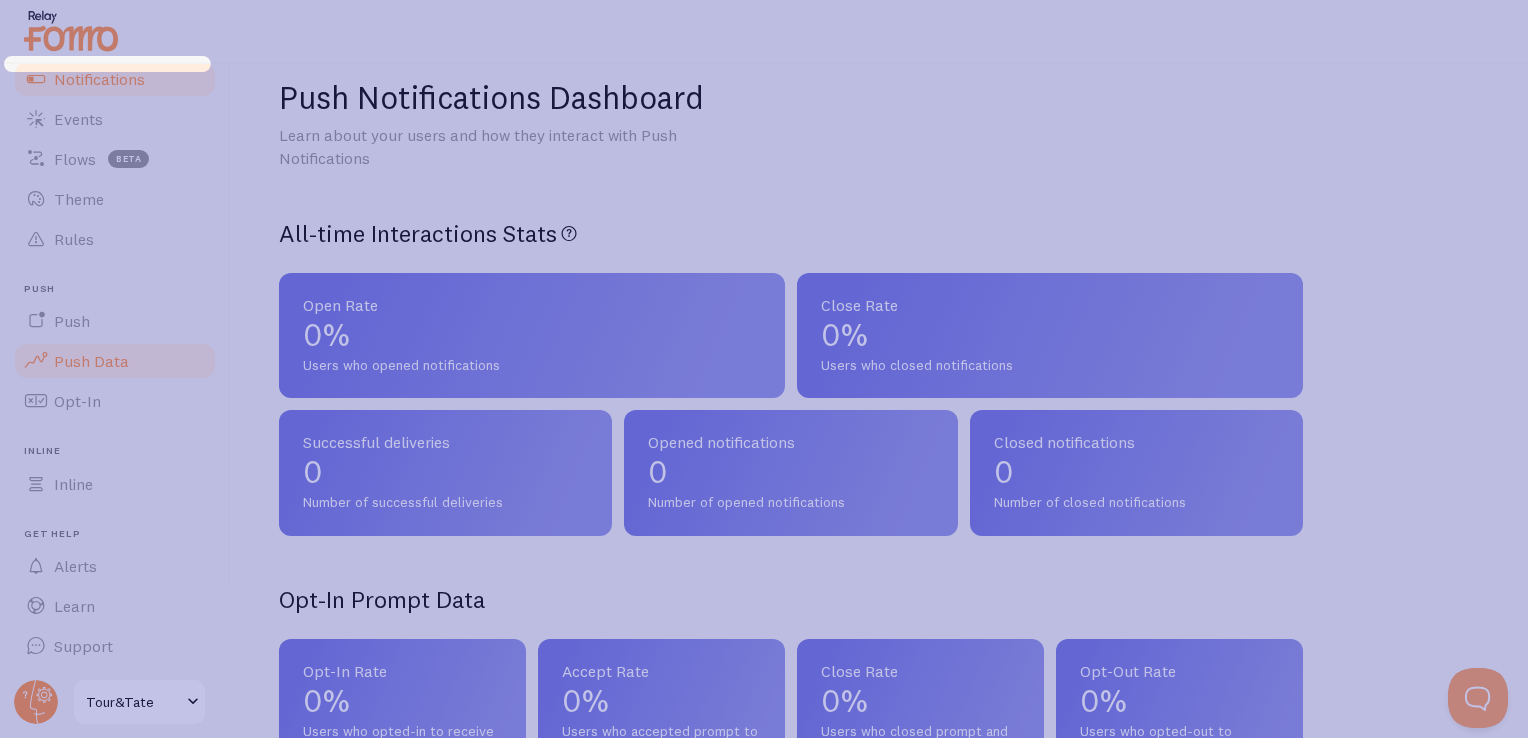 scroll, scrollTop: 0, scrollLeft: 0, axis: both 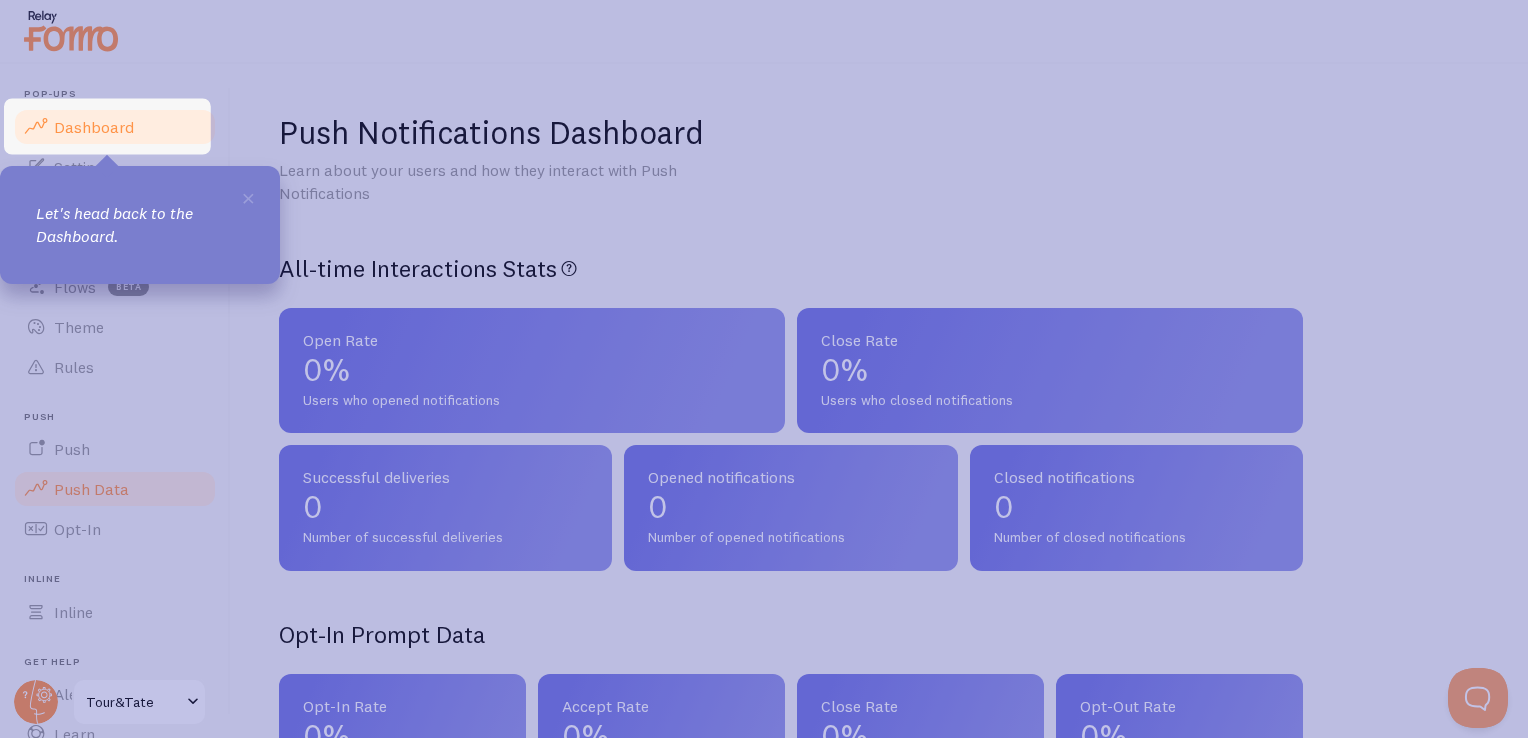 click on "Dashboard" at bounding box center [94, 127] 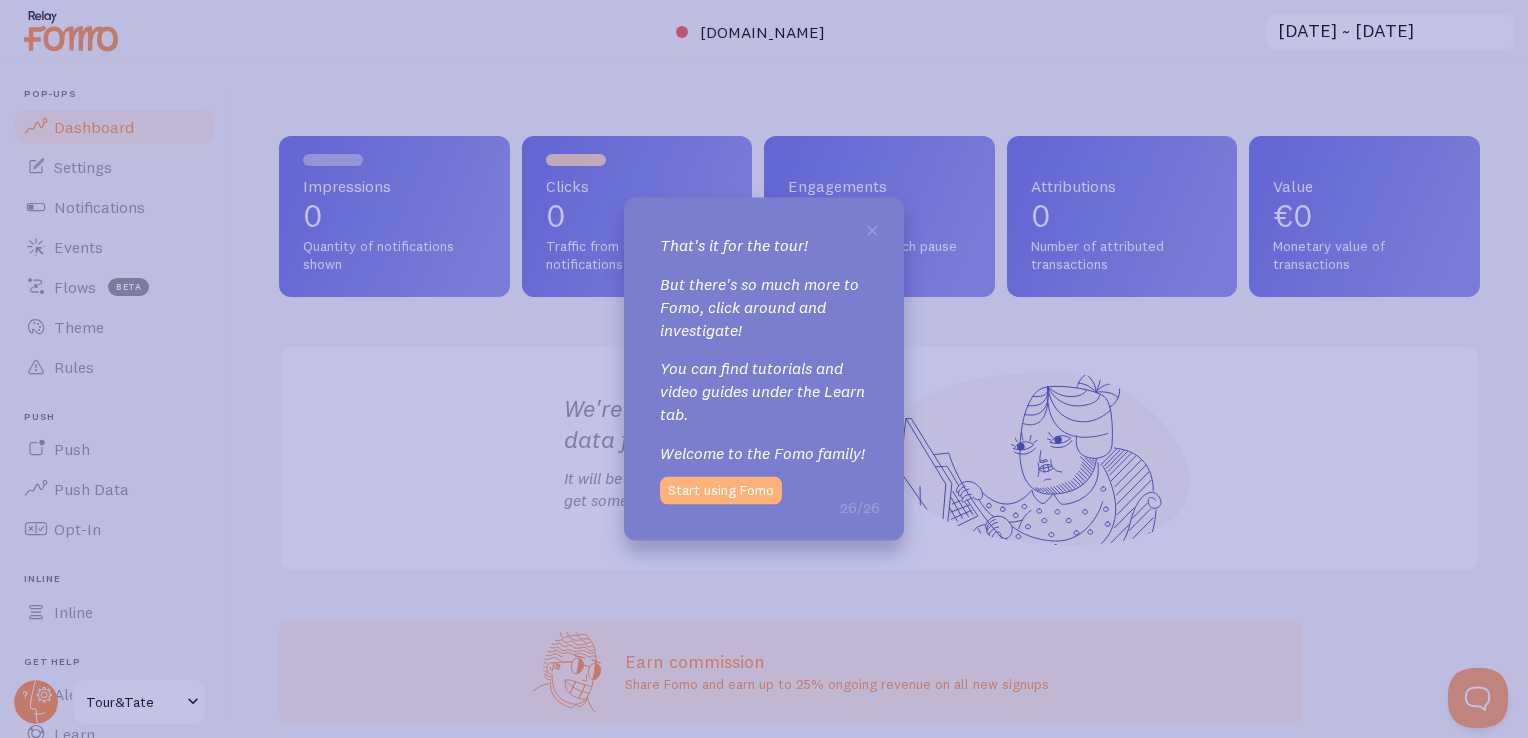 click on "Start using Fomo" at bounding box center (721, 490) 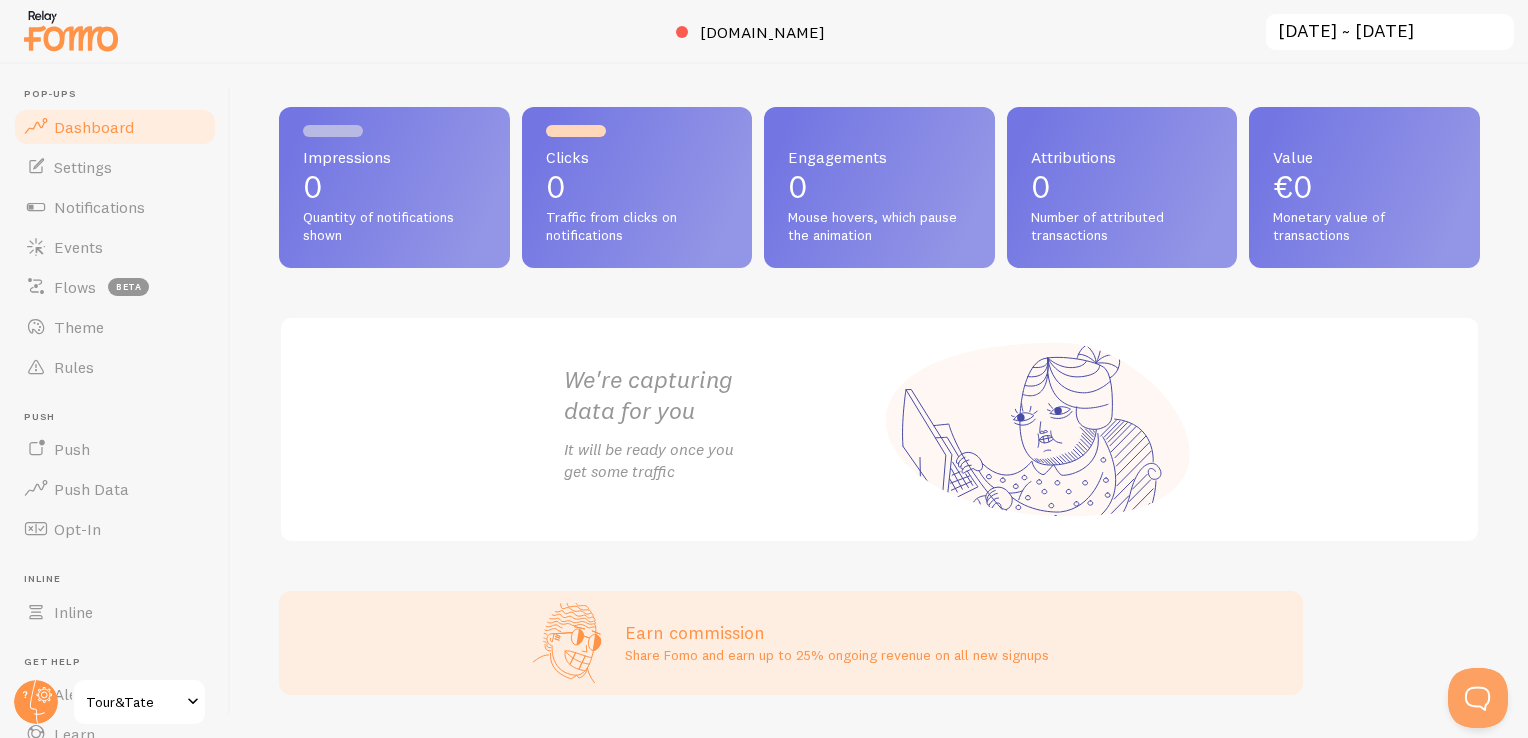 scroll, scrollTop: 0, scrollLeft: 0, axis: both 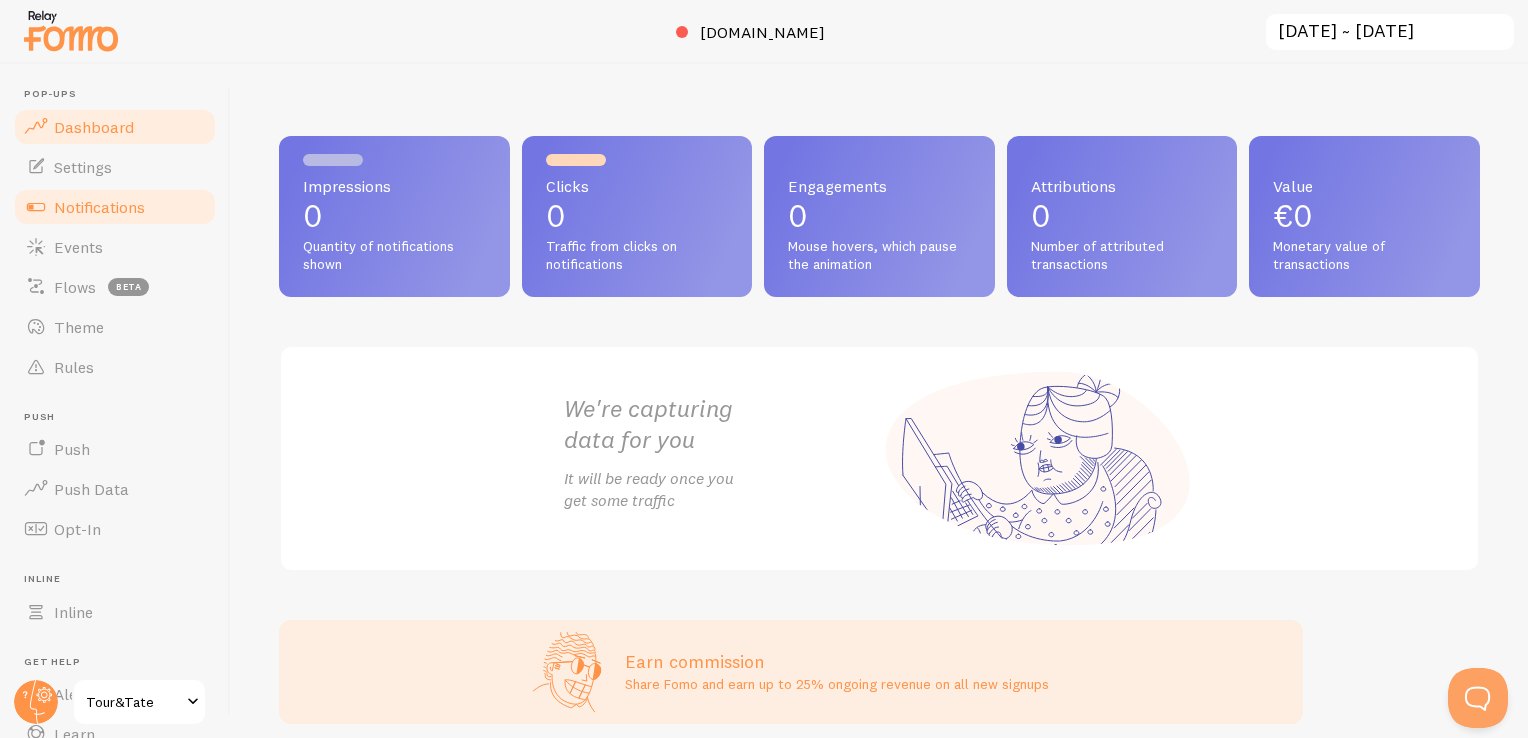 click on "Notifications" at bounding box center [99, 207] 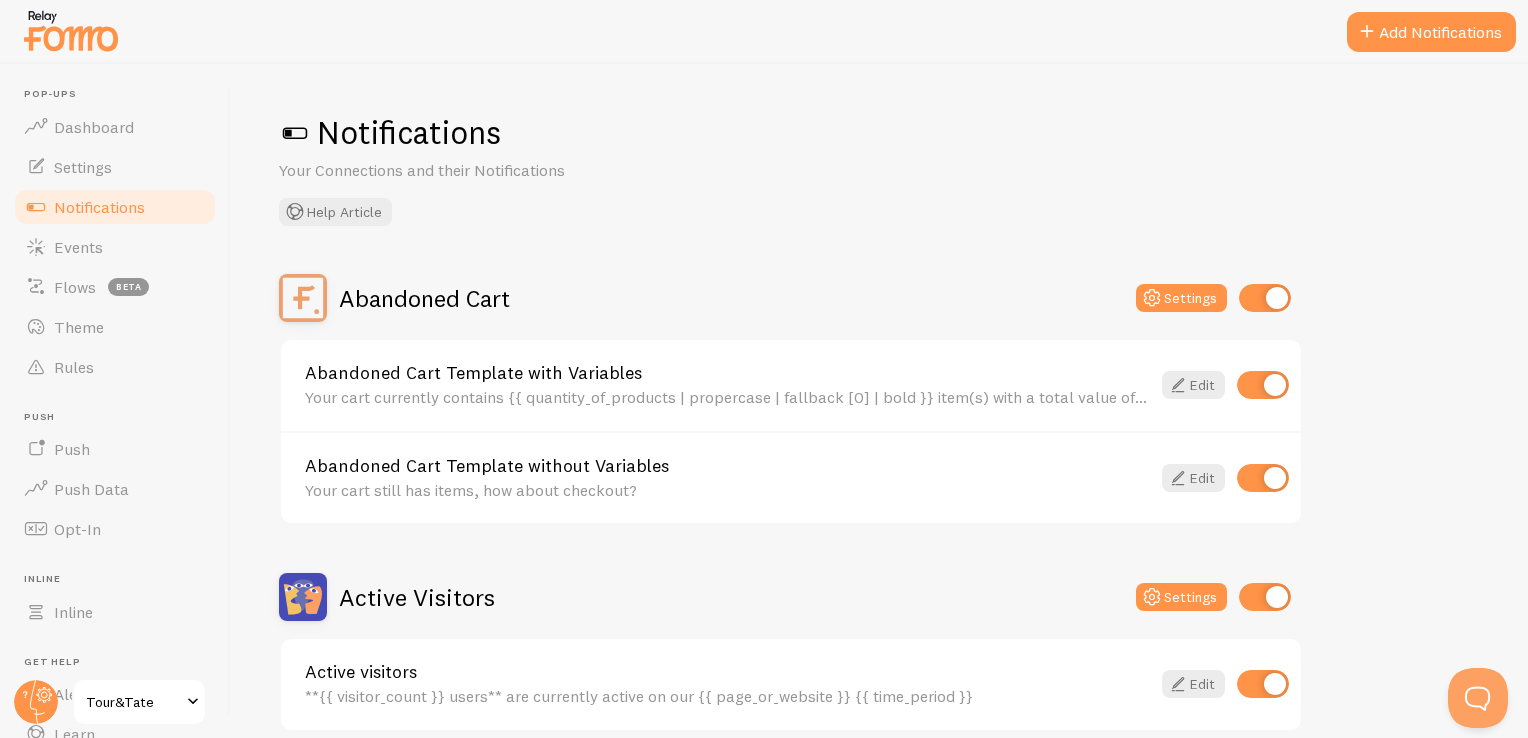 click at bounding box center [295, 133] 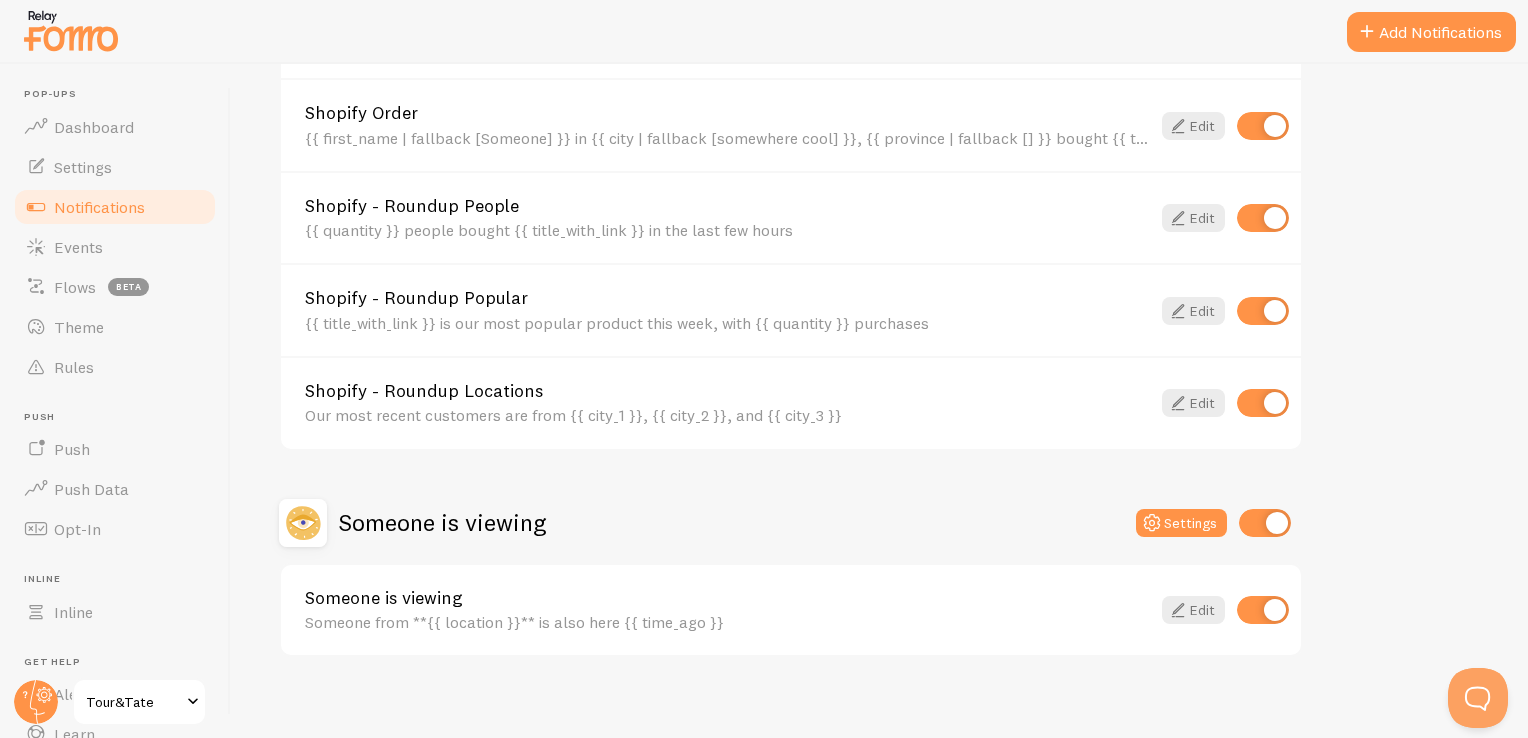 scroll, scrollTop: 867, scrollLeft: 0, axis: vertical 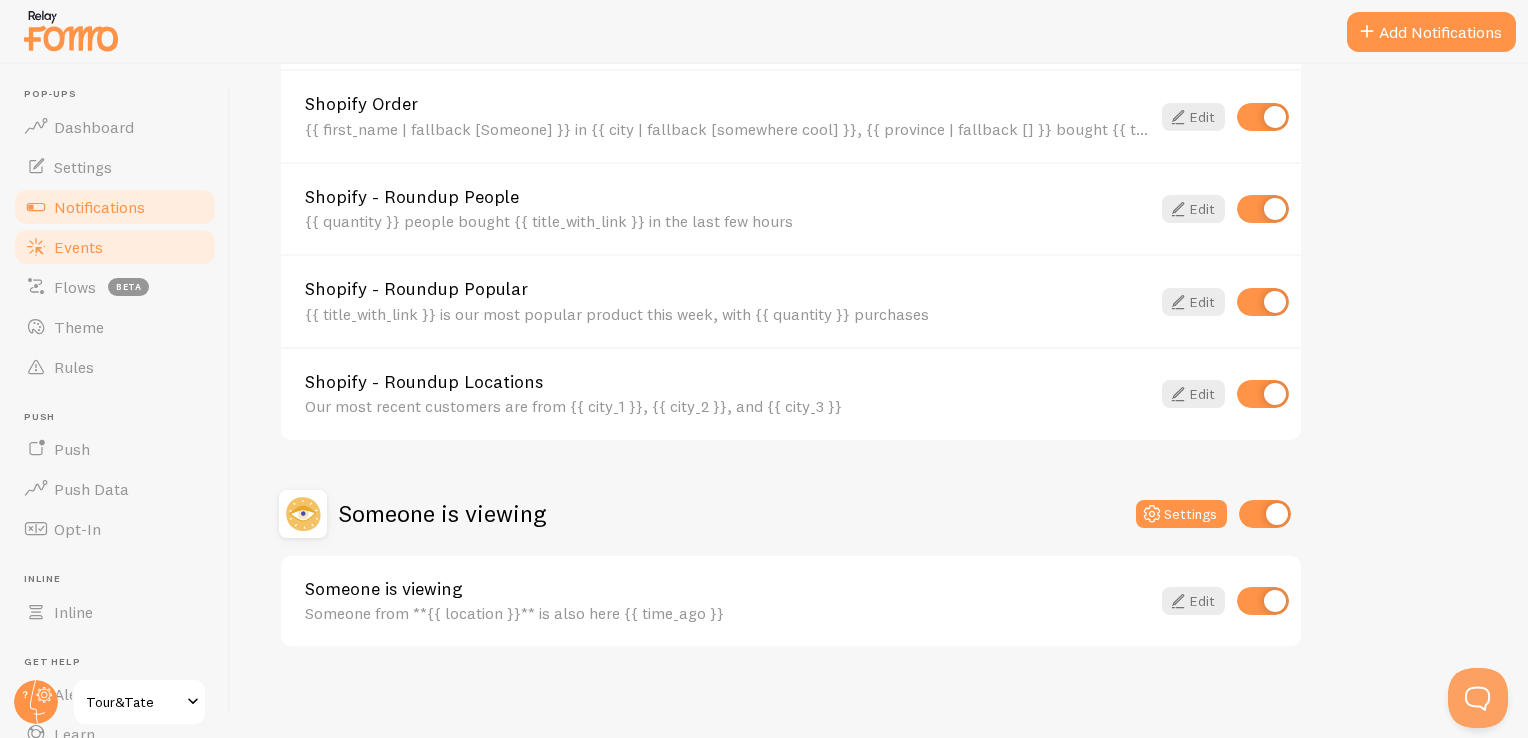 click on "Events" at bounding box center (115, 247) 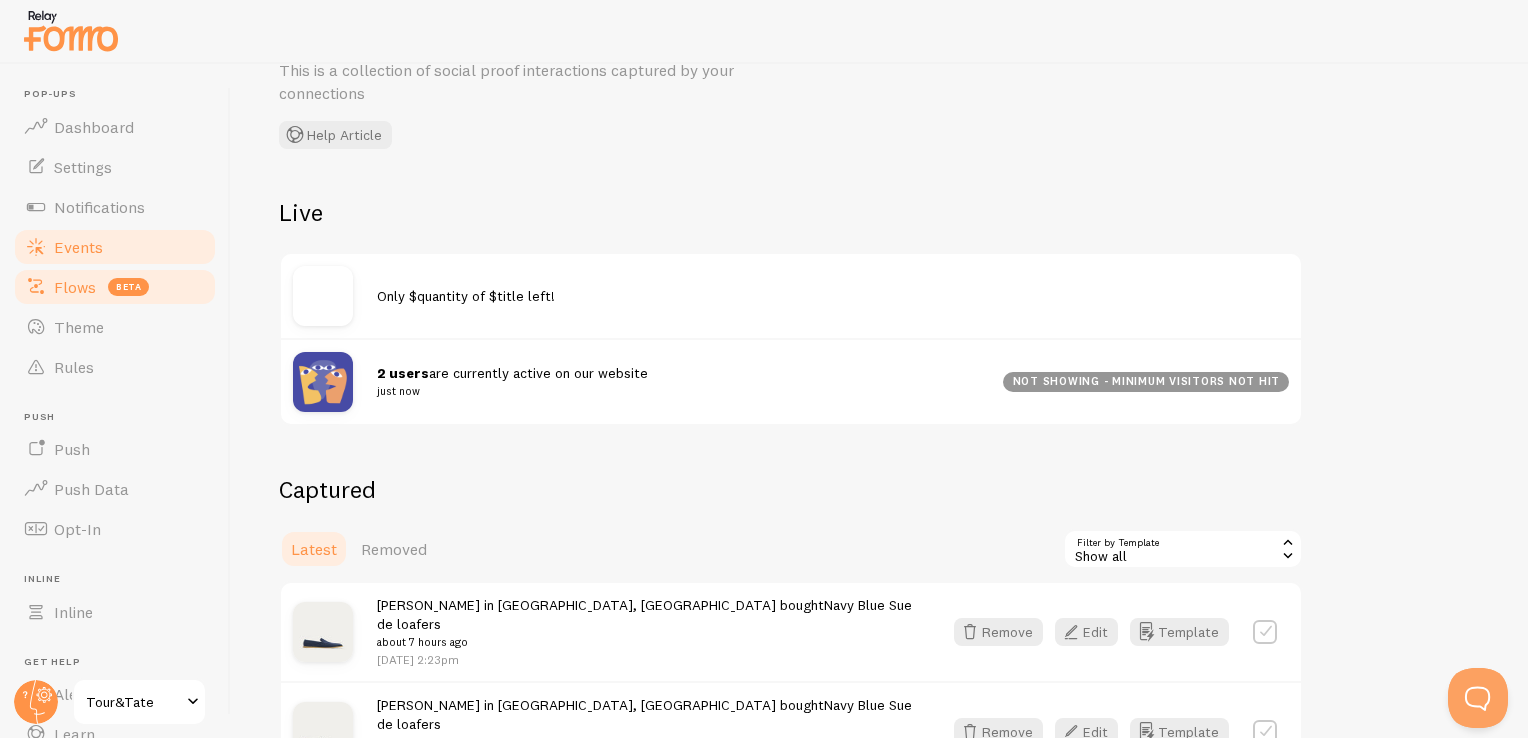click on "Flows
beta" at bounding box center [115, 287] 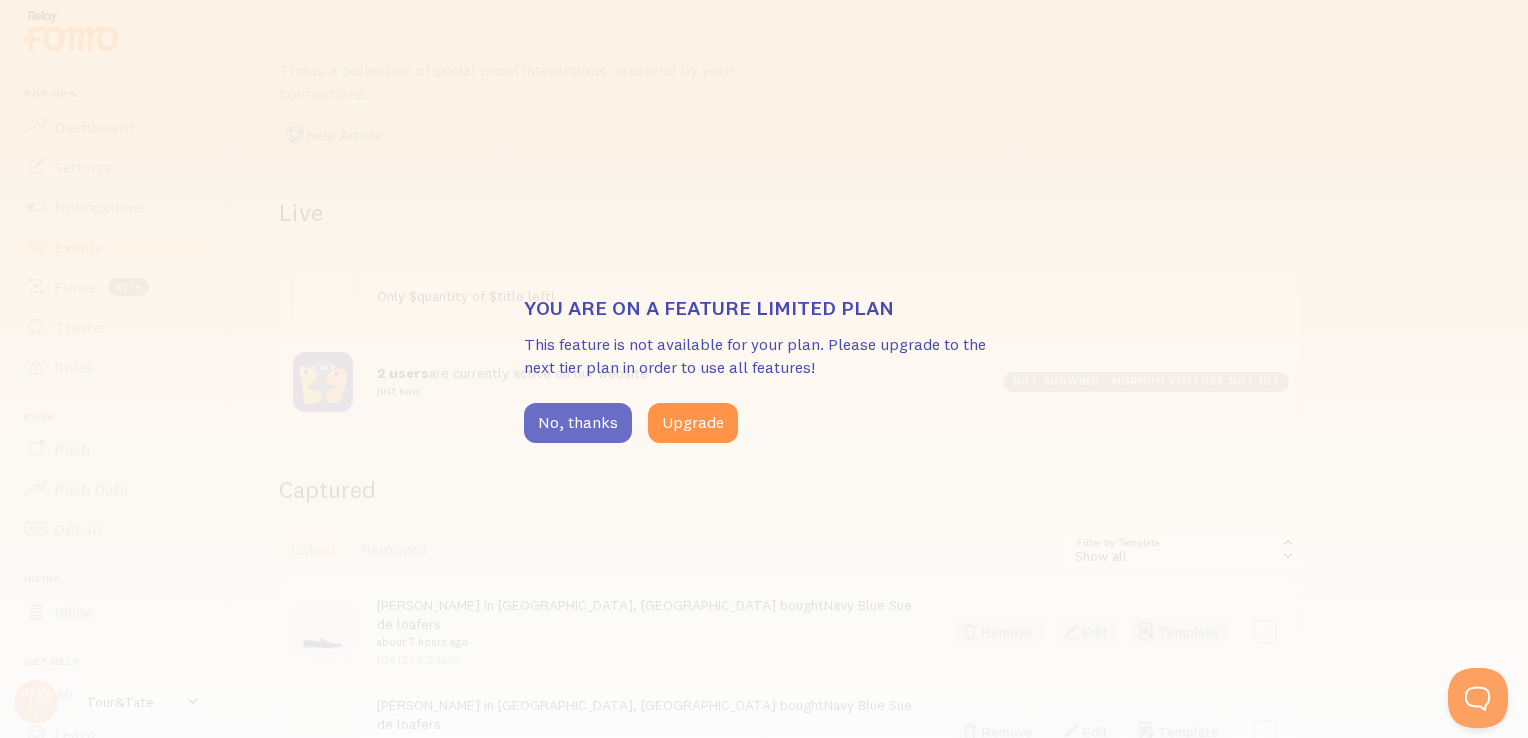 click on "No, thanks" at bounding box center (578, 423) 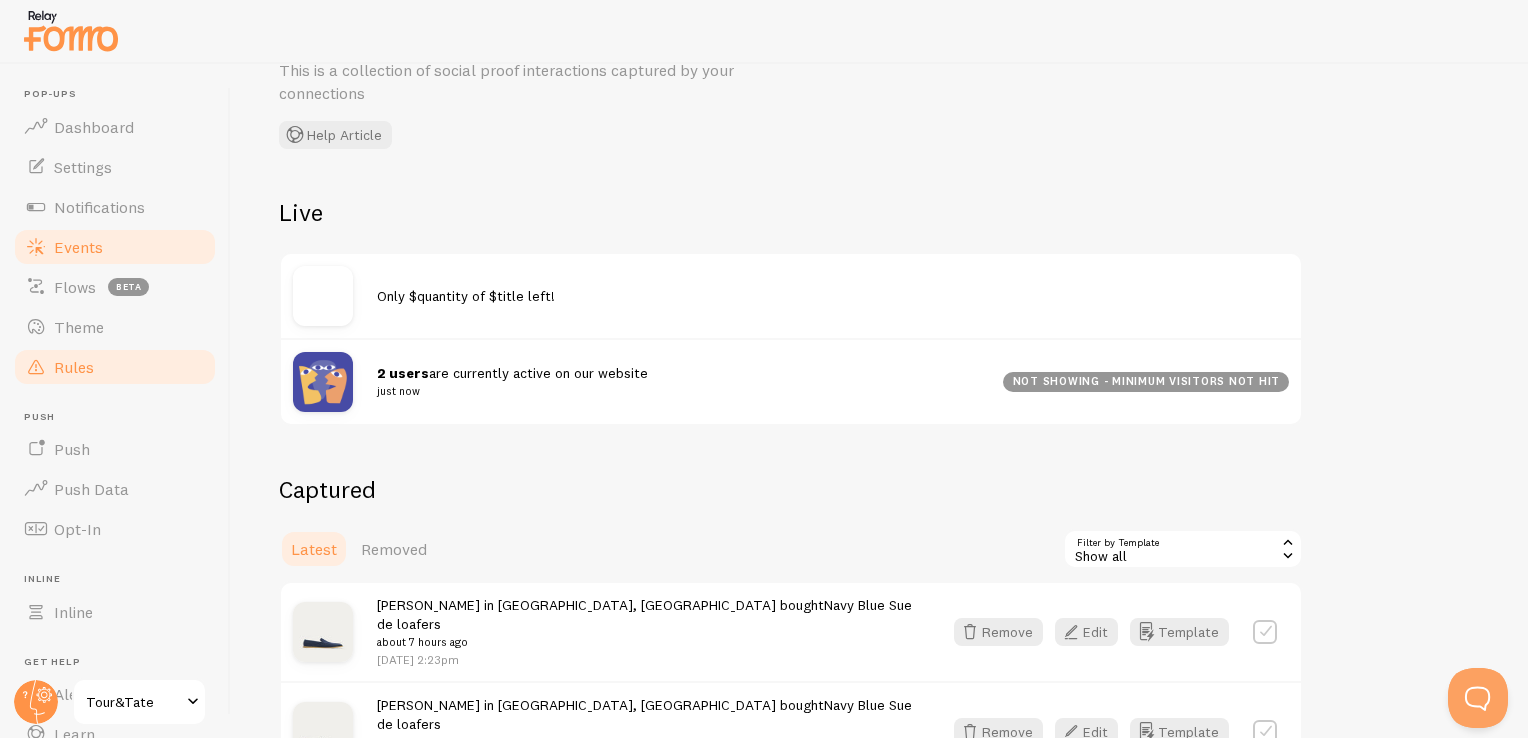 click on "Rules" at bounding box center [115, 367] 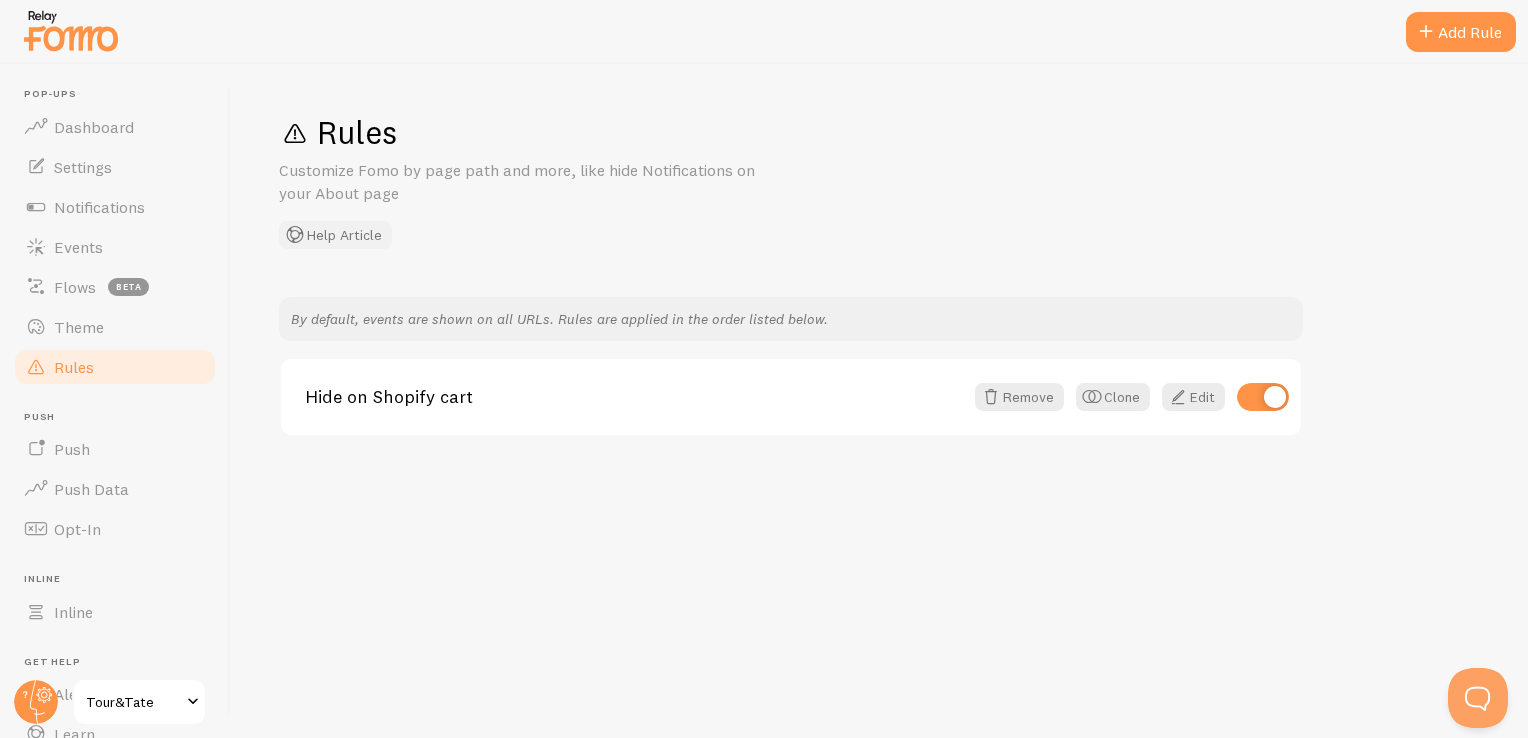 click on "Help Article" at bounding box center [335, 235] 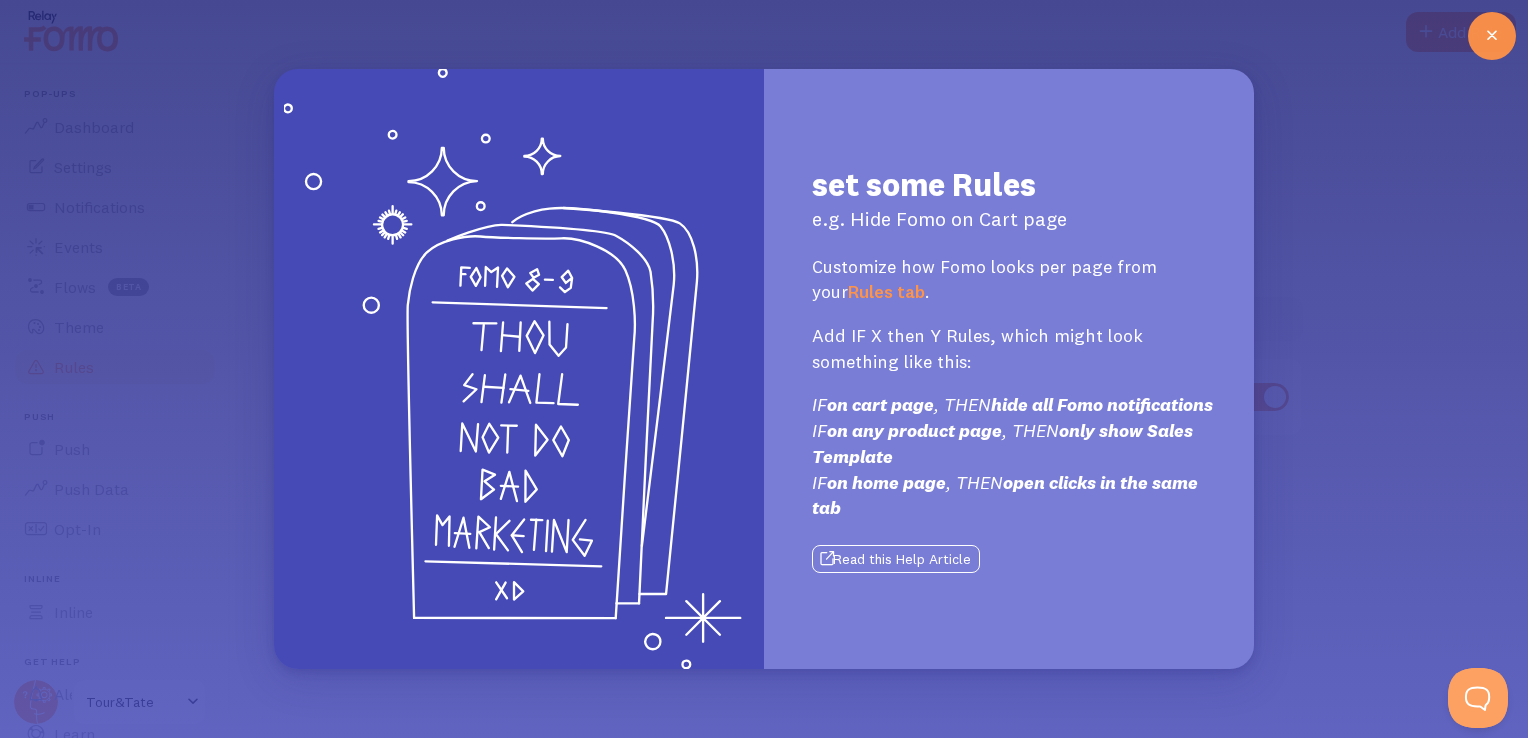 click at bounding box center [1492, 36] 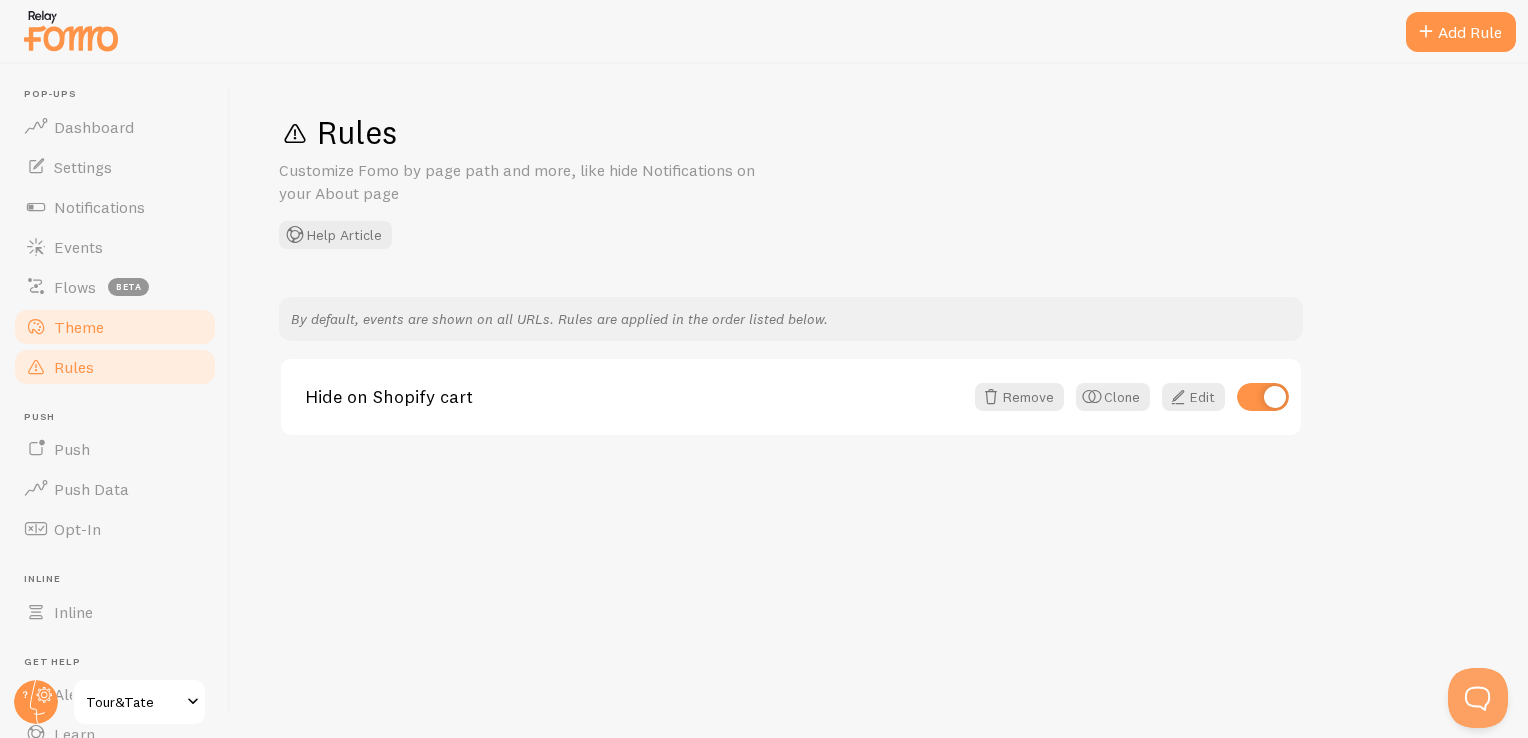click on "Theme" at bounding box center [79, 327] 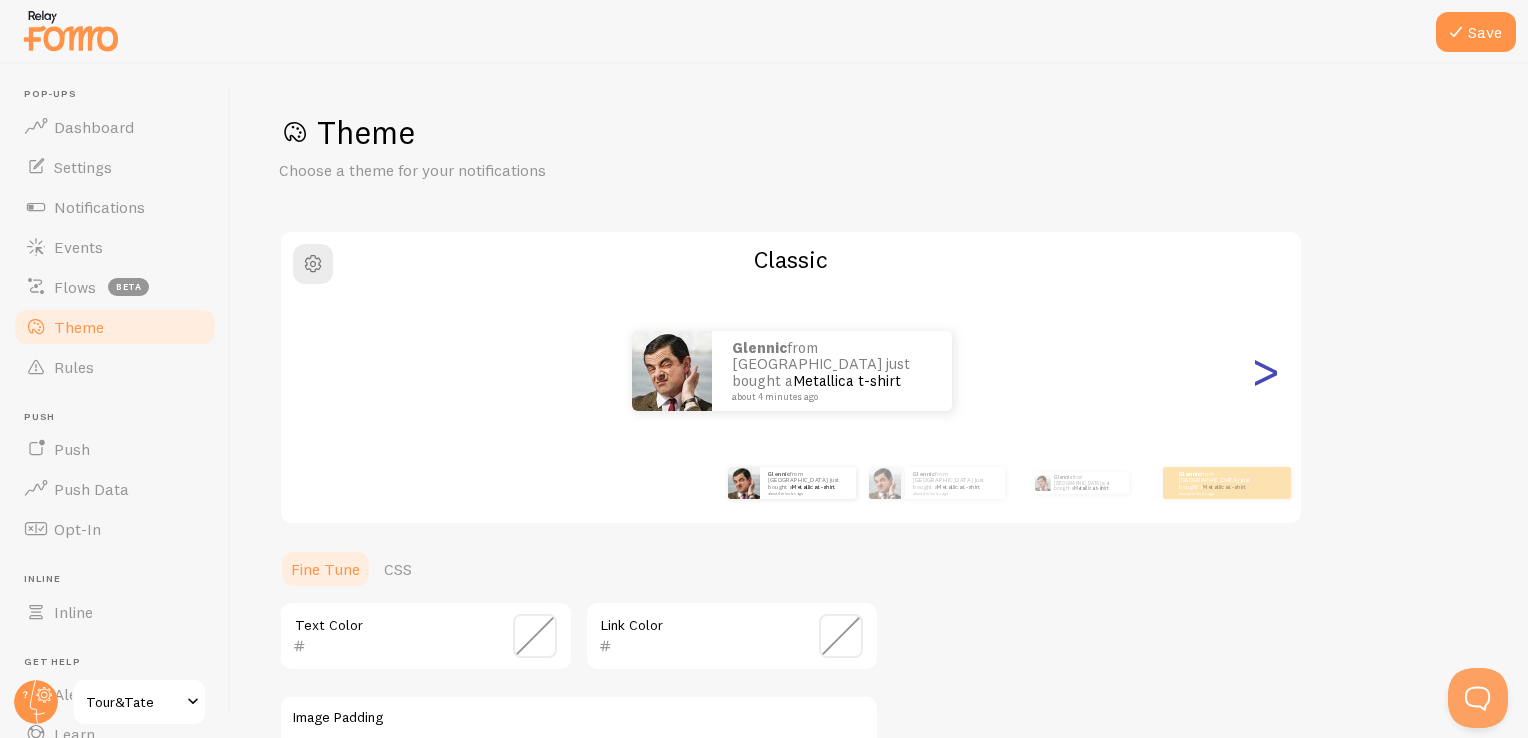 click on ">" at bounding box center (1265, 371) 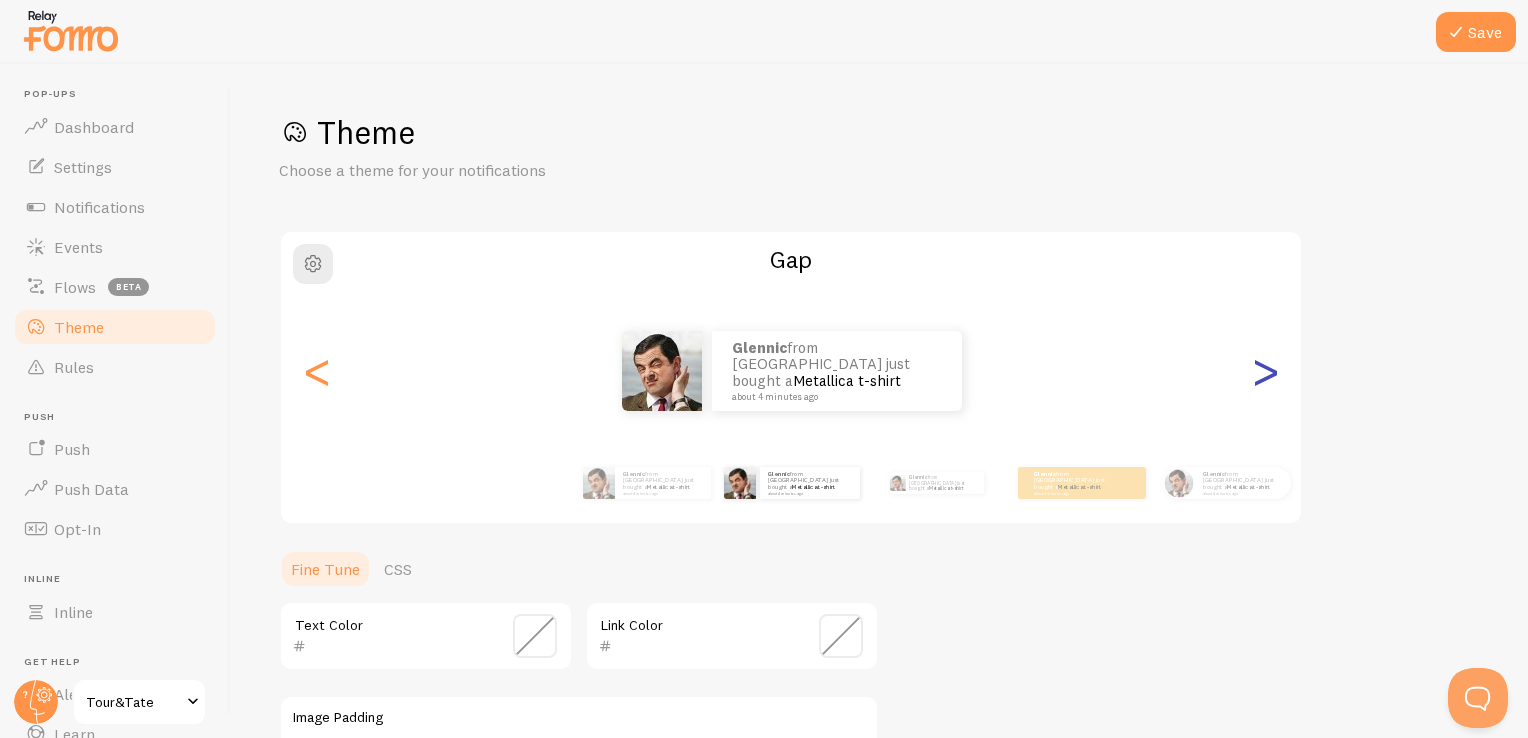 click on ">" at bounding box center [1265, 371] 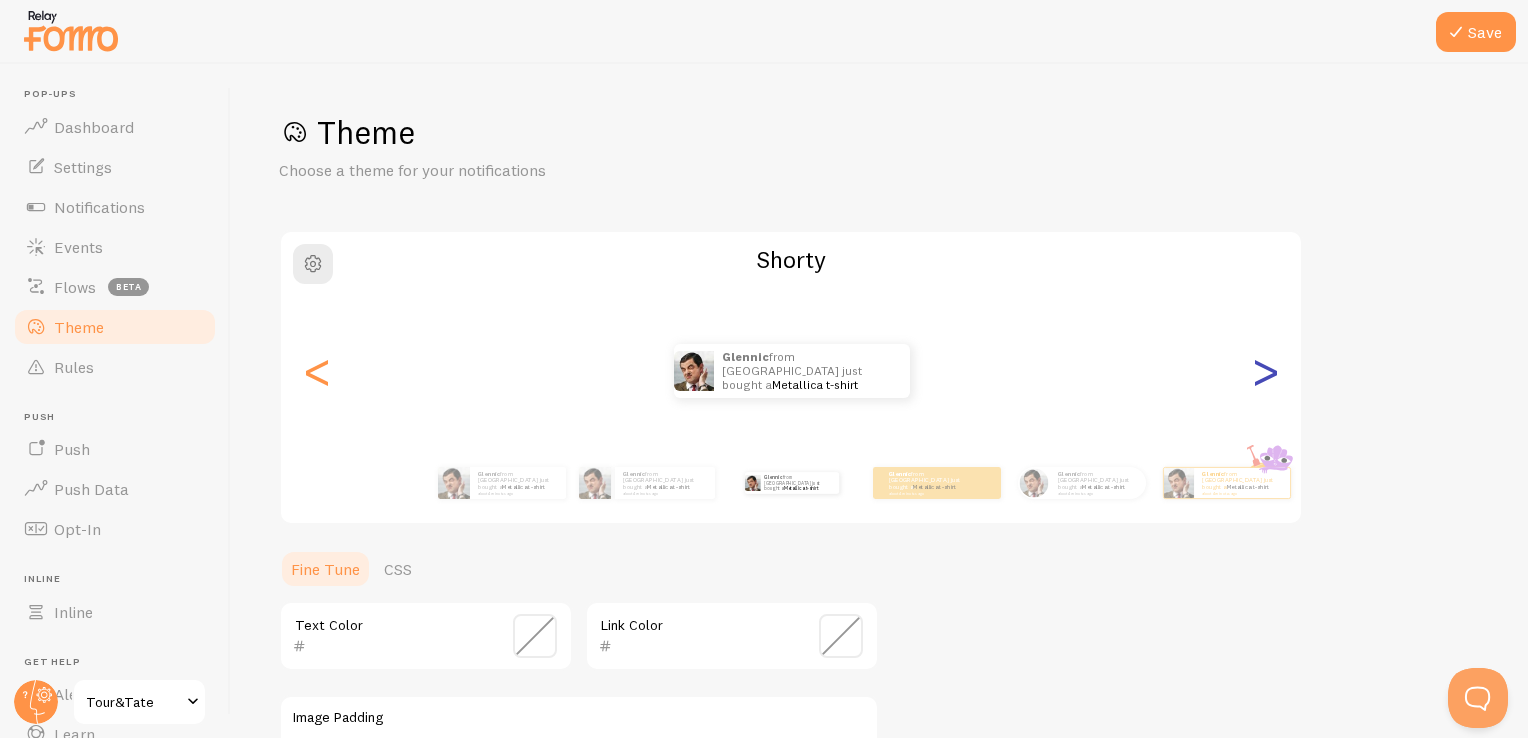 click on ">" at bounding box center (1265, 371) 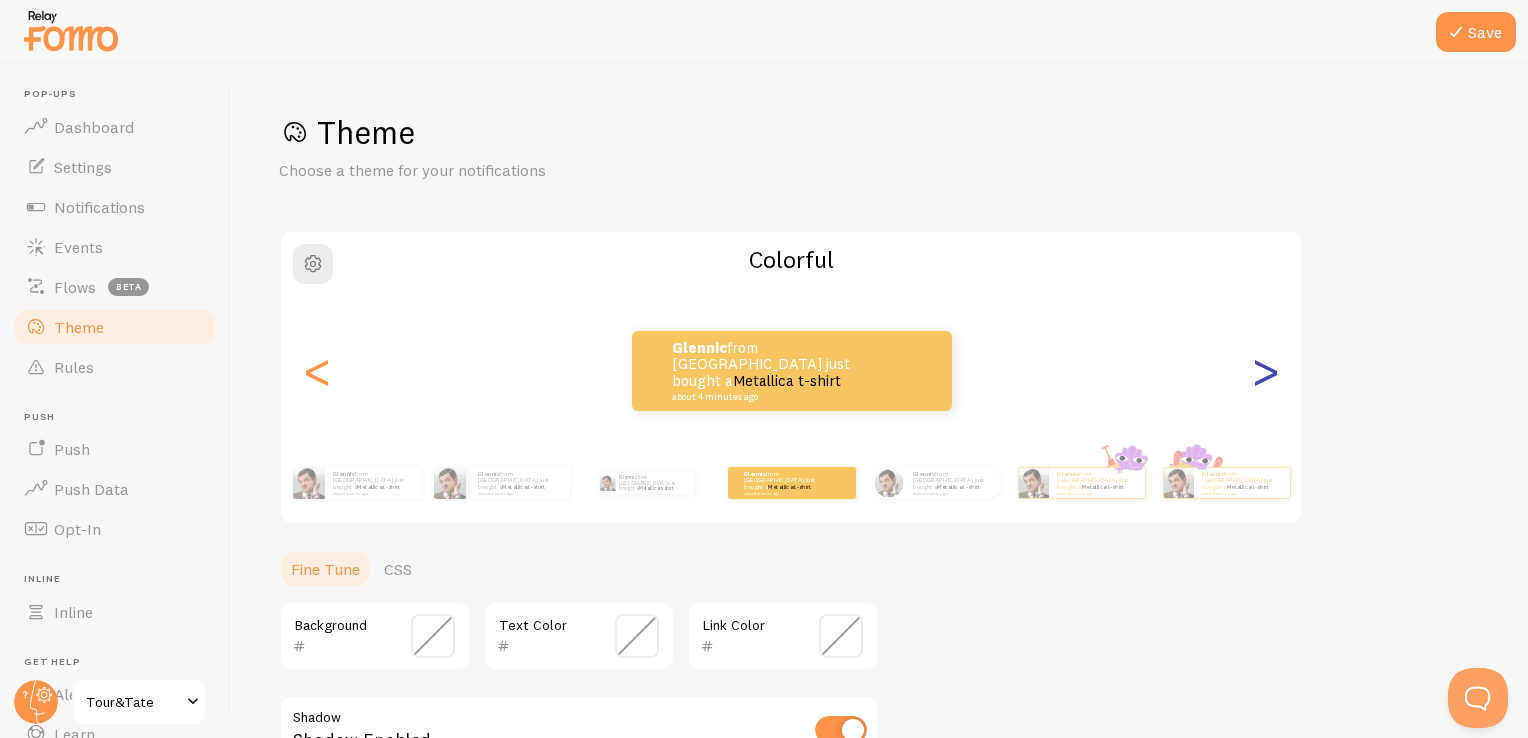 click on ">" at bounding box center [1265, 371] 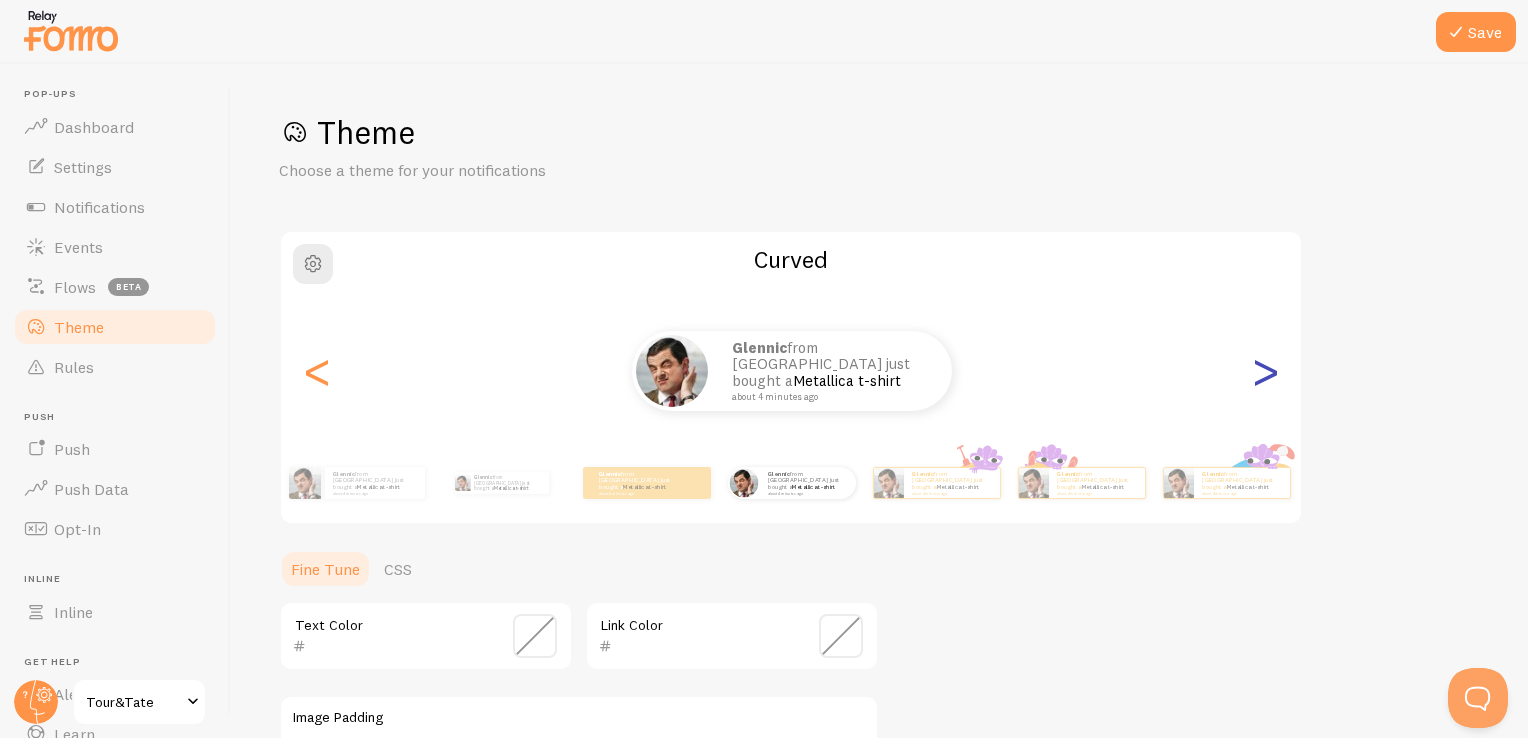 click on ">" at bounding box center [1265, 371] 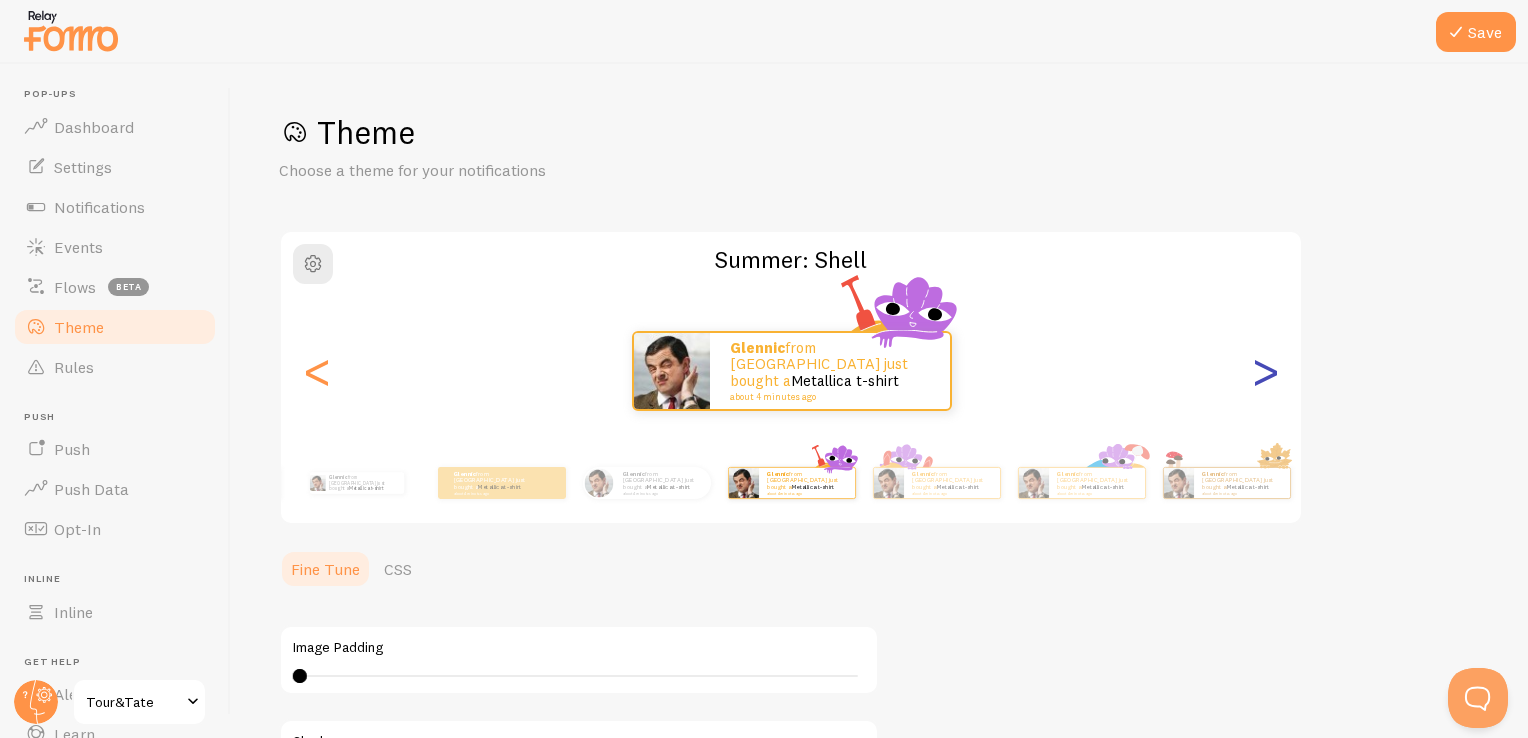 click on ">" at bounding box center [1265, 371] 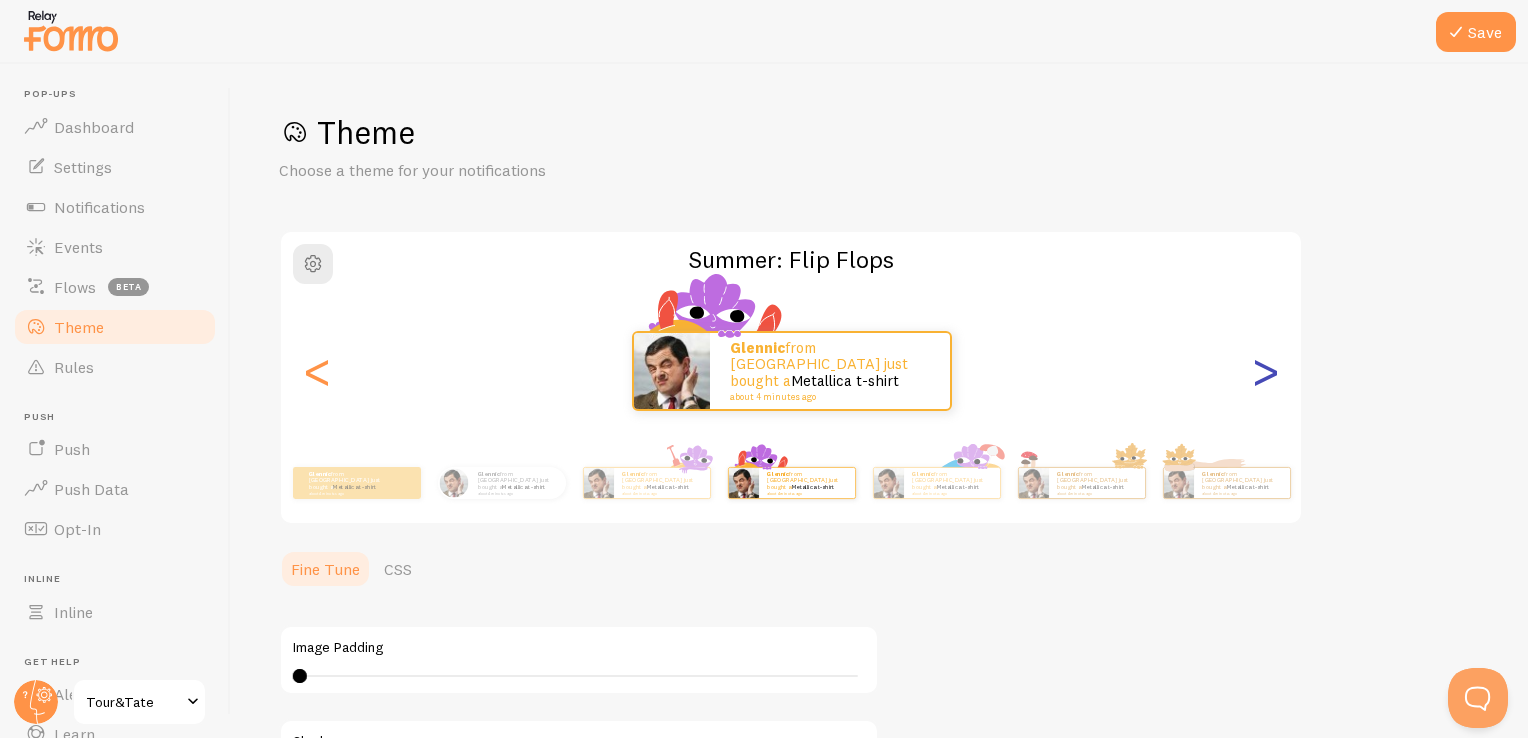 click on ">" at bounding box center (1265, 371) 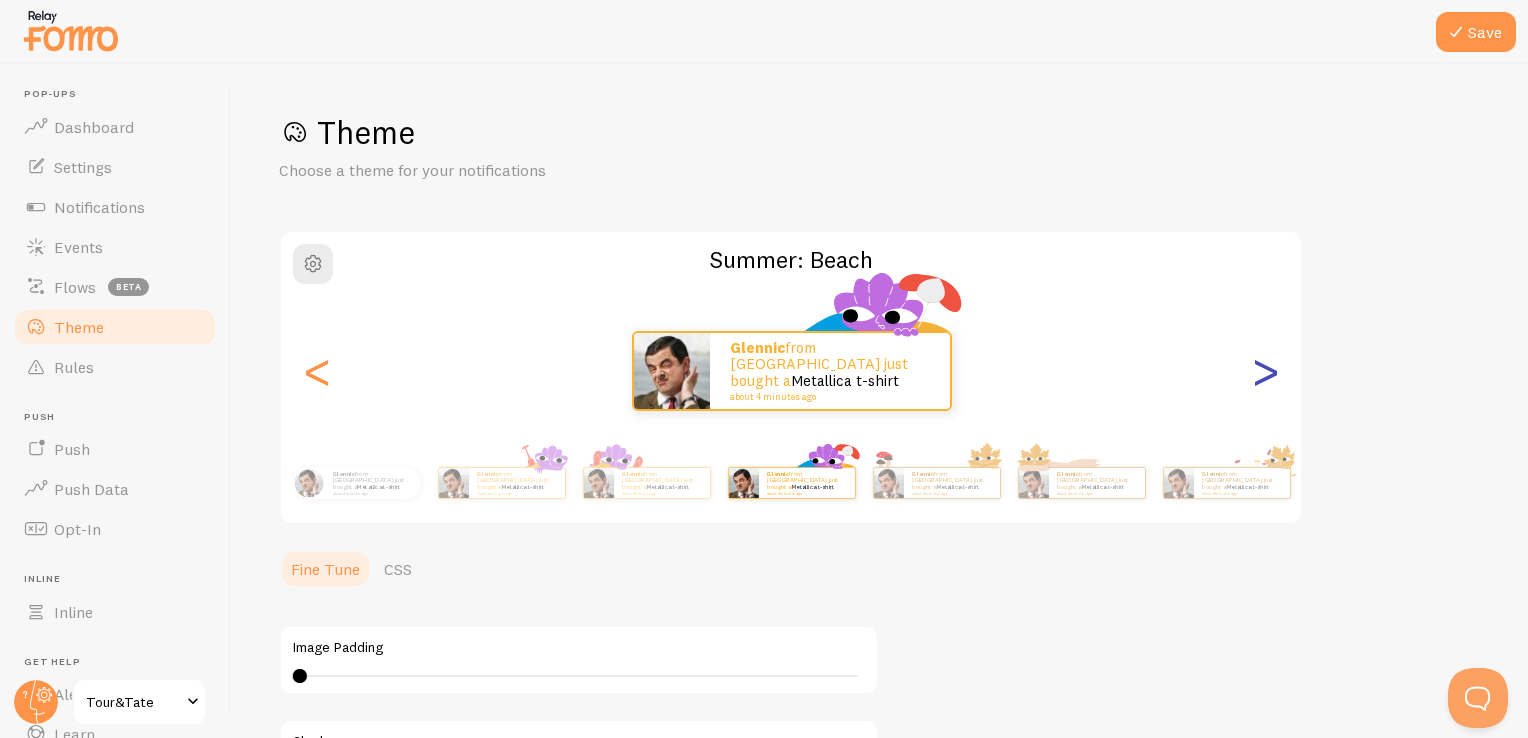 click on ">" at bounding box center (1265, 371) 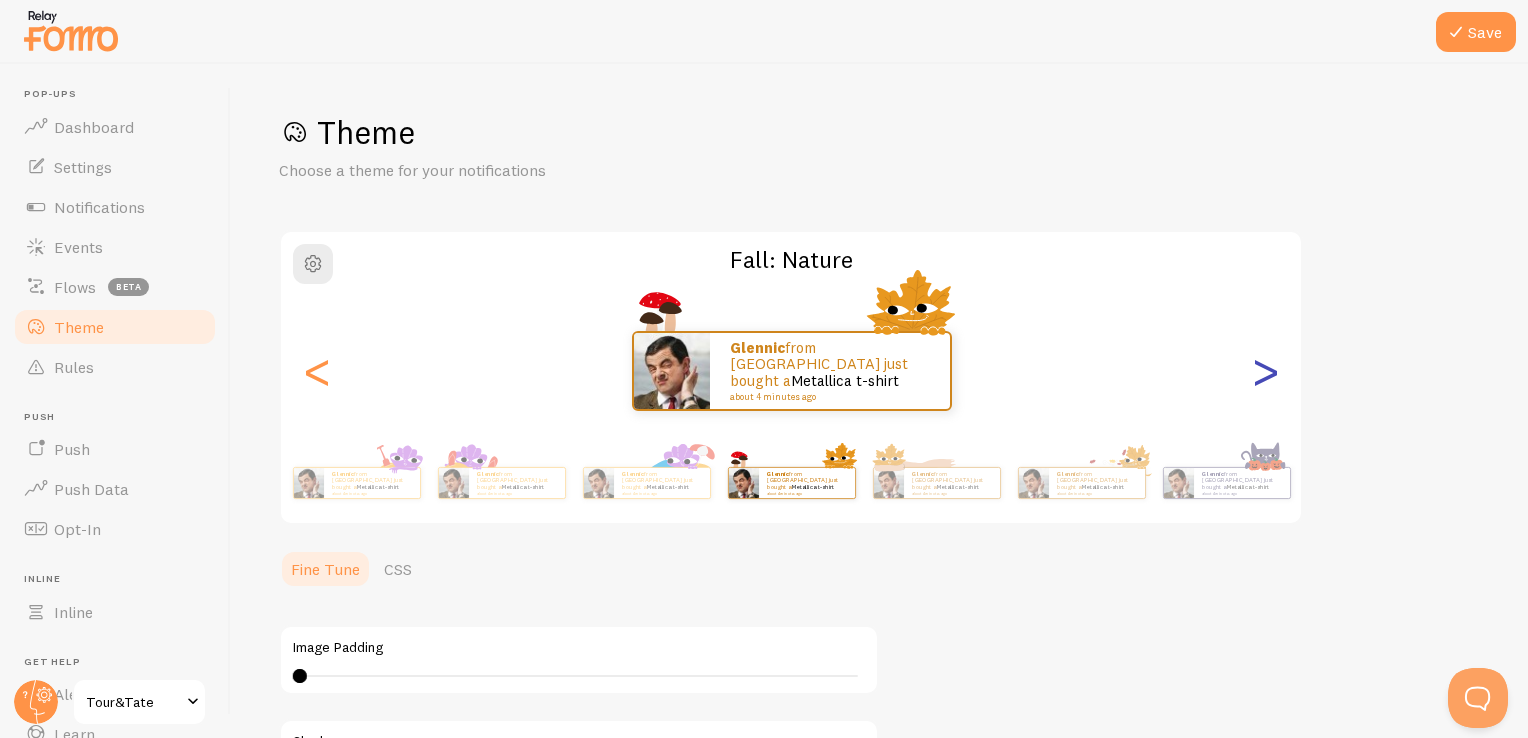click on ">" at bounding box center (1265, 371) 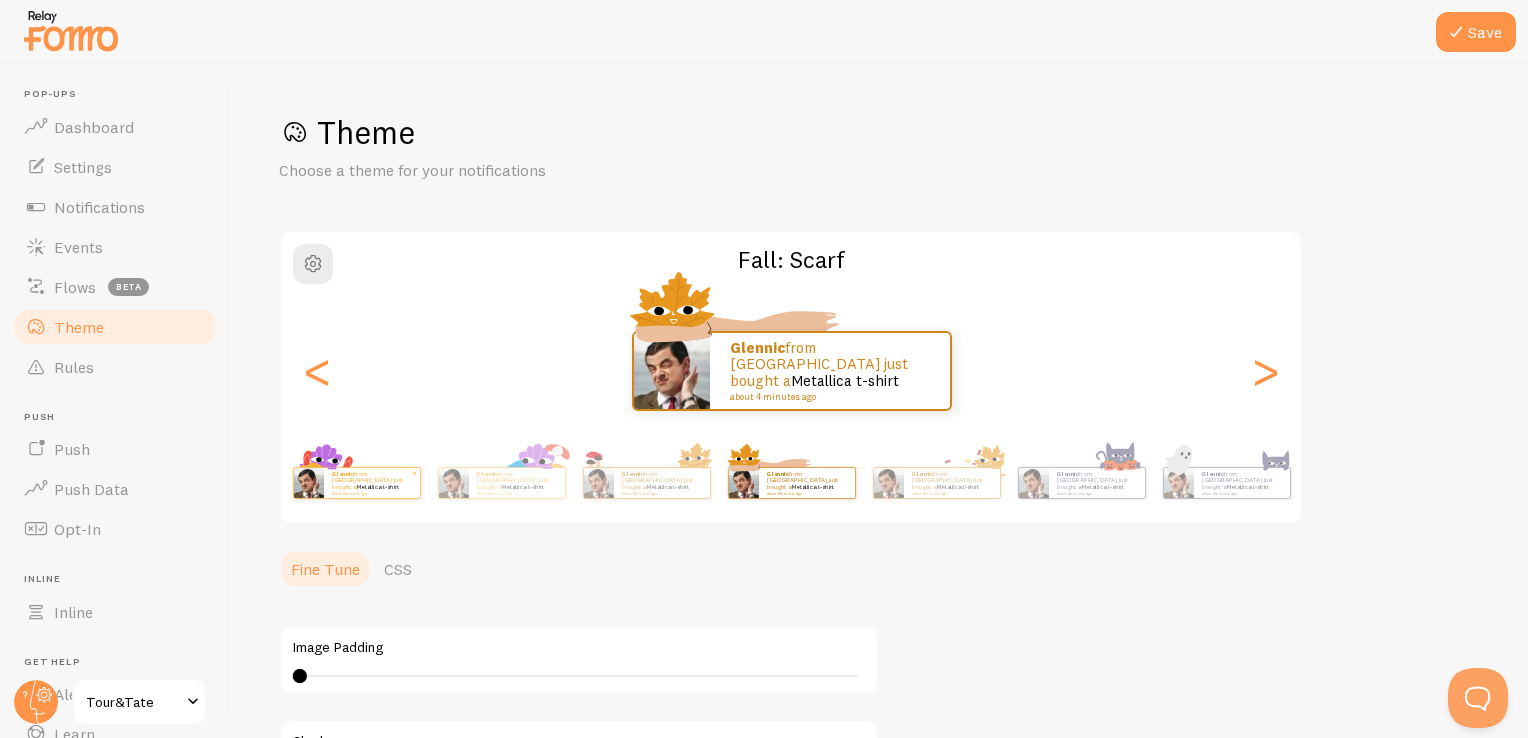 click on "Glennic  from [GEOGRAPHIC_DATA] just bought a  Metallica t-shirt   about 4 minutes ago" at bounding box center [372, 483] 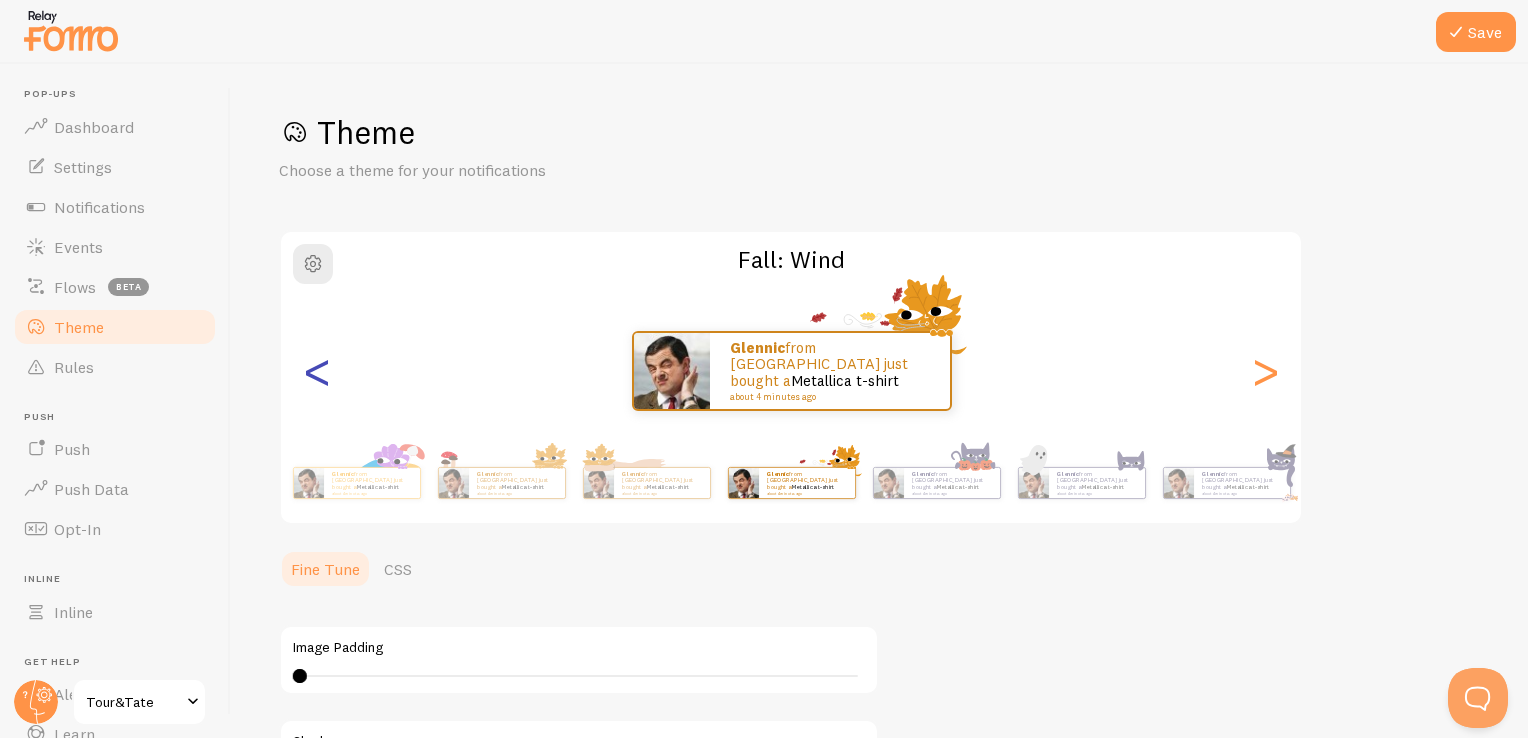 click on "<" at bounding box center [317, 371] 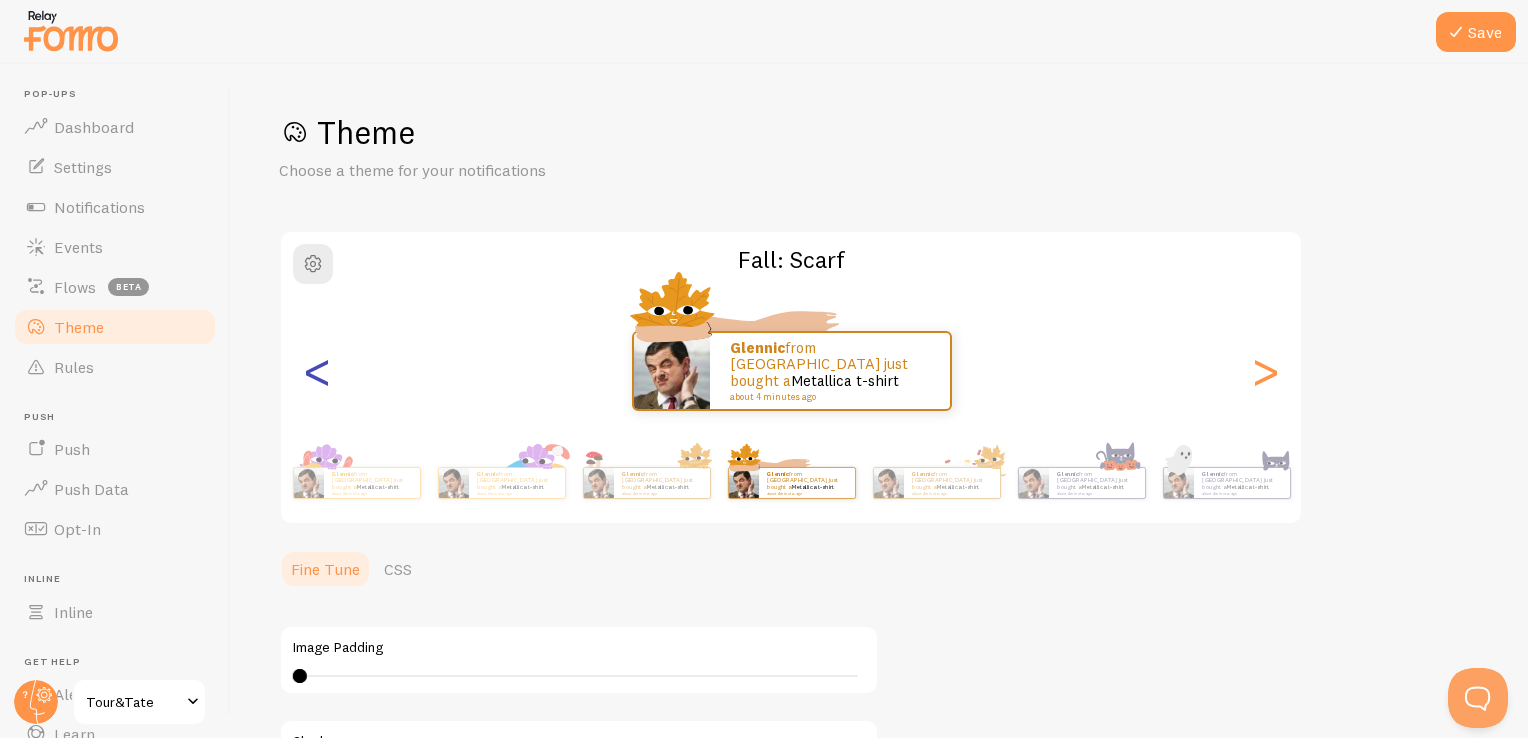 click on "<" at bounding box center (317, 371) 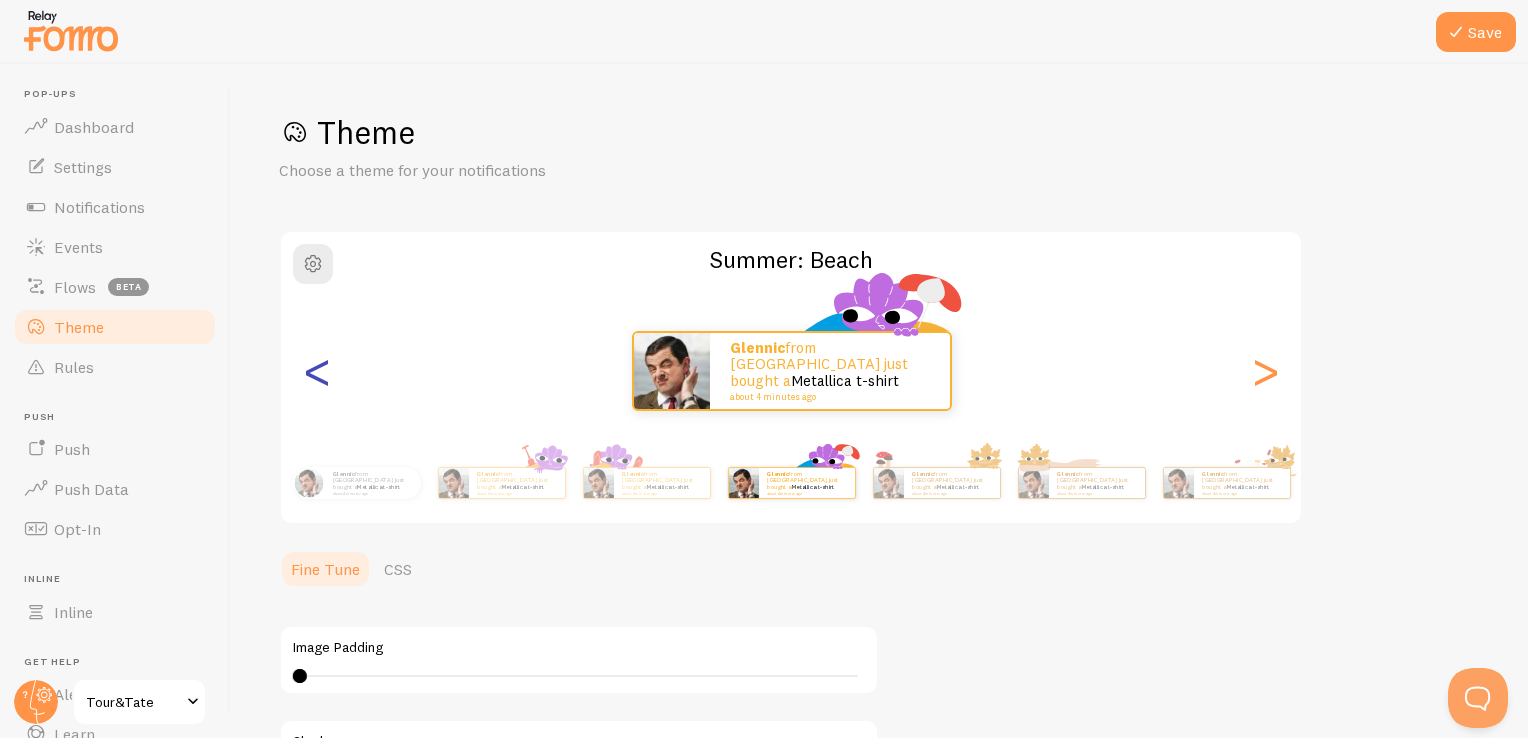 click on "<" at bounding box center (317, 371) 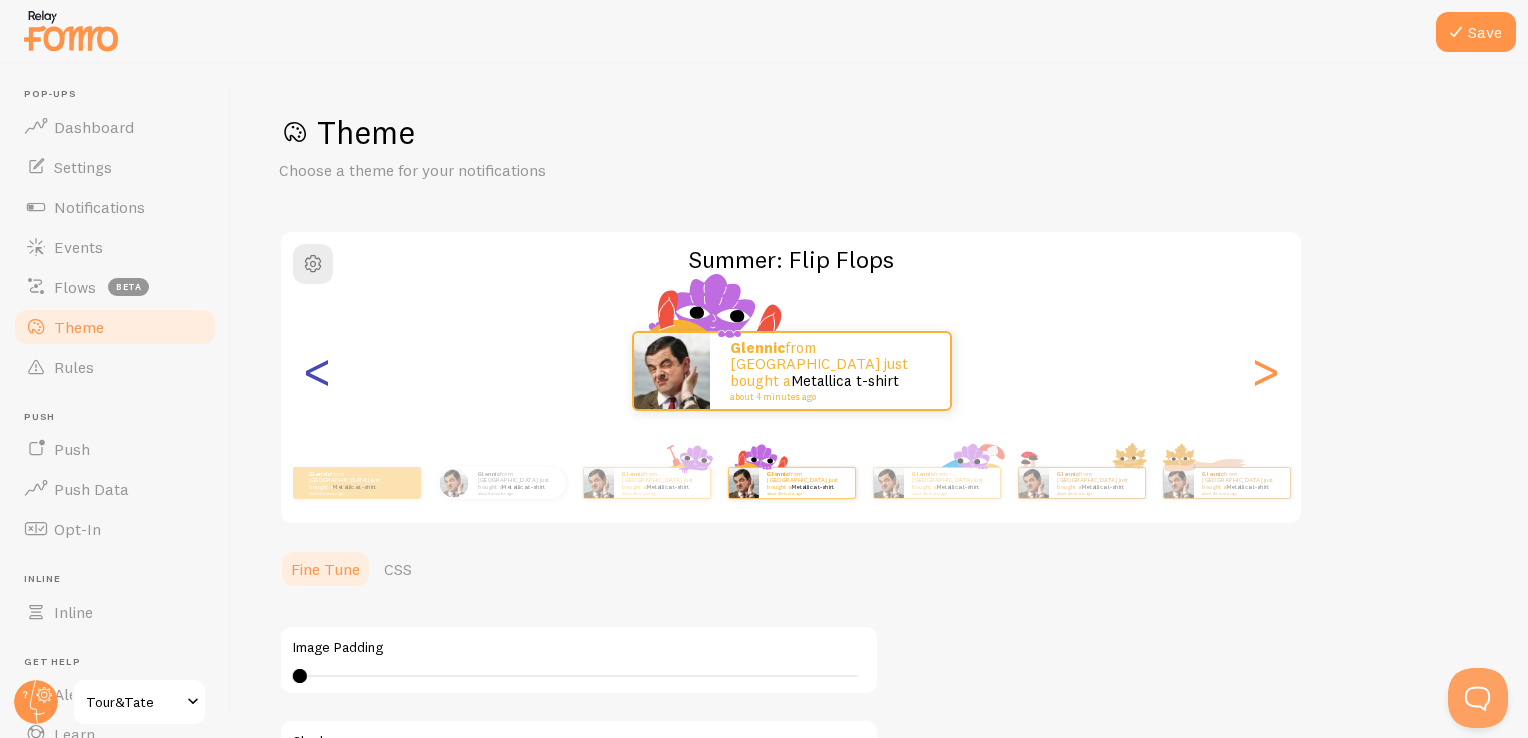 click on "<" at bounding box center [317, 371] 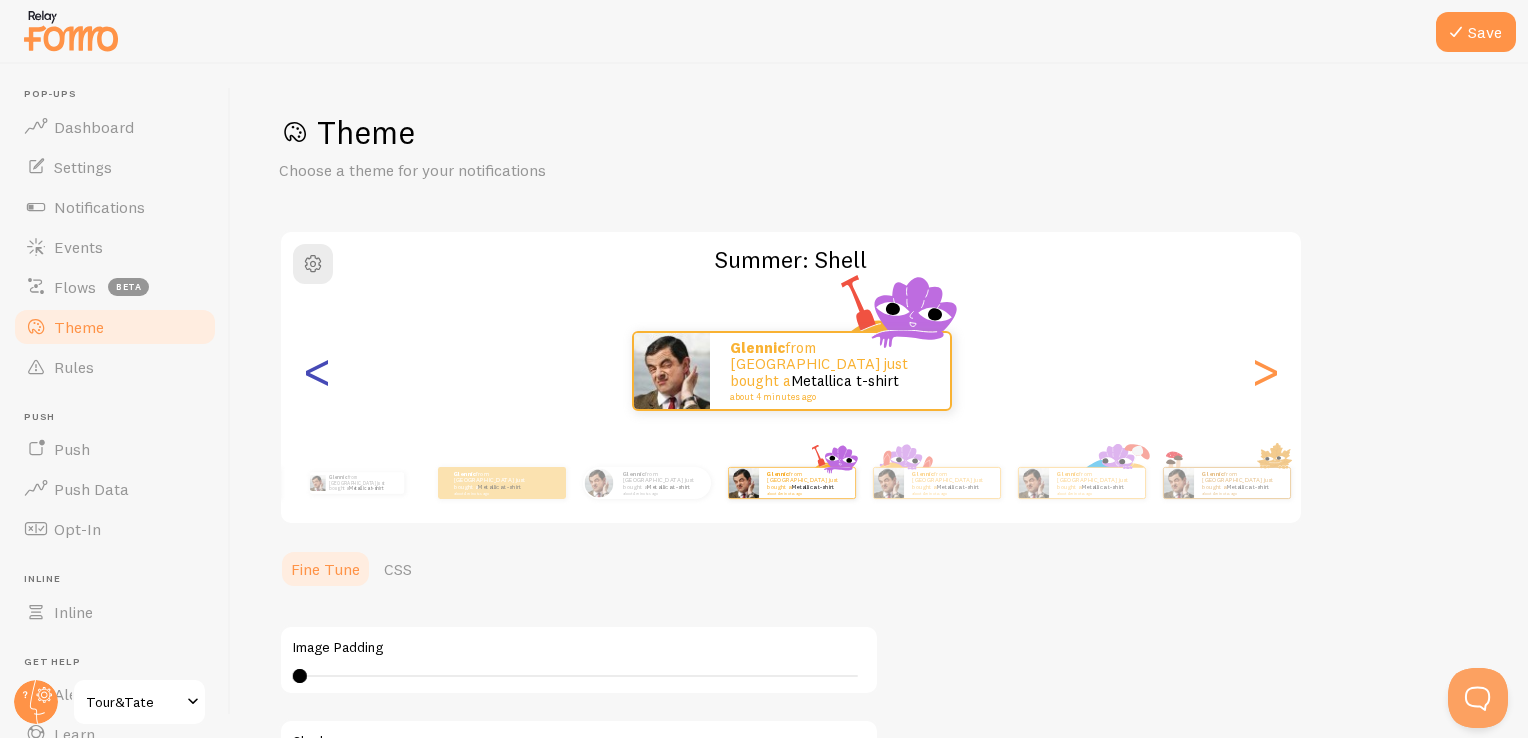 click on "<" at bounding box center [317, 371] 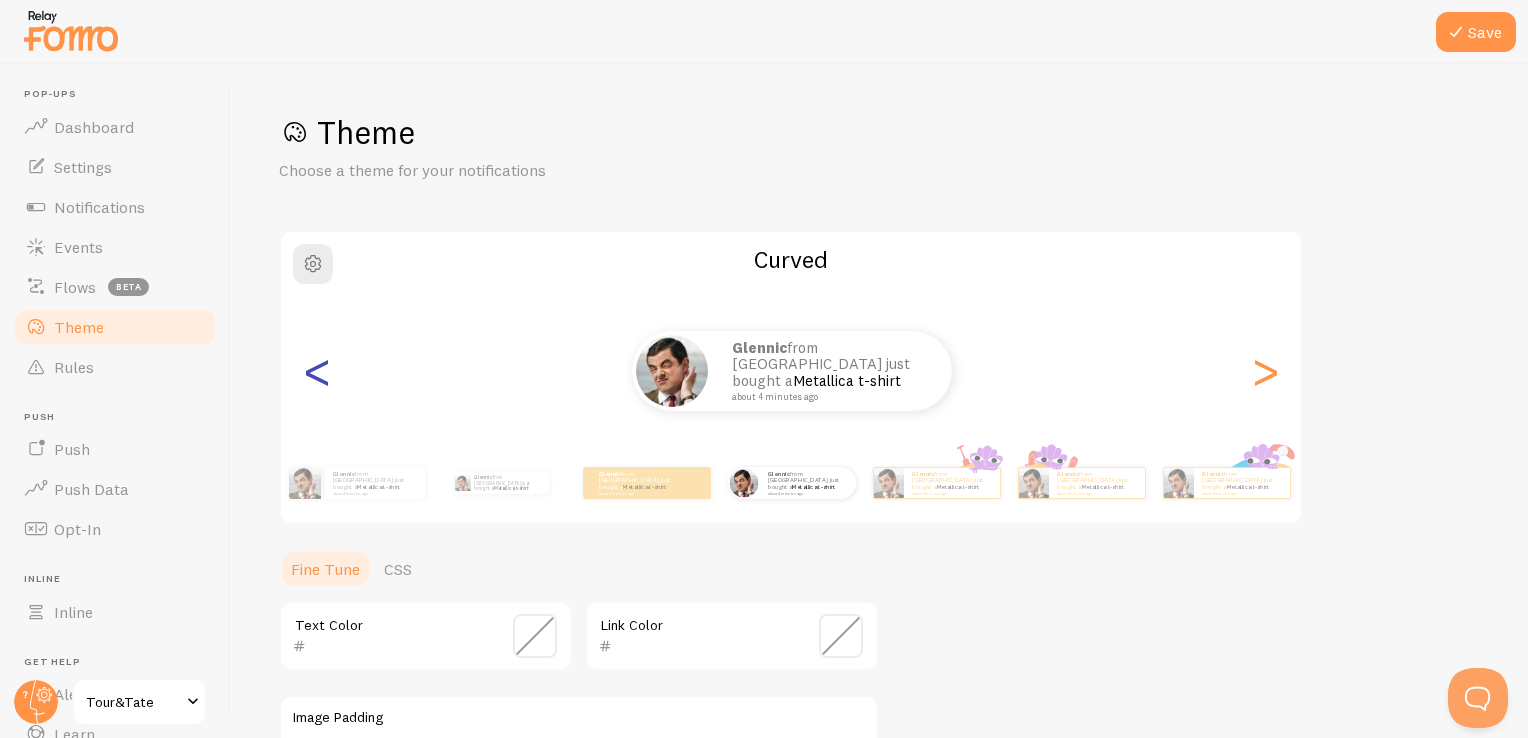 click on "<" at bounding box center [317, 371] 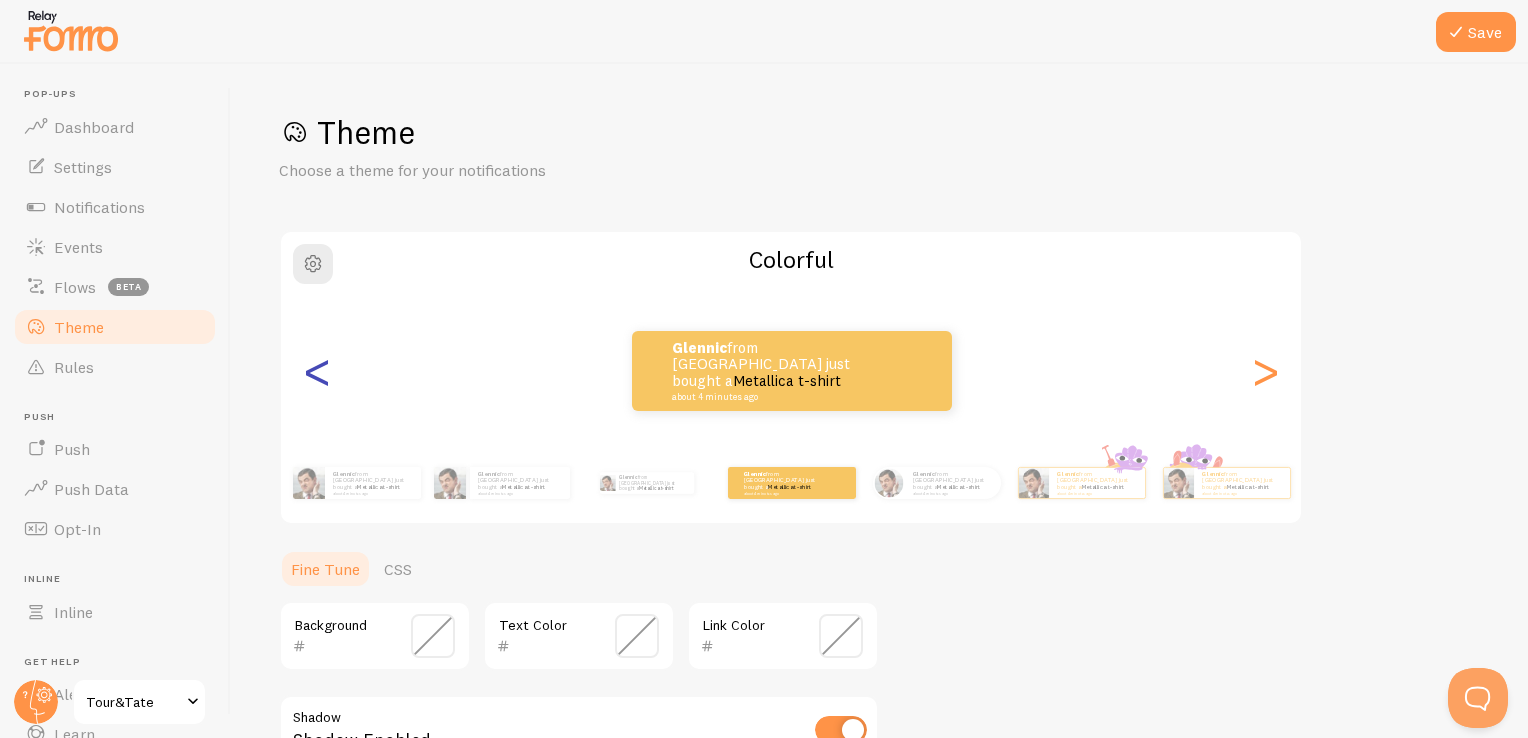 click on "<" at bounding box center (317, 371) 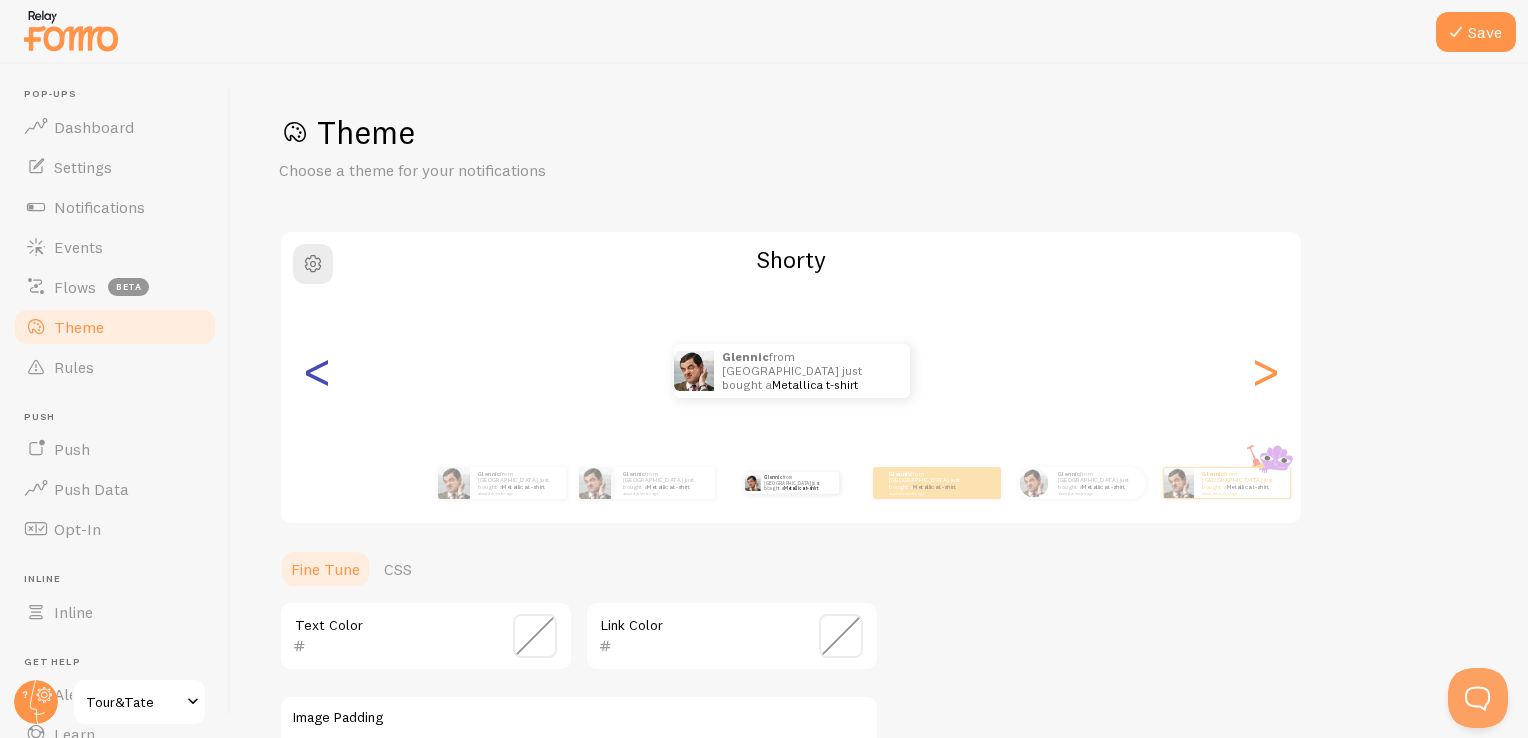 click on "<" at bounding box center (317, 371) 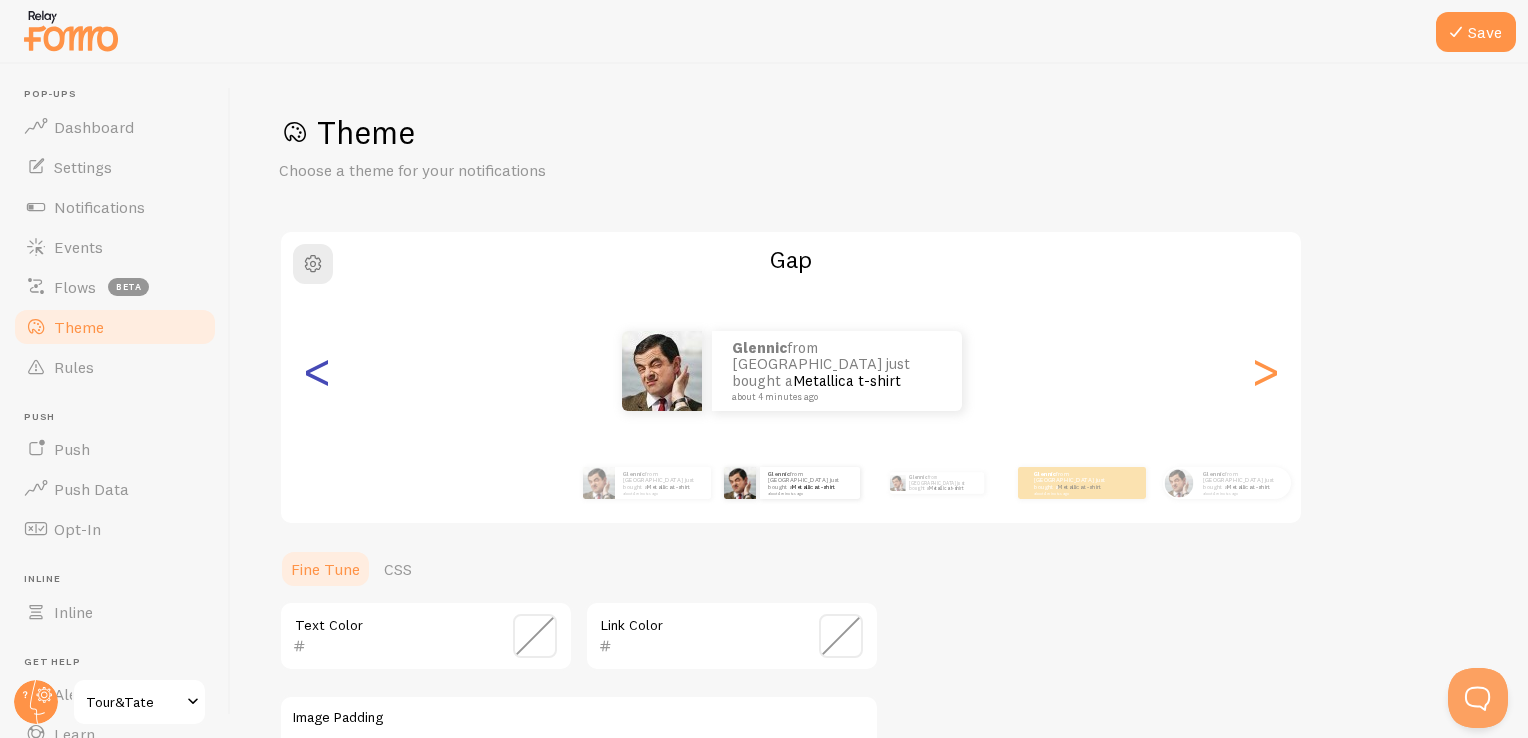 click on "<" at bounding box center [317, 371] 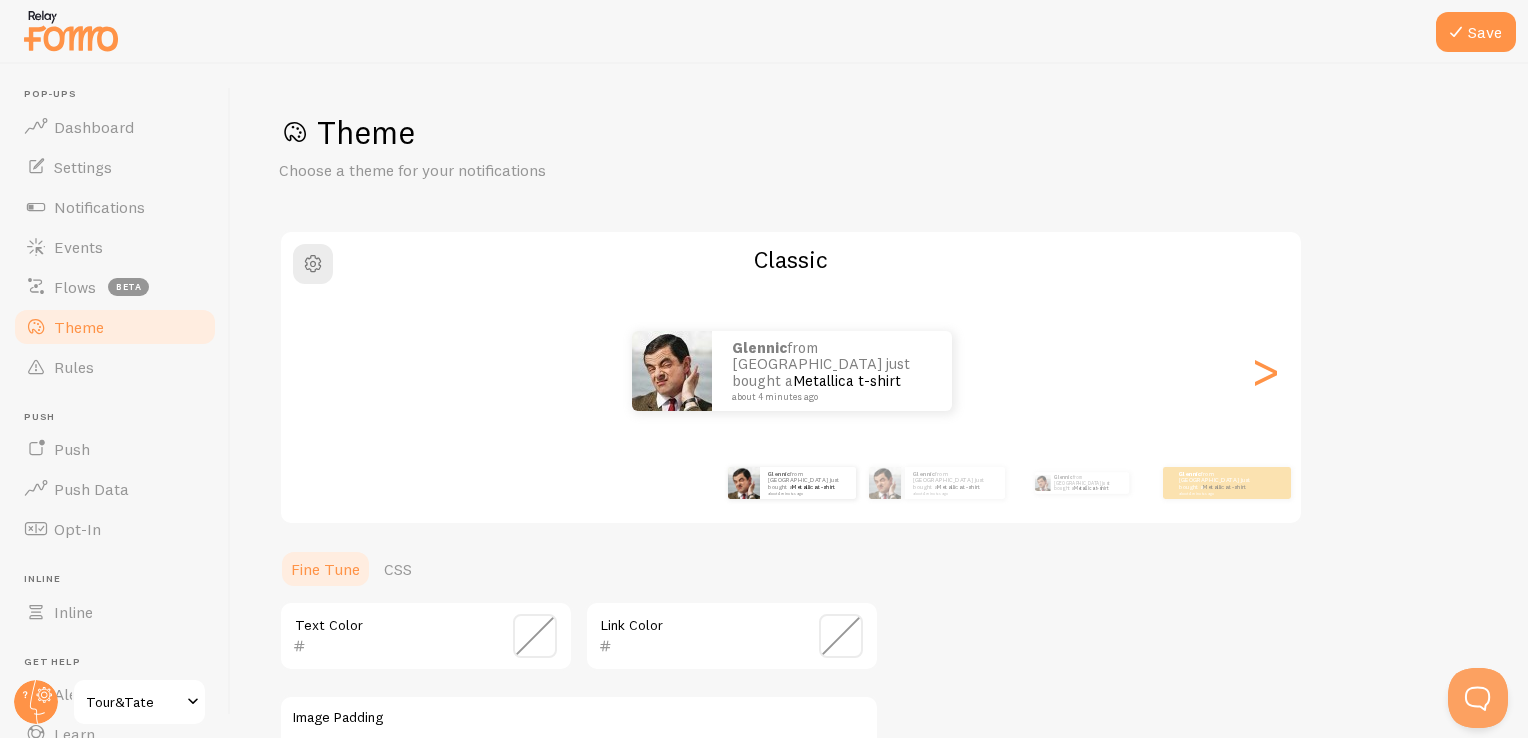 click on "Glennic  from [GEOGRAPHIC_DATA] just bought a  Metallica t-shirt   about 4 minutes ago" at bounding box center (791, 371) 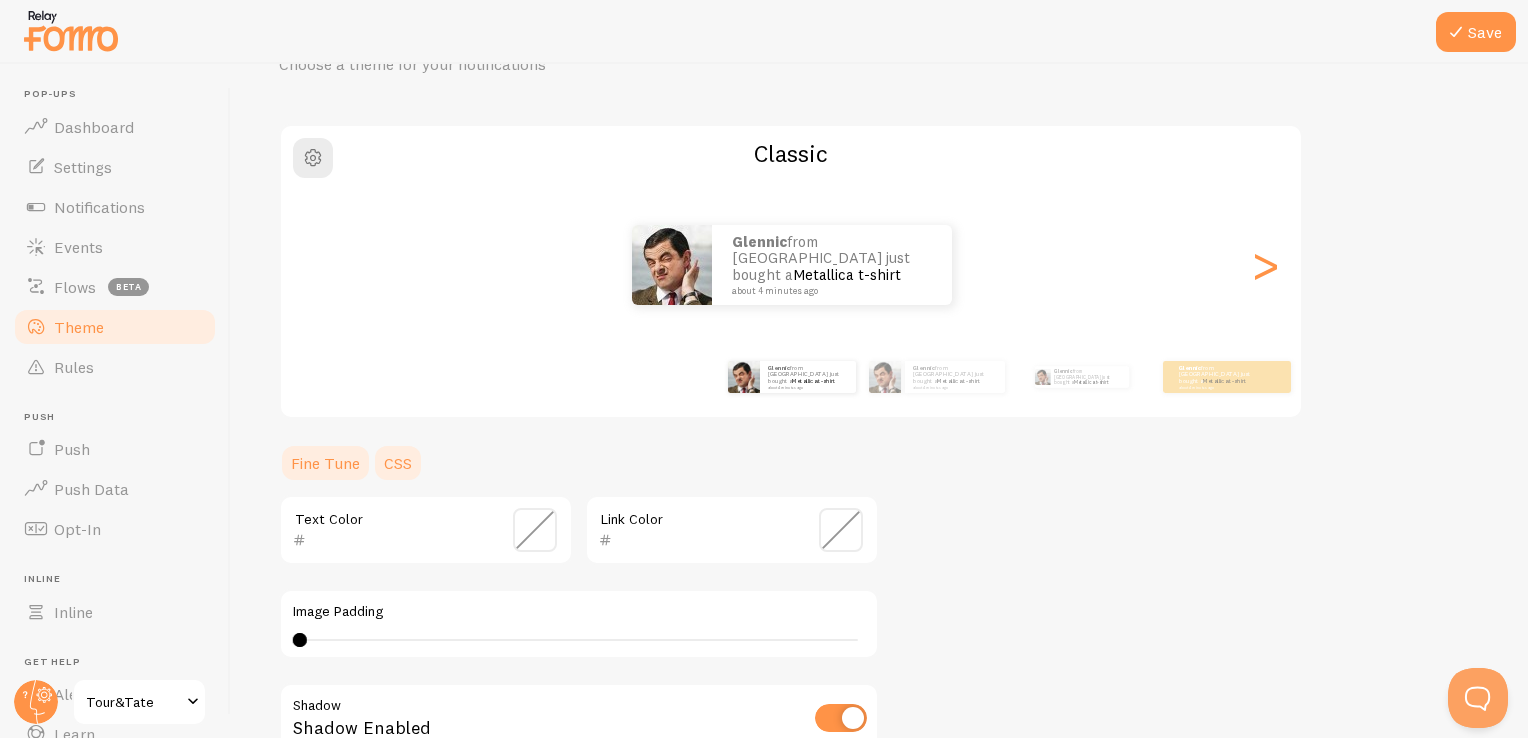 scroll, scrollTop: 100, scrollLeft: 0, axis: vertical 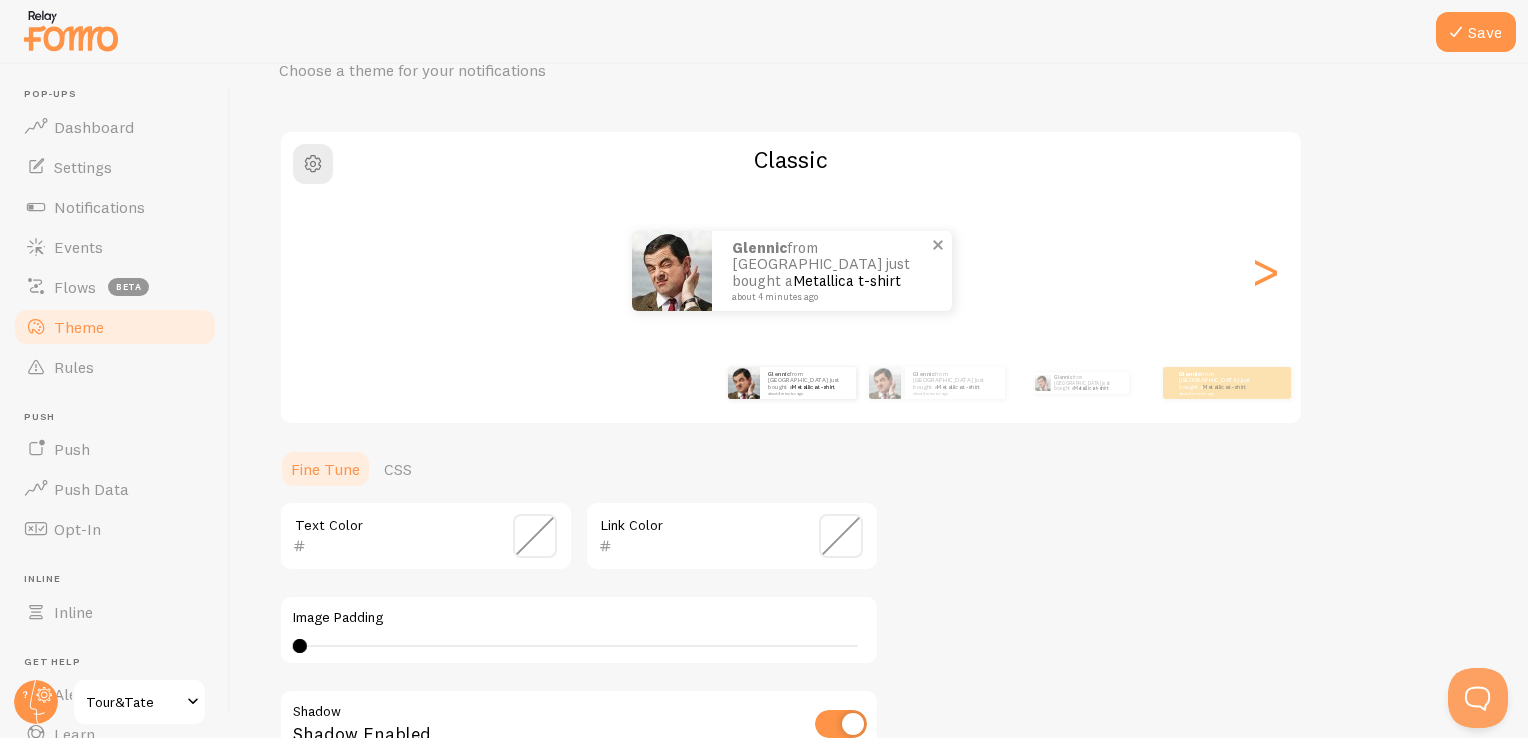 click on "Metallica t-shirt" at bounding box center (847, 280) 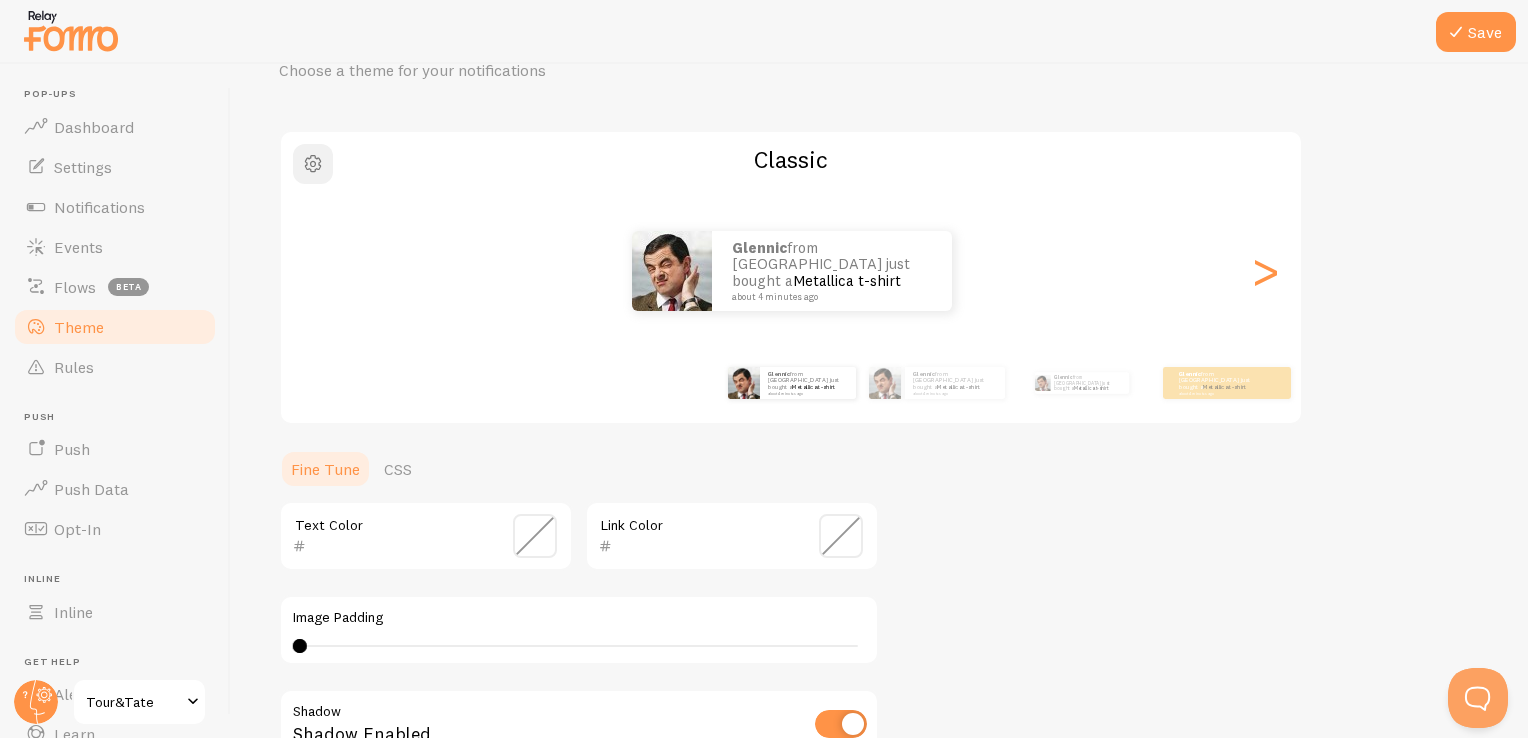 click at bounding box center (313, 164) 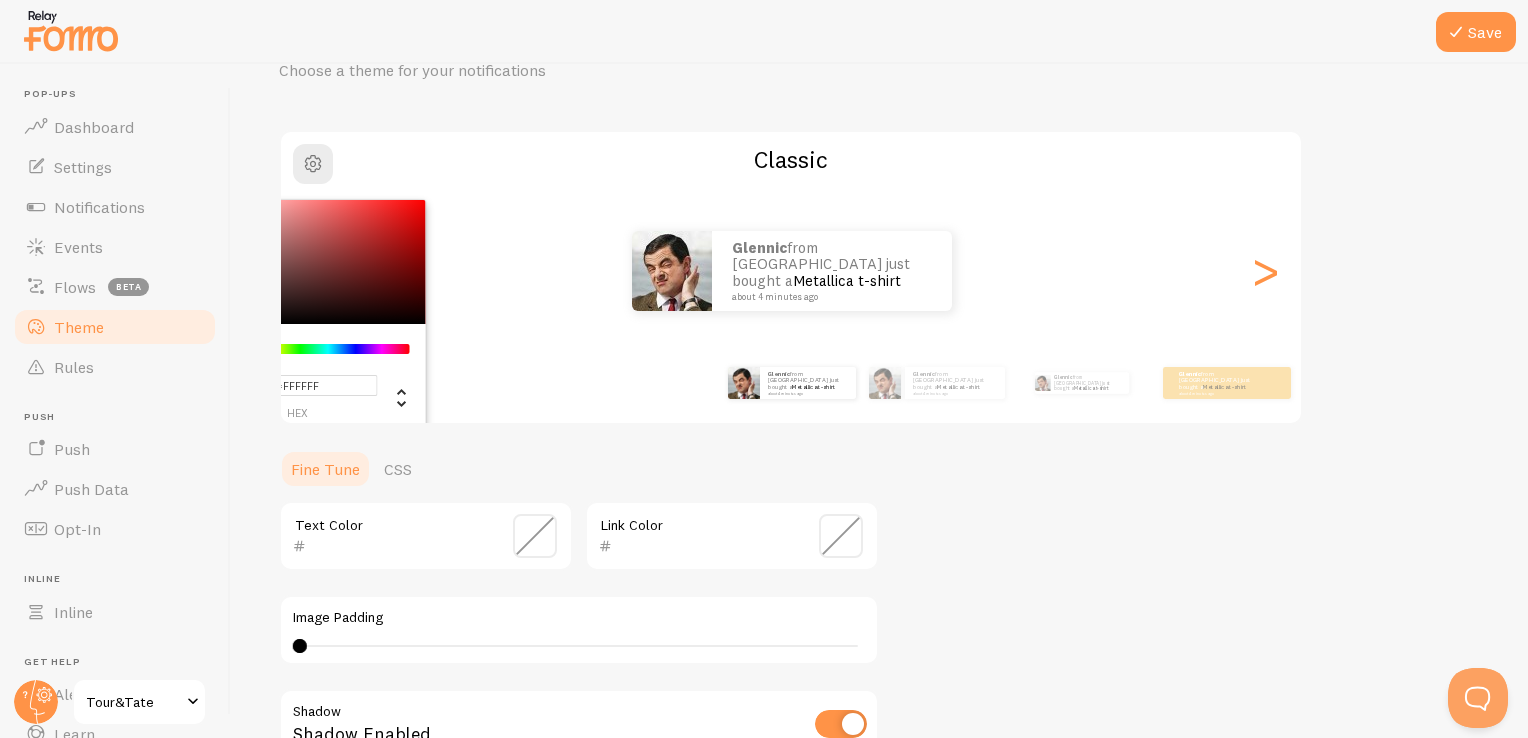 click on "Theme
Choose a theme for your notifications                   #FFFFFF   hex       255   r     255   g     255   b       0   h     0%   s     100%   l
Classic
Glennic  from The [GEOGRAPHIC_DATA] just bought a  Metallica t-shirt   about 4 minutes ago Glennic  from [GEOGRAPHIC_DATA] just bought a  Metallica t-shirt   about 4 minutes ago Glennic  from [GEOGRAPHIC_DATA] just bought a  Metallica t-shirt   about 4 minutes ago Glennic  from [GEOGRAPHIC_DATA] just bought a  Metallica t-shirt   about 4 minutes ago Glennic  from The Netherlands just bought a  Metallica t-shirt   about 4 minutes ago [PERSON_NAME]  from [GEOGRAPHIC_DATA] just bought a  Metallica t-shirt   about 4 minutes ago Glennic  from [GEOGRAPHIC_DATA] just bought a  Metallica t-shirt   about 4 minutes ago Glennic  from [GEOGRAPHIC_DATA] just bought a  Metallica t-shirt   about 4 minutes ago Glennic  from [GEOGRAPHIC_DATA] just bought a  Metallica t-shirt   about 4 minutes ago Glennic Metallica t-shirt   Glennic" at bounding box center [879, 486] 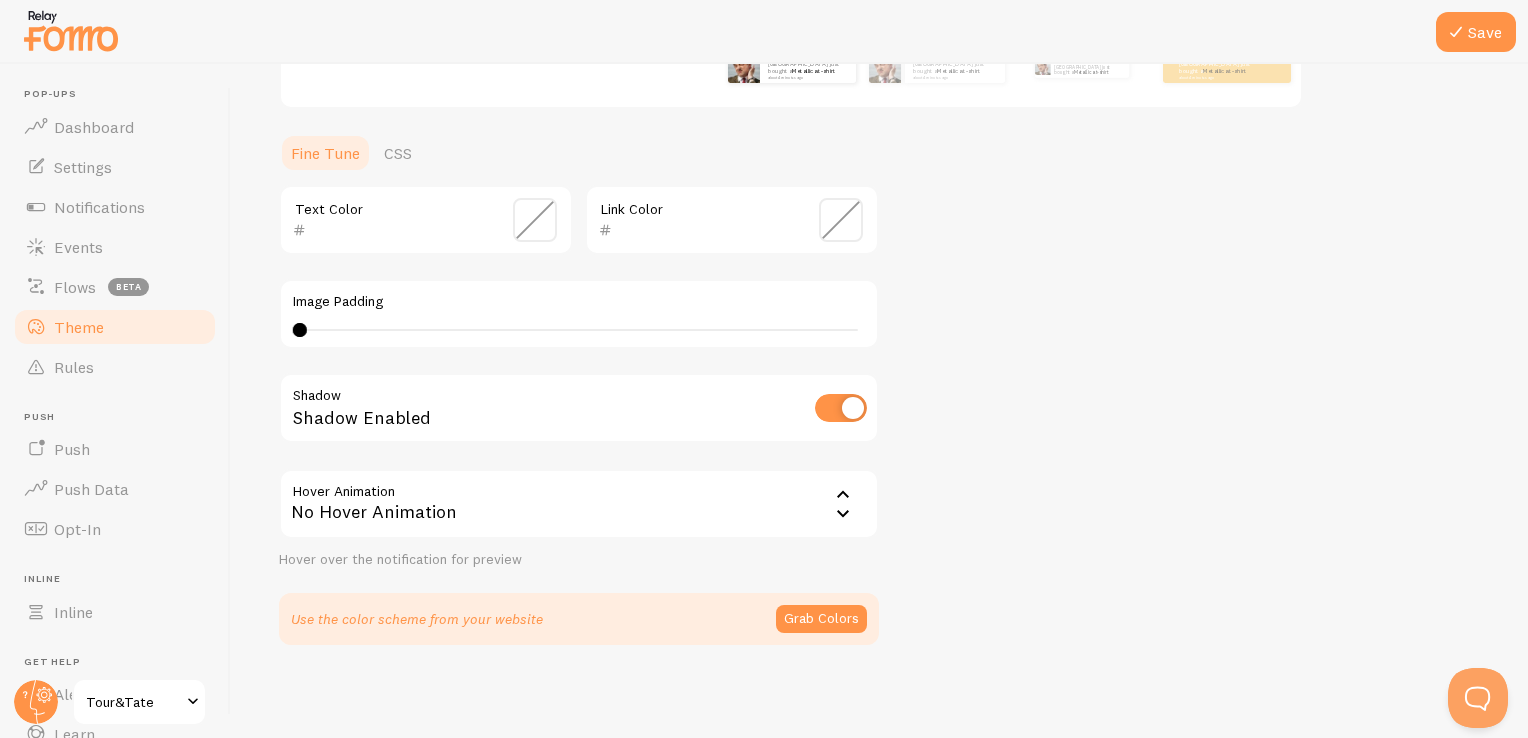 scroll, scrollTop: 416, scrollLeft: 0, axis: vertical 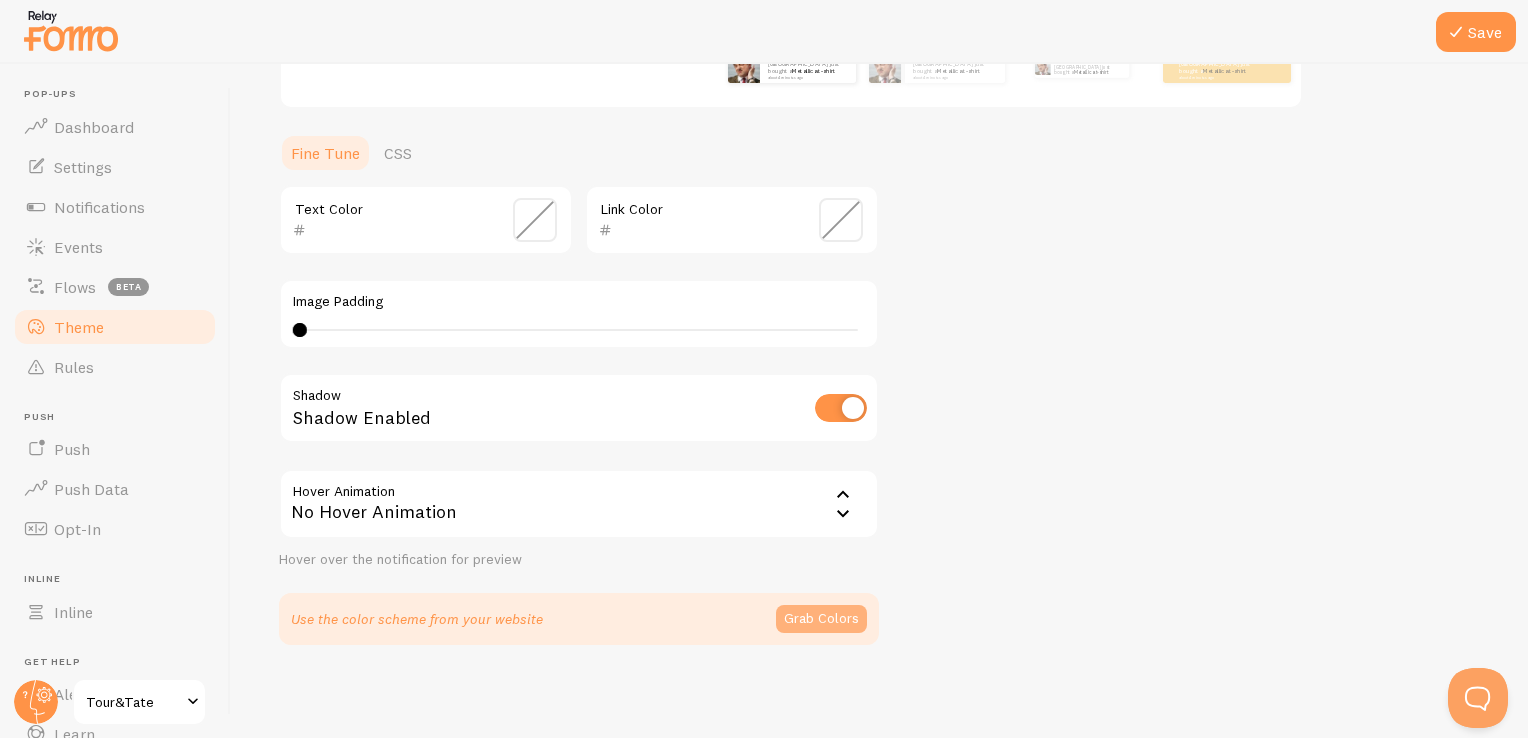 click on "Grab Colors" at bounding box center [821, 619] 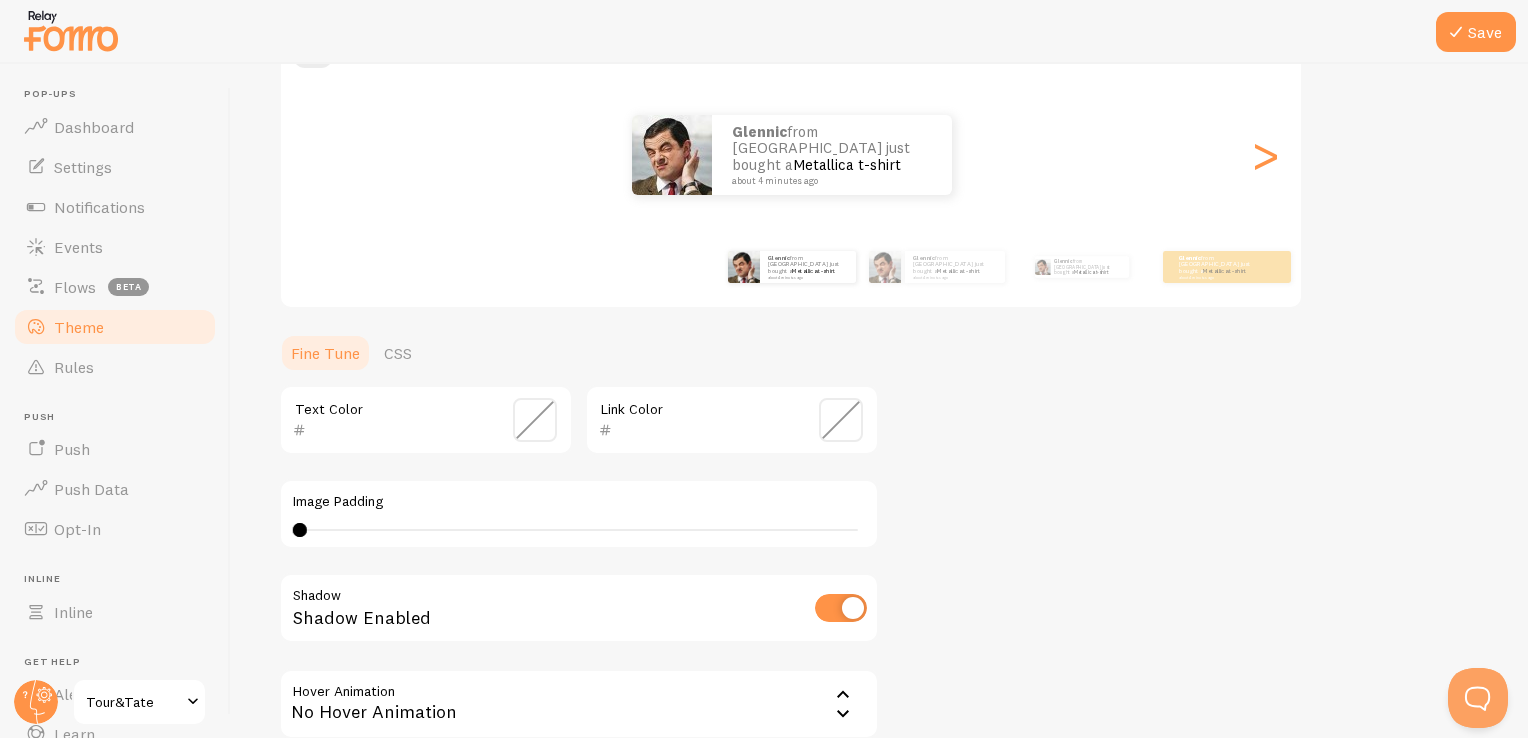 scroll, scrollTop: 208, scrollLeft: 0, axis: vertical 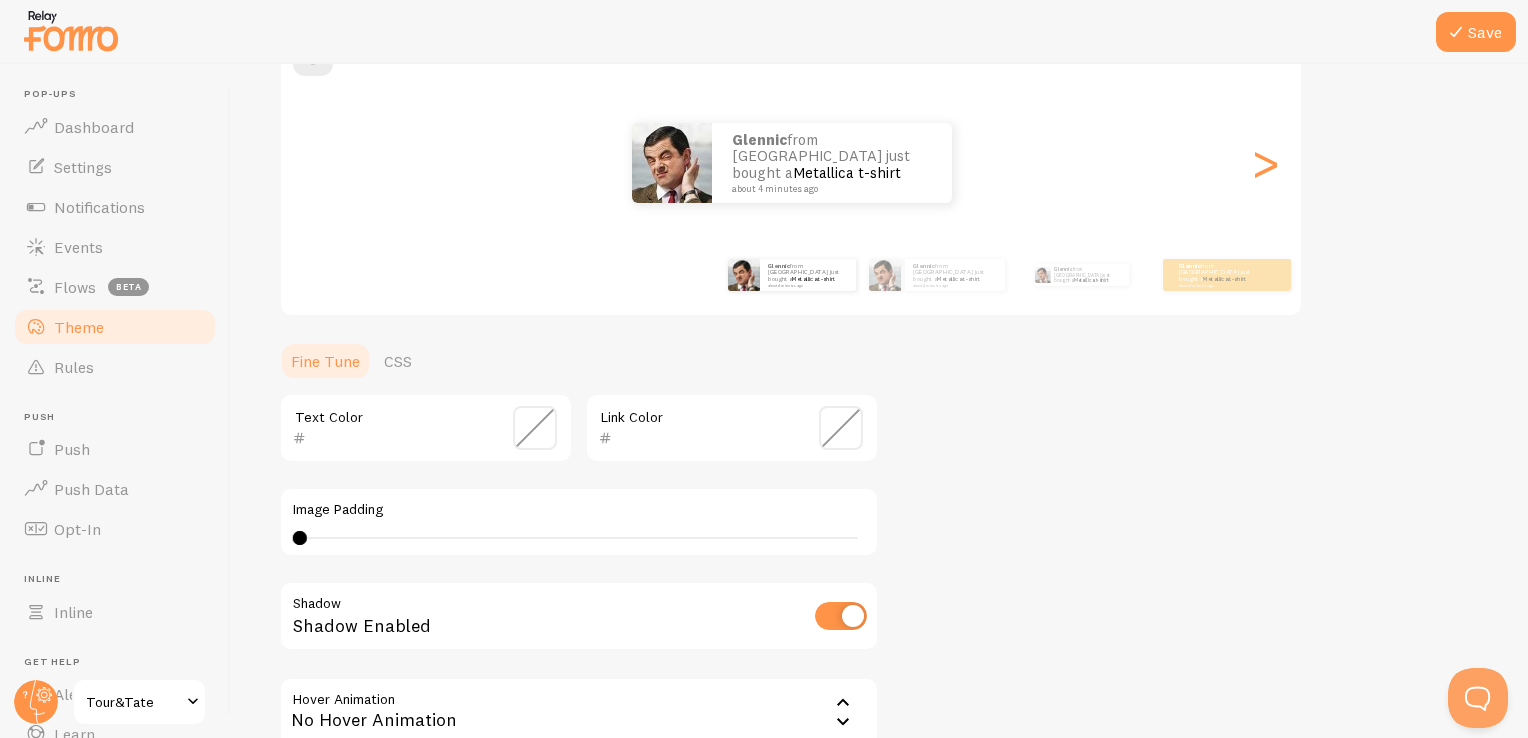 click at bounding box center (535, 428) 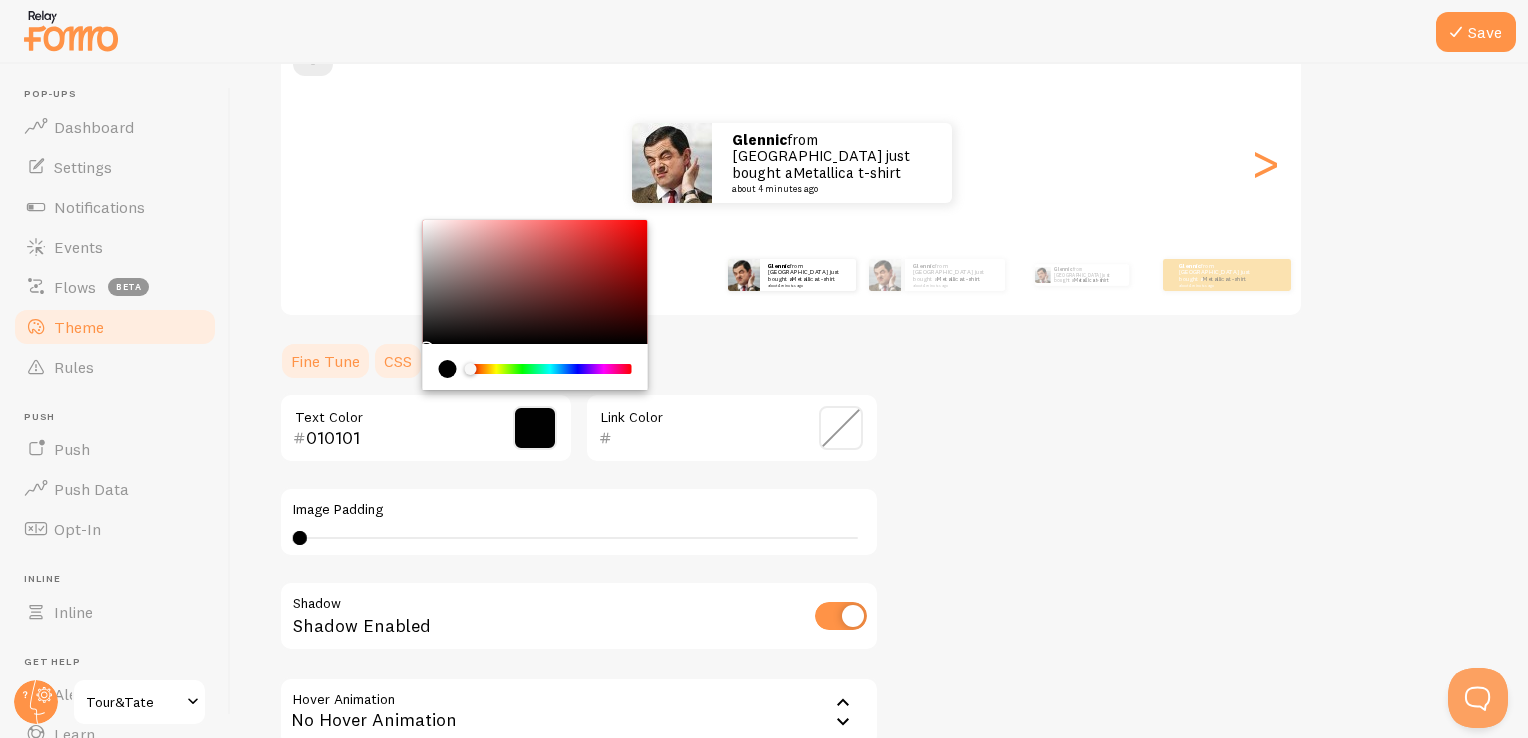 type on "000000" 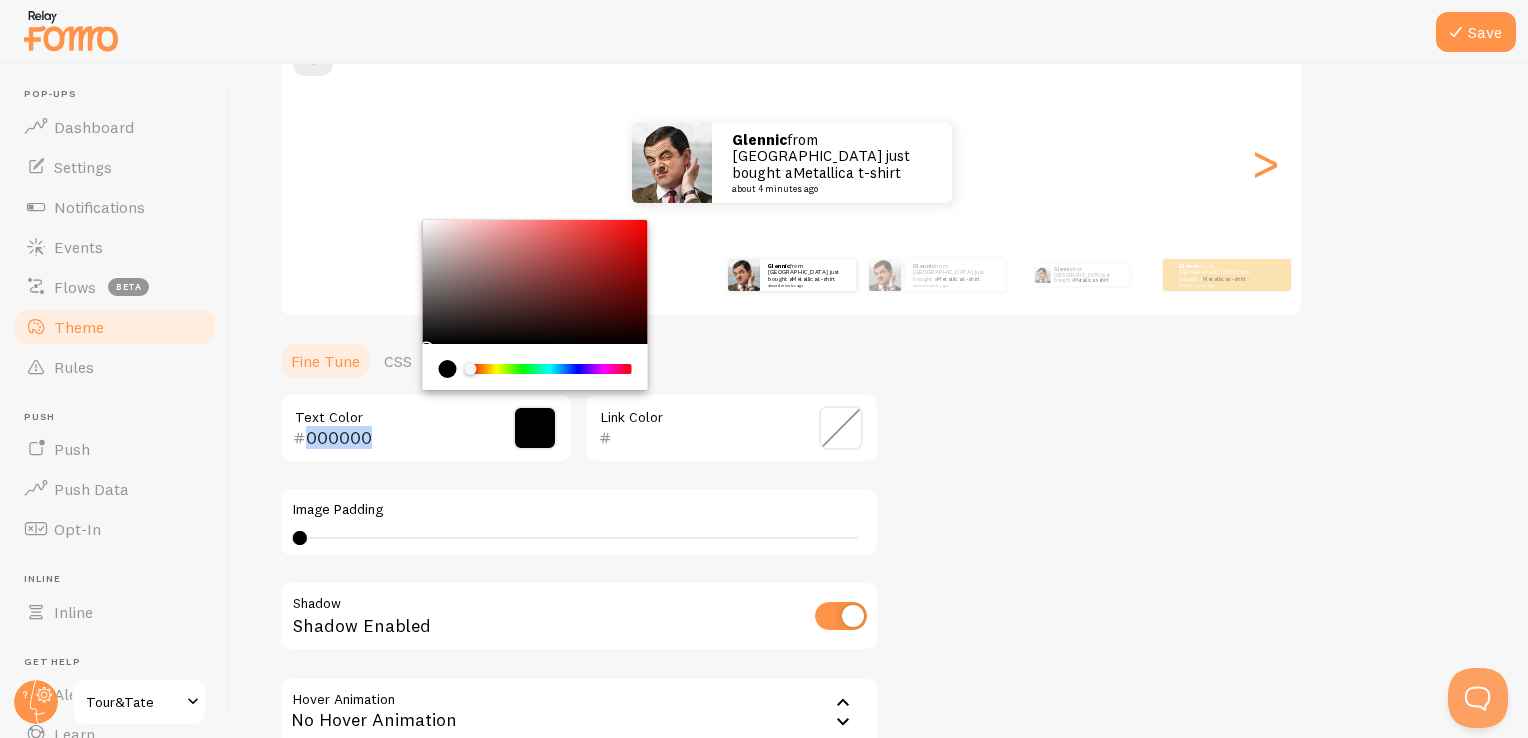 drag, startPoint x: 478, startPoint y: 292, endPoint x: 336, endPoint y: 418, distance: 189.84204 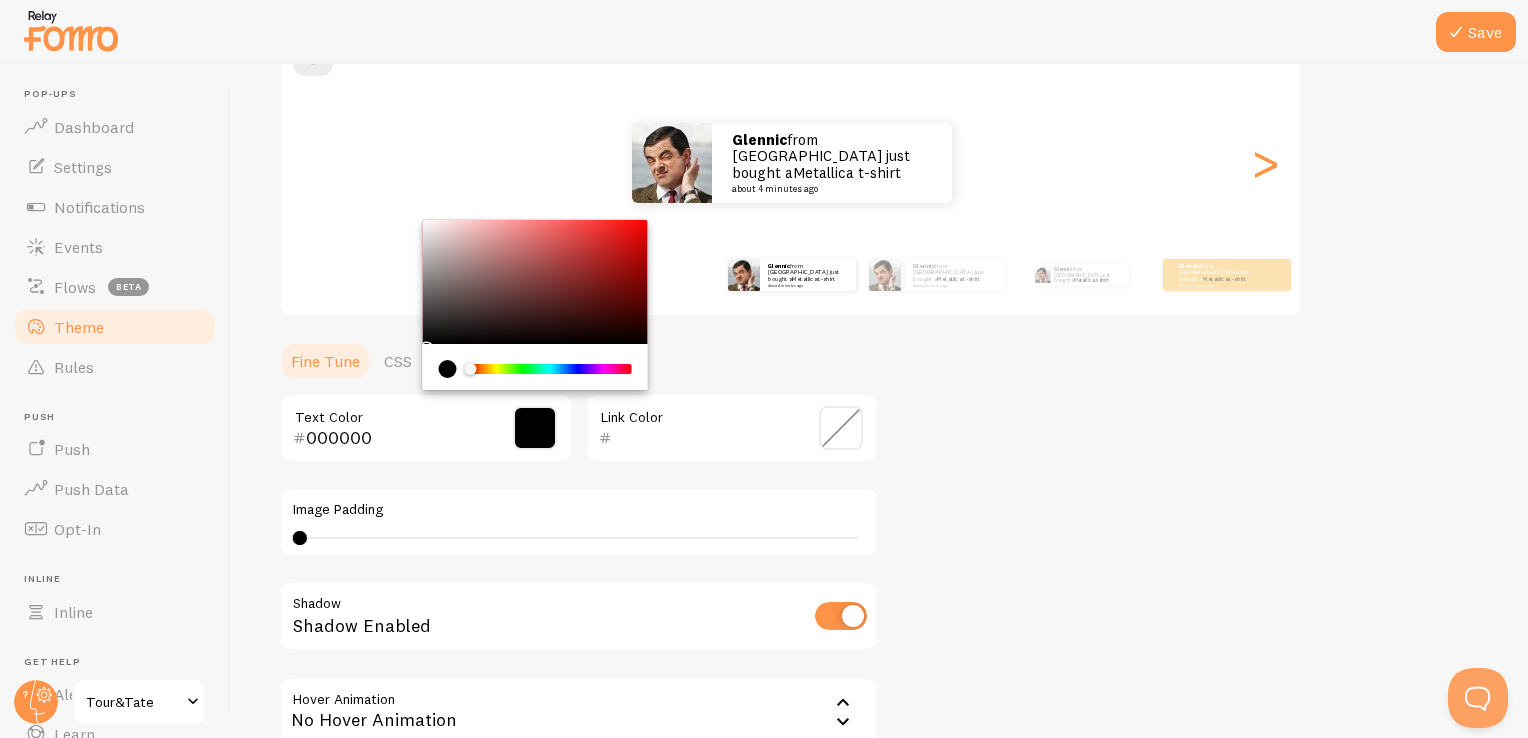 click on "000000                     Text Color         Link Color   Image Padding       0
0 - undefined
Shadow   Shadow Enabled     Hover Animation   none   No Hover Animation       No Hover Animation  Forward  Float    Hover over the notification for preview" at bounding box center [579, 585] 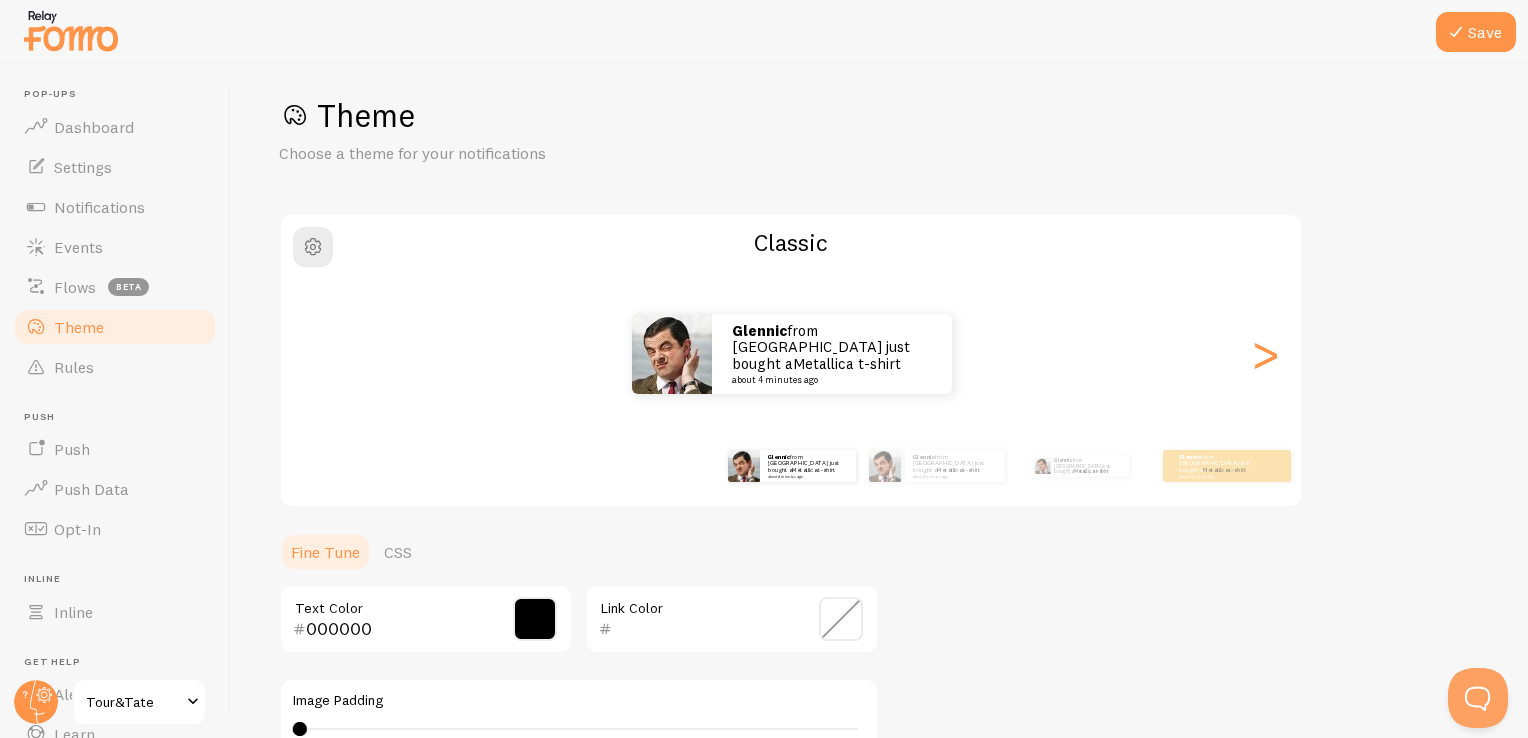 scroll, scrollTop: 0, scrollLeft: 0, axis: both 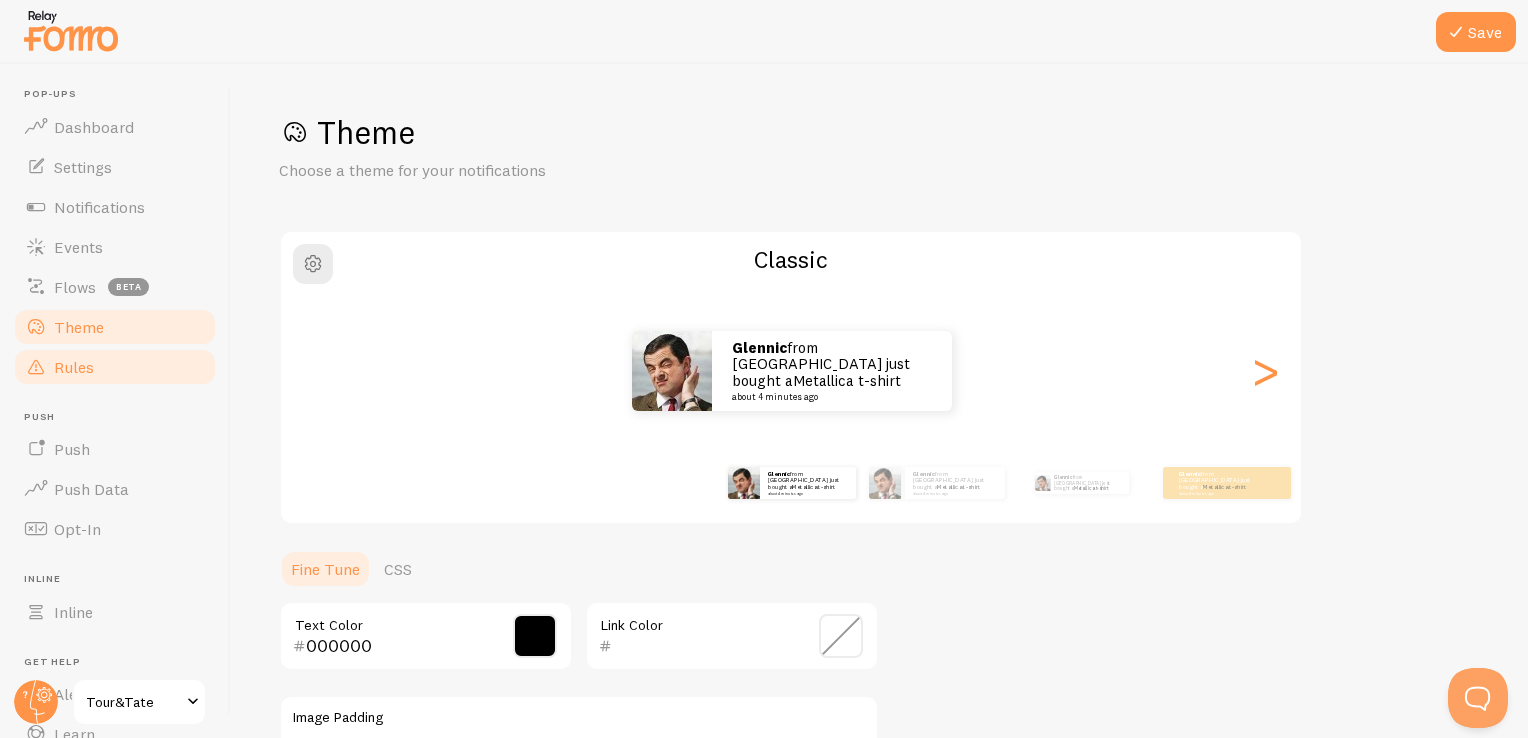 click on "Rules" at bounding box center (115, 367) 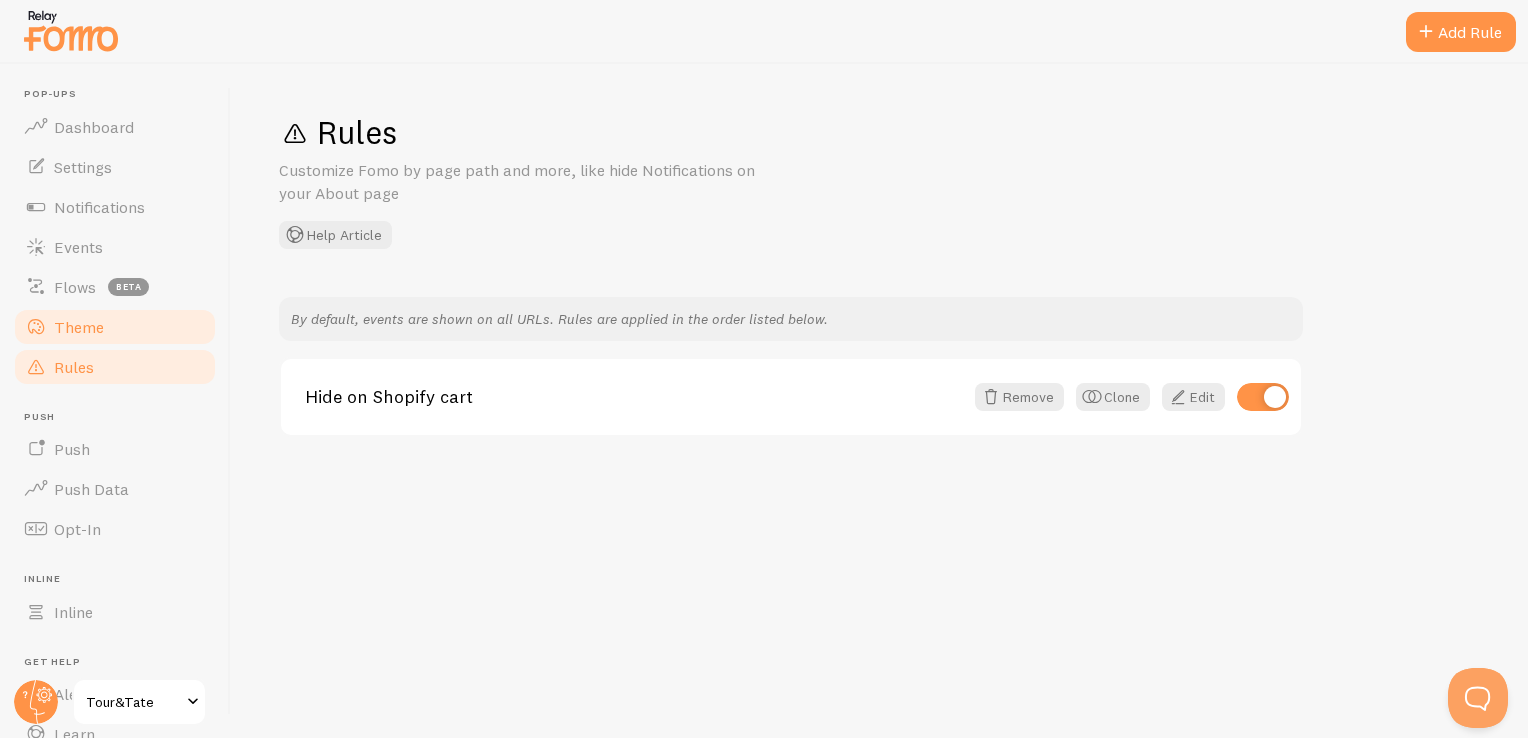 click on "Theme" at bounding box center [115, 327] 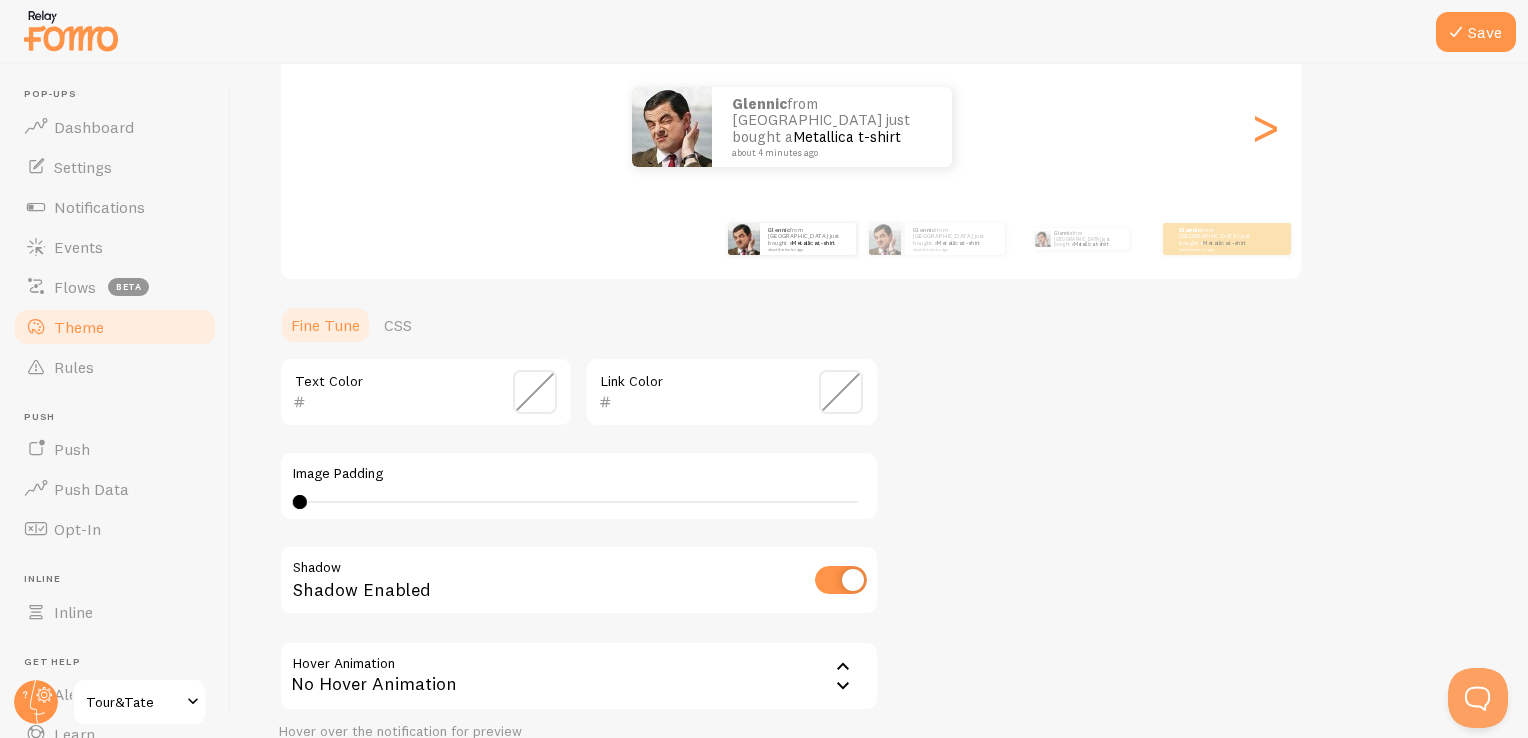 scroll, scrollTop: 200, scrollLeft: 0, axis: vertical 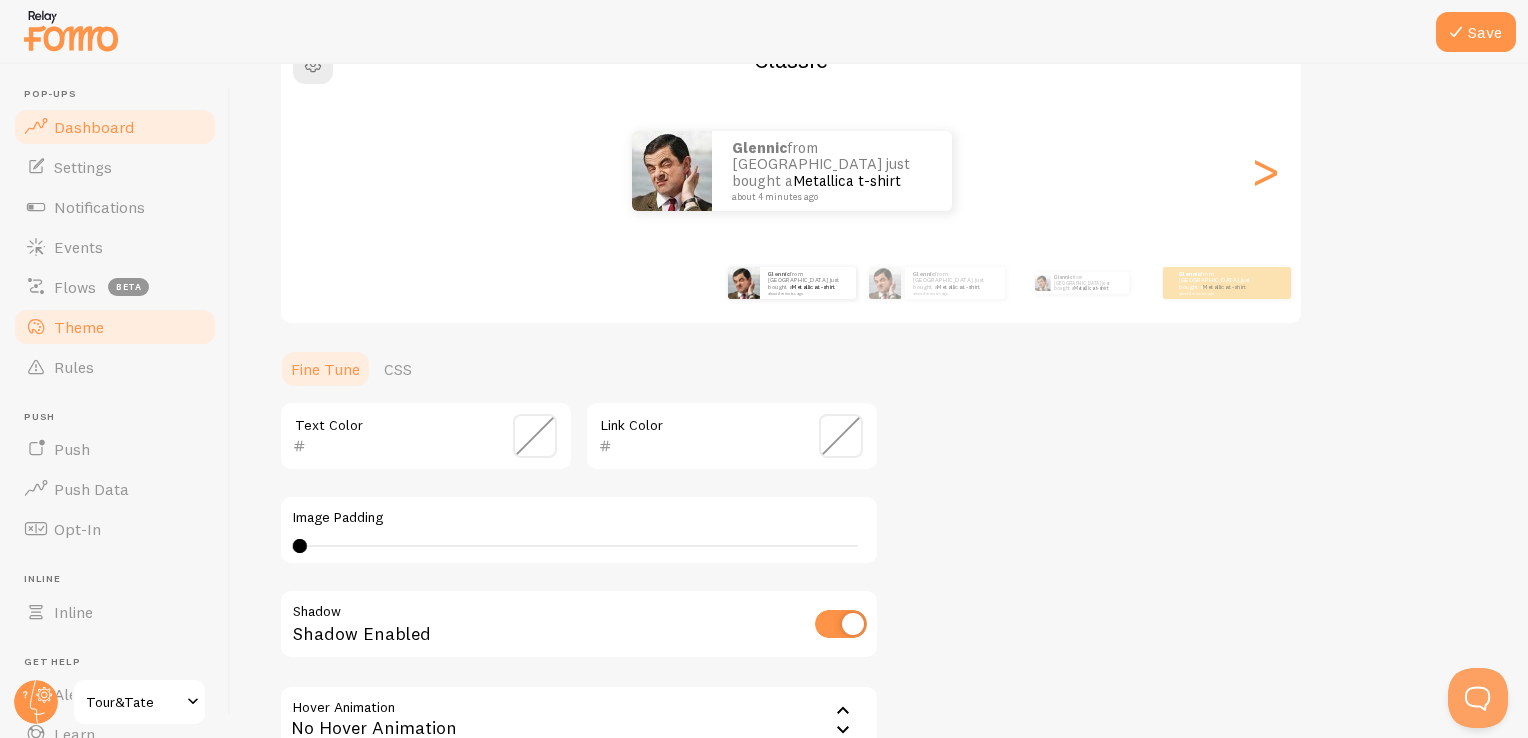 click on "Dashboard" at bounding box center [115, 127] 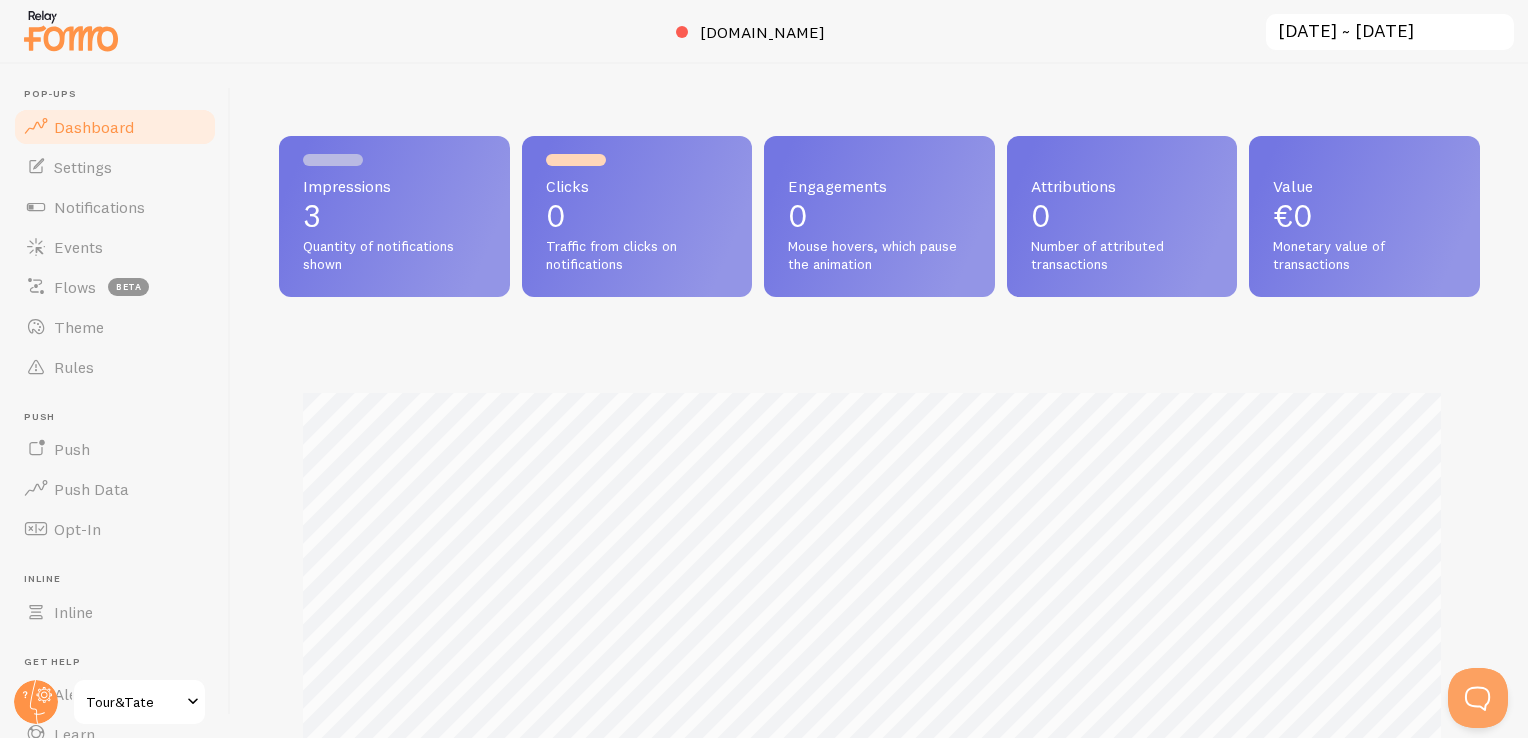 scroll, scrollTop: 999474, scrollLeft: 998813, axis: both 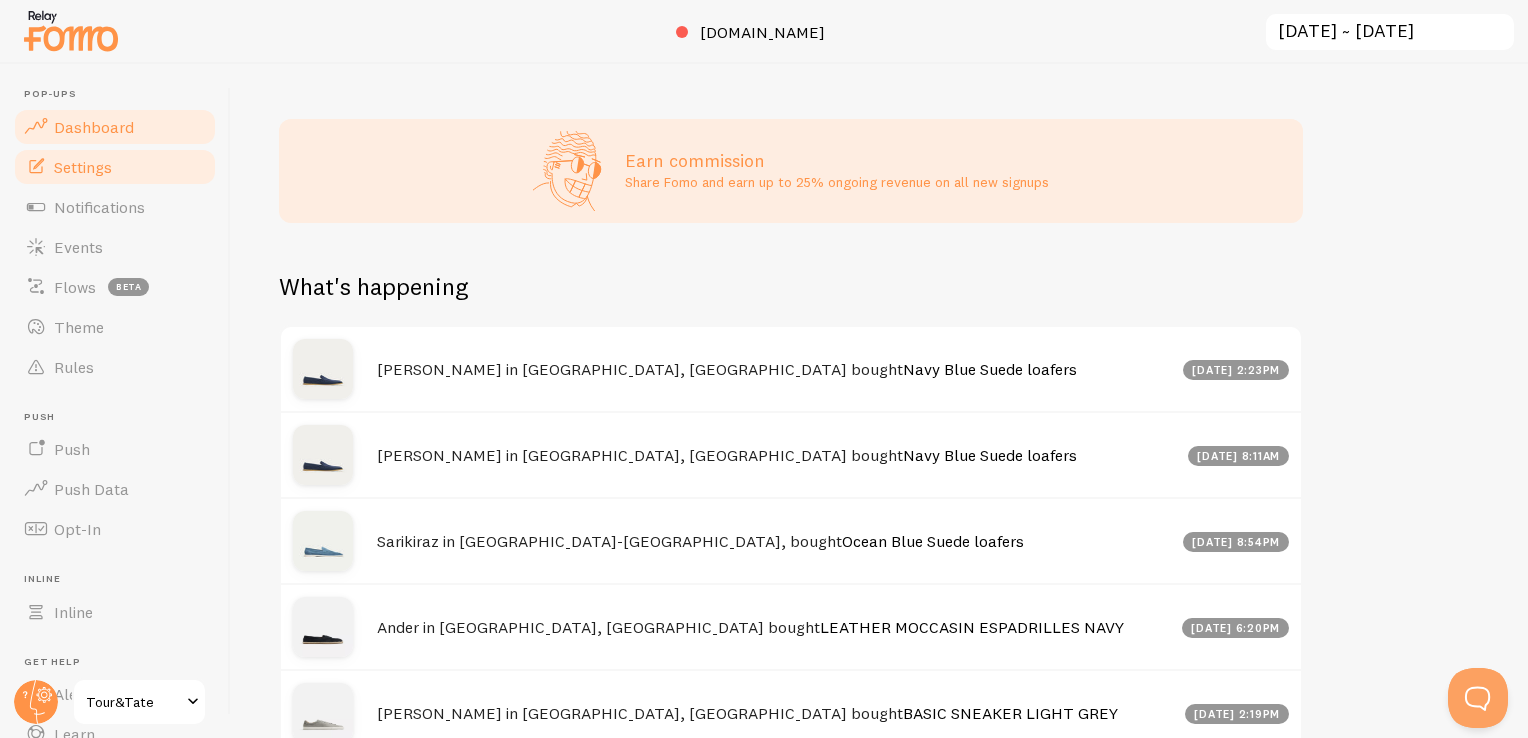 click on "Settings" at bounding box center [115, 167] 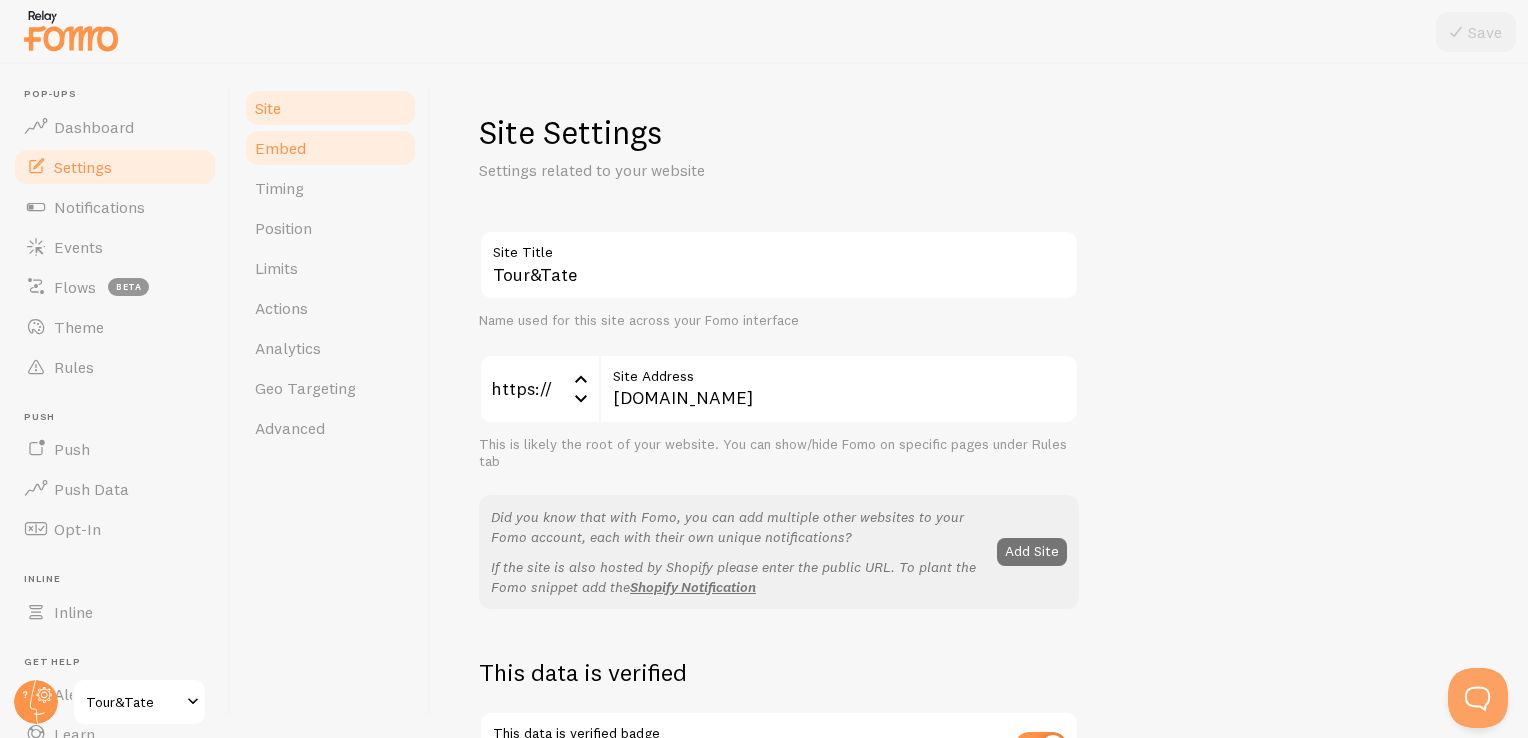 click on "Embed" at bounding box center (330, 148) 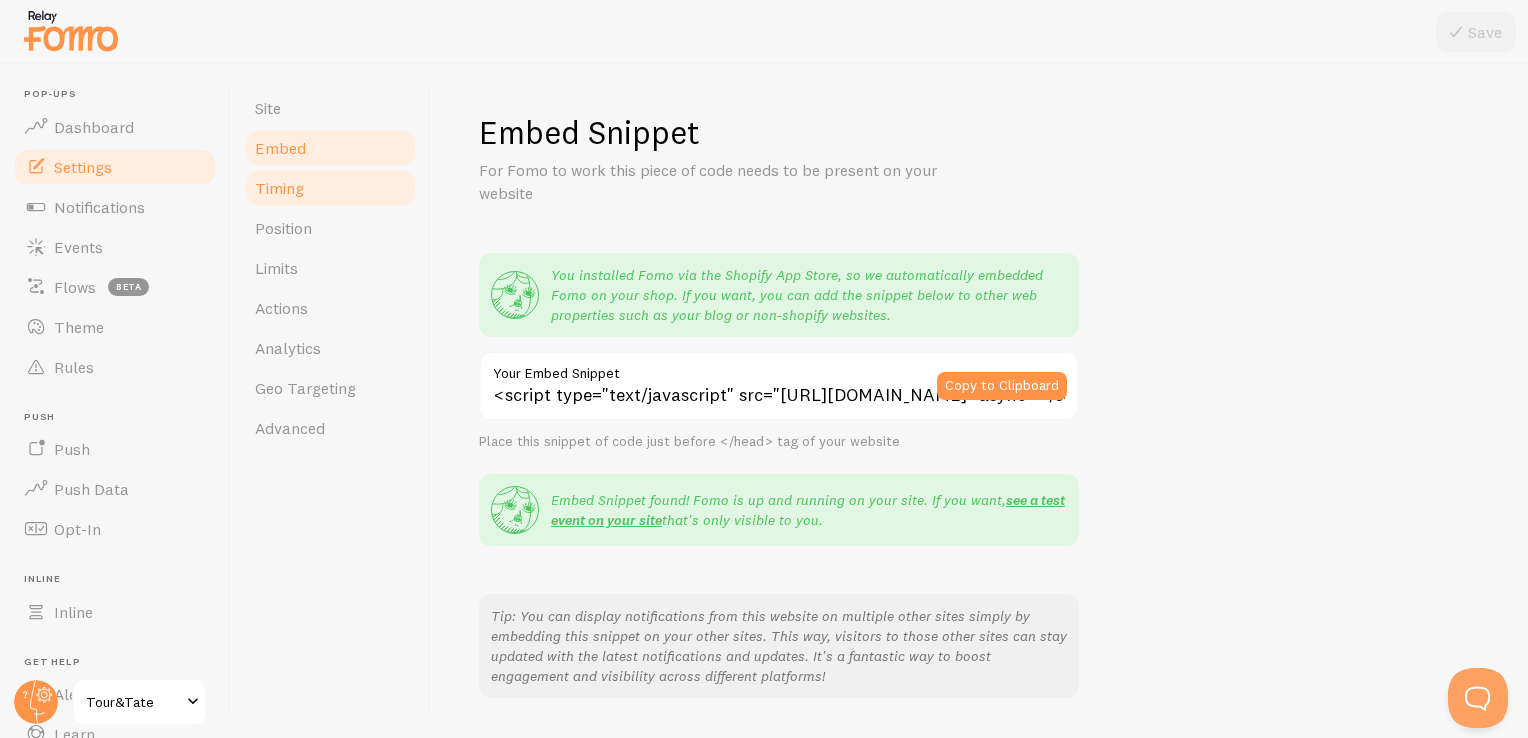 click on "Timing" at bounding box center (279, 188) 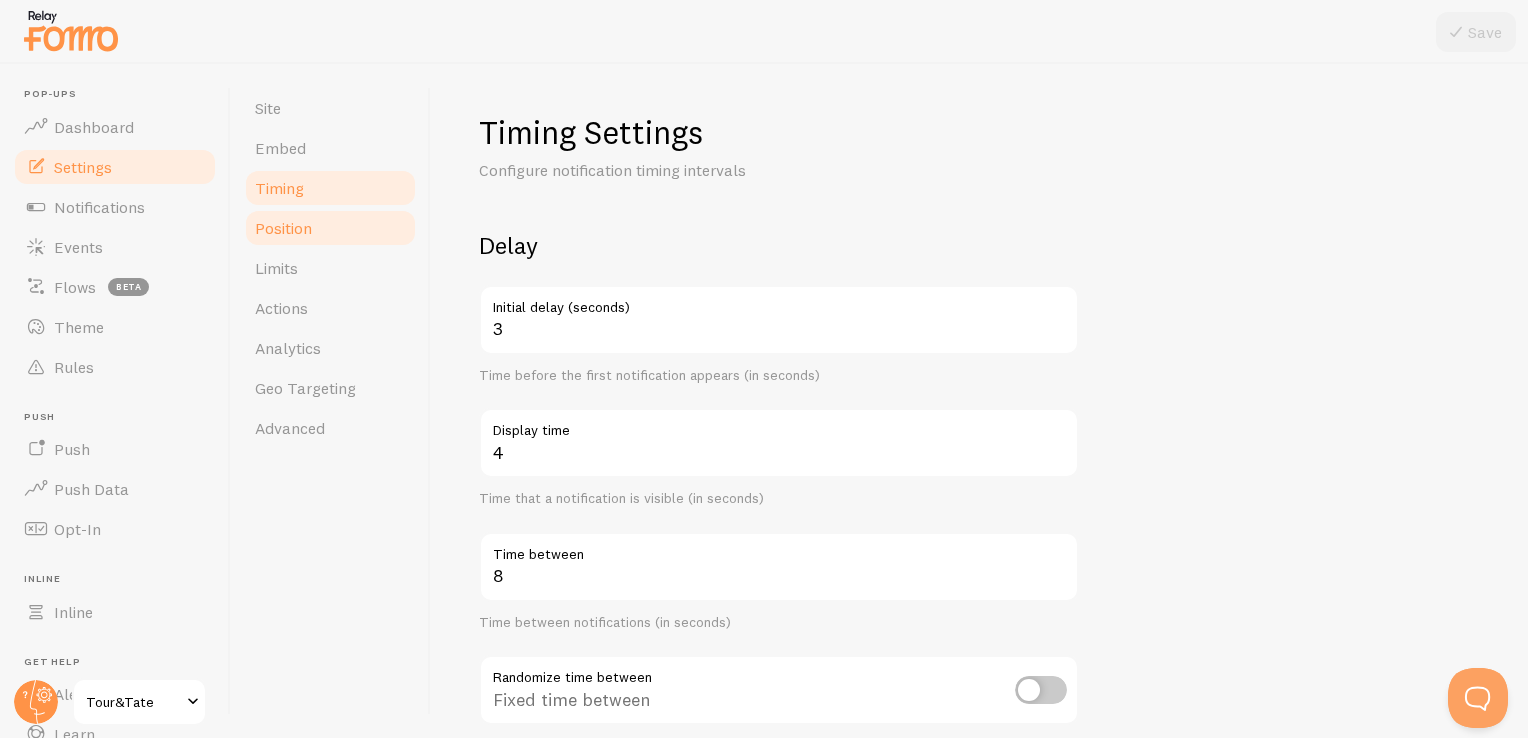 click on "Position" at bounding box center [330, 228] 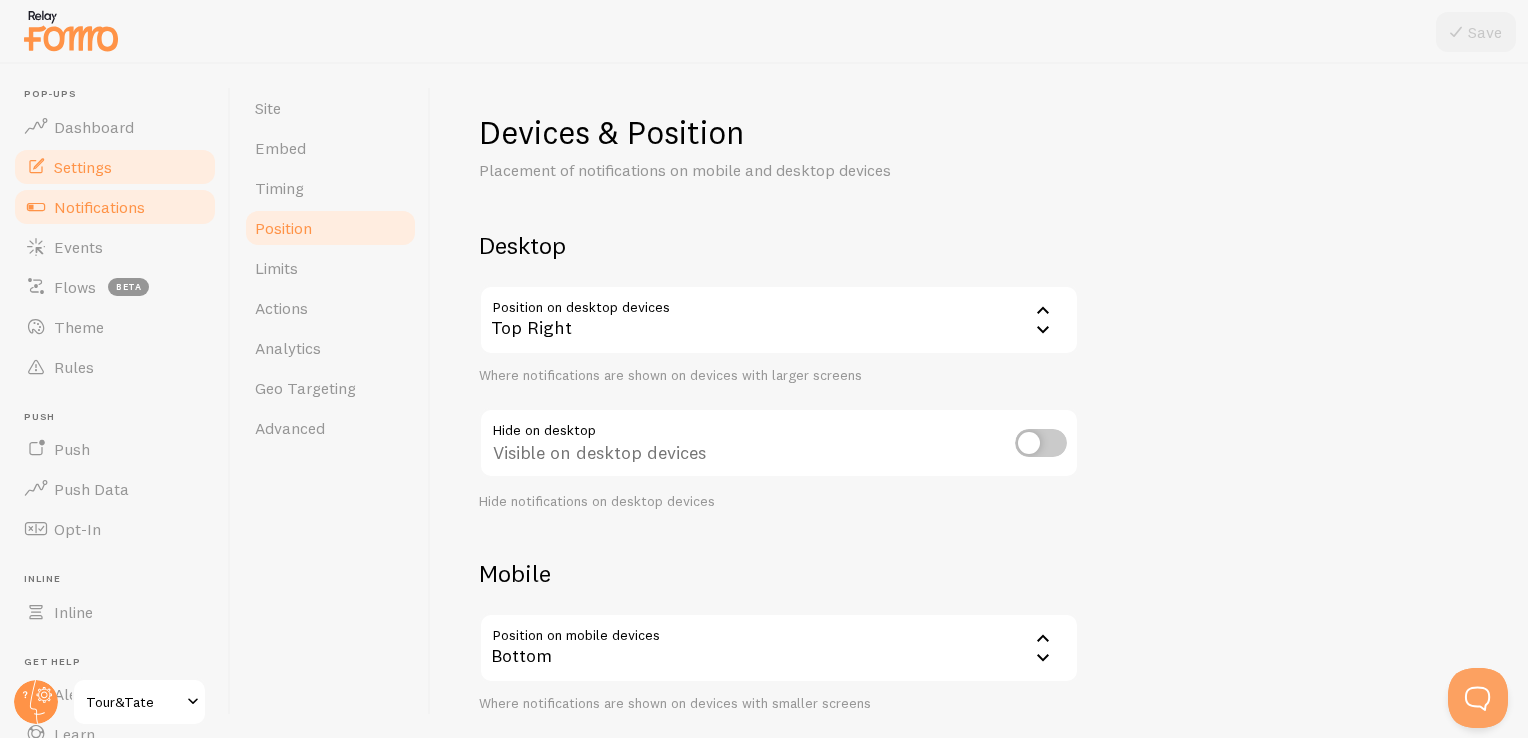 click on "Notifications" at bounding box center (115, 207) 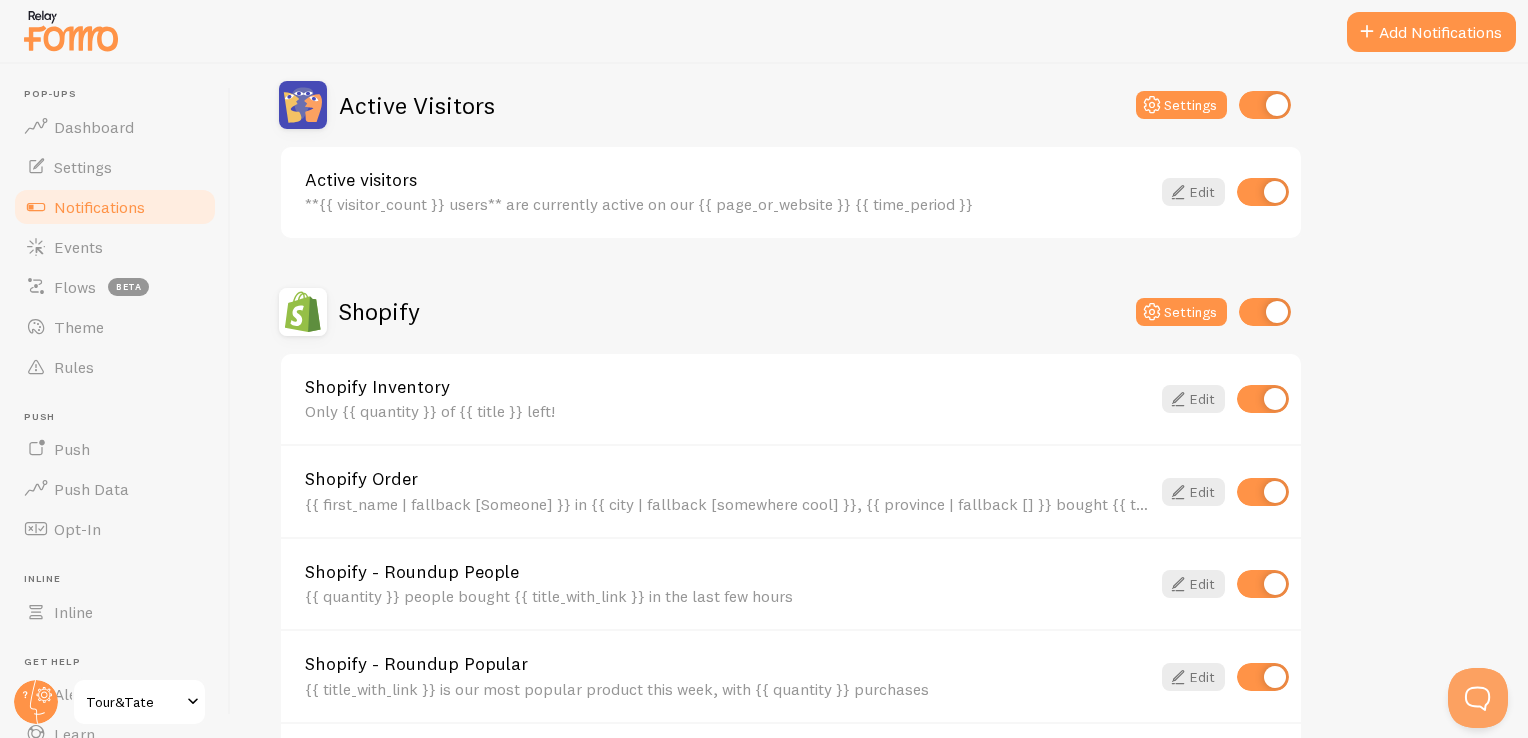 scroll, scrollTop: 500, scrollLeft: 0, axis: vertical 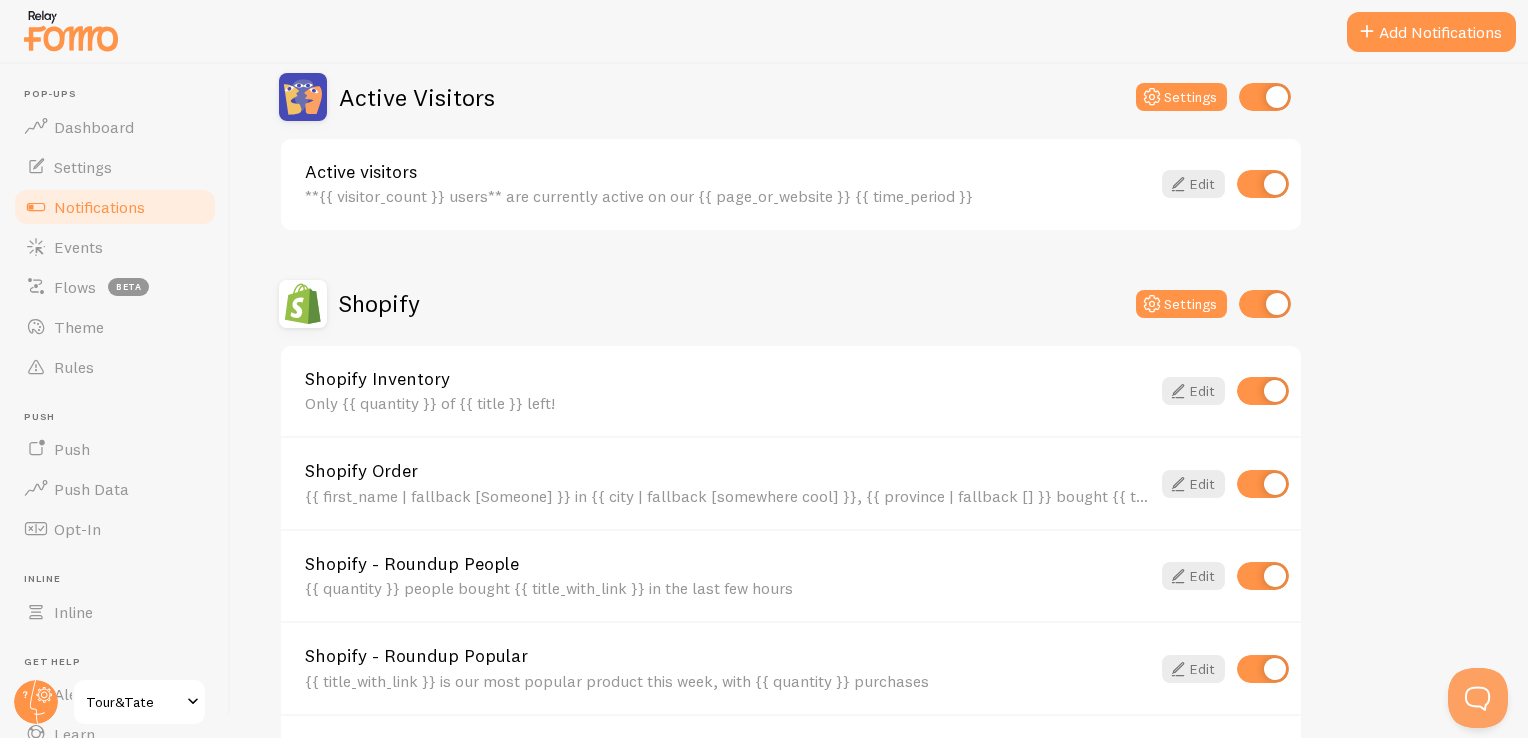 click on "Active visitors" at bounding box center (727, 172) 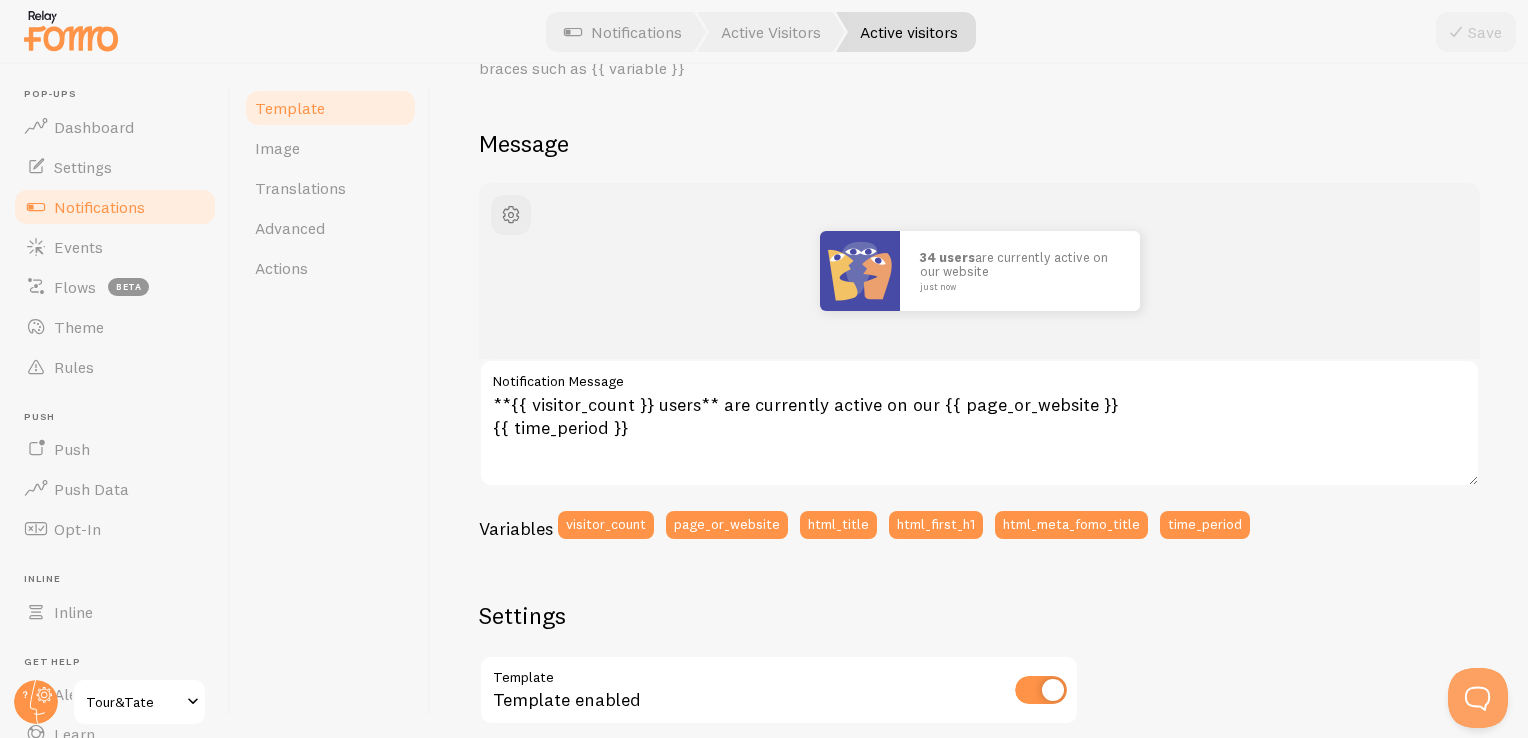 scroll, scrollTop: 105, scrollLeft: 0, axis: vertical 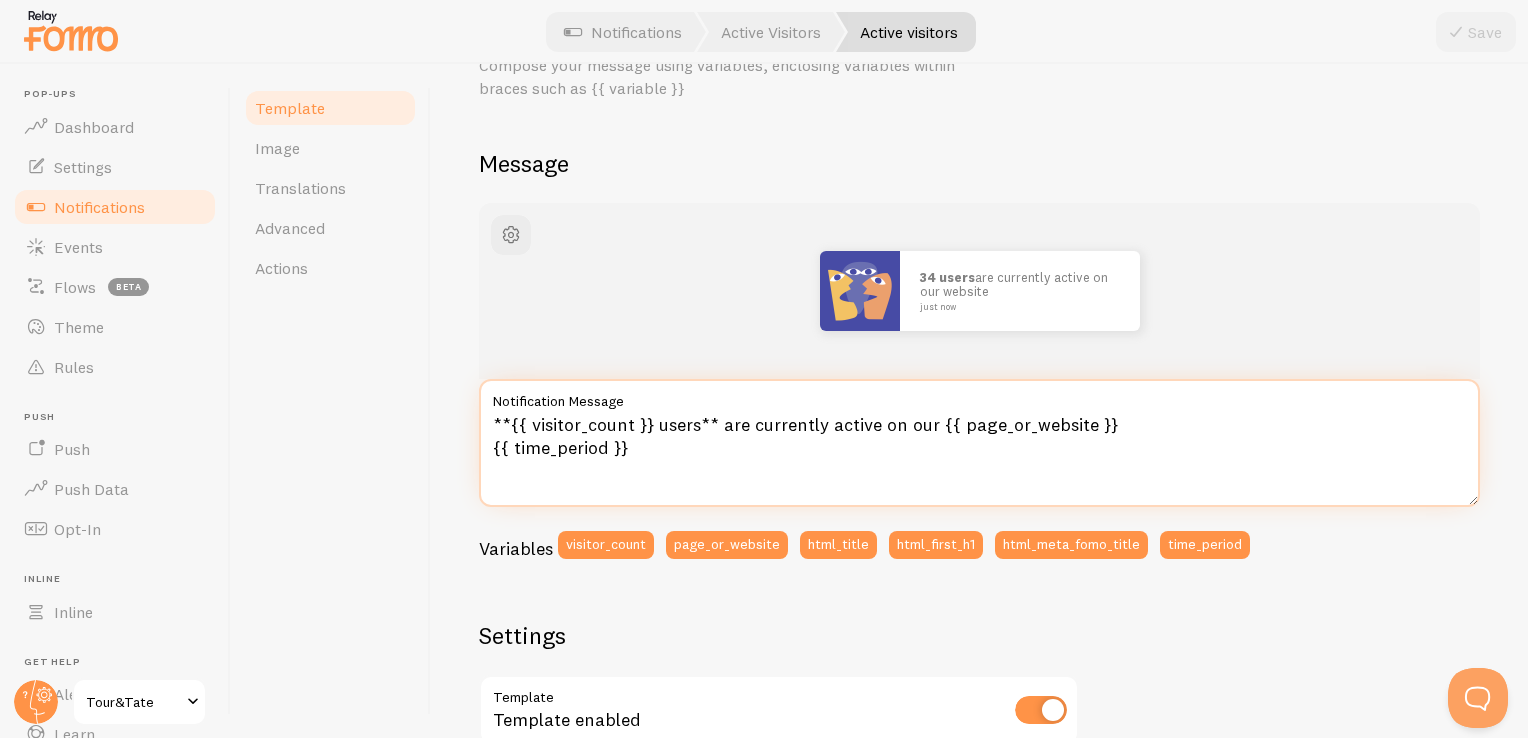 drag, startPoint x: 716, startPoint y: 419, endPoint x: 580, endPoint y: 419, distance: 136 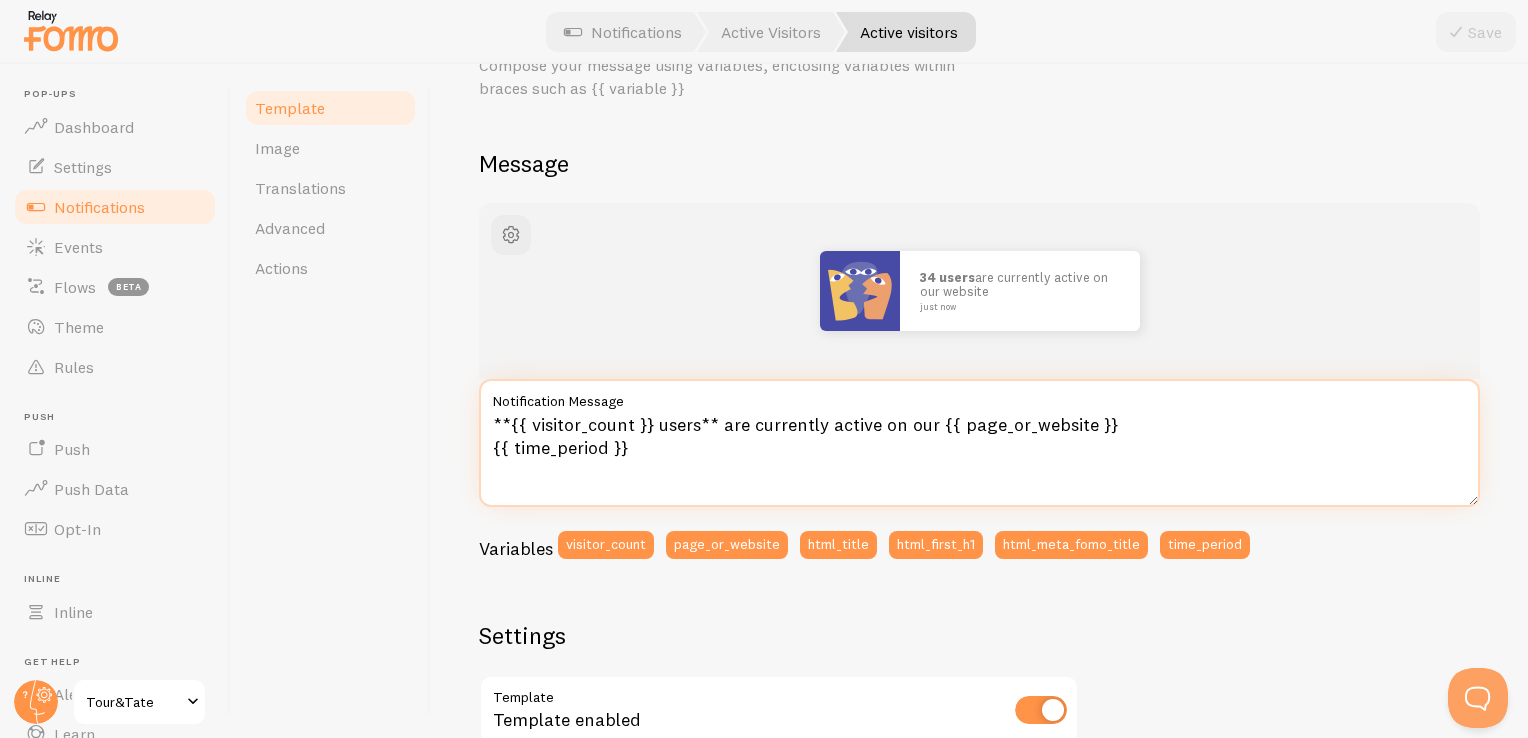 drag, startPoint x: 711, startPoint y: 421, endPoint x: 491, endPoint y: 412, distance: 220.18402 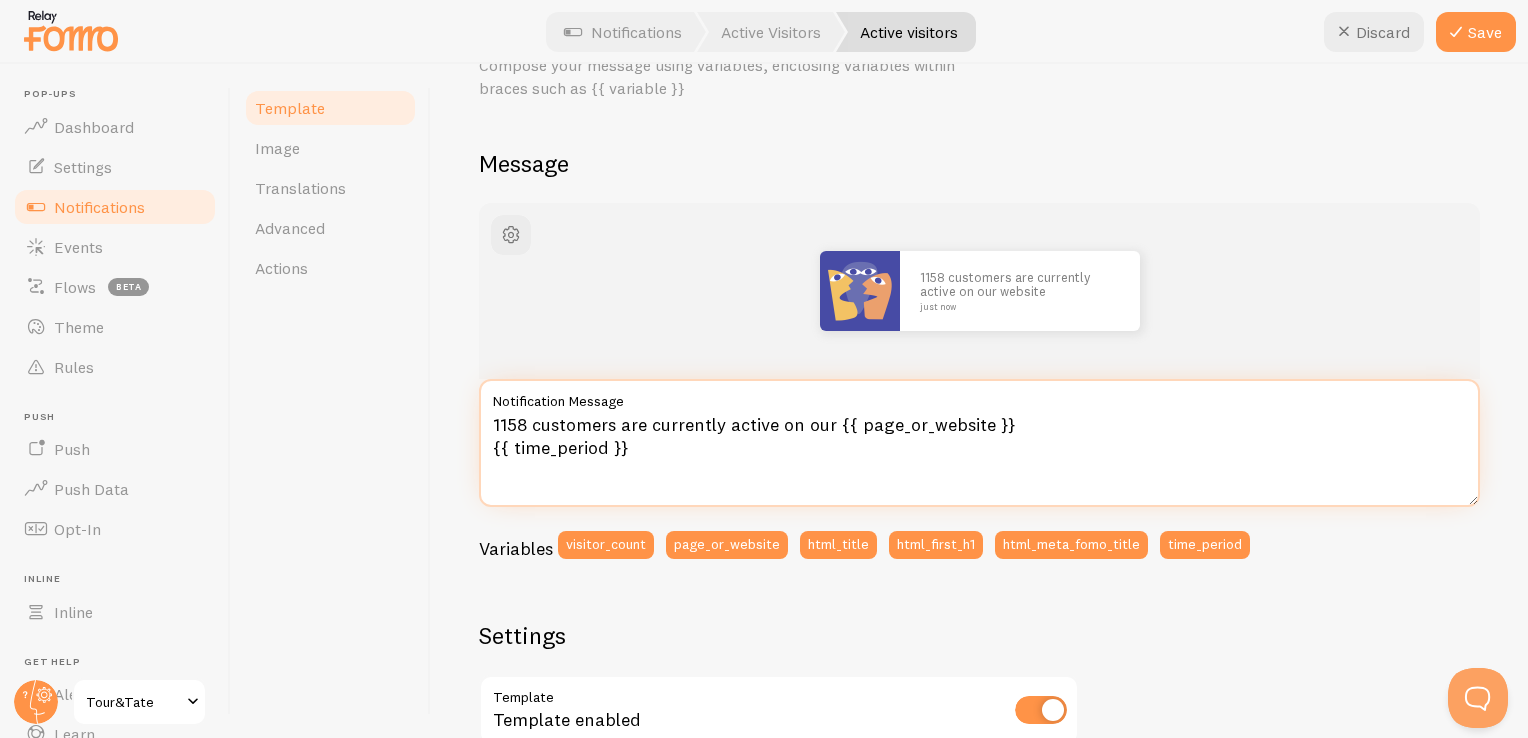 click on "1158 customers are currently active on our {{ page_or_website }}
{{ time_period }}" at bounding box center (979, 443) 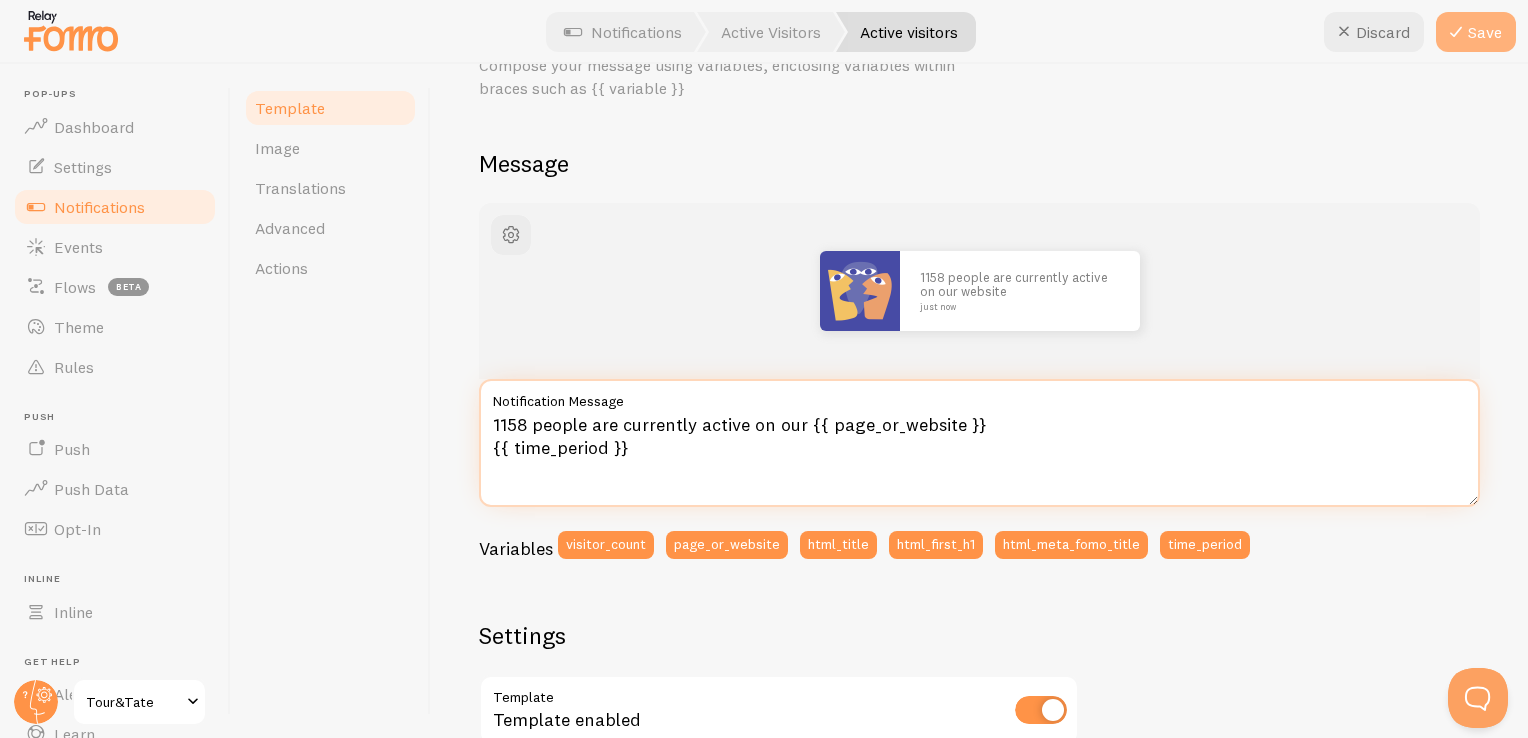 type on "1158 people are currently active on our {{ page_or_website }}
{{ time_period }}" 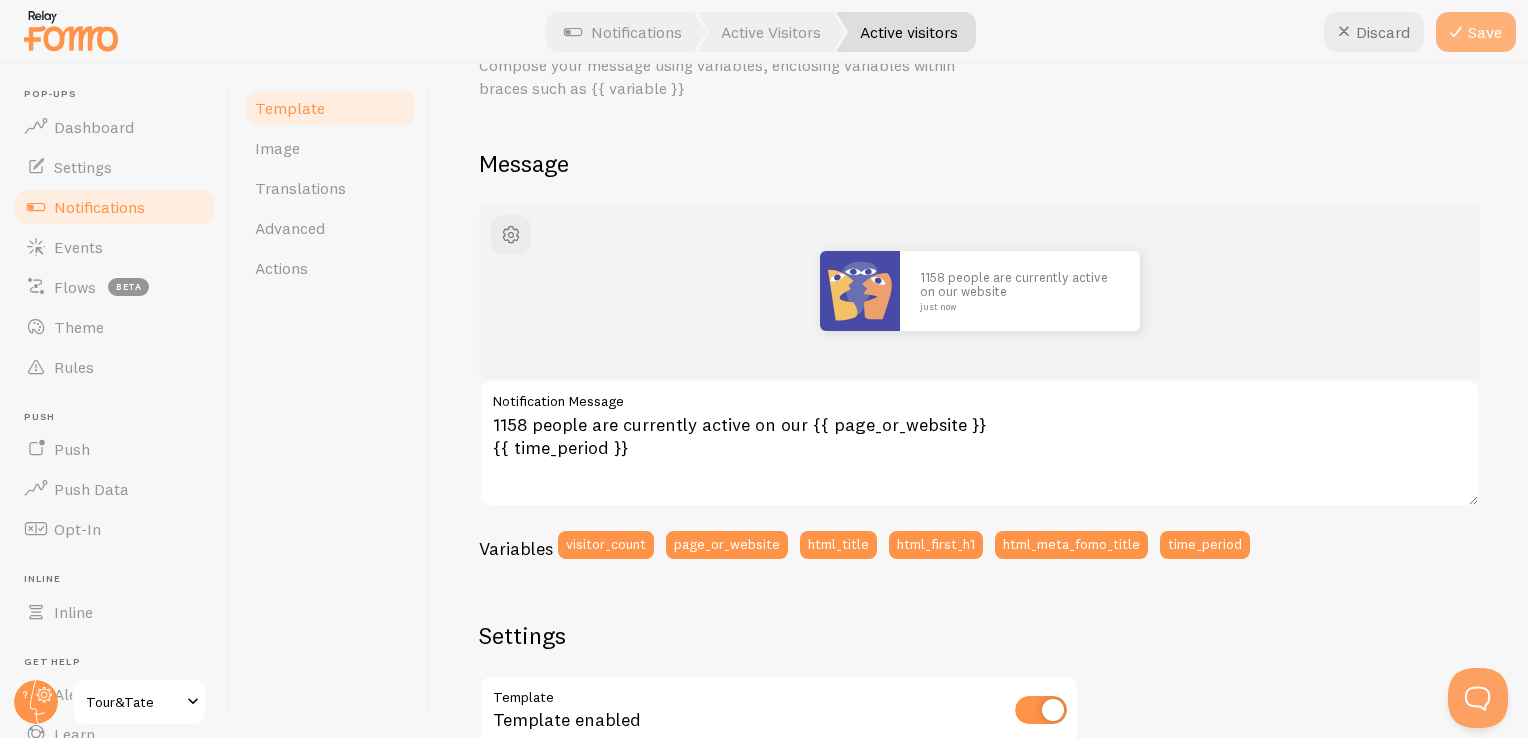 click on "Save" at bounding box center (1476, 32) 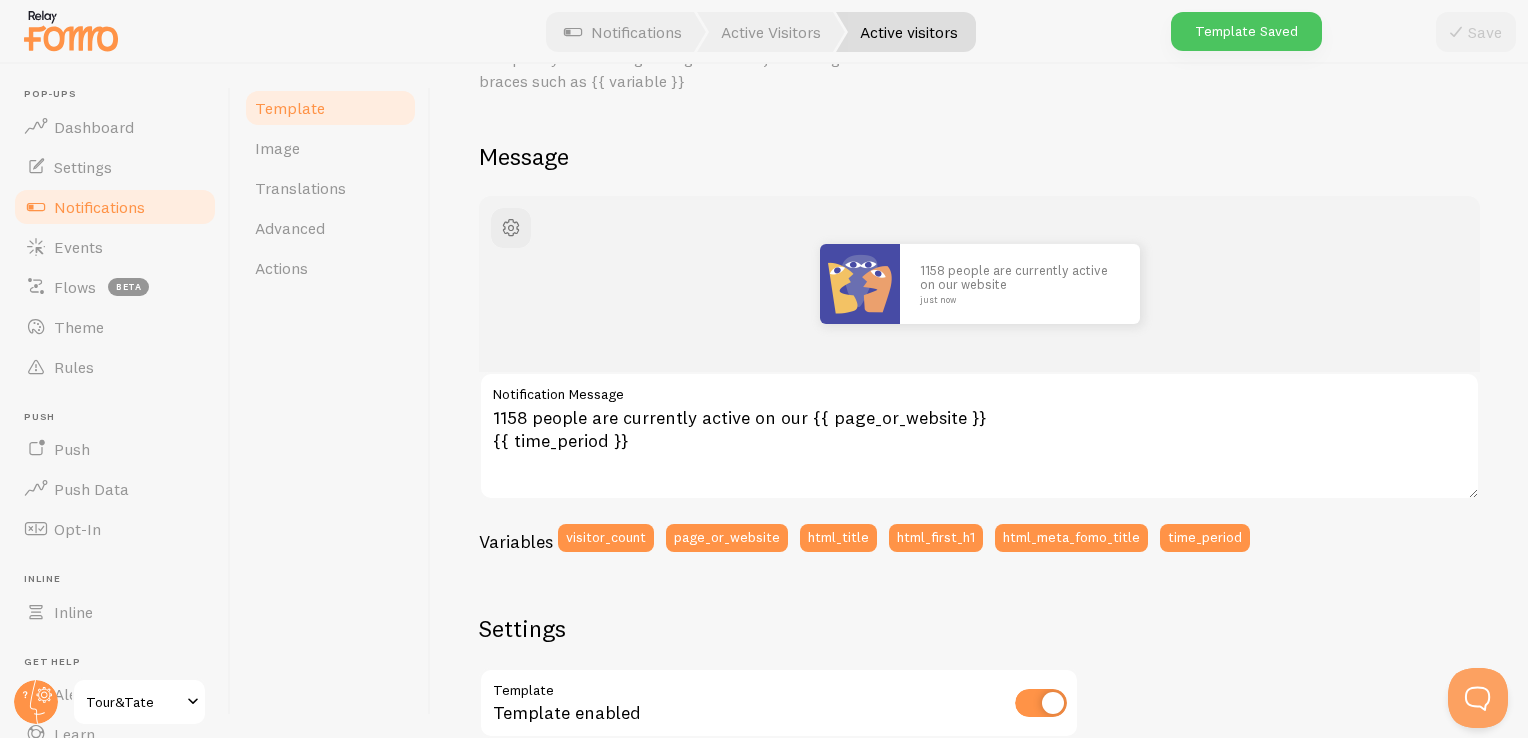 scroll, scrollTop: 0, scrollLeft: 0, axis: both 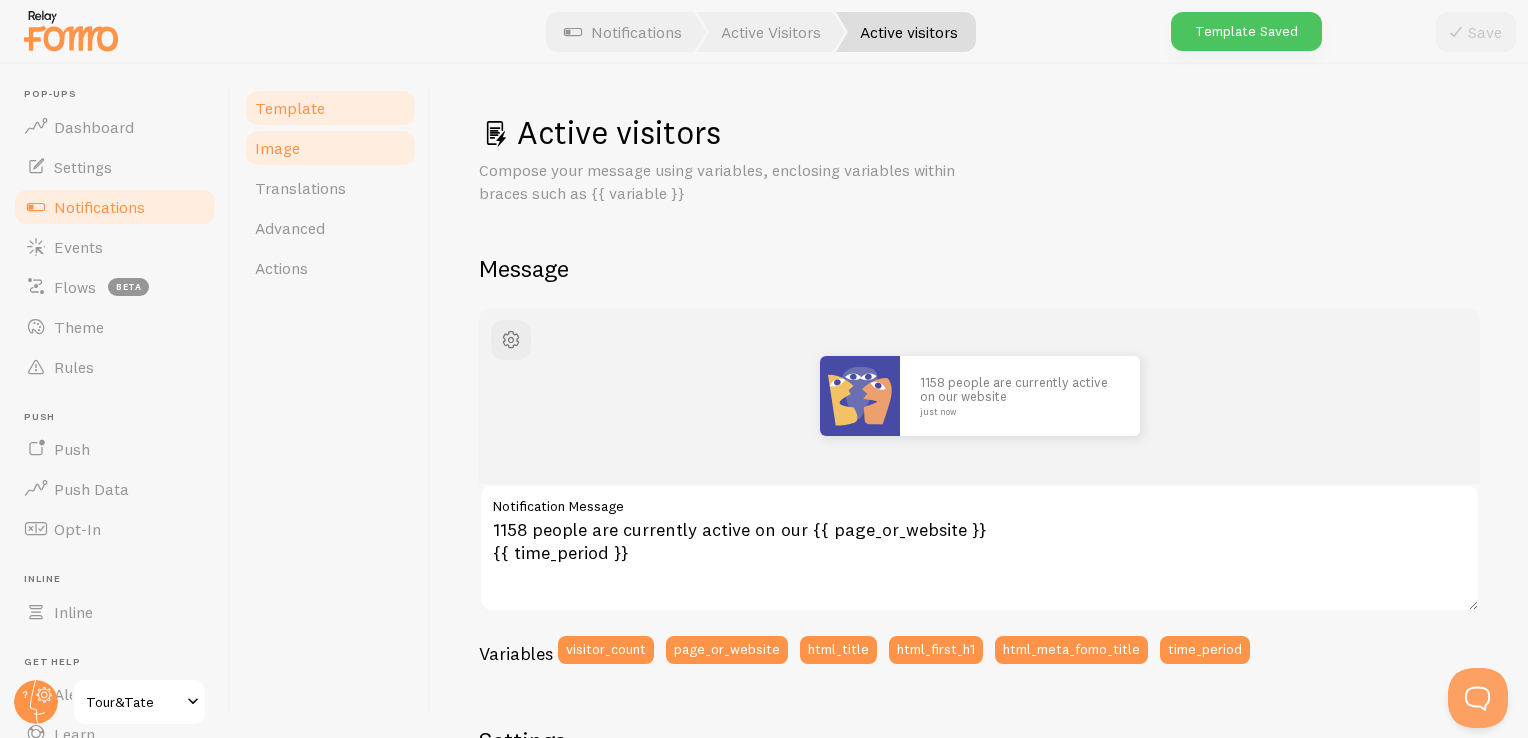 click on "Image" at bounding box center (330, 148) 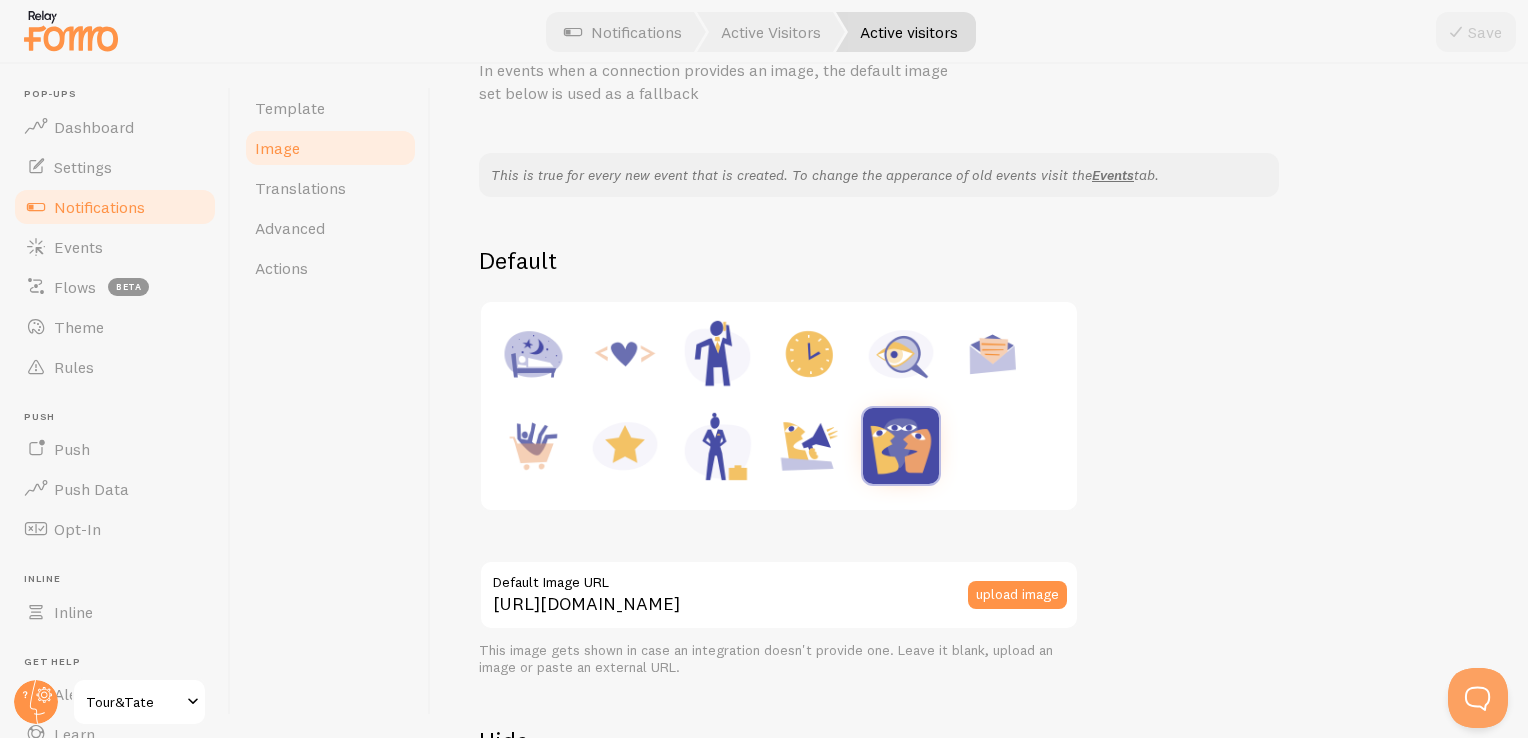 scroll, scrollTop: 355, scrollLeft: 0, axis: vertical 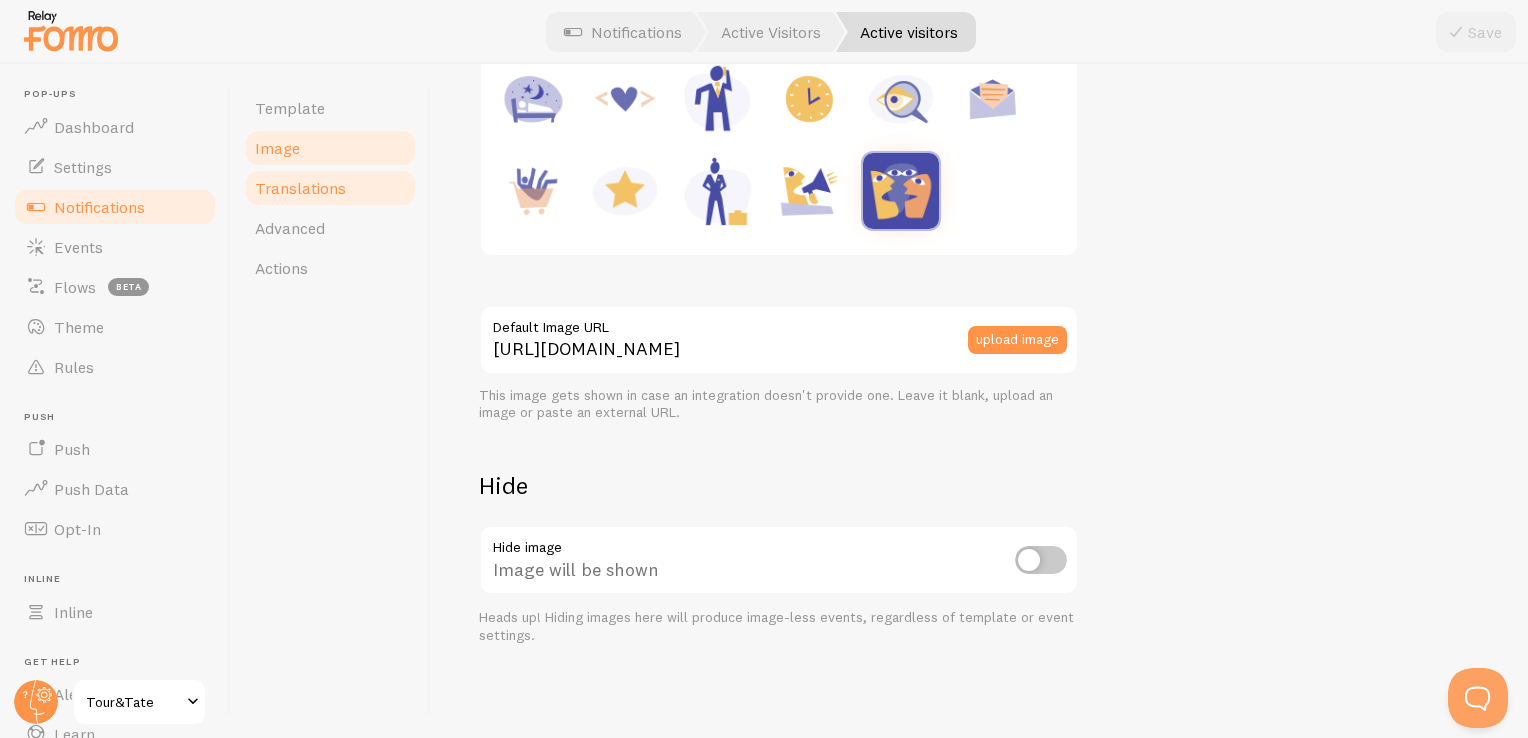 click on "Translations" at bounding box center [300, 188] 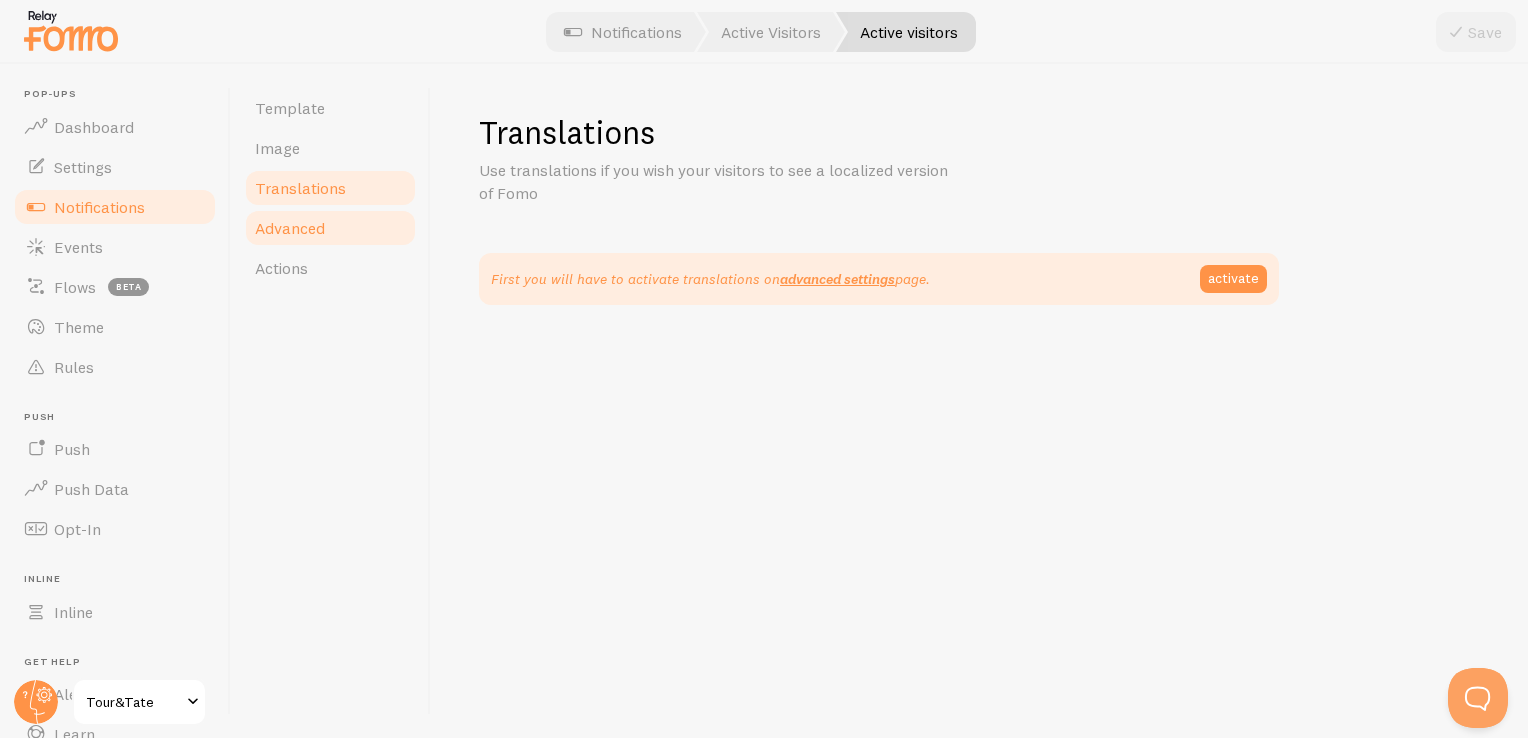 click on "Advanced" at bounding box center [330, 228] 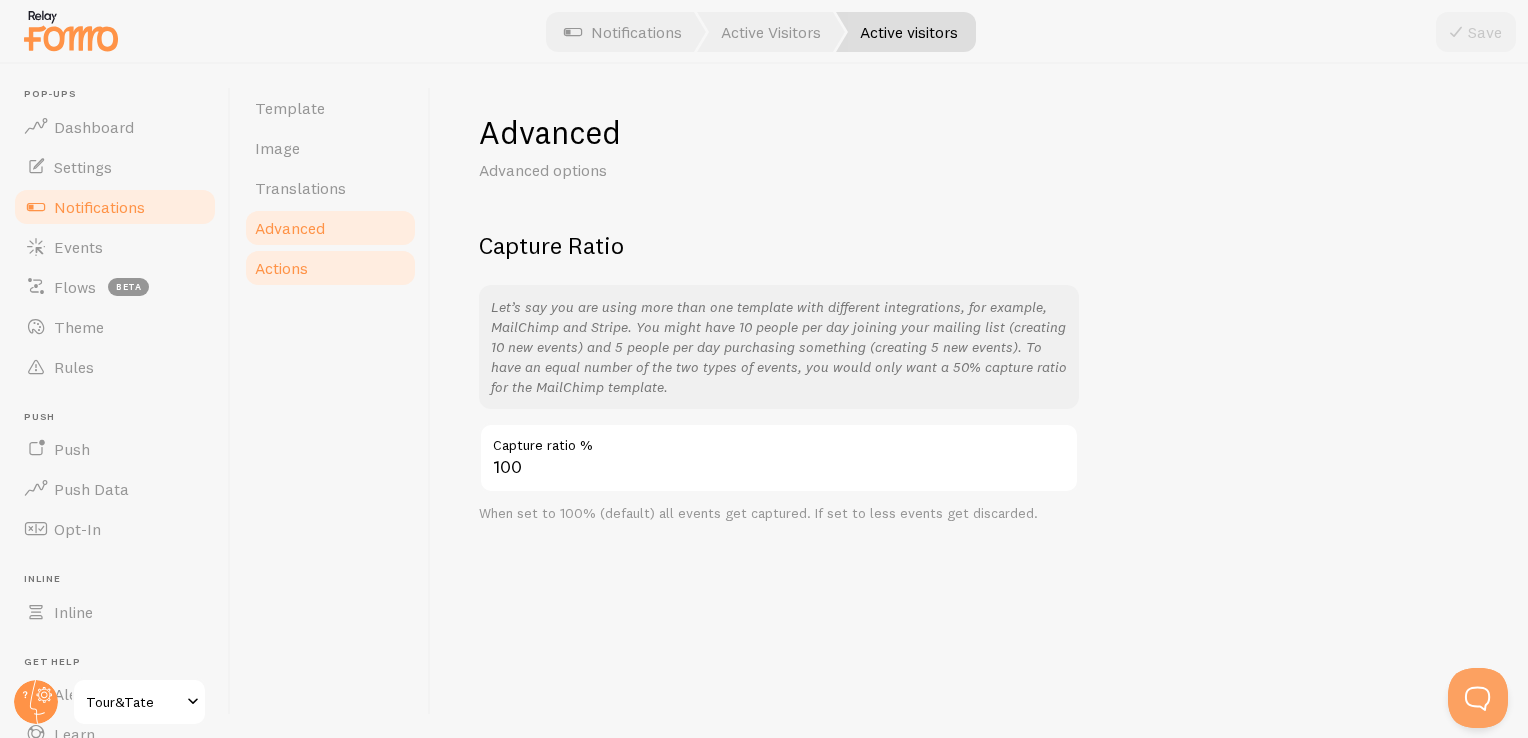 click on "Actions" at bounding box center (330, 268) 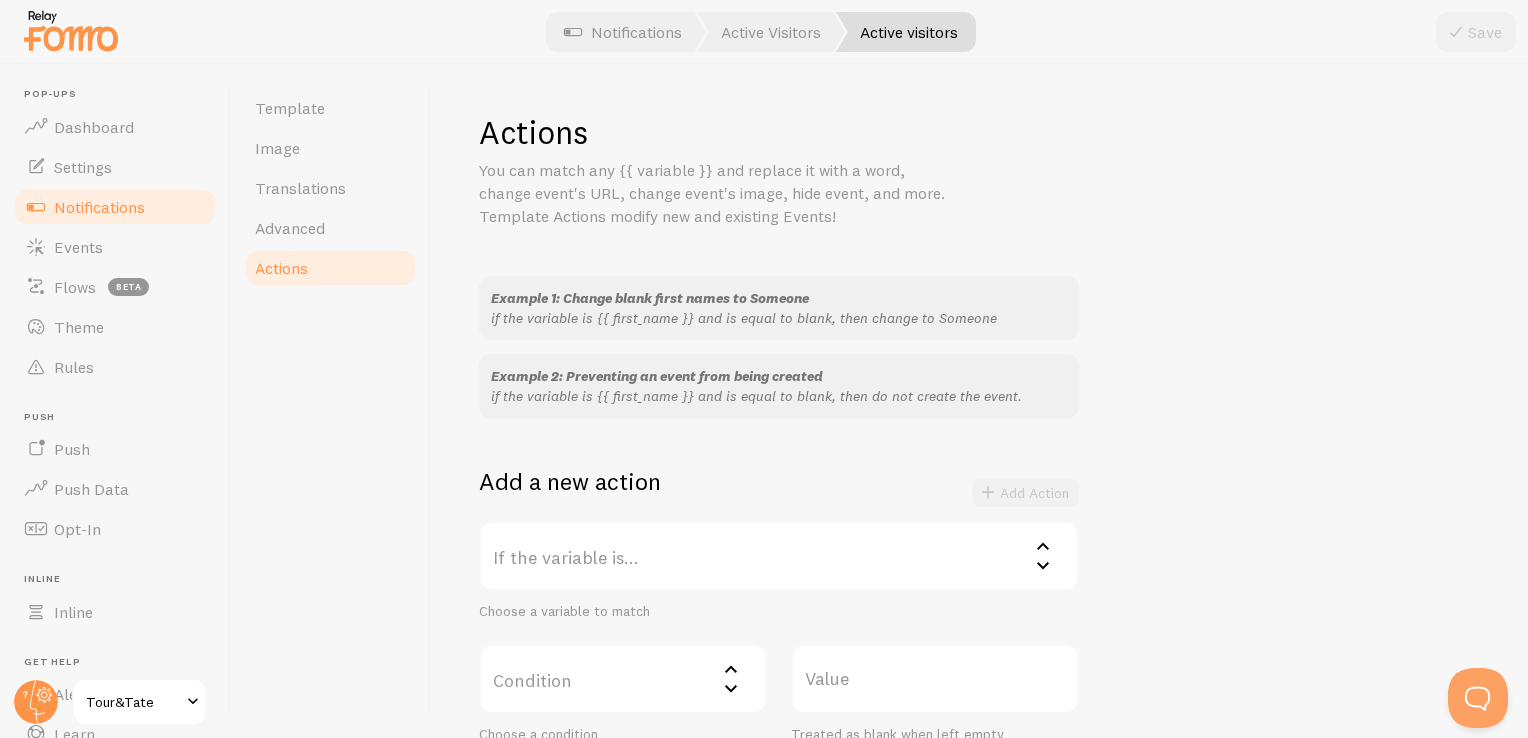 click on "Notifications" at bounding box center [99, 207] 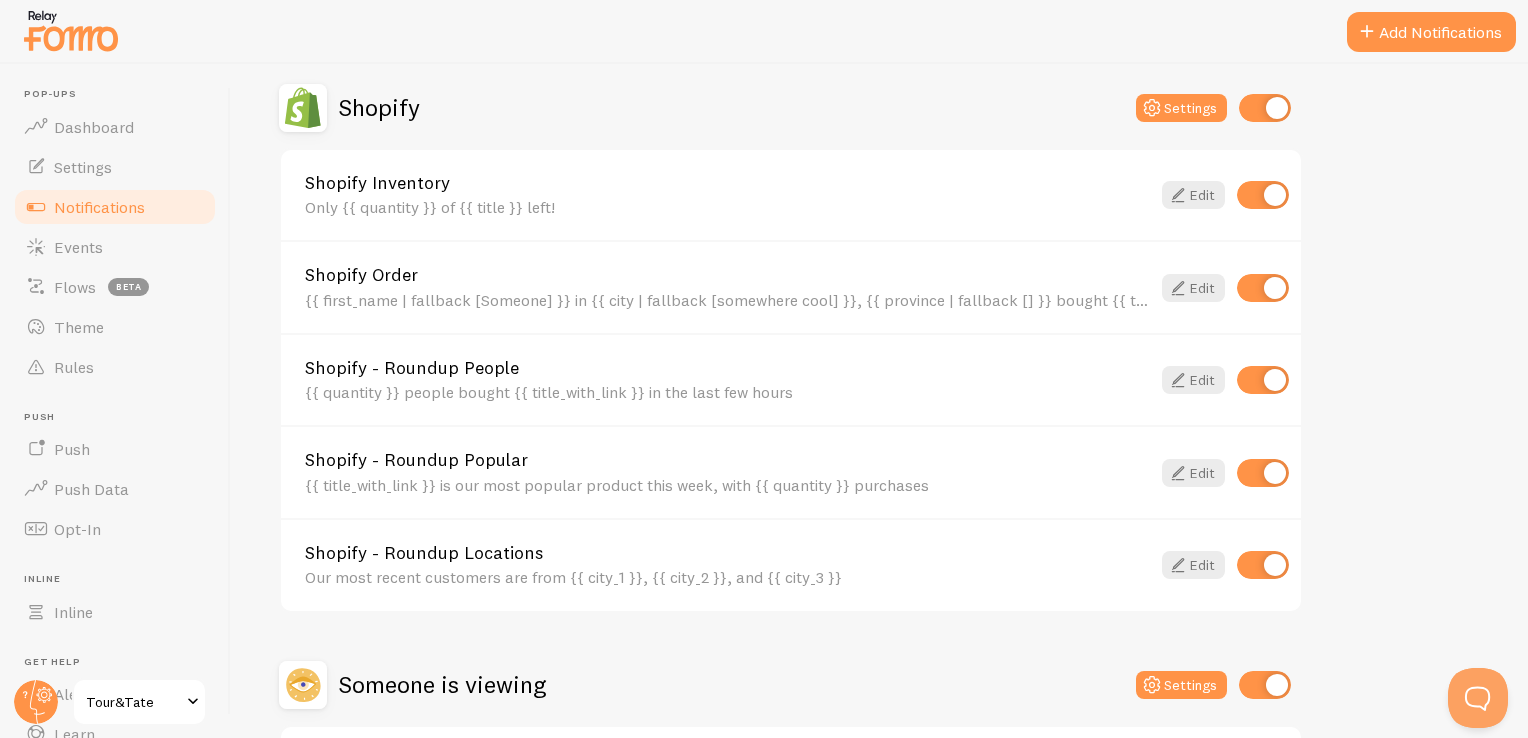 scroll, scrollTop: 700, scrollLeft: 0, axis: vertical 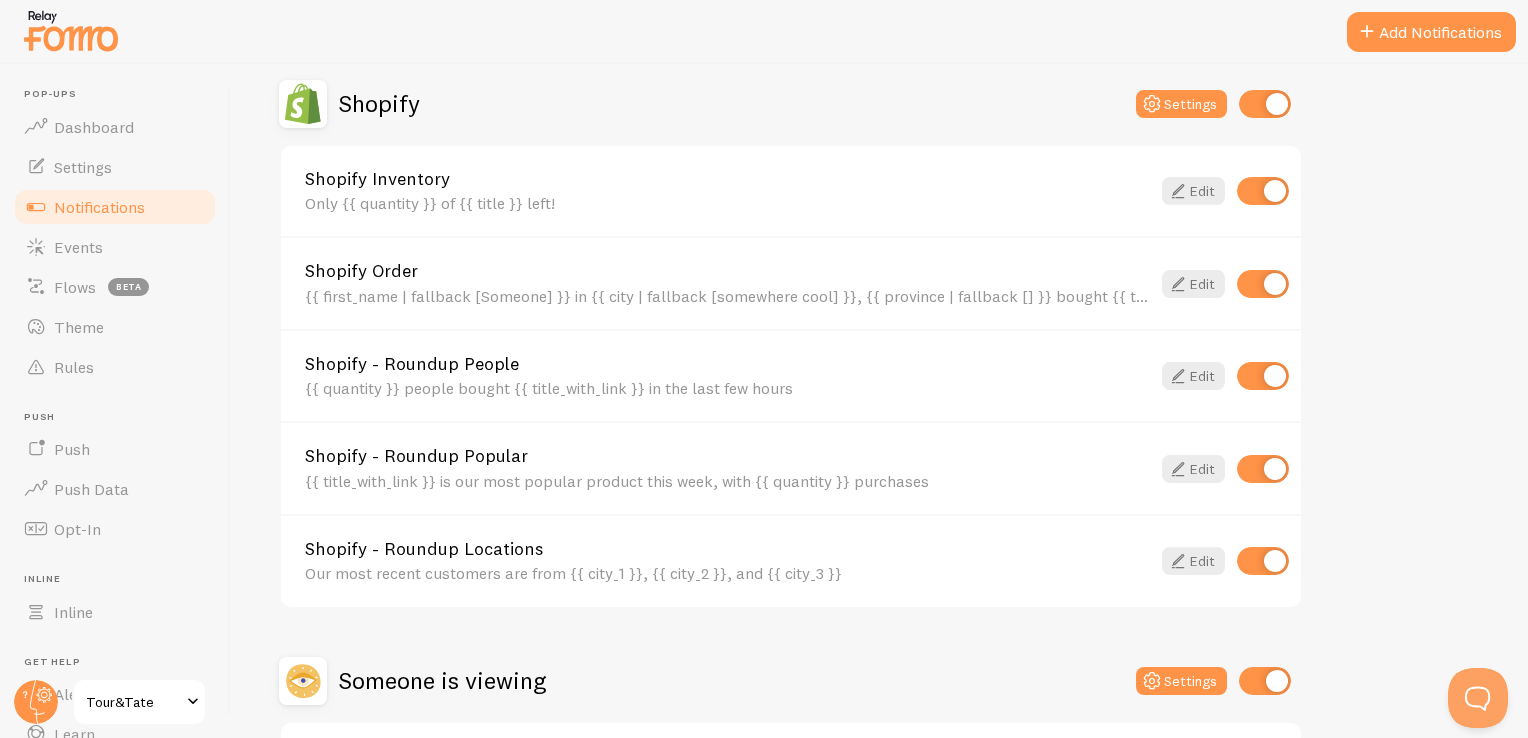 click on "Shopify Order" at bounding box center (727, 271) 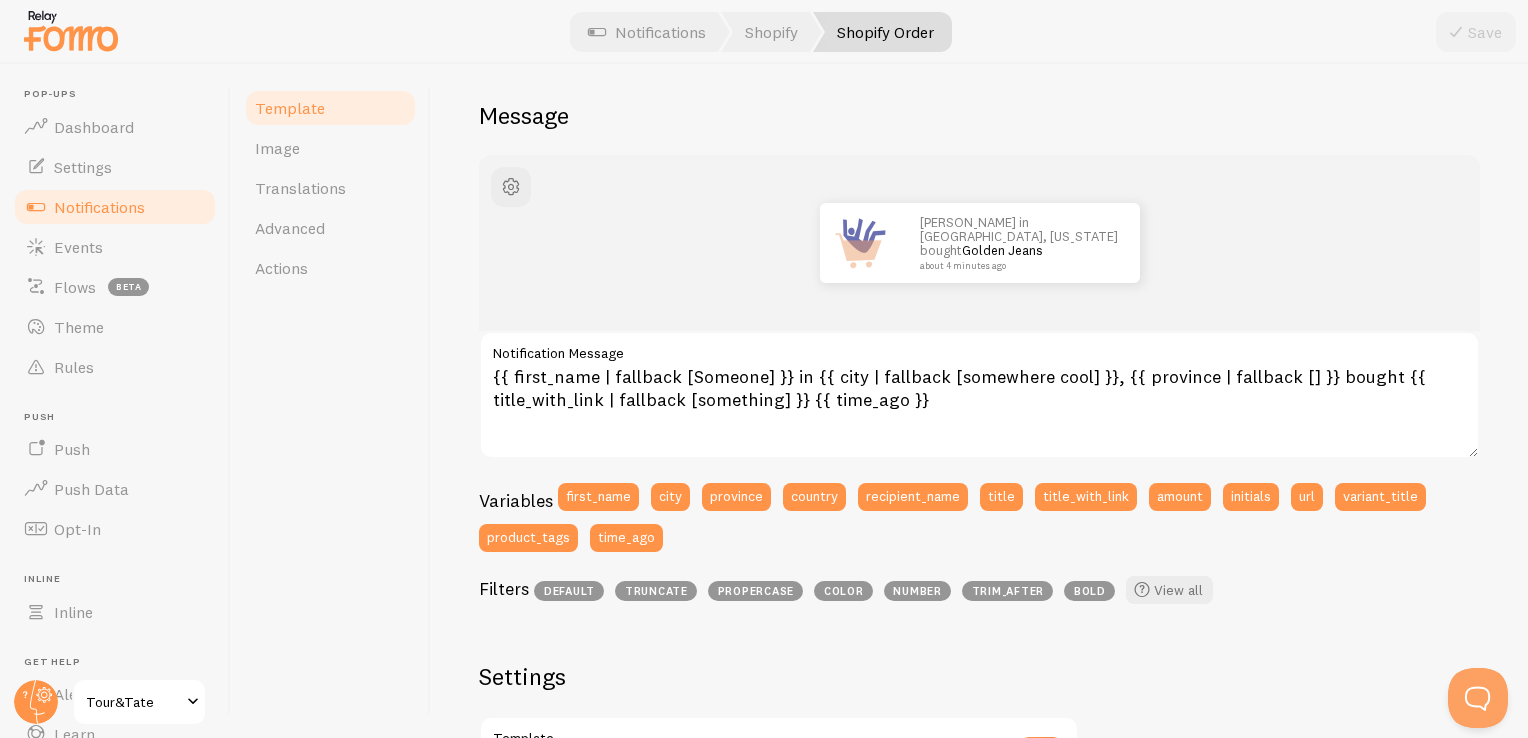 scroll, scrollTop: 0, scrollLeft: 0, axis: both 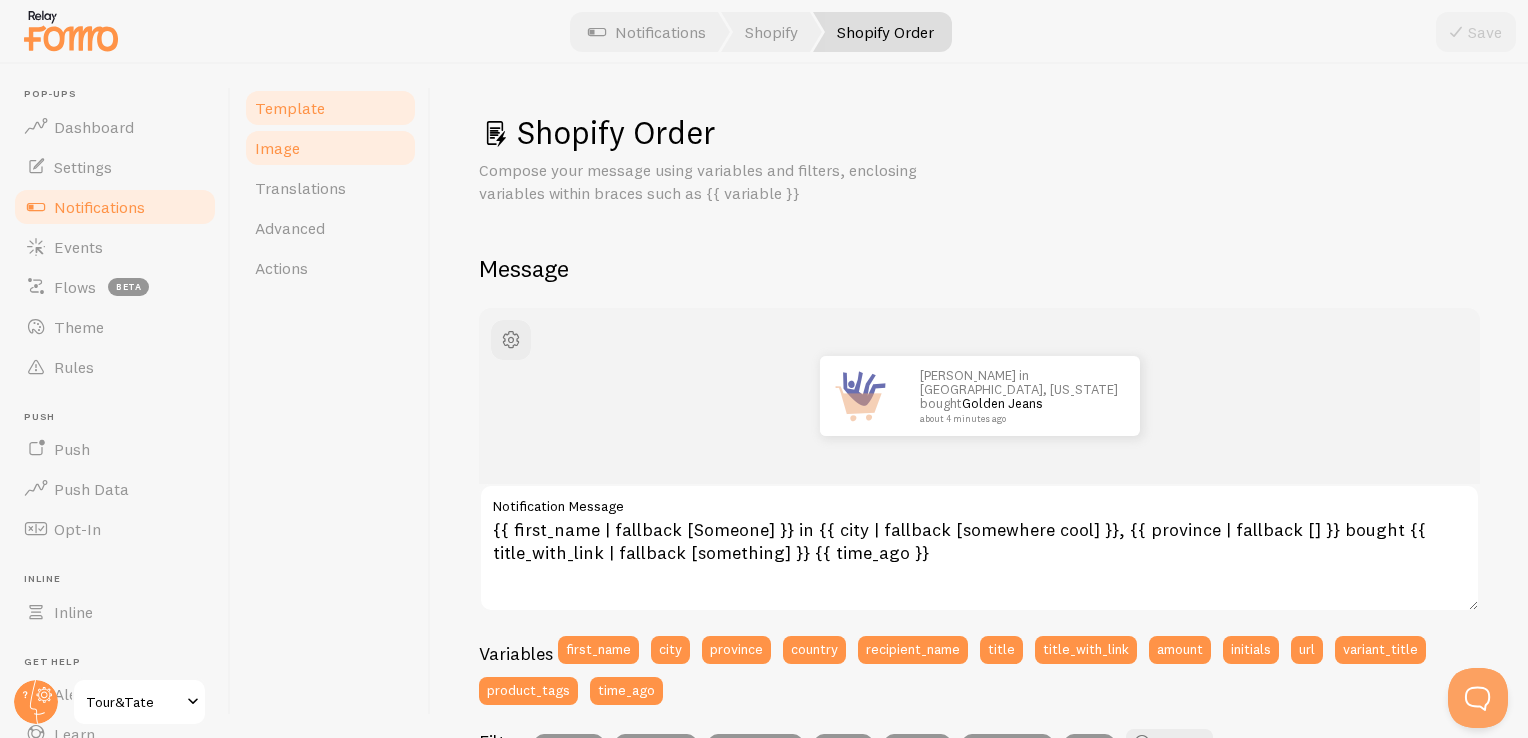 click on "Image" at bounding box center (330, 148) 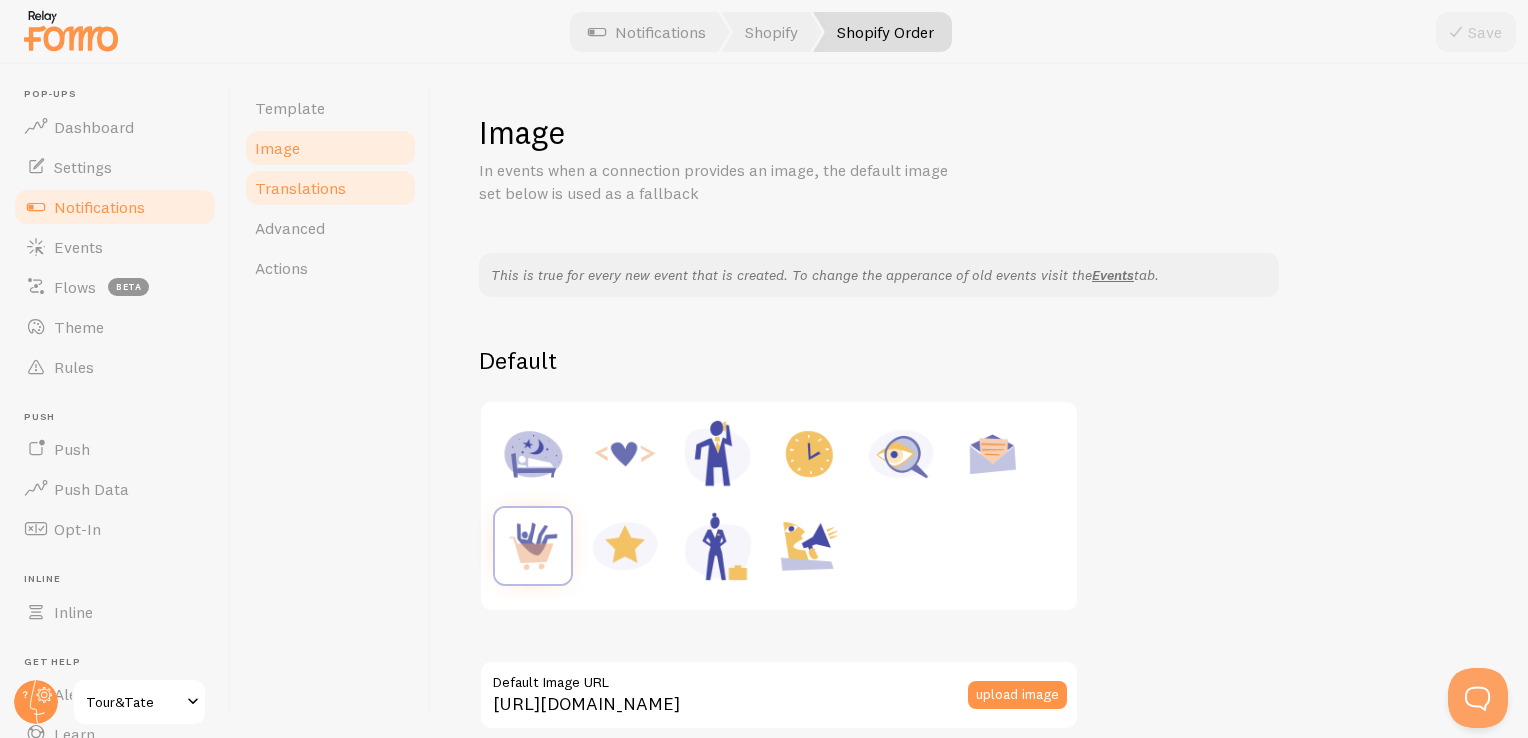 click on "Translations" at bounding box center (300, 188) 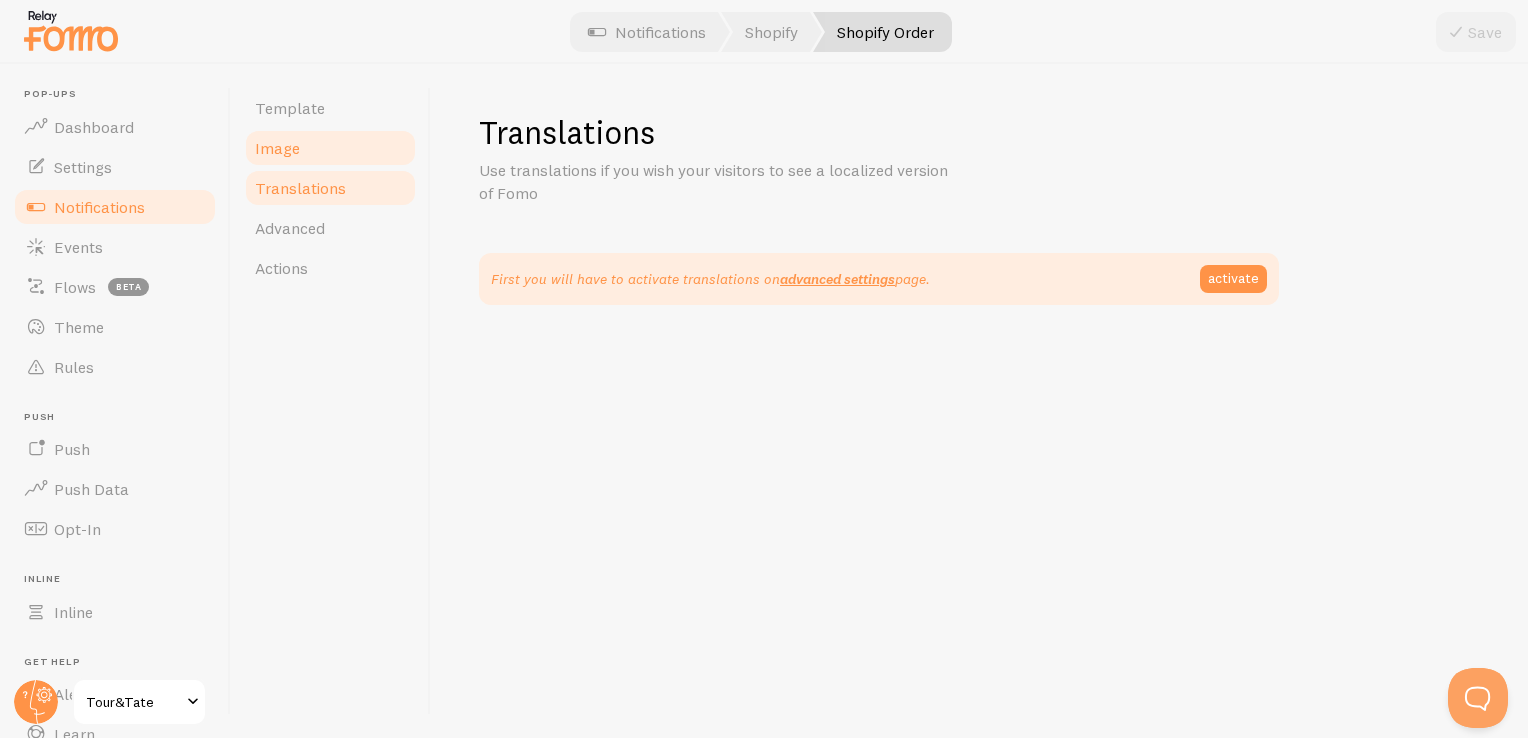 click on "Image" at bounding box center [330, 148] 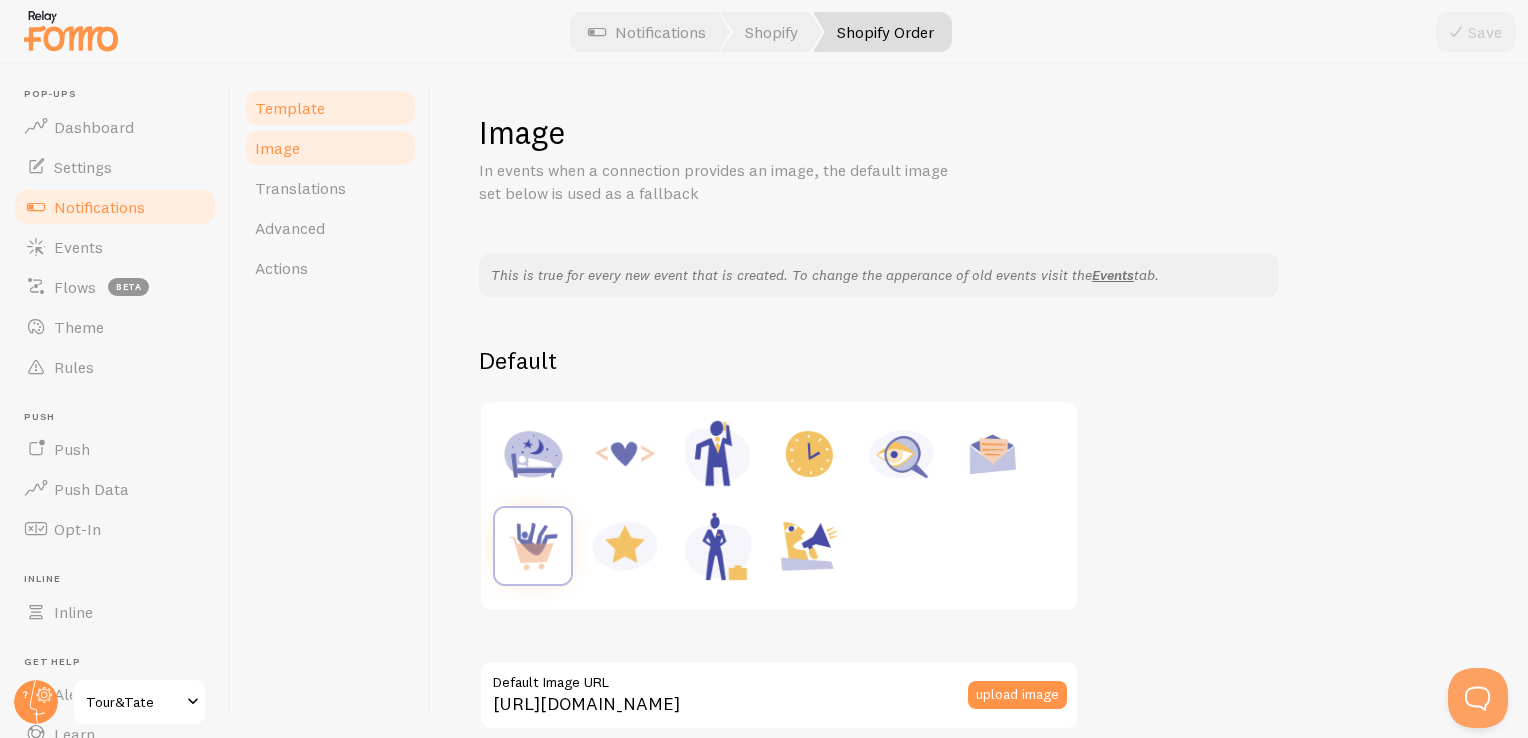 click on "Template" at bounding box center (330, 108) 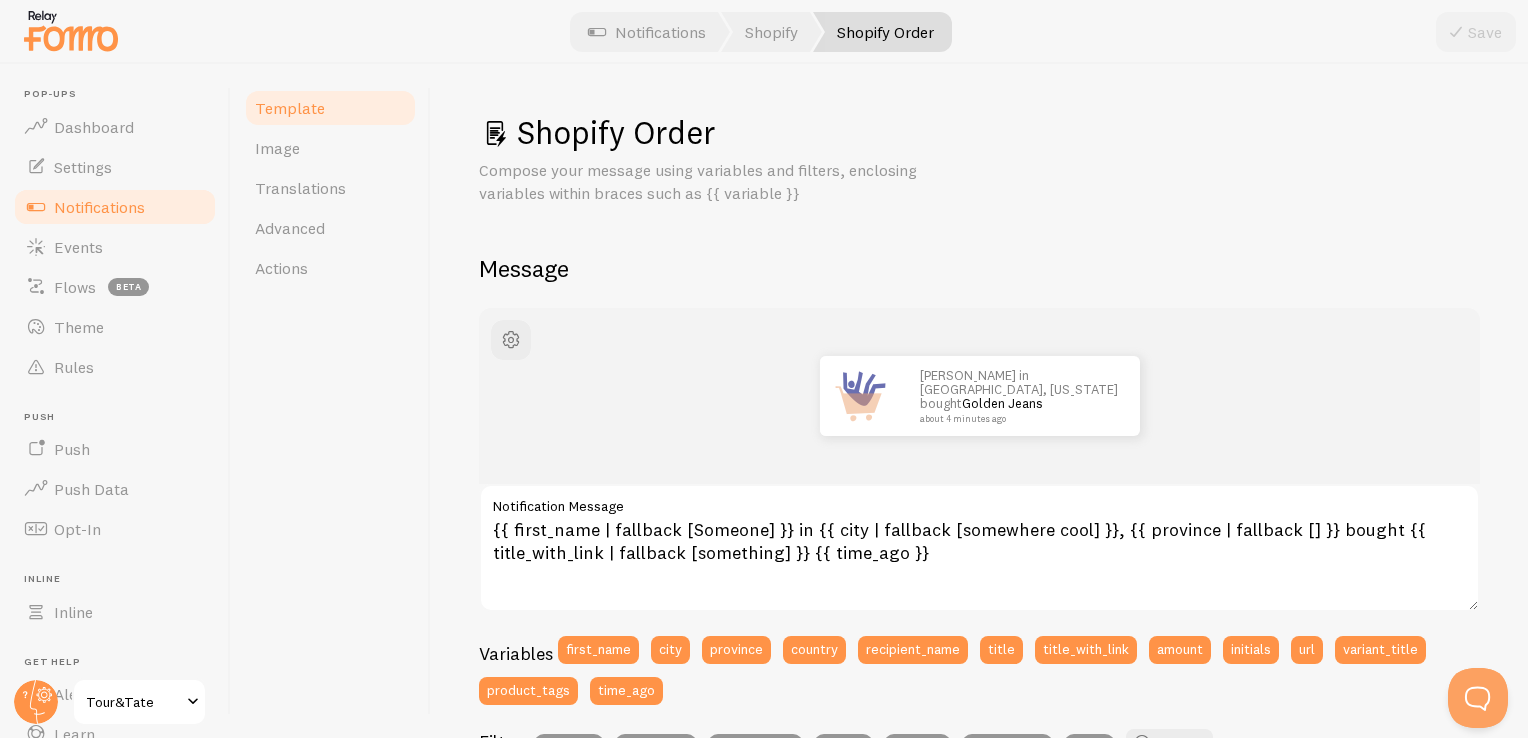 click on "Notifications" at bounding box center (99, 207) 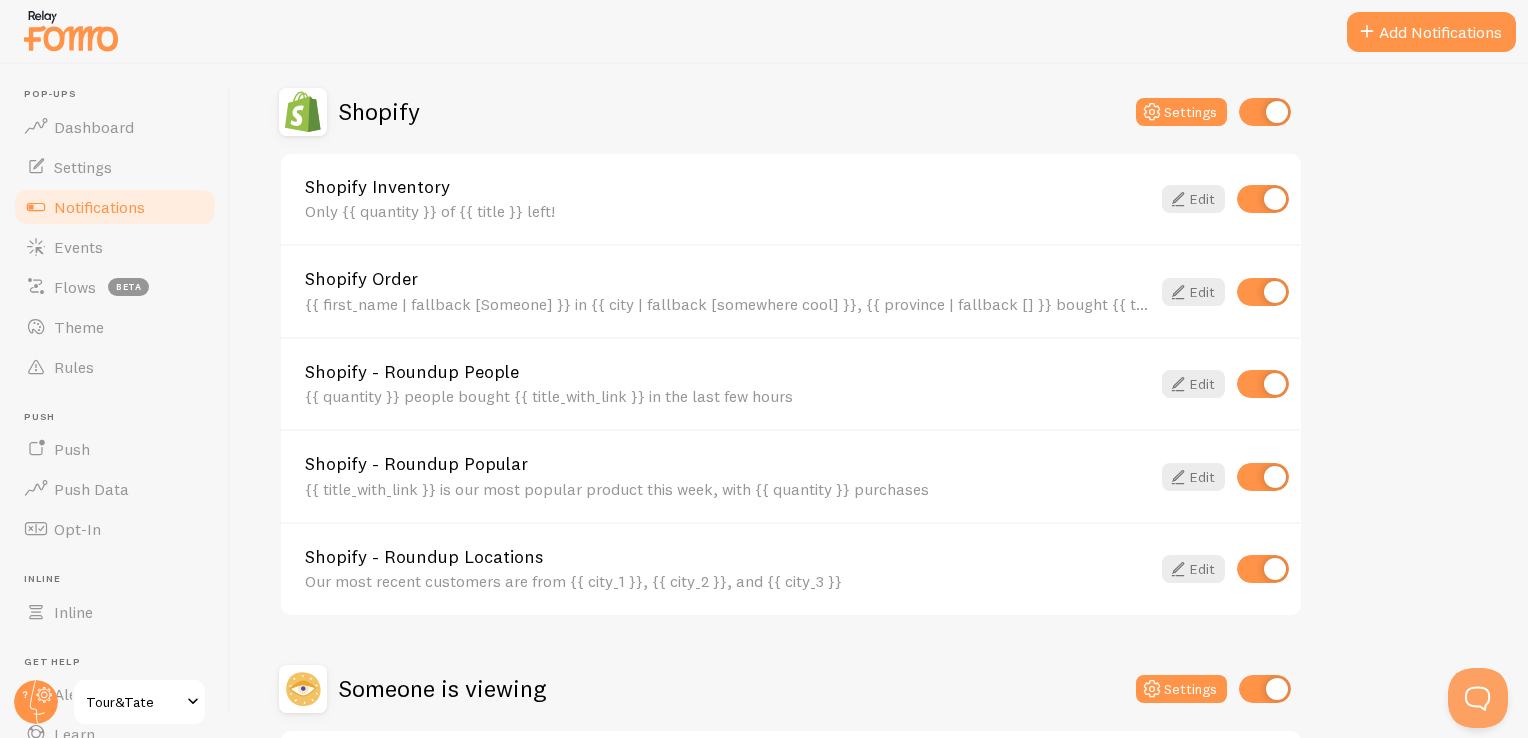 scroll, scrollTop: 700, scrollLeft: 0, axis: vertical 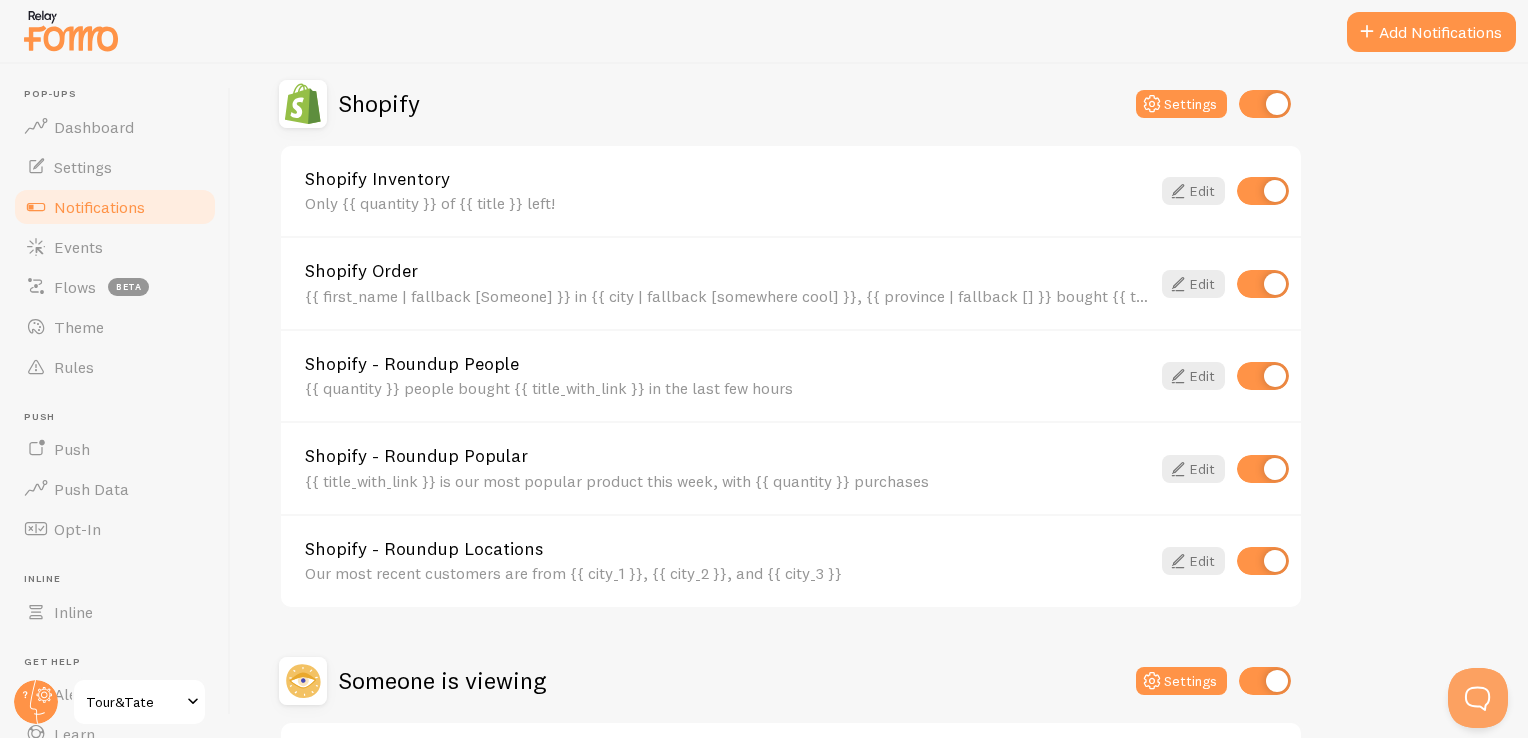 click on "Shopify - Roundup Popular" at bounding box center [727, 456] 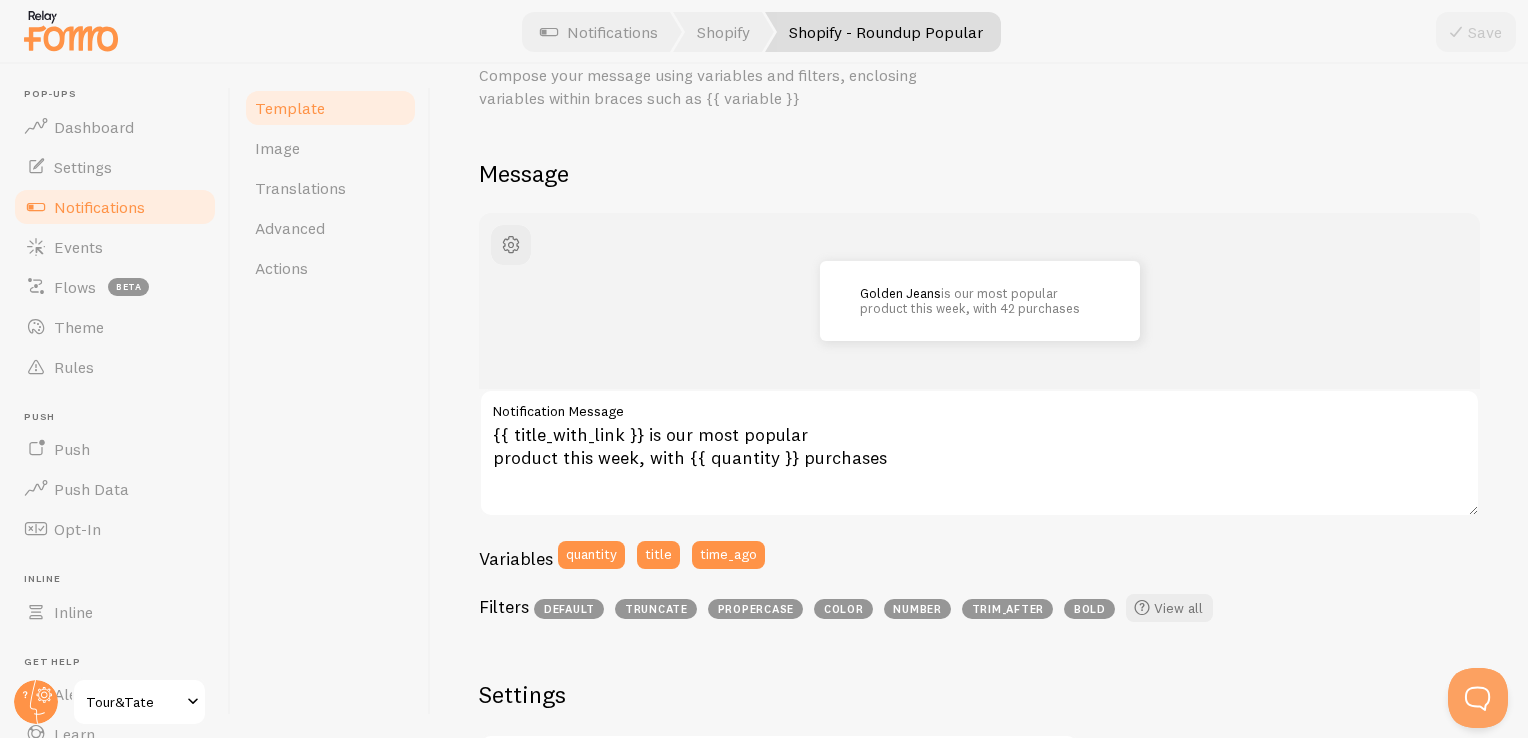 scroll, scrollTop: 100, scrollLeft: 0, axis: vertical 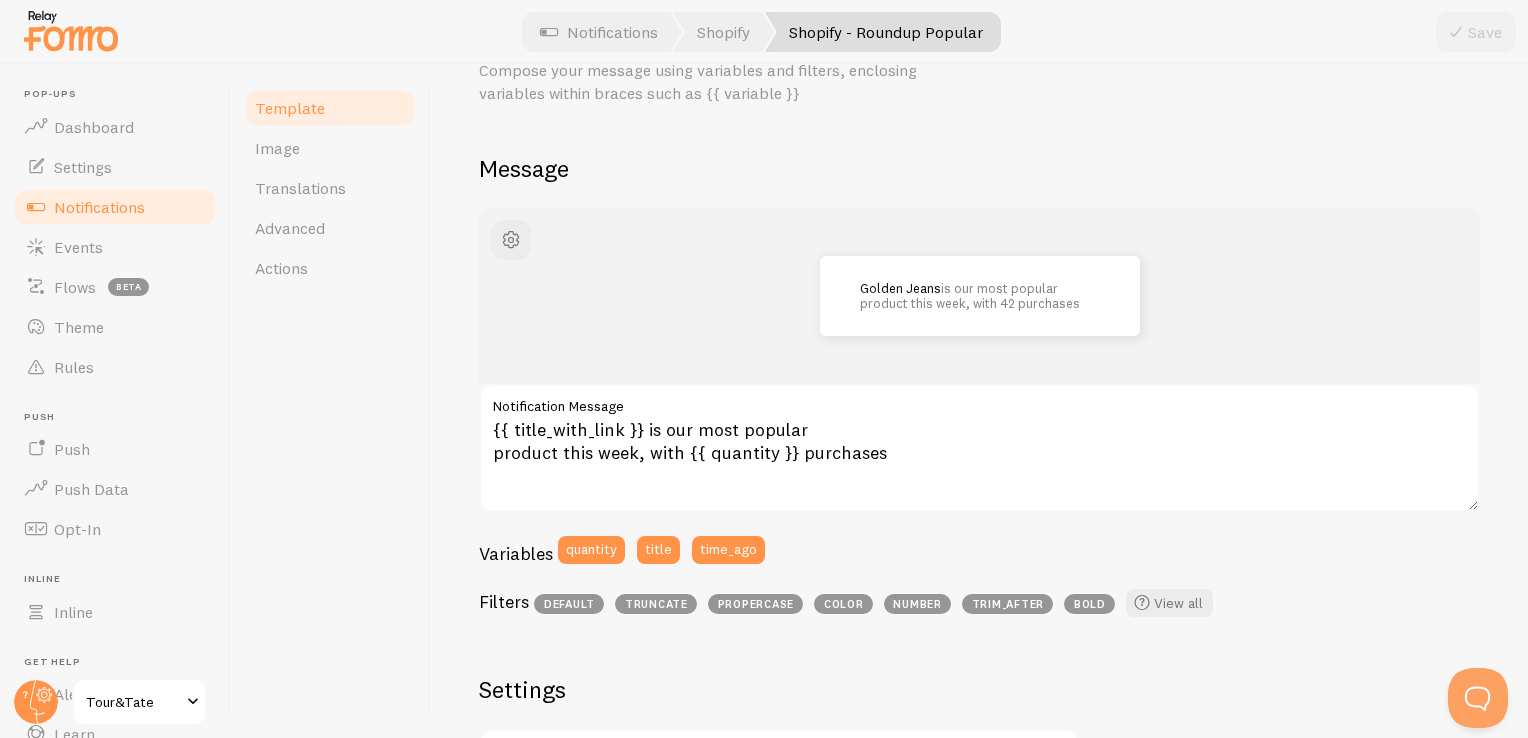 click on "Notifications" at bounding box center (99, 207) 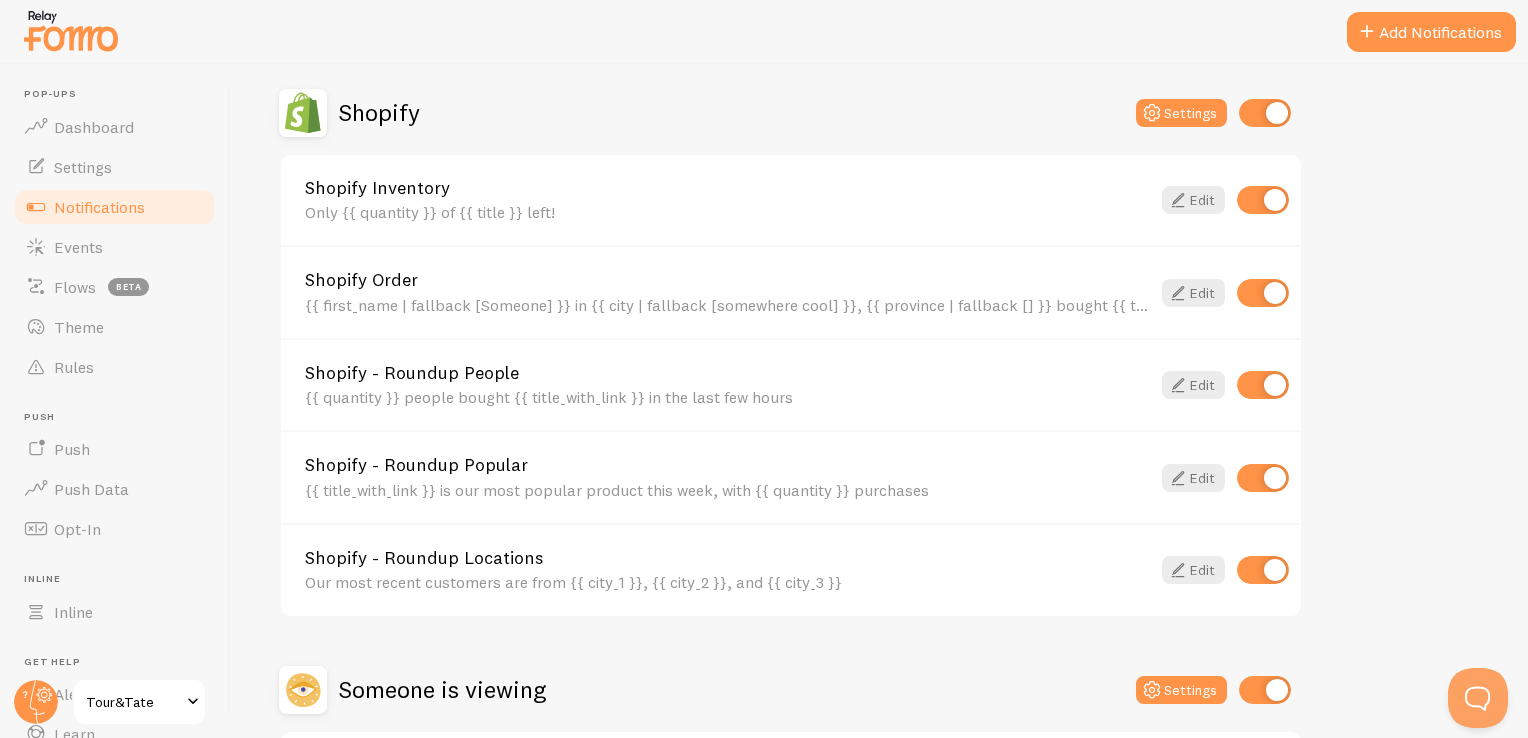 scroll, scrollTop: 700, scrollLeft: 0, axis: vertical 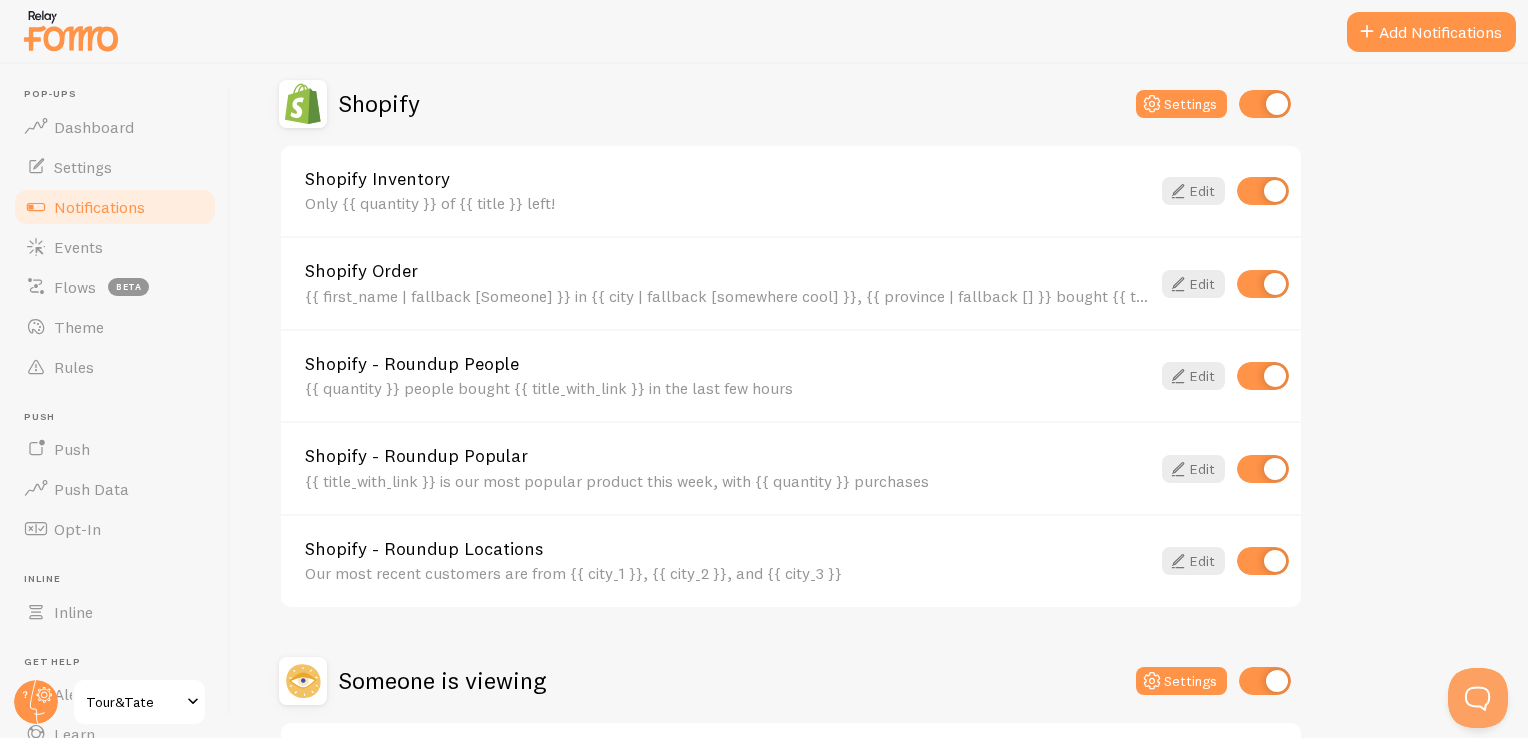 click at bounding box center (1263, 469) 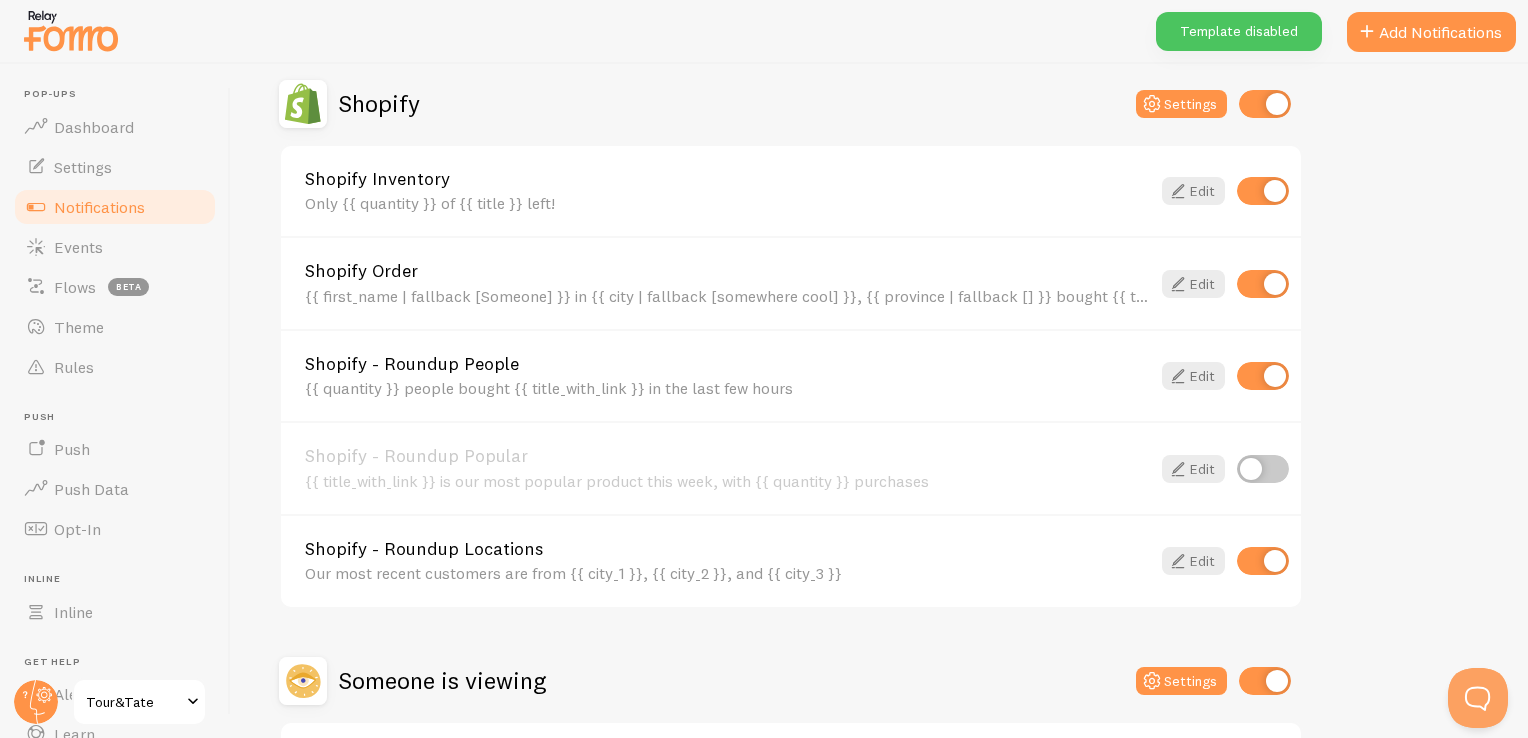 click on "Shopify - Roundup People" at bounding box center (727, 364) 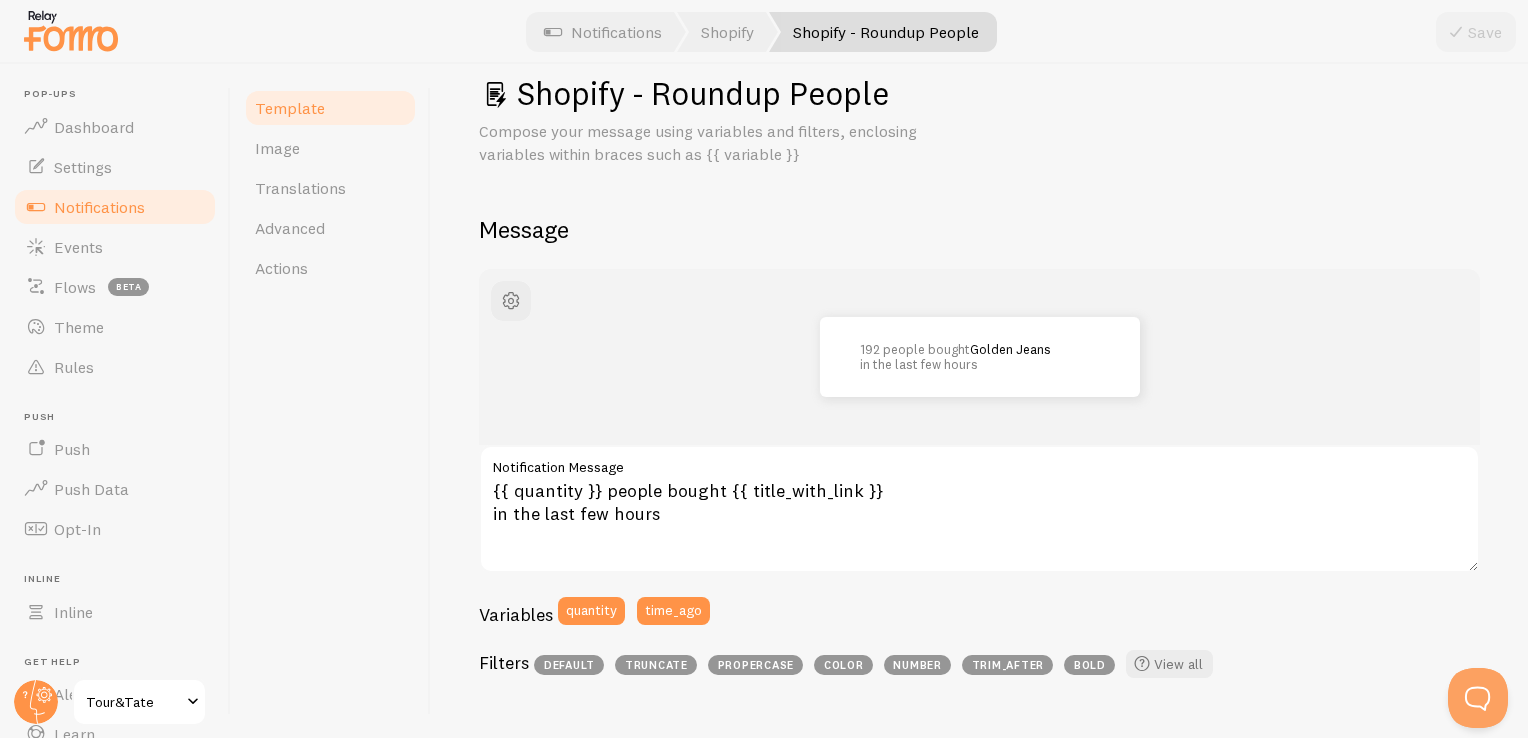 scroll, scrollTop: 0, scrollLeft: 0, axis: both 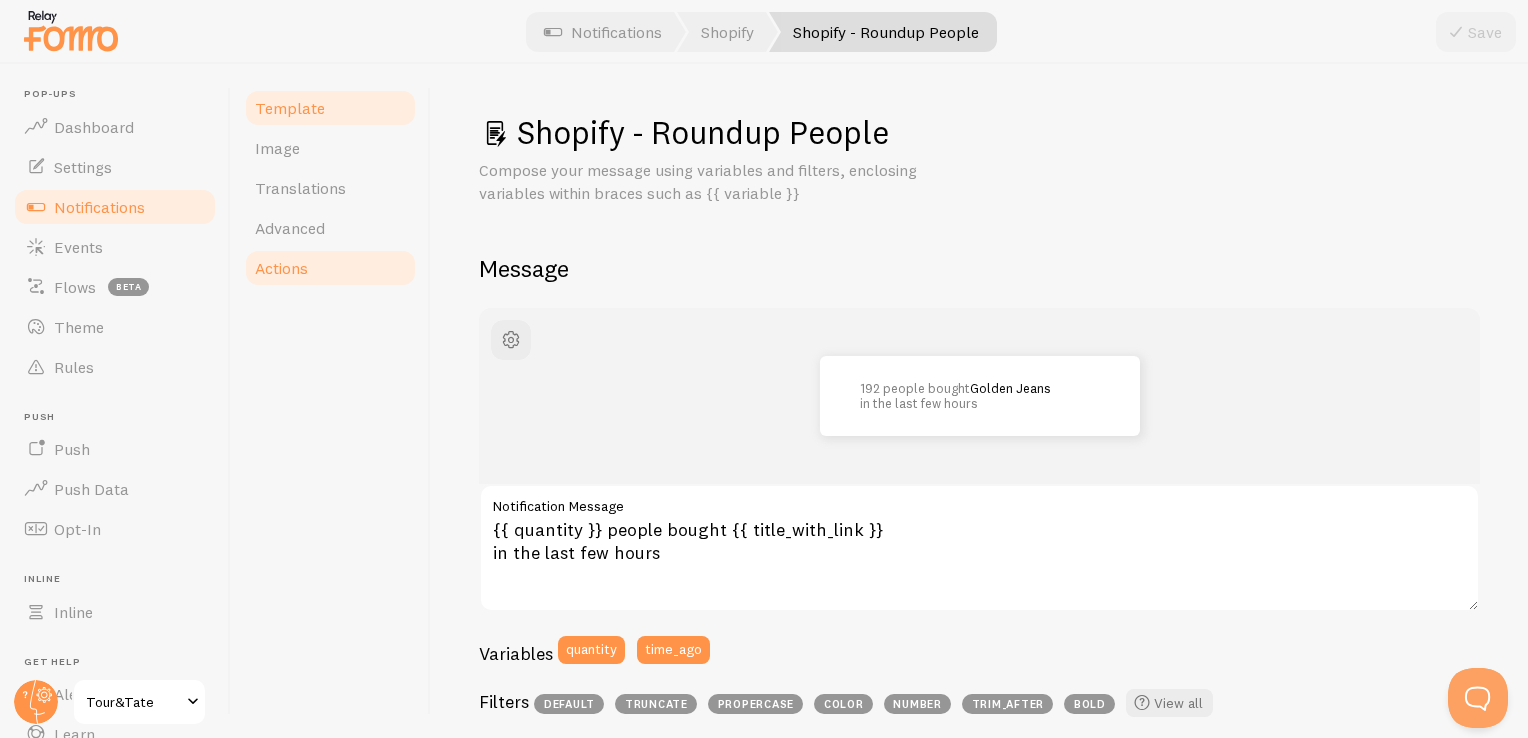 click on "Actions" at bounding box center [330, 268] 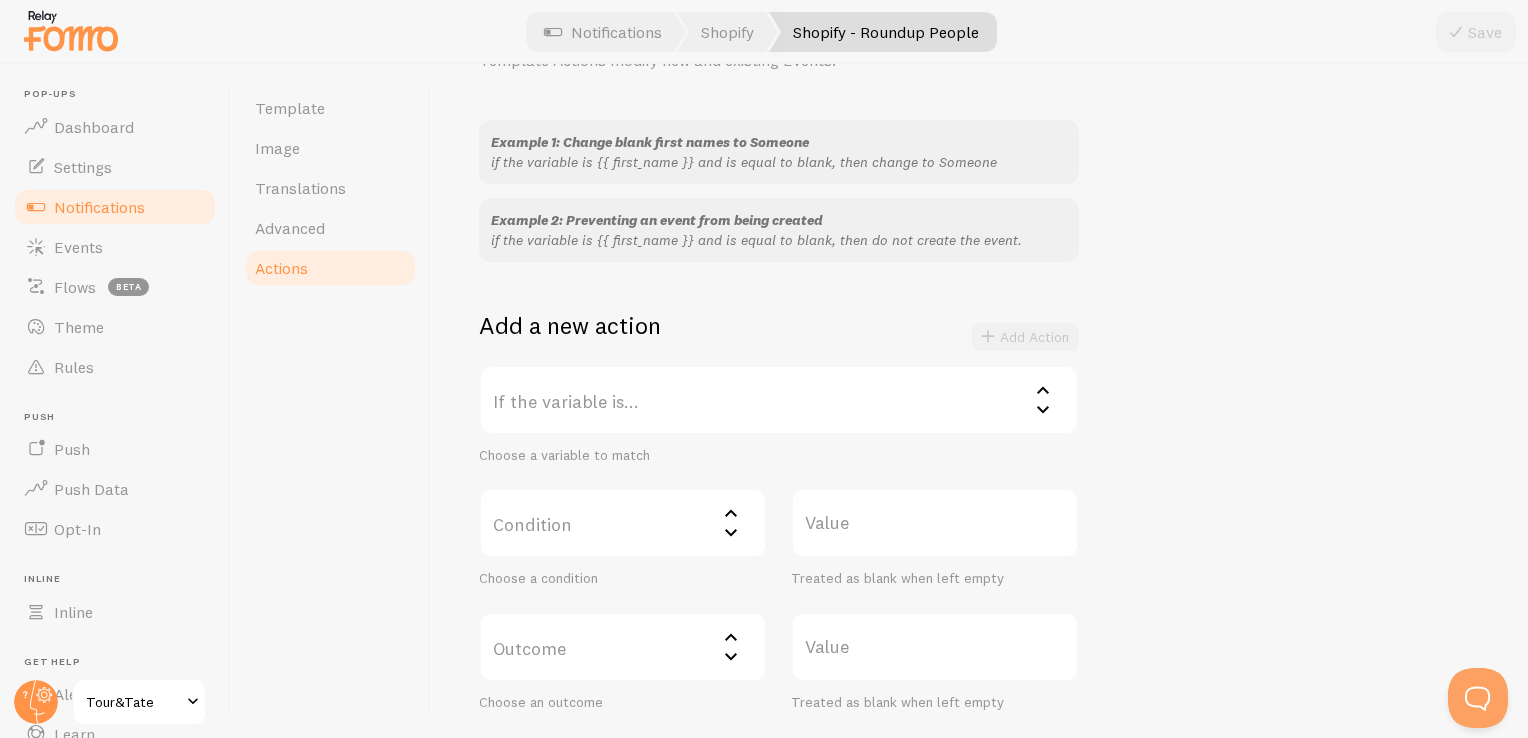 scroll, scrollTop: 200, scrollLeft: 0, axis: vertical 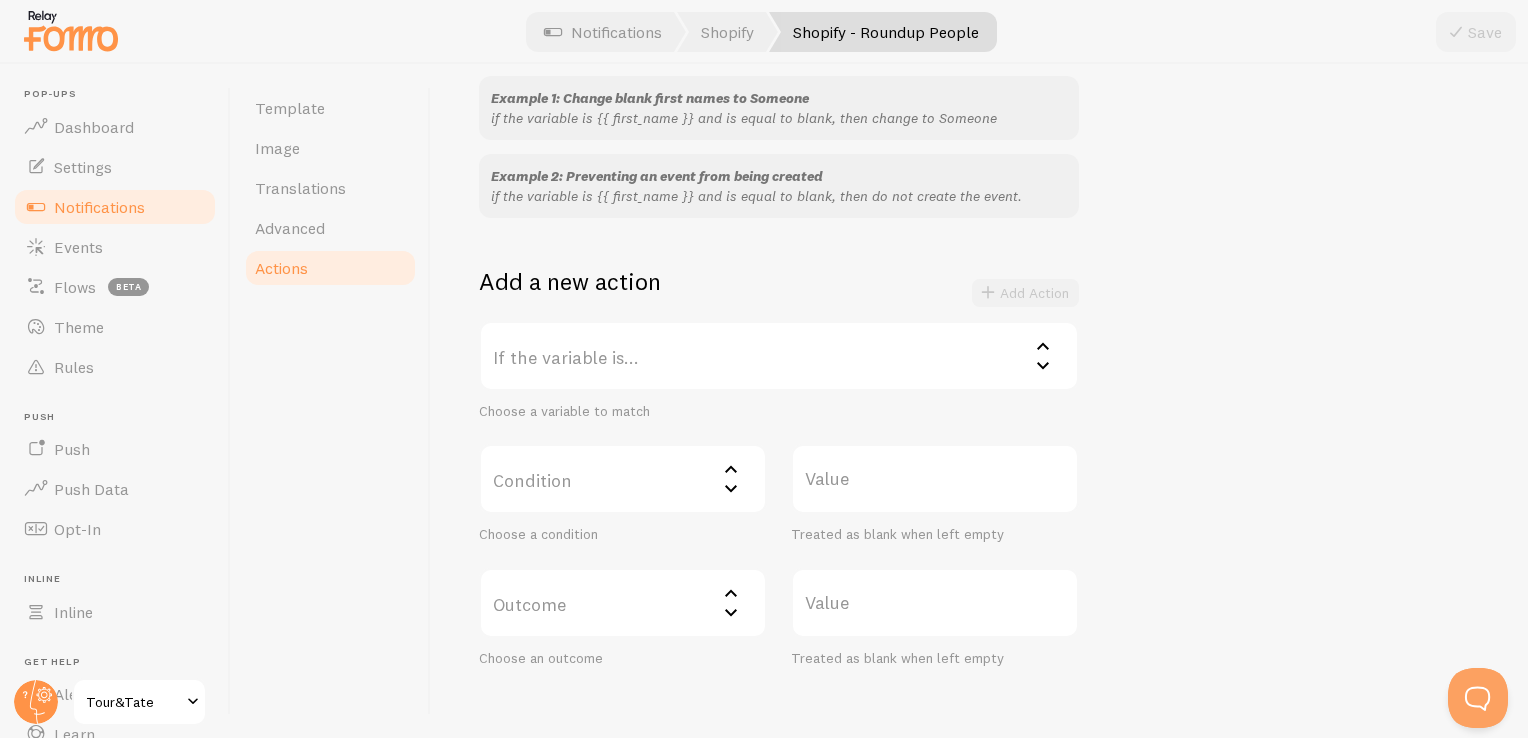 click on "If the variable is..." at bounding box center [779, 356] 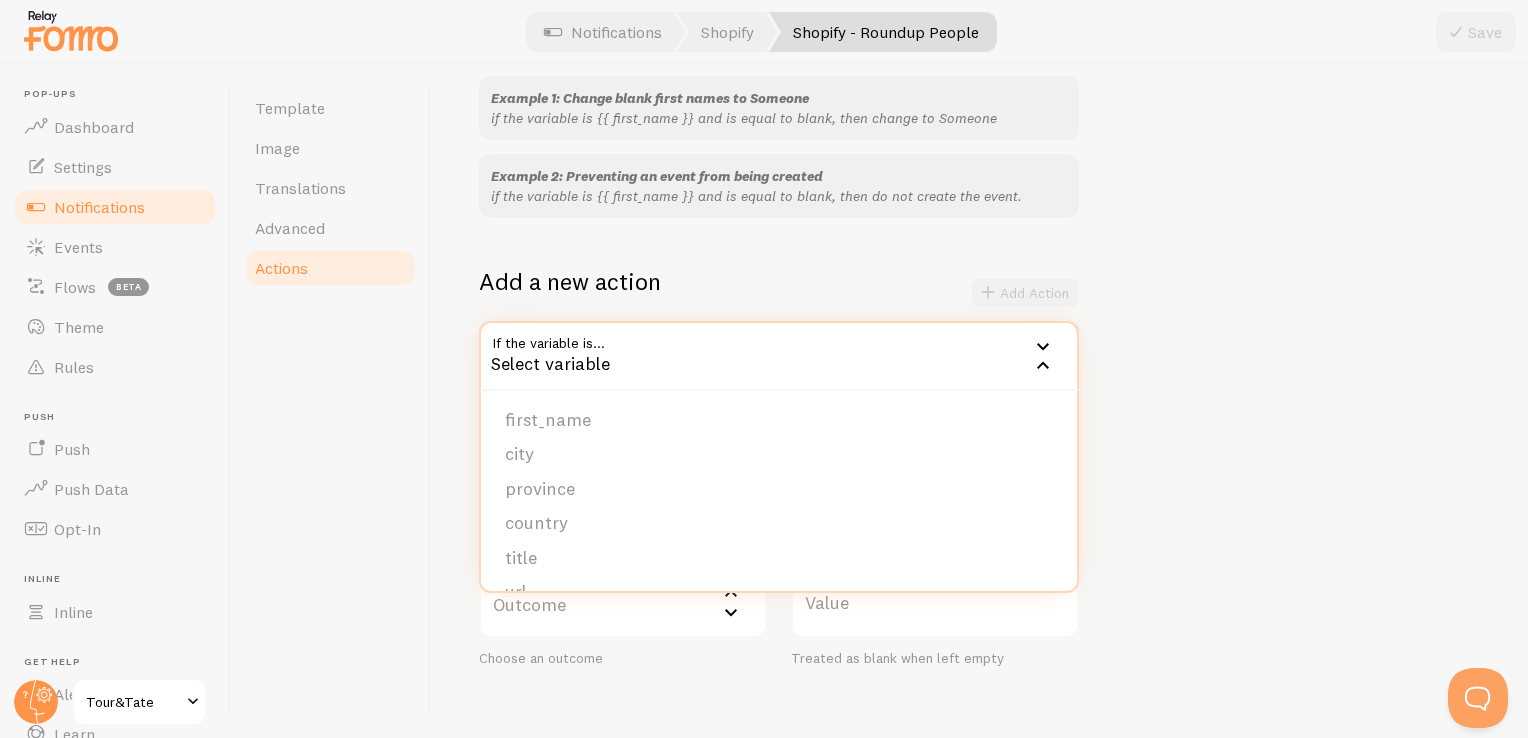 click on "Actions
You can match any {{ variable }} and replace it with a word, change event's URL, change event's image, hide event, and more. Template Actions modify new and existing Events!
Example 1: Change blank first names to Someone
if the variable is {{ first_name }} and is equal to blank, then change to Someone
Example 2: Preventing an event from being created
if the variable is {{ first_name }} and is equal to blank, then do not create the event.
Add a new action
Add Action
If the variable is...     Select variable       first_name  city  province  country  title  url  image_url  email_address  ip_address  quantity    Choose a variable to match   Condition     Select matcher       equals  not equal  contains  does not contain  less than (number)  greater than (number)  character count fewer than  character count greater than    Choose a condition       Value       Treated as blank when left empty   Outcome" at bounding box center [979, 401] 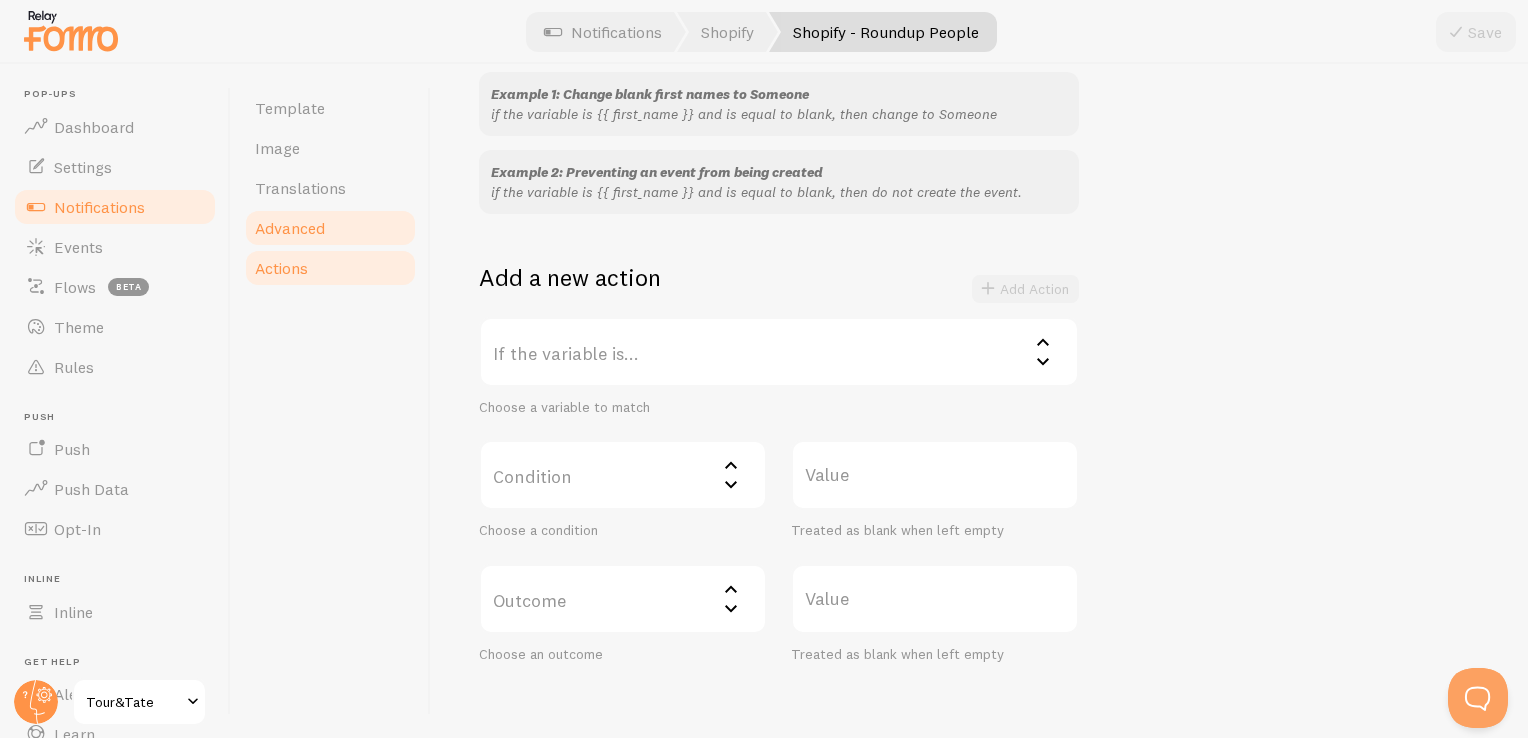 scroll, scrollTop: 200, scrollLeft: 0, axis: vertical 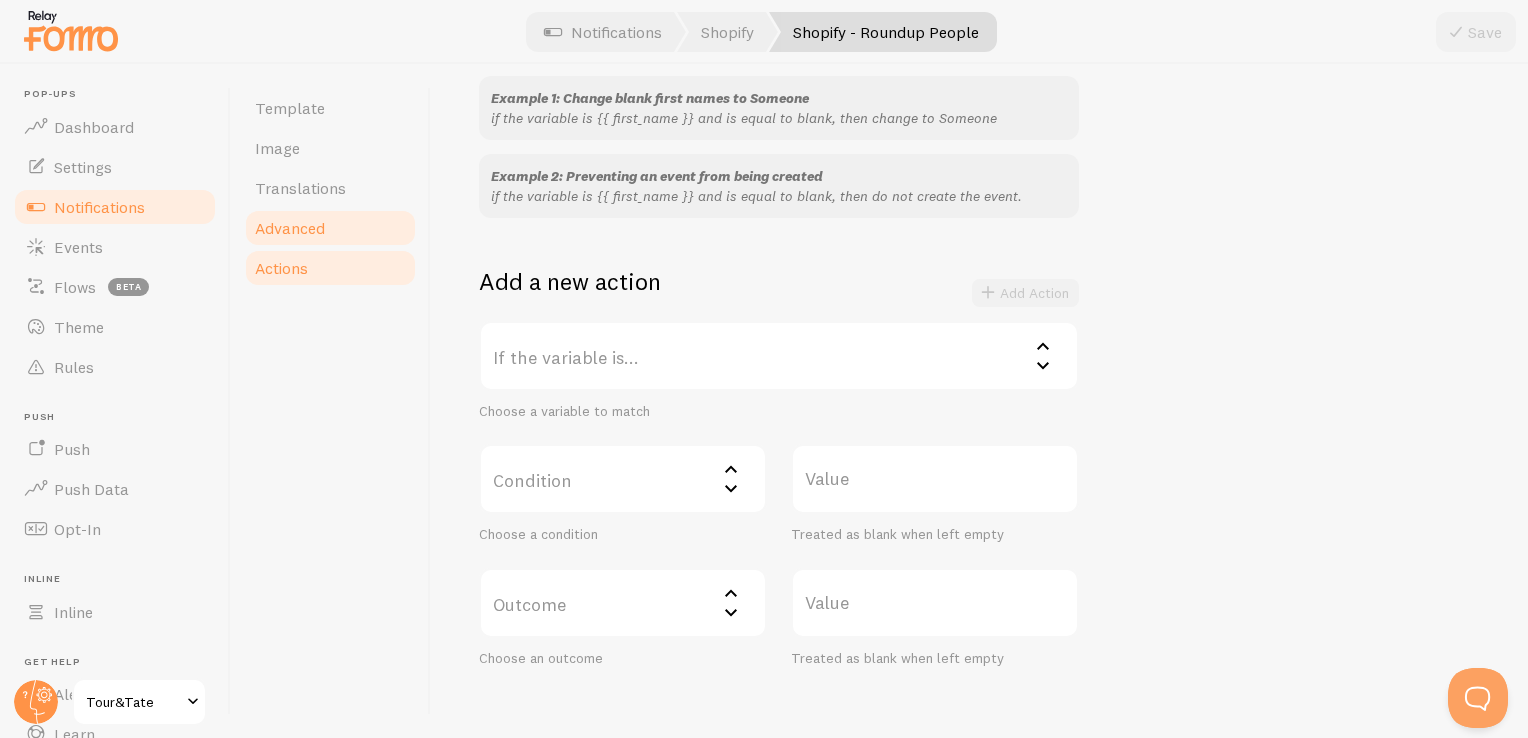 click on "Advanced" at bounding box center (330, 228) 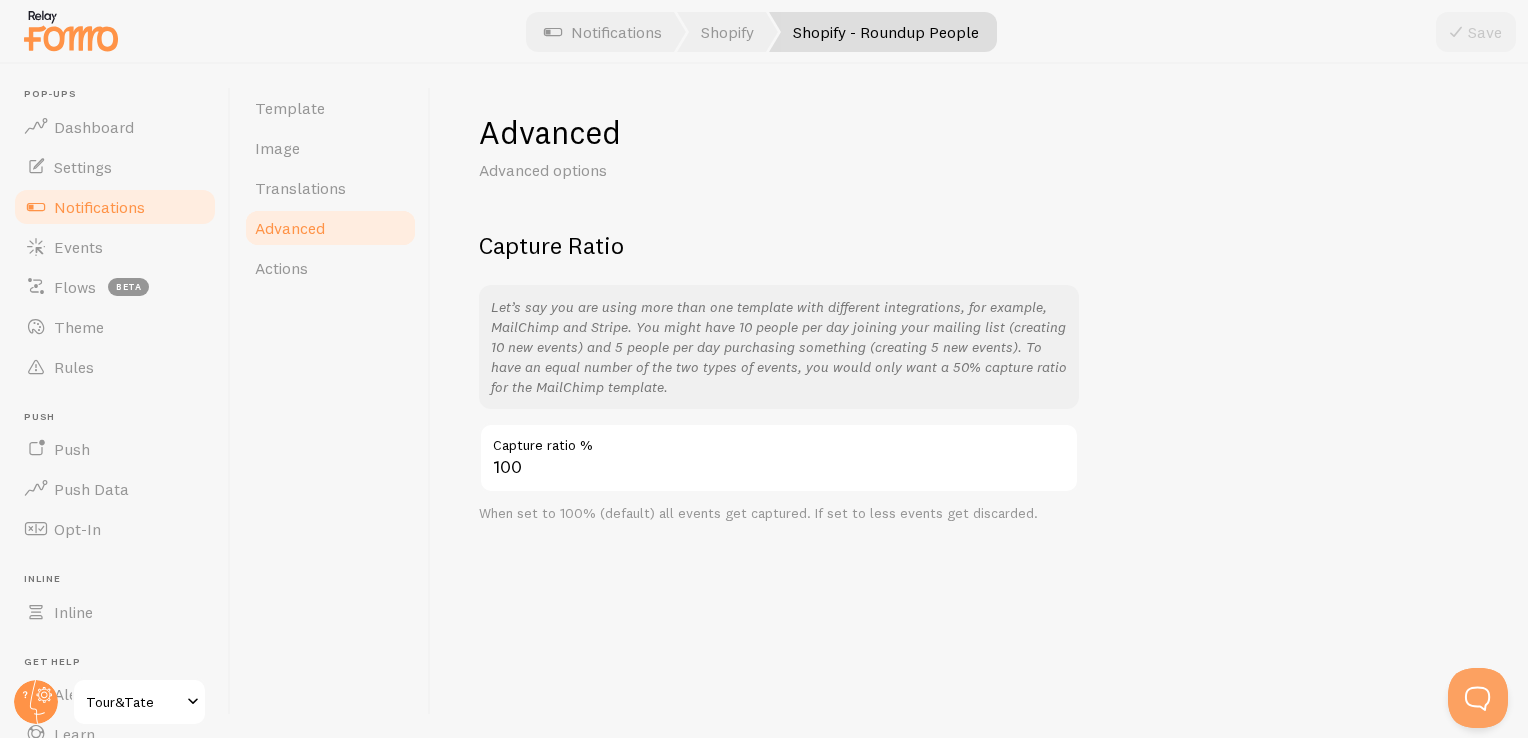 scroll, scrollTop: 0, scrollLeft: 0, axis: both 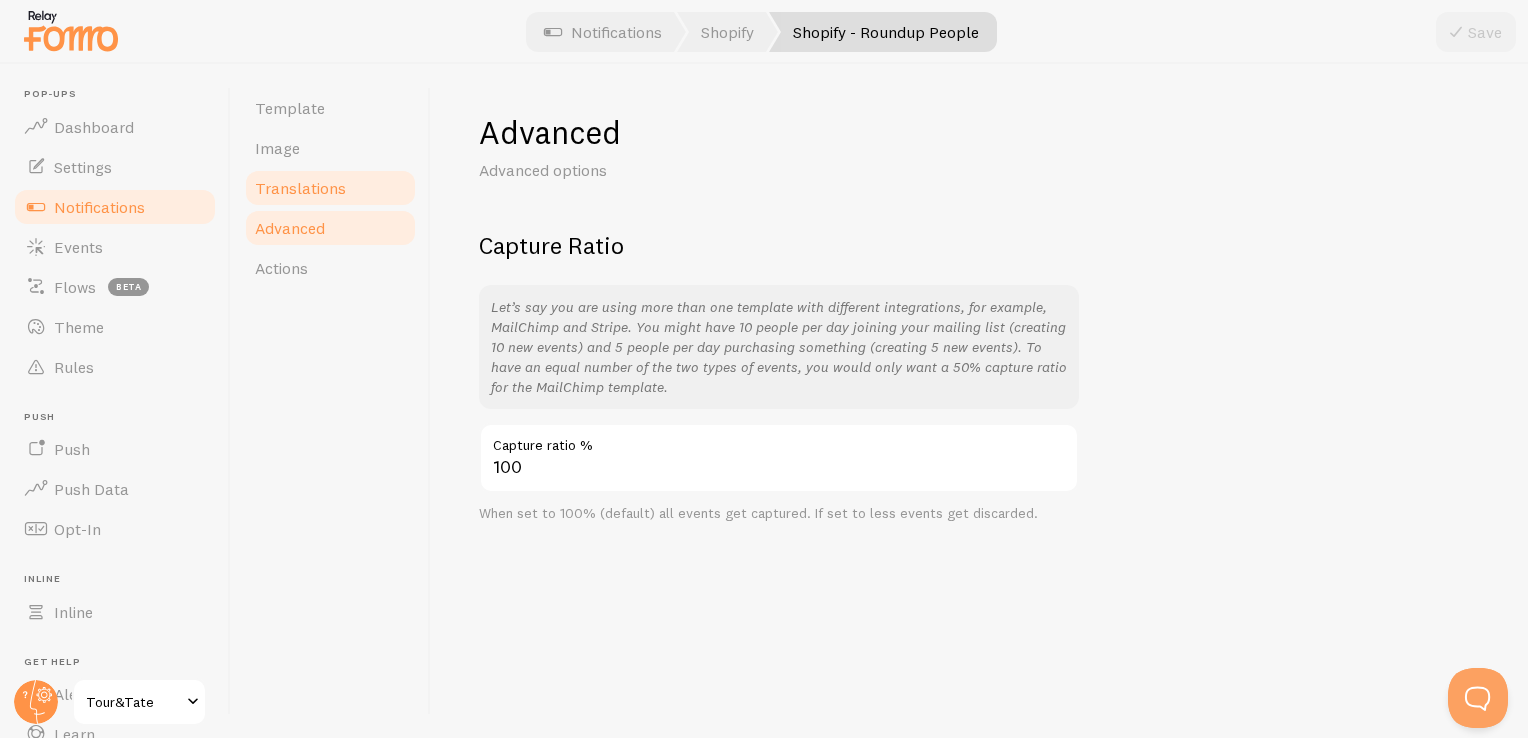 click on "Translations" at bounding box center (330, 188) 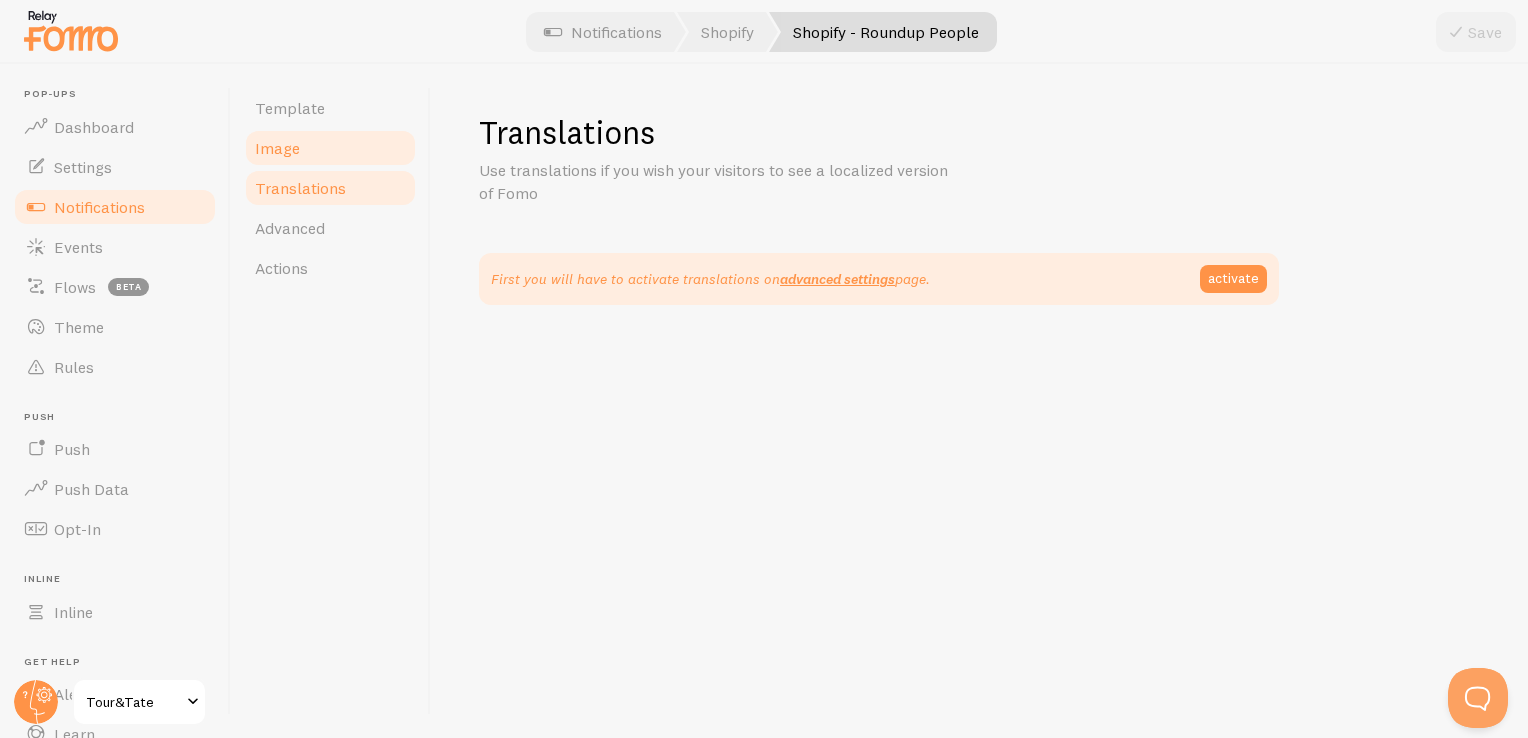 click on "Image" at bounding box center [330, 148] 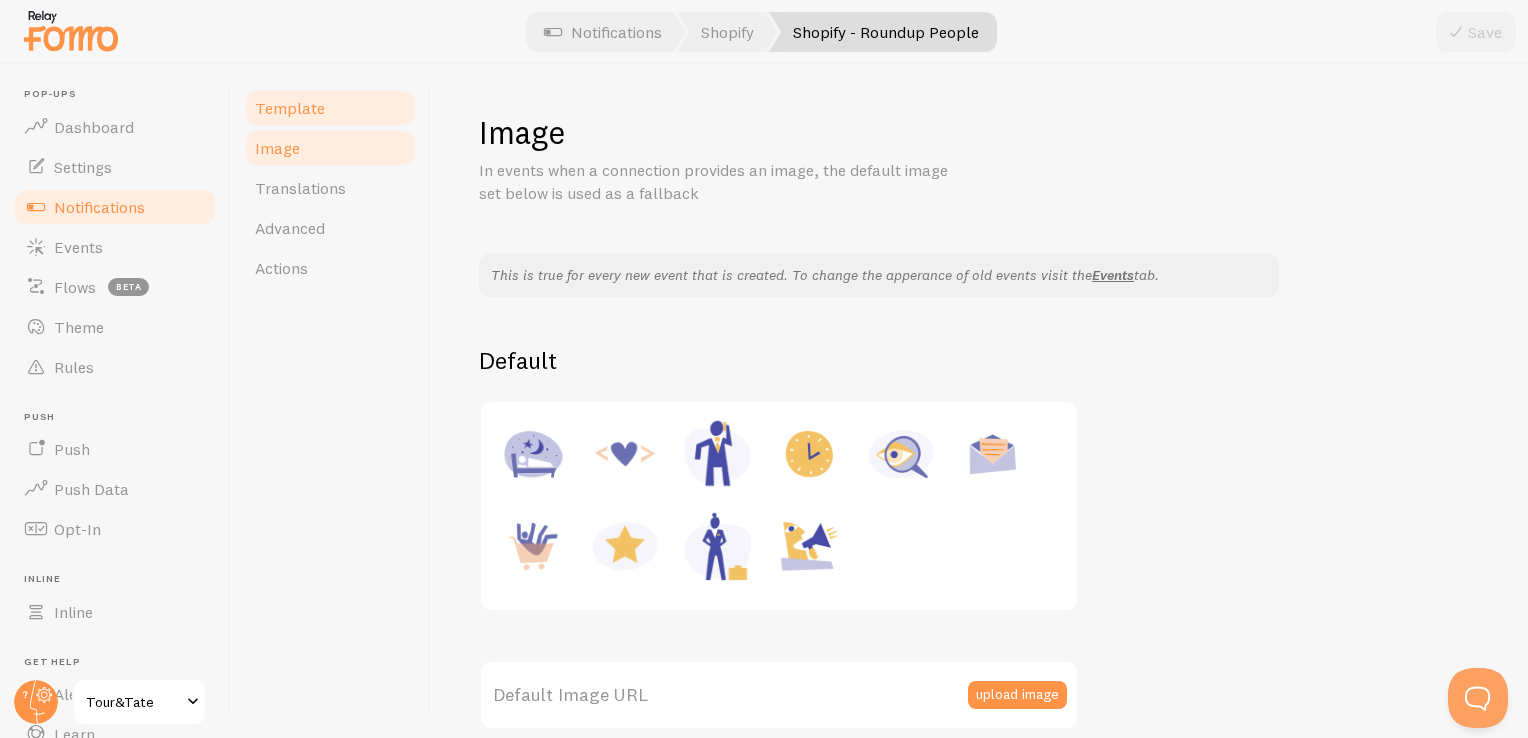 click on "Template" at bounding box center [290, 108] 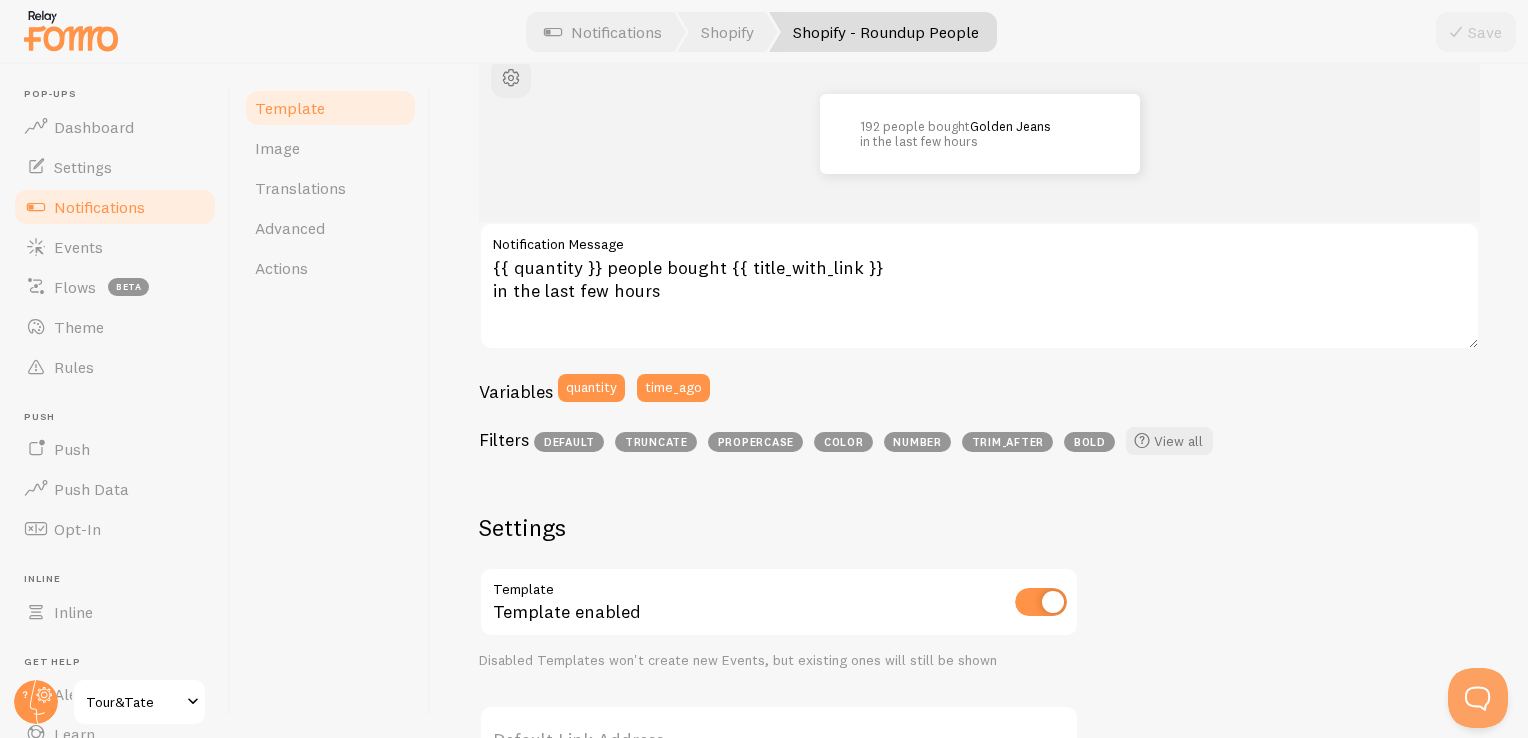 scroll, scrollTop: 255, scrollLeft: 0, axis: vertical 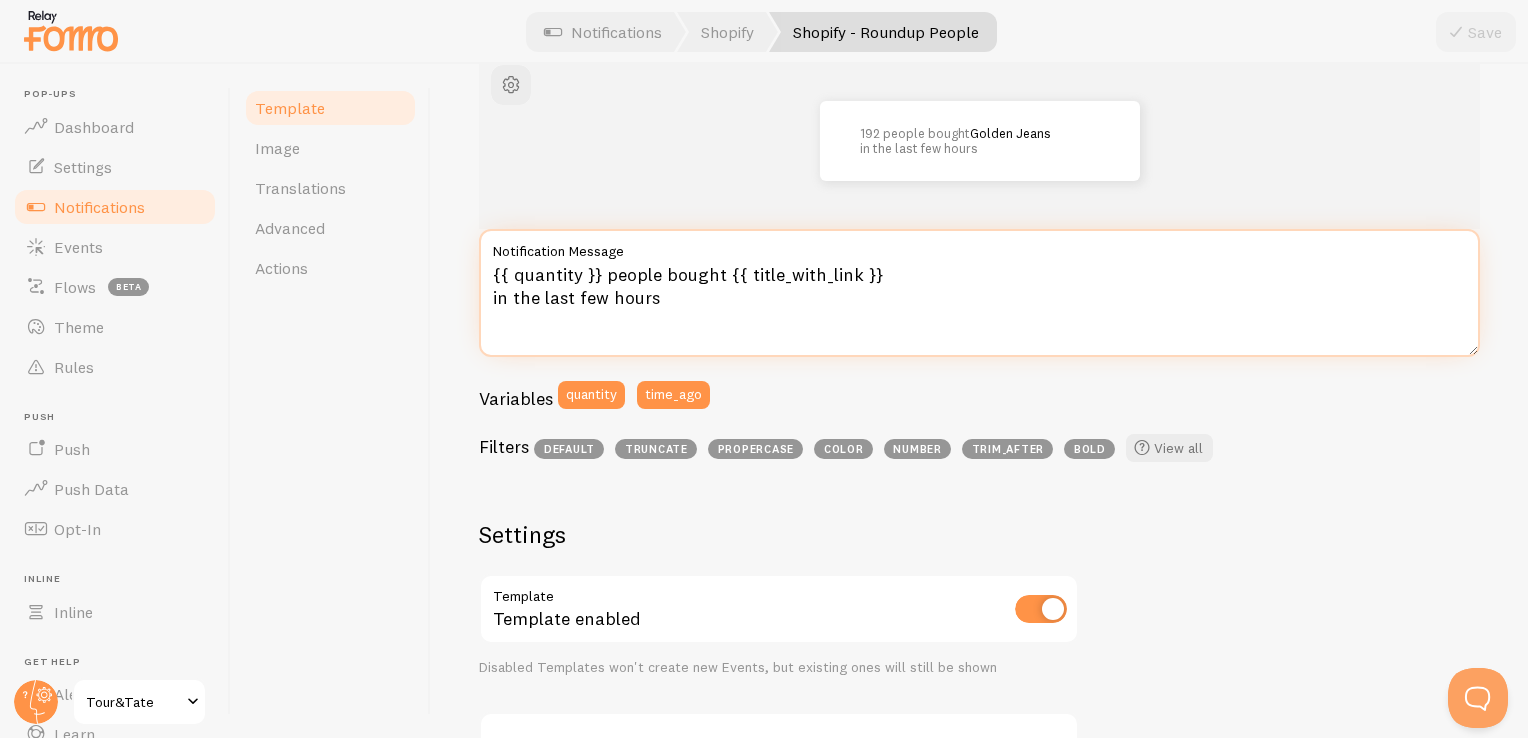 click on "{{ quantity }} people bought {{ title_with_link }}
in the last few hours" at bounding box center (979, 293) 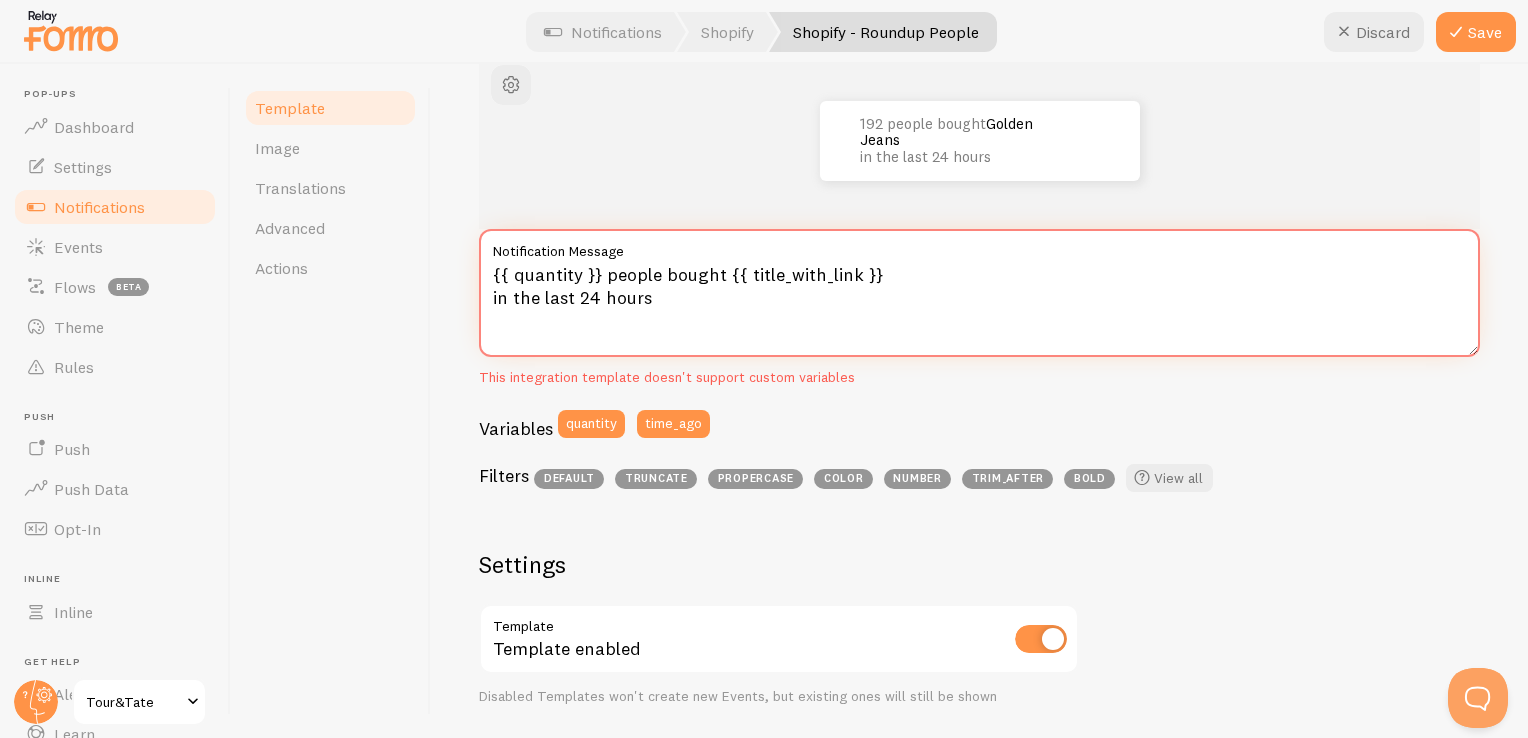drag, startPoint x: 600, startPoint y: 271, endPoint x: 480, endPoint y: 272, distance: 120.004166 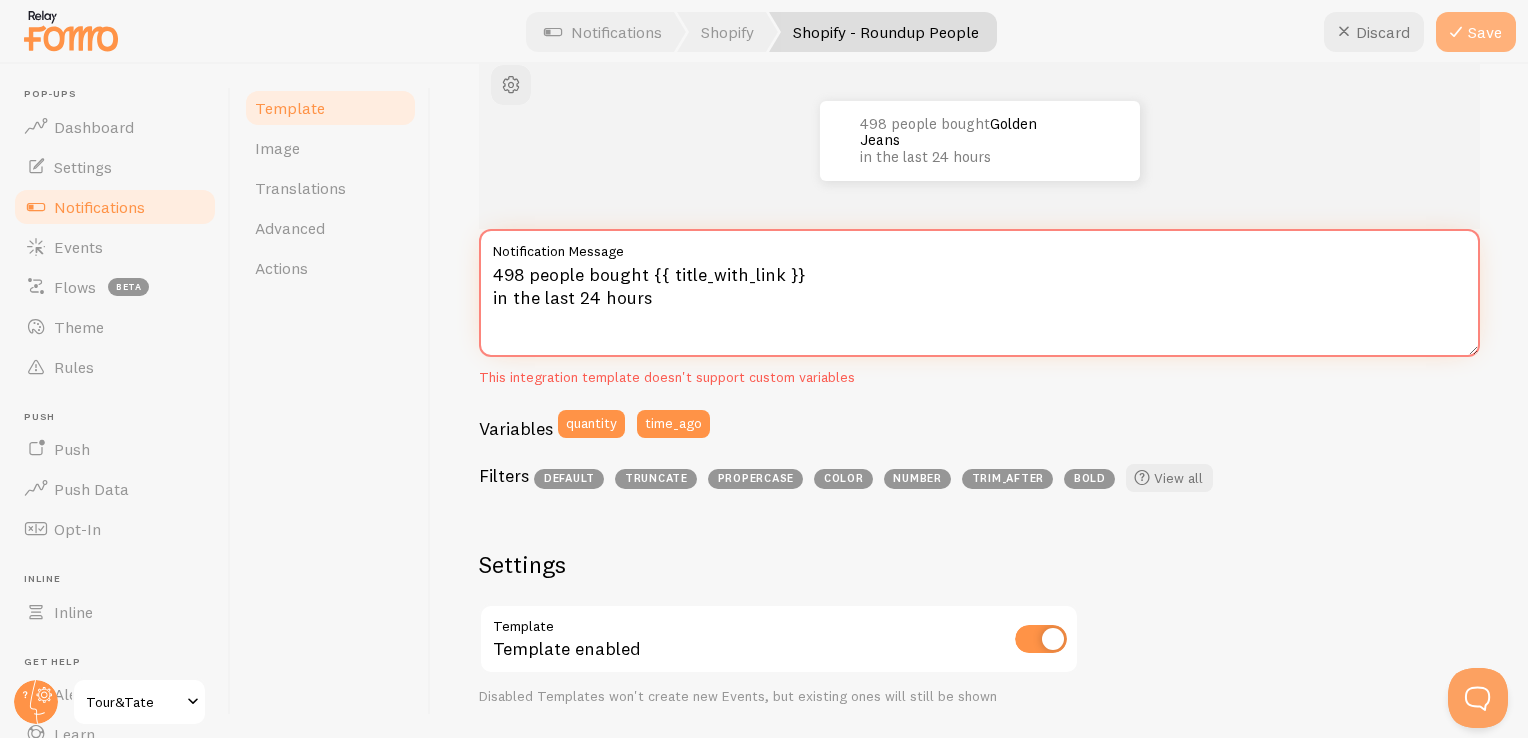 type on "498 people bought {{ title_with_link }}
in the last 24 hours" 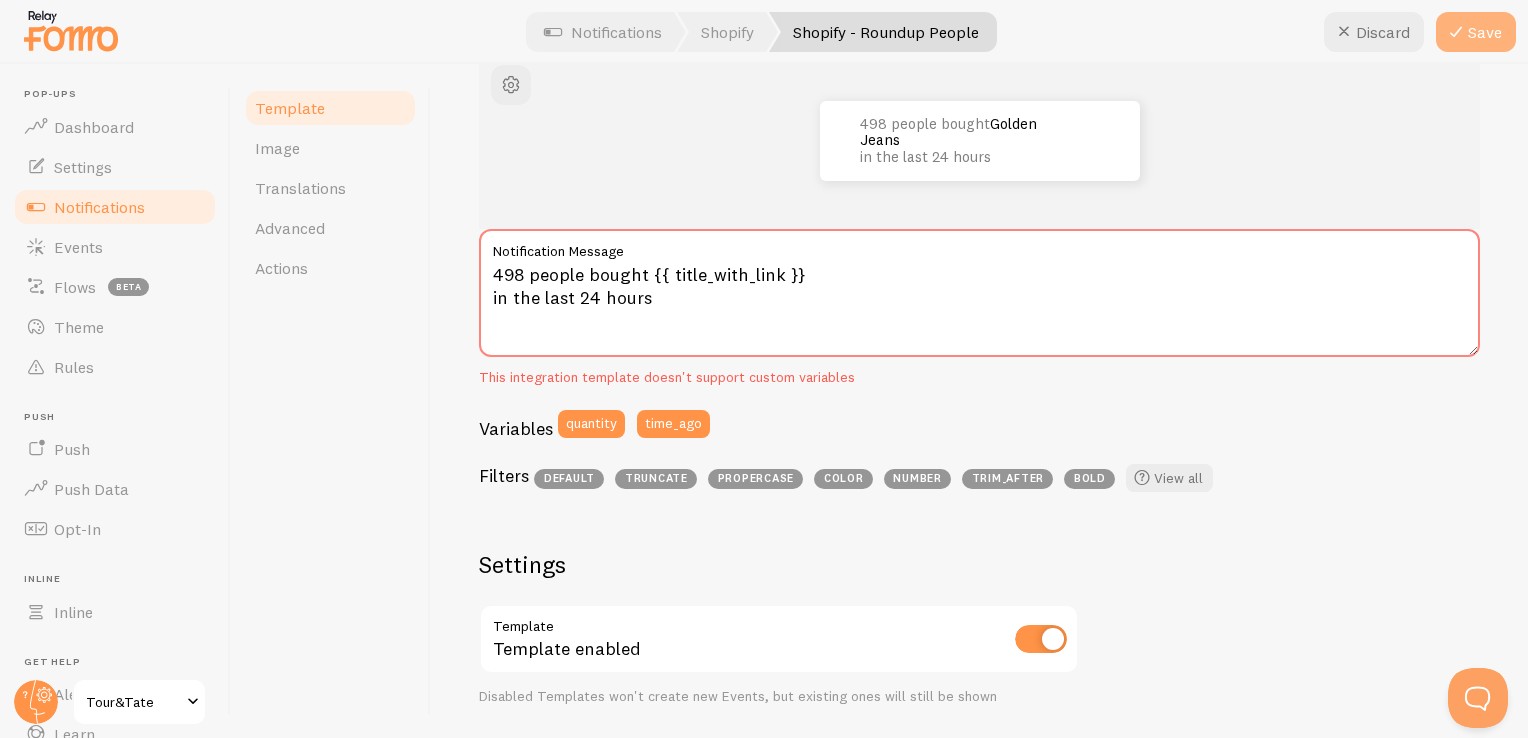 click at bounding box center (1456, 32) 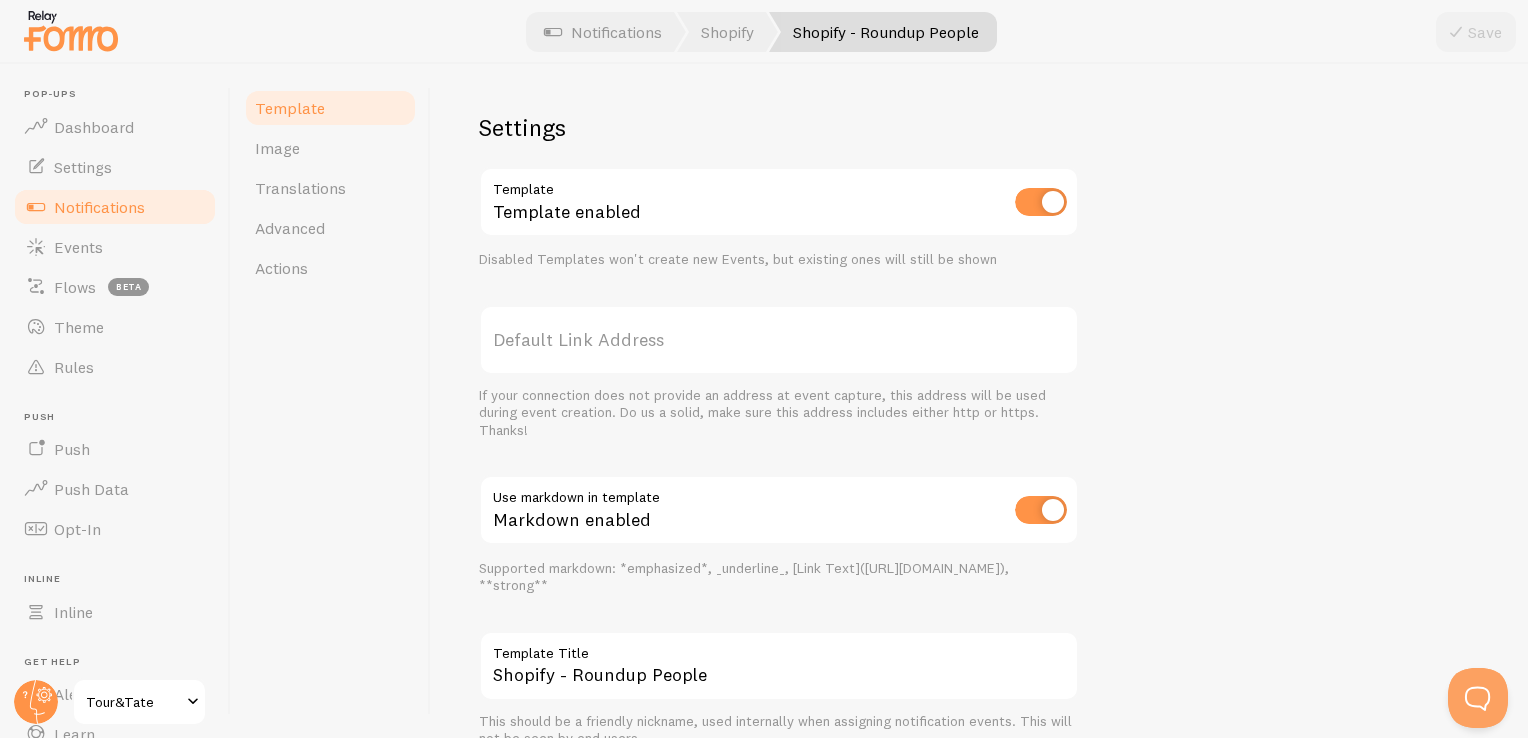 scroll, scrollTop: 635, scrollLeft: 0, axis: vertical 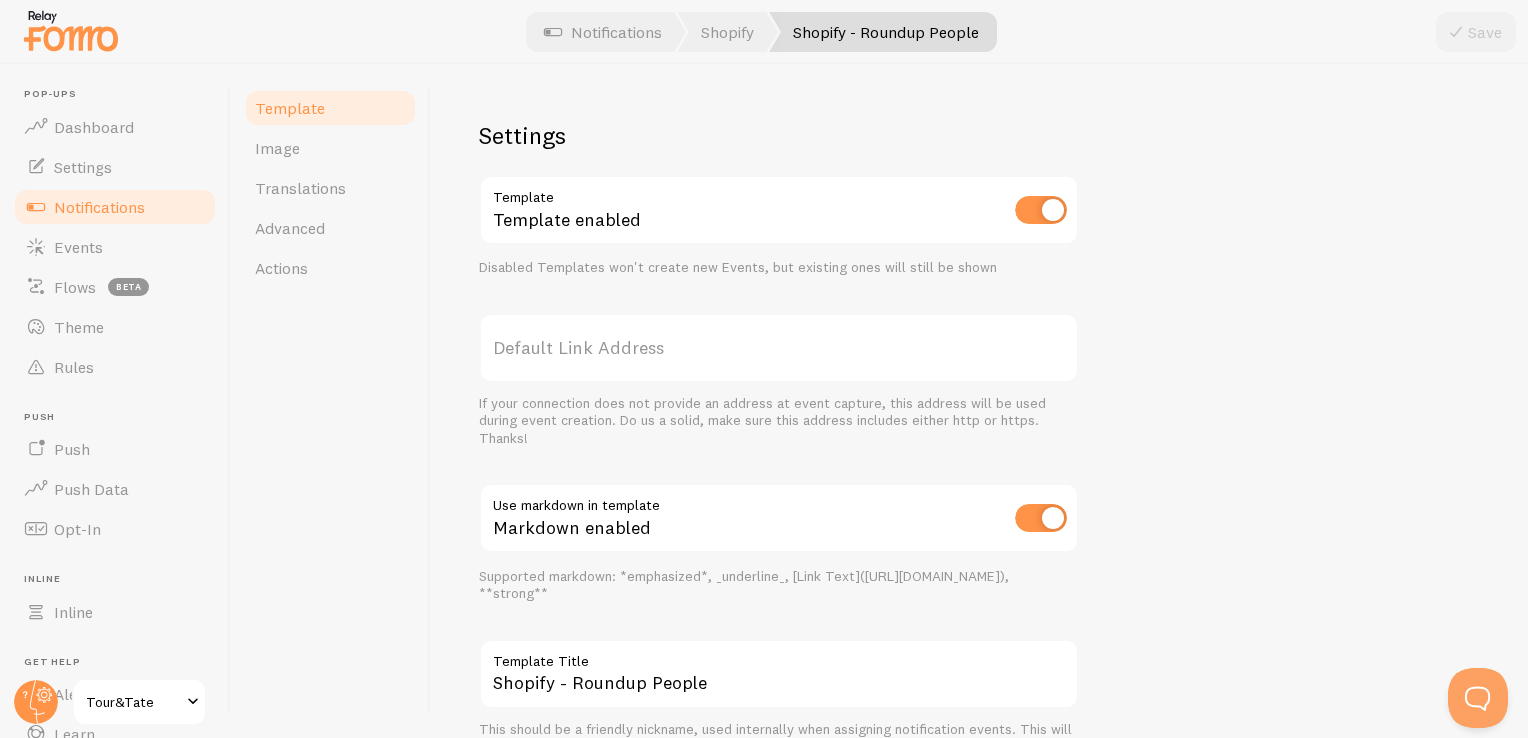 click on "Notifications" at bounding box center [99, 207] 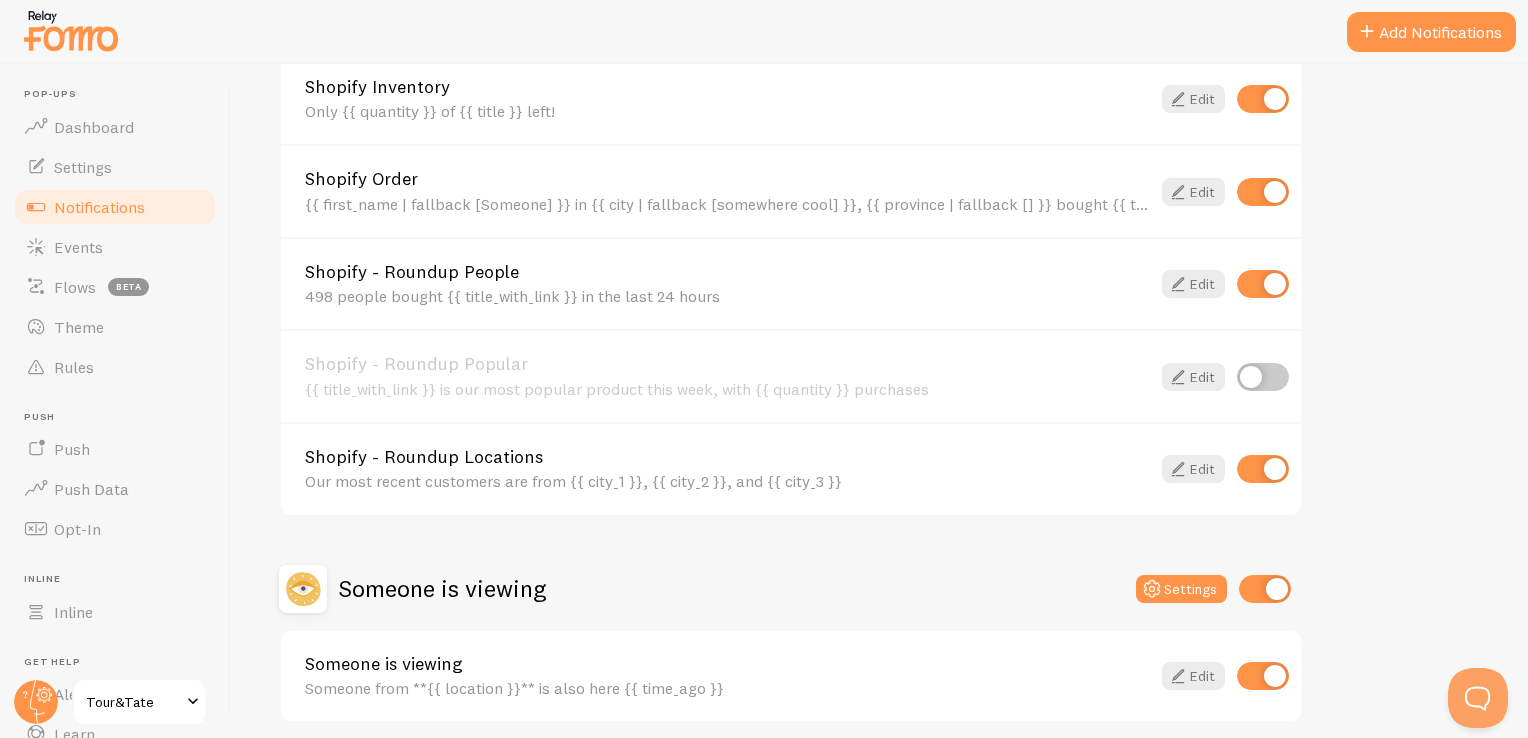 scroll, scrollTop: 800, scrollLeft: 0, axis: vertical 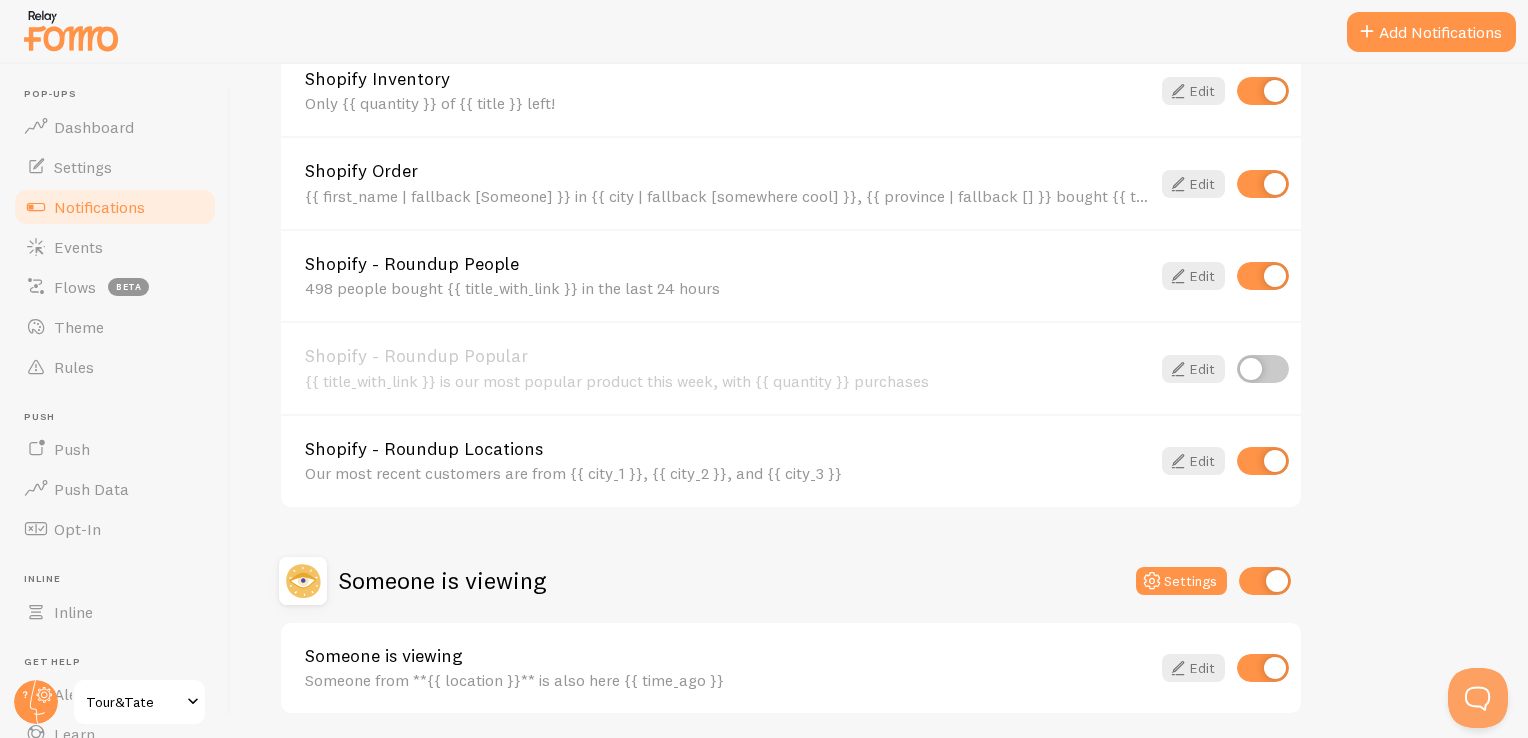 click at bounding box center [1263, 461] 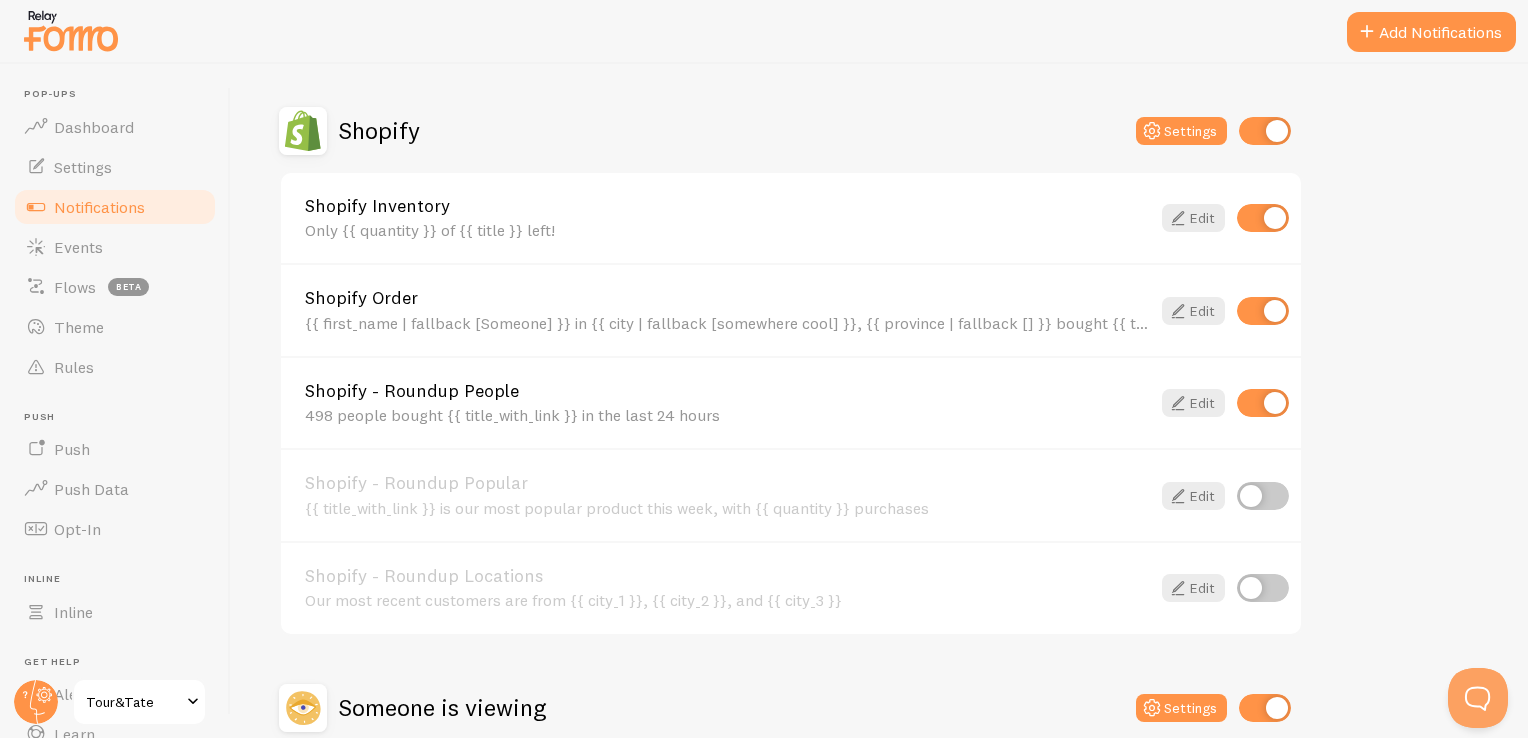 scroll, scrollTop: 667, scrollLeft: 0, axis: vertical 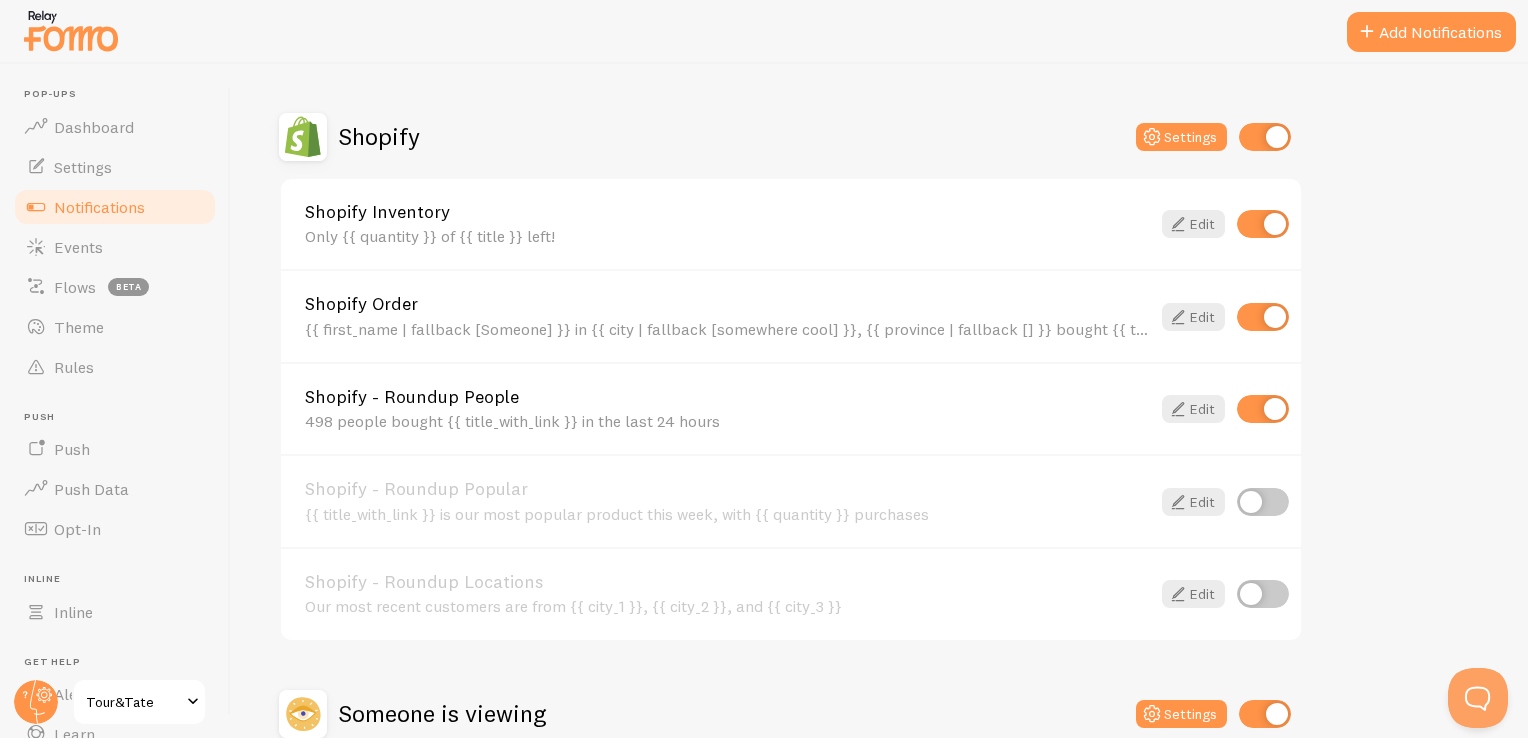 click on "Shopify - Roundup People" at bounding box center (727, 397) 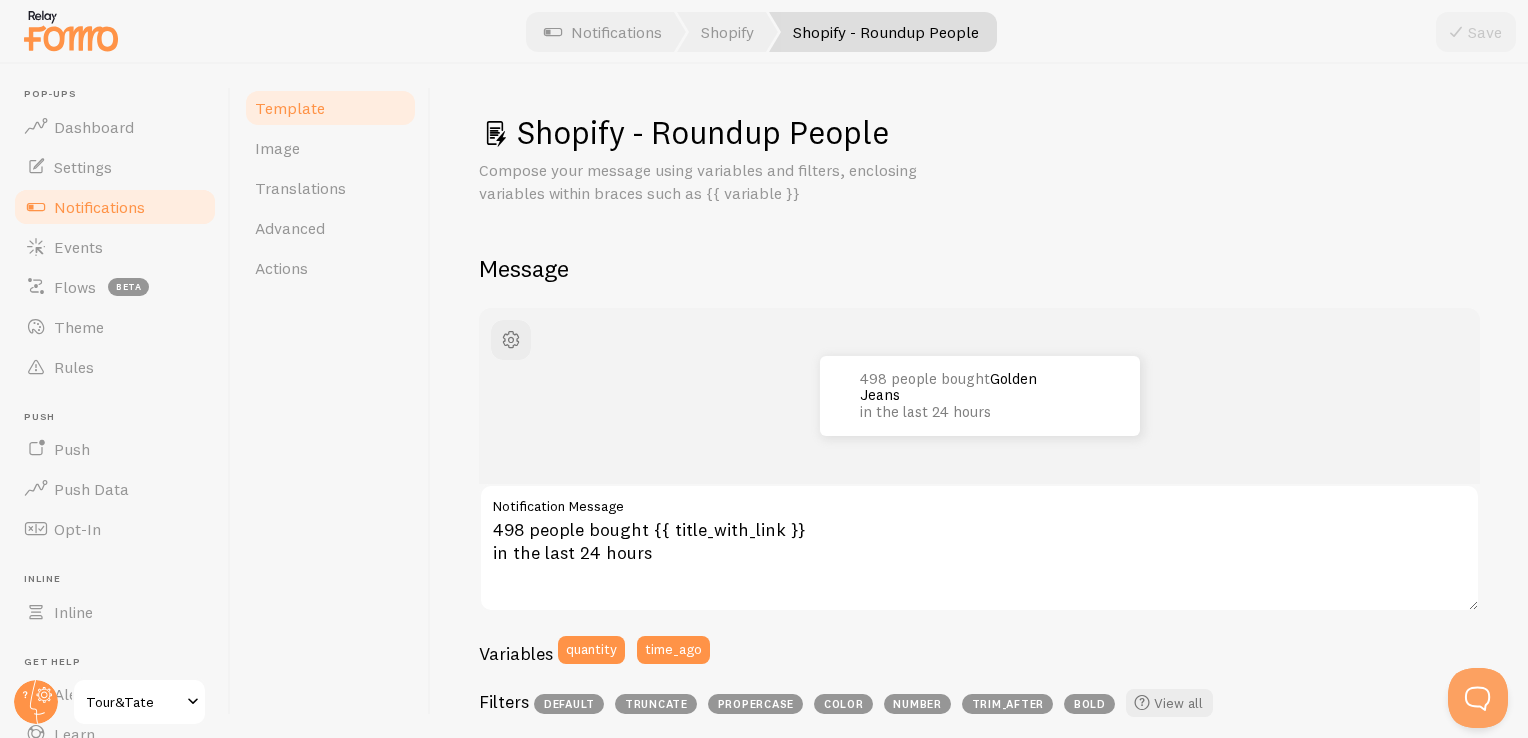 click on "Notifications" at bounding box center (115, 207) 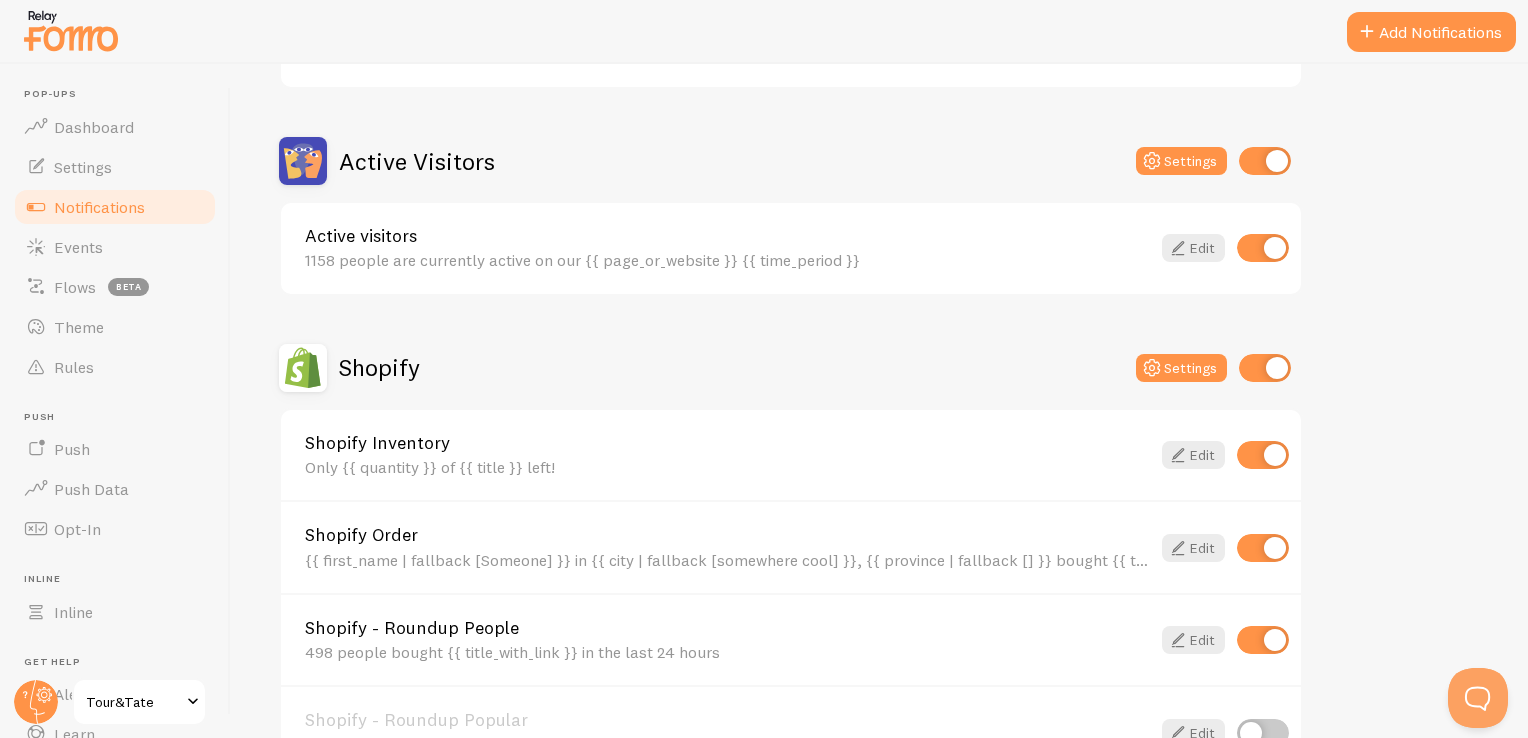 scroll, scrollTop: 500, scrollLeft: 0, axis: vertical 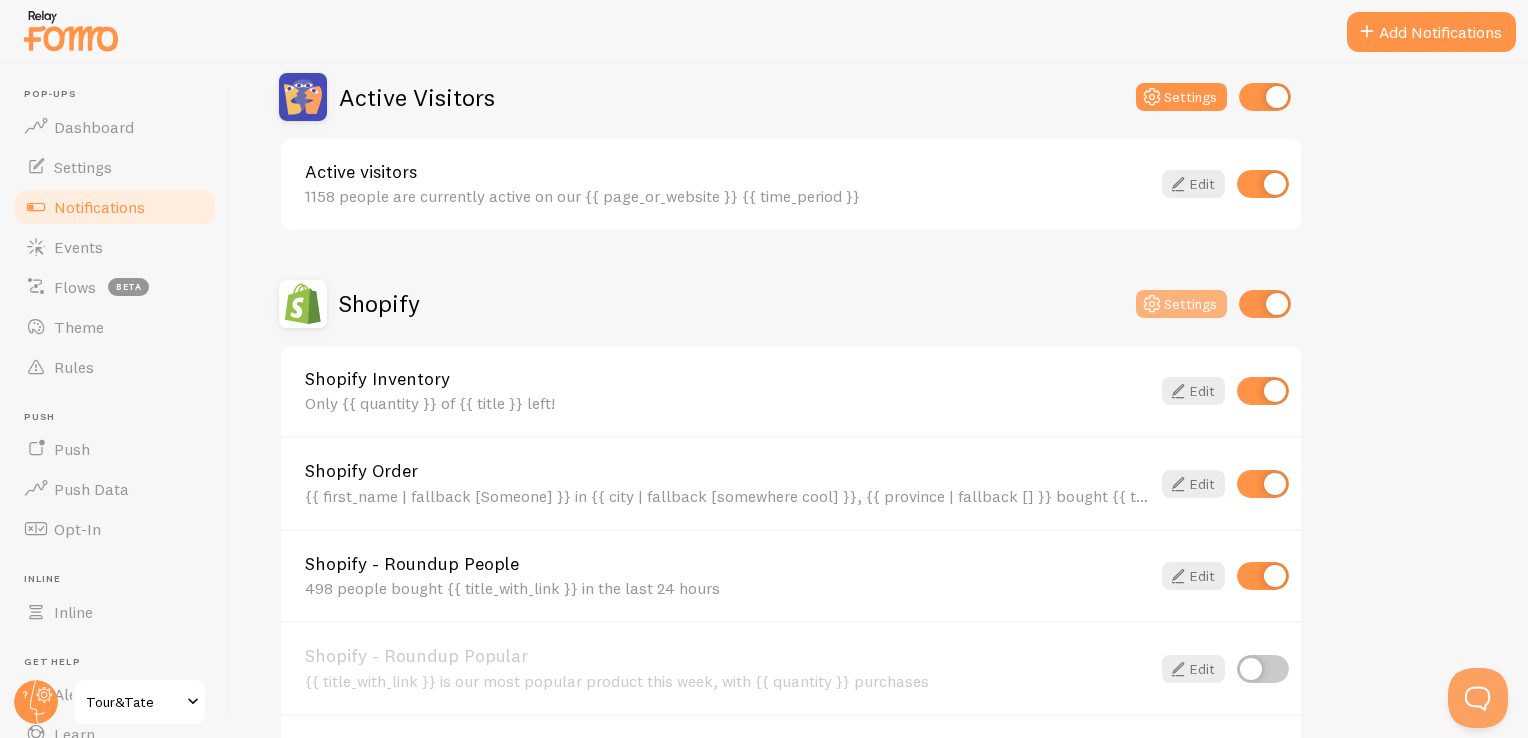 click on "Settings" at bounding box center [1181, 304] 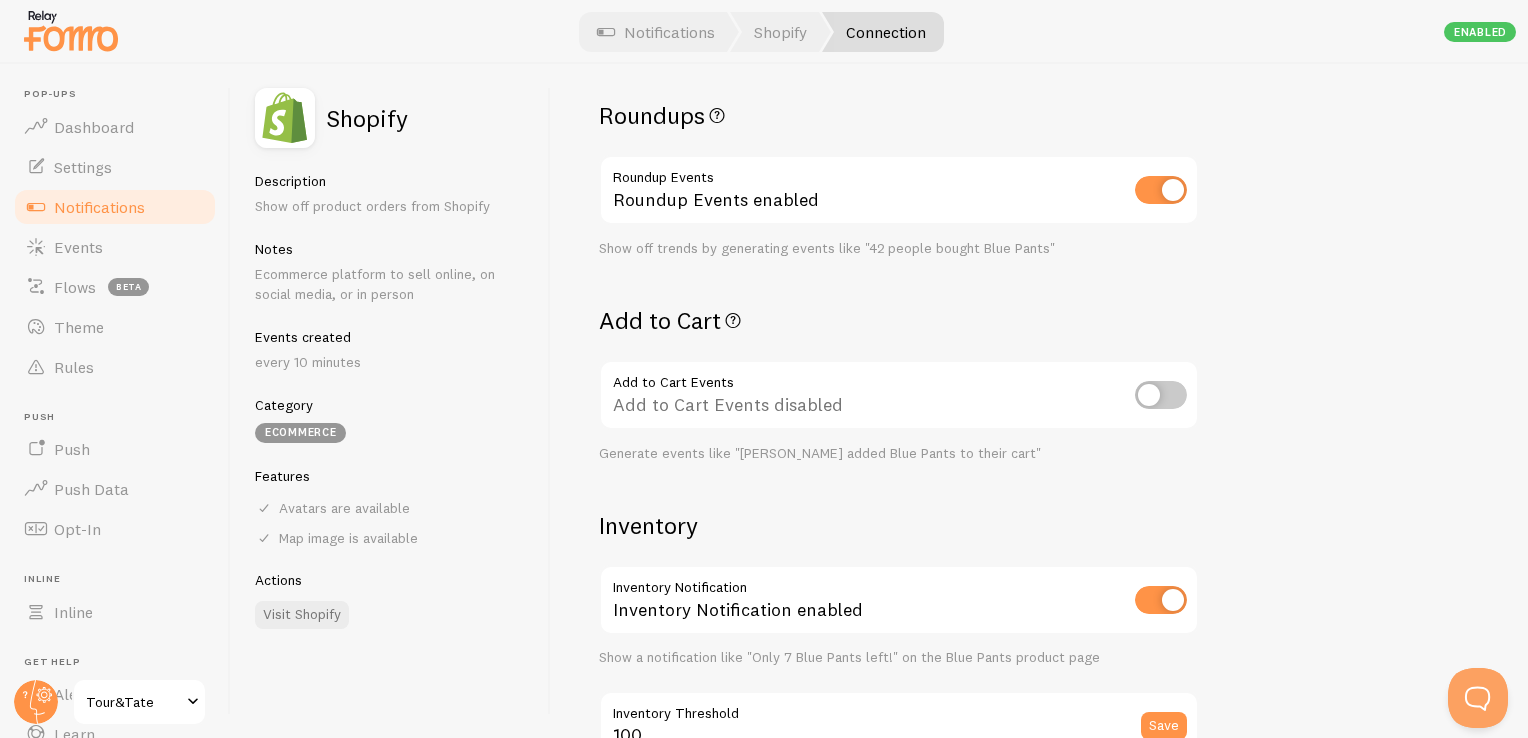 scroll, scrollTop: 600, scrollLeft: 0, axis: vertical 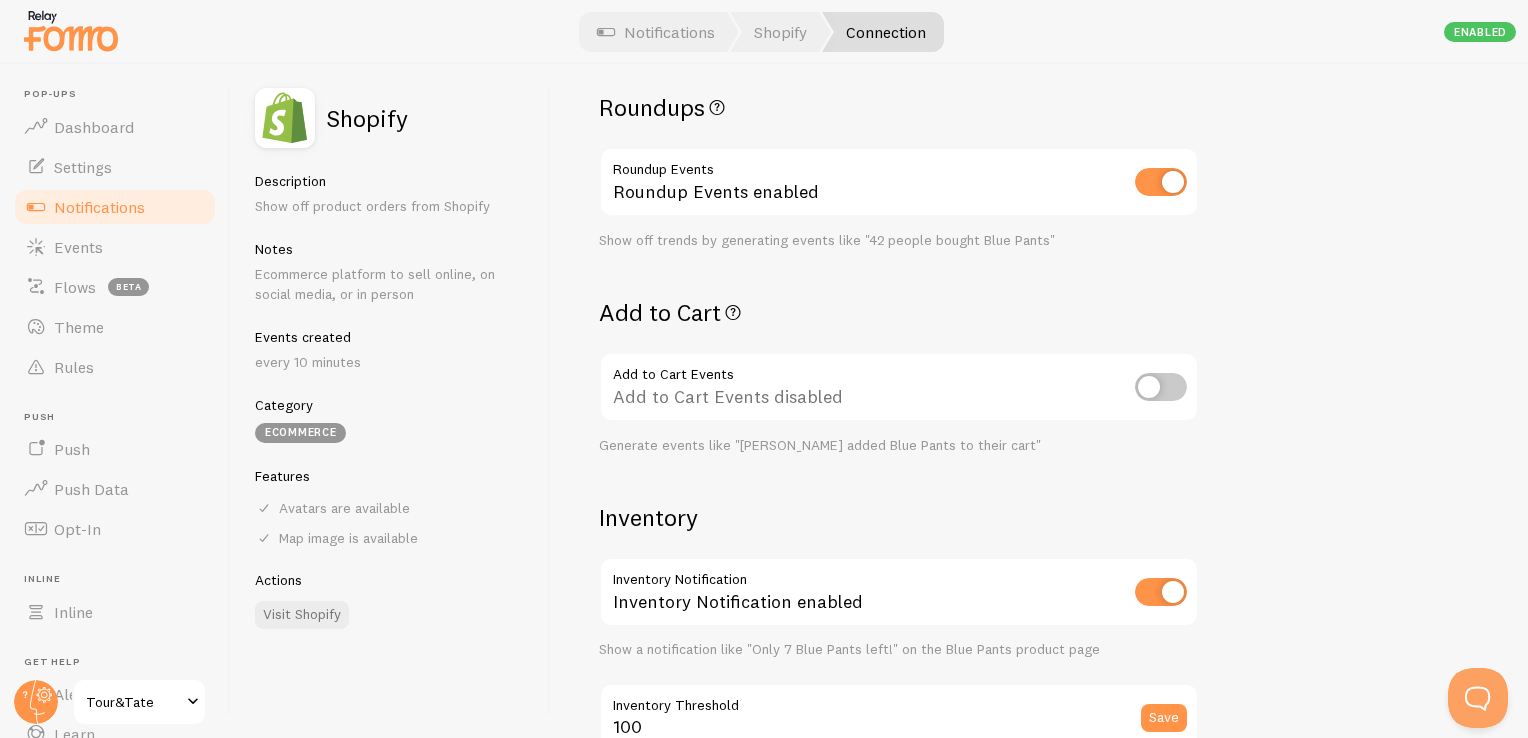 click at bounding box center [1161, 387] 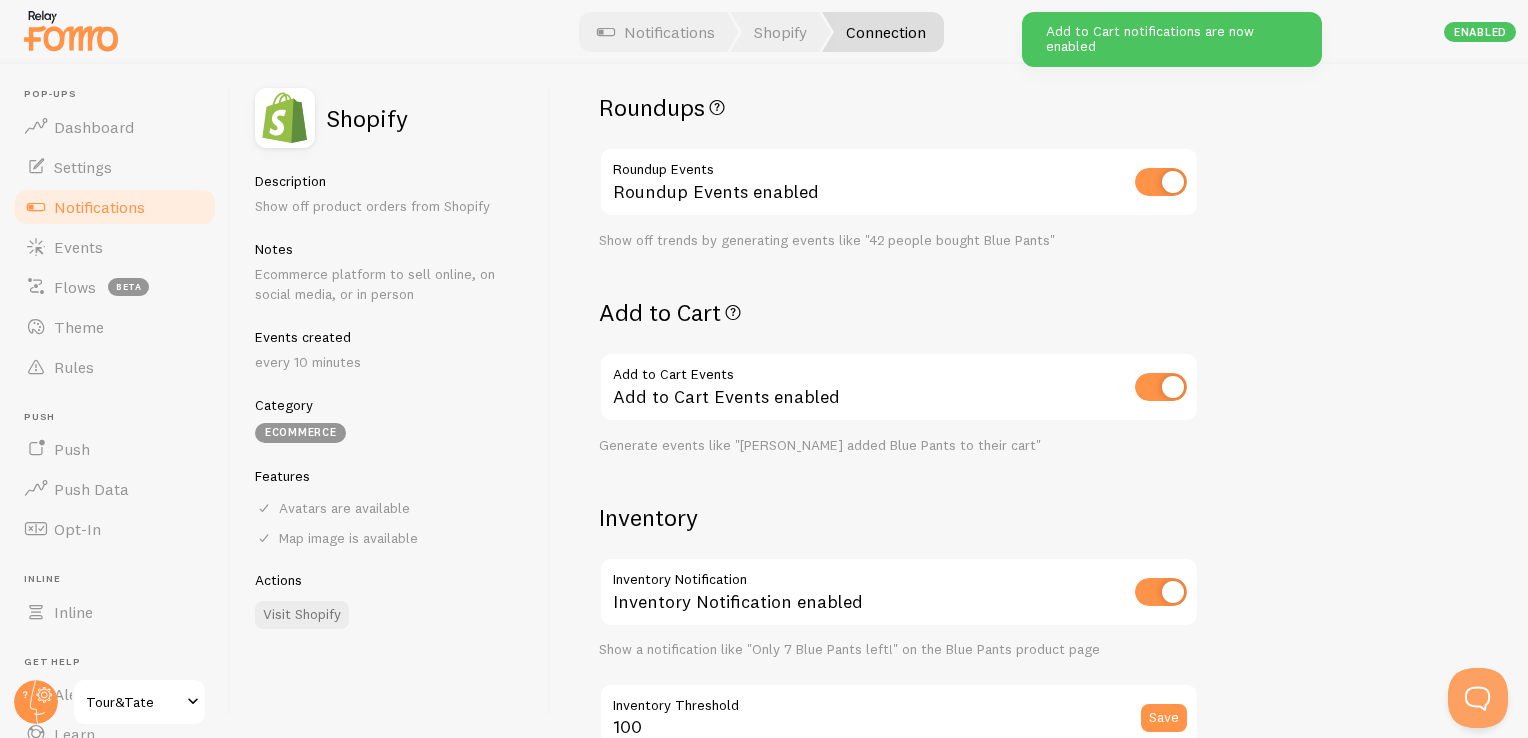 click at bounding box center (733, 312) 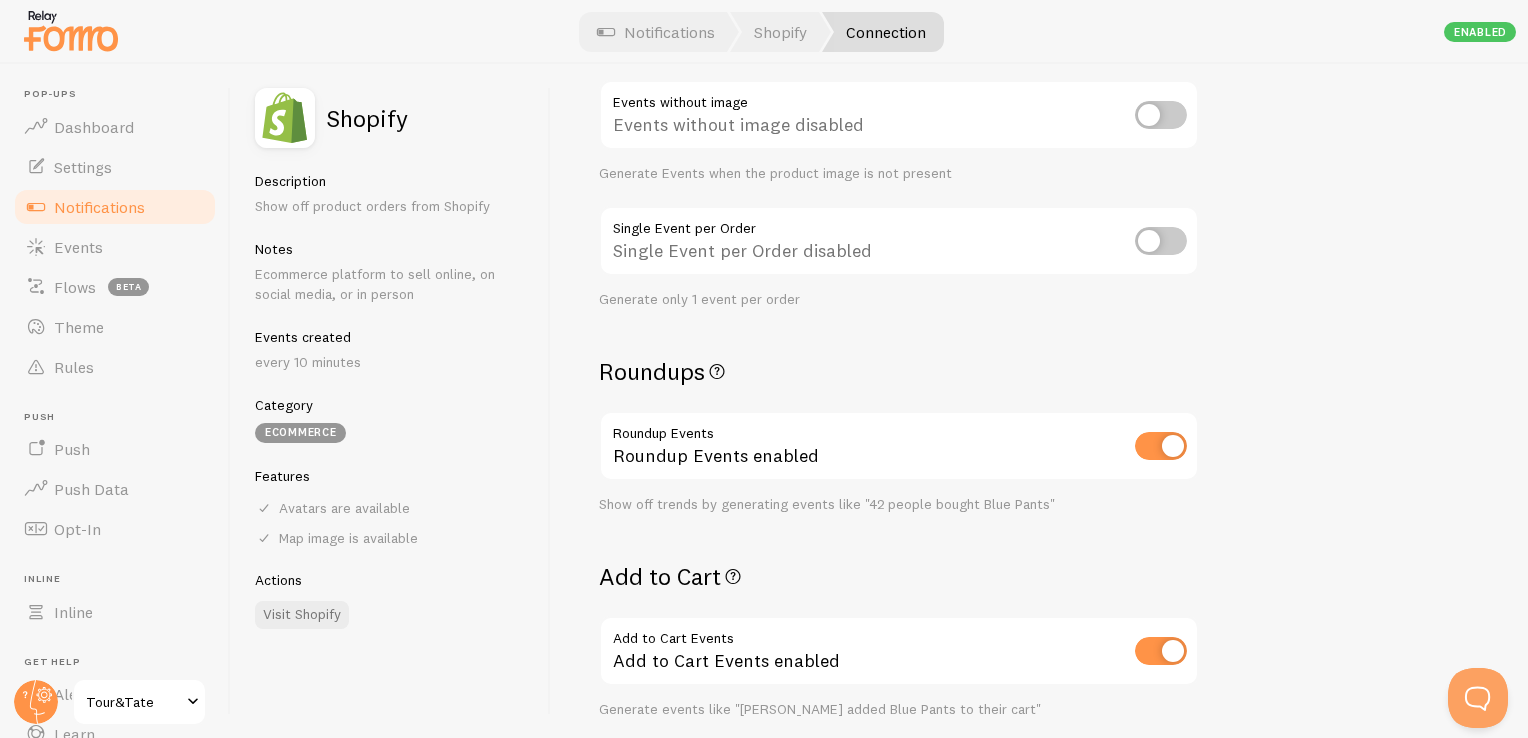 scroll, scrollTop: 244, scrollLeft: 0, axis: vertical 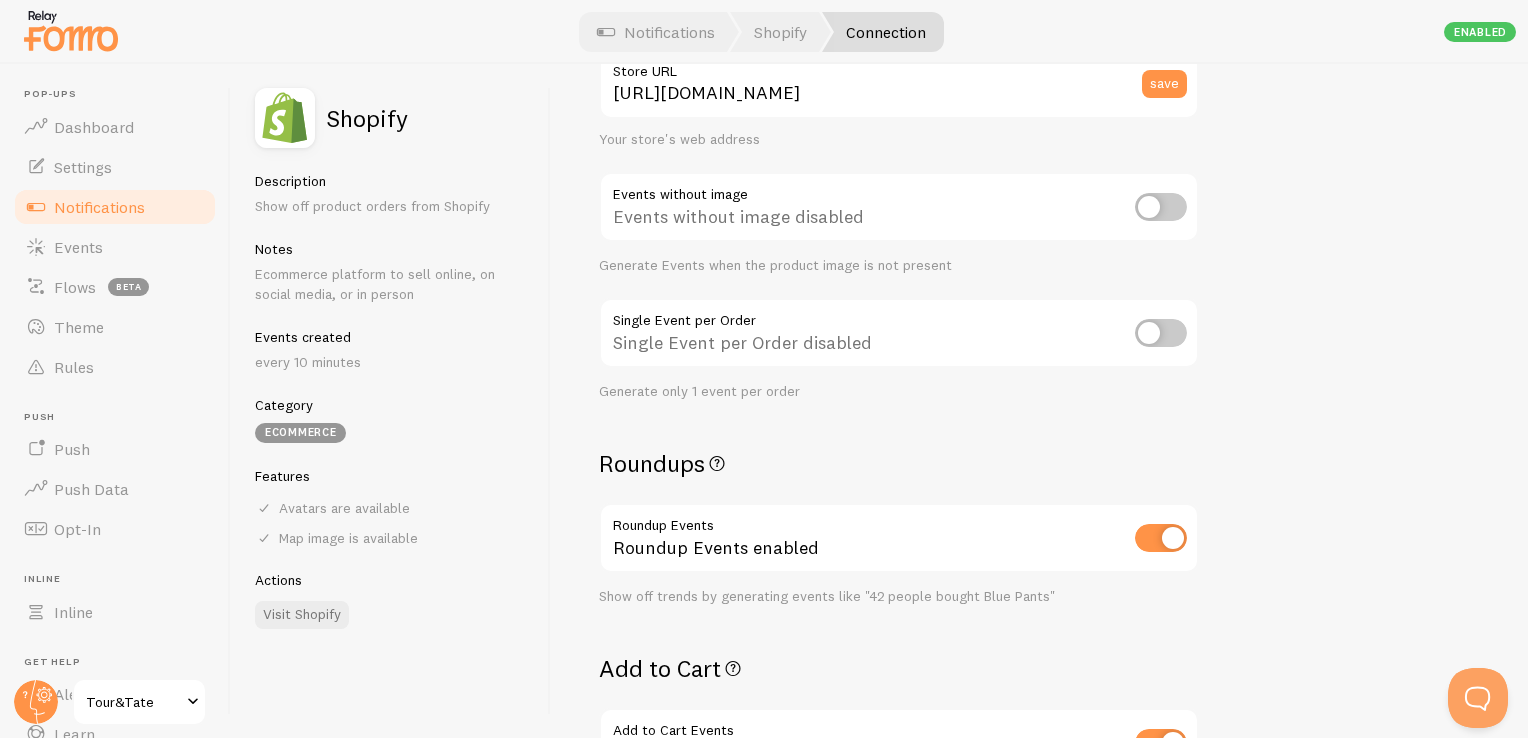 click on "Notifications" at bounding box center (99, 207) 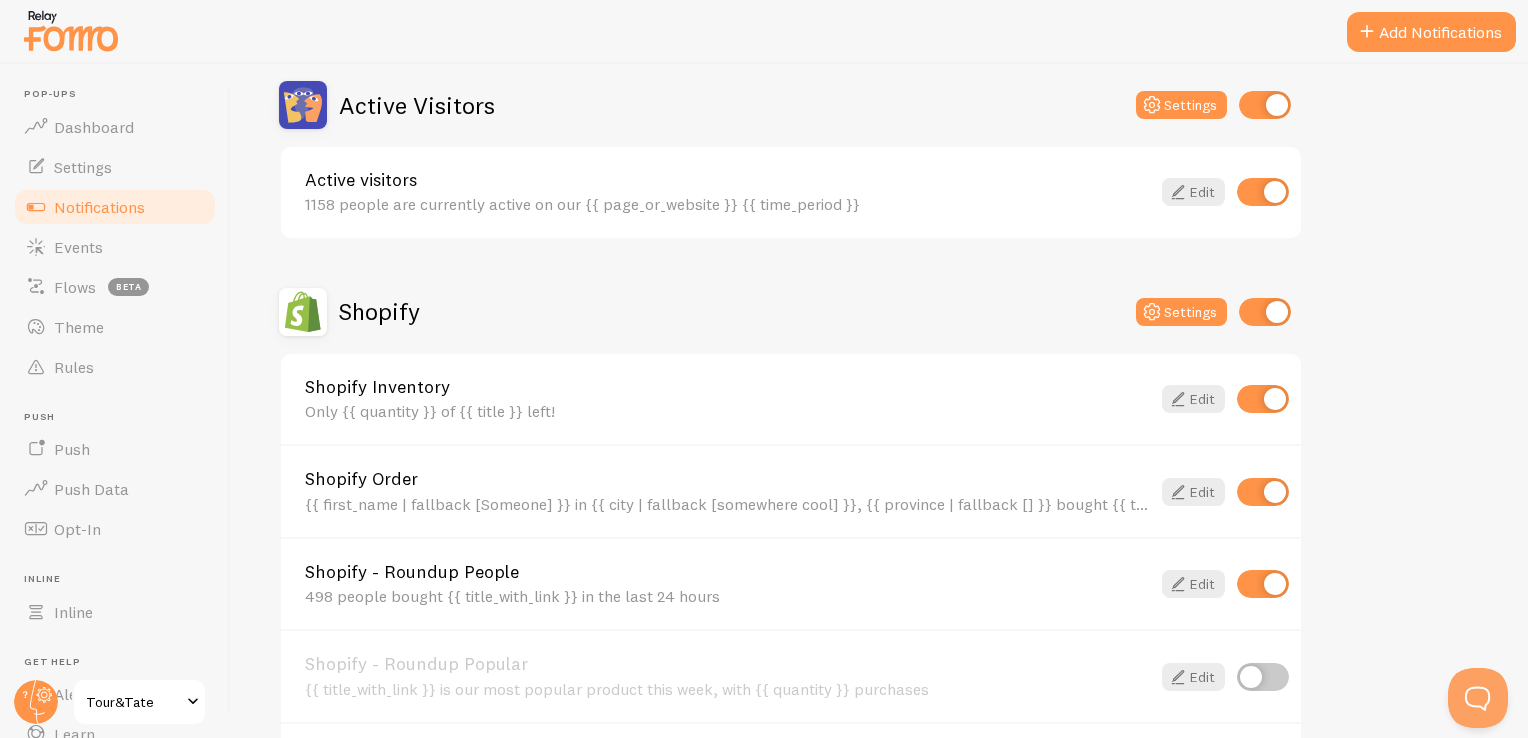 scroll, scrollTop: 500, scrollLeft: 0, axis: vertical 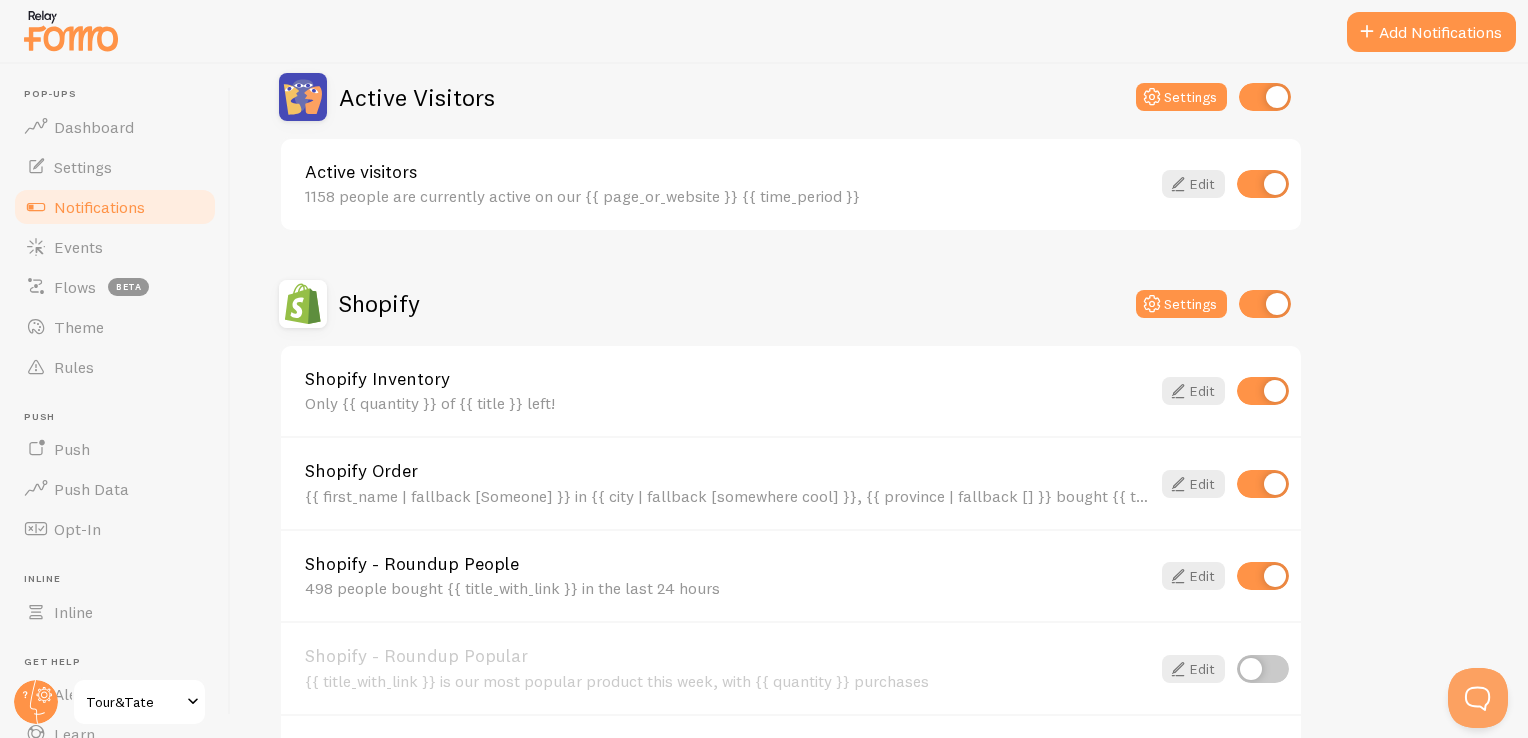 click at bounding box center [1263, 184] 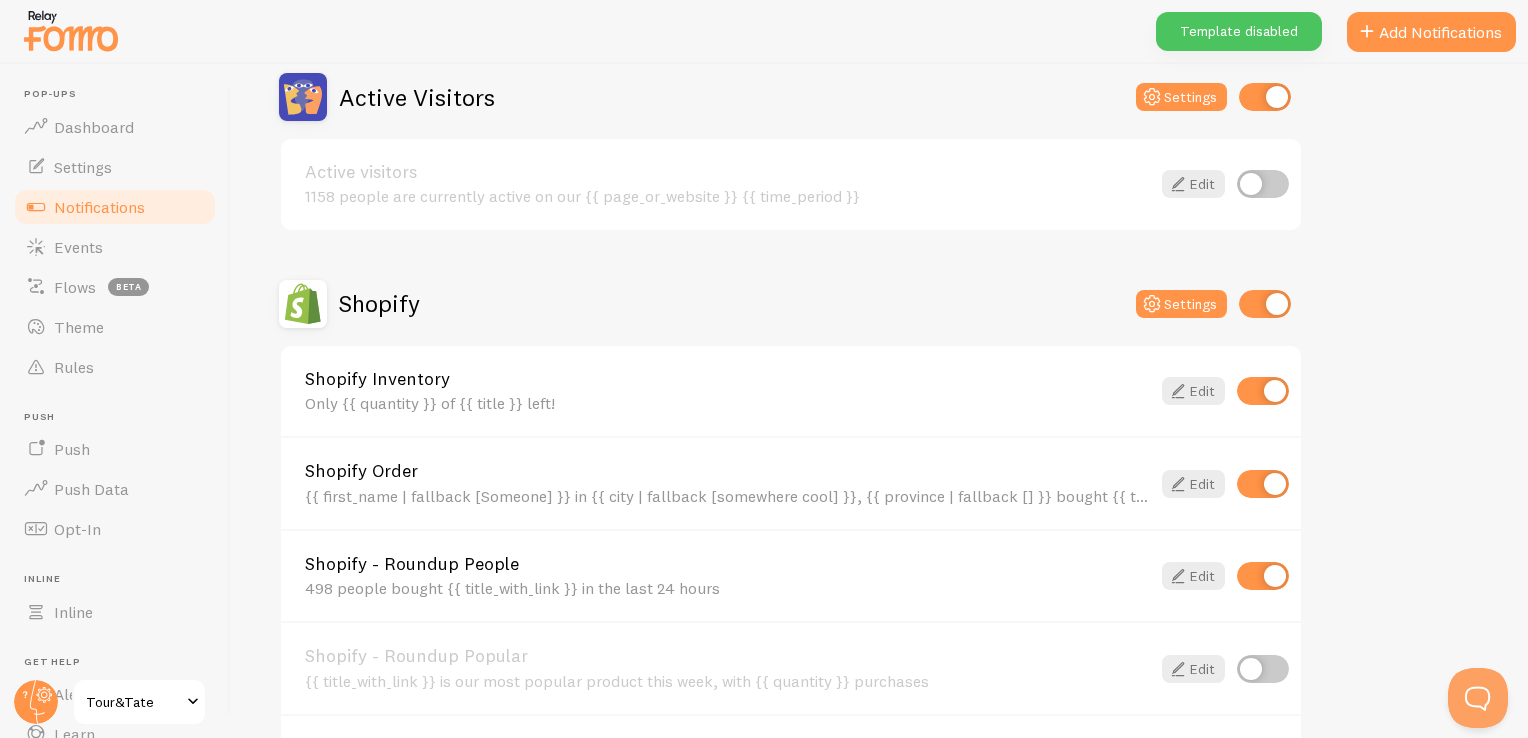 click at bounding box center [1265, 97] 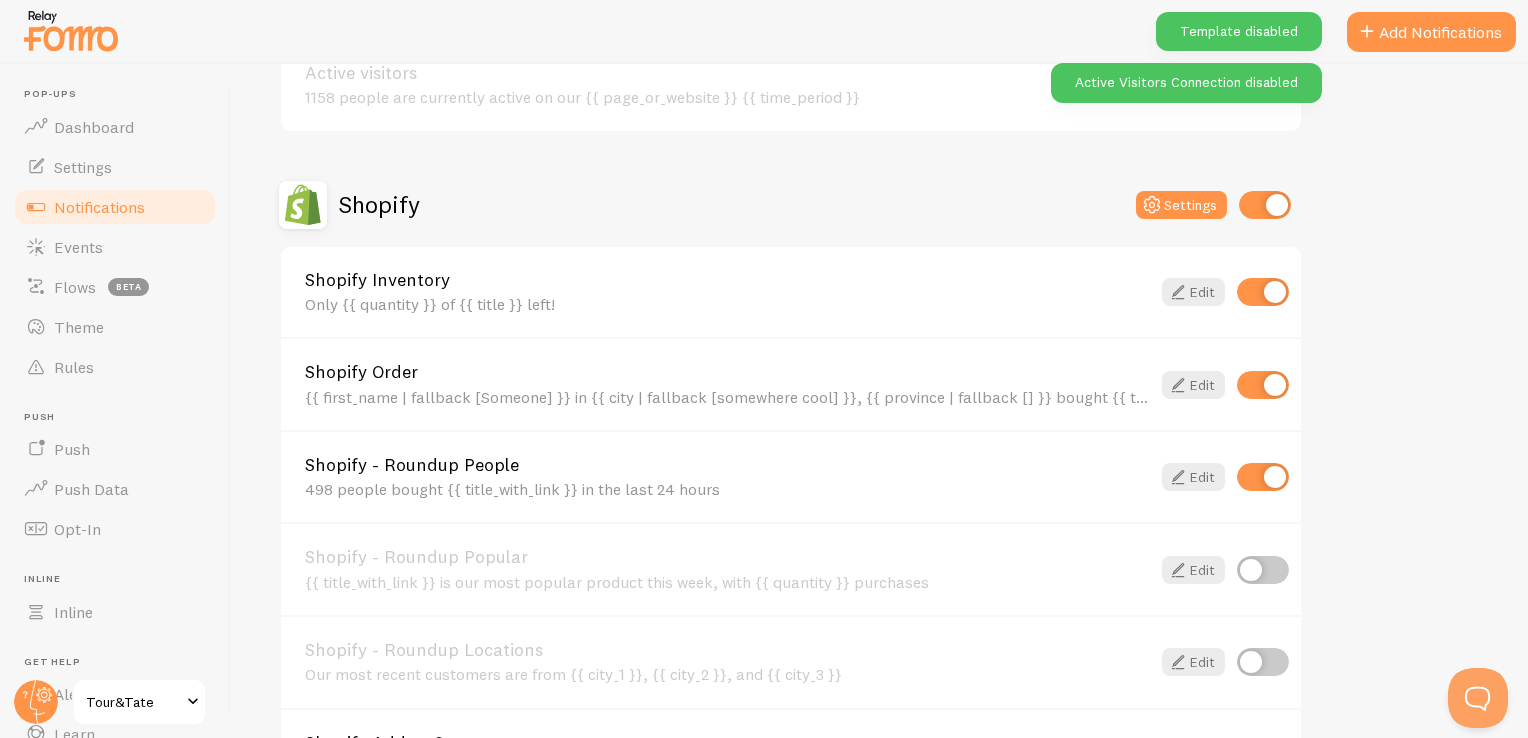 scroll, scrollTop: 600, scrollLeft: 0, axis: vertical 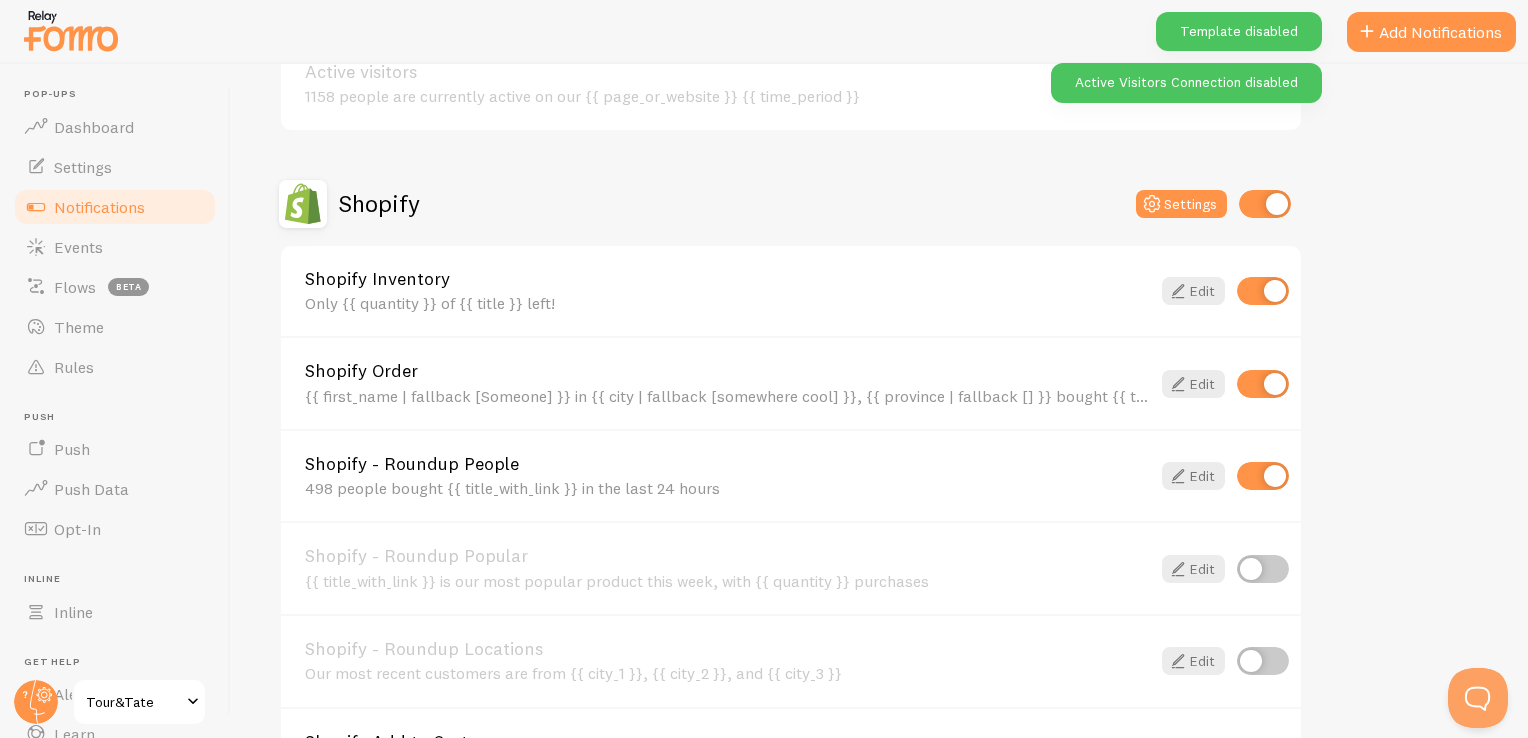 click at bounding box center (1263, 291) 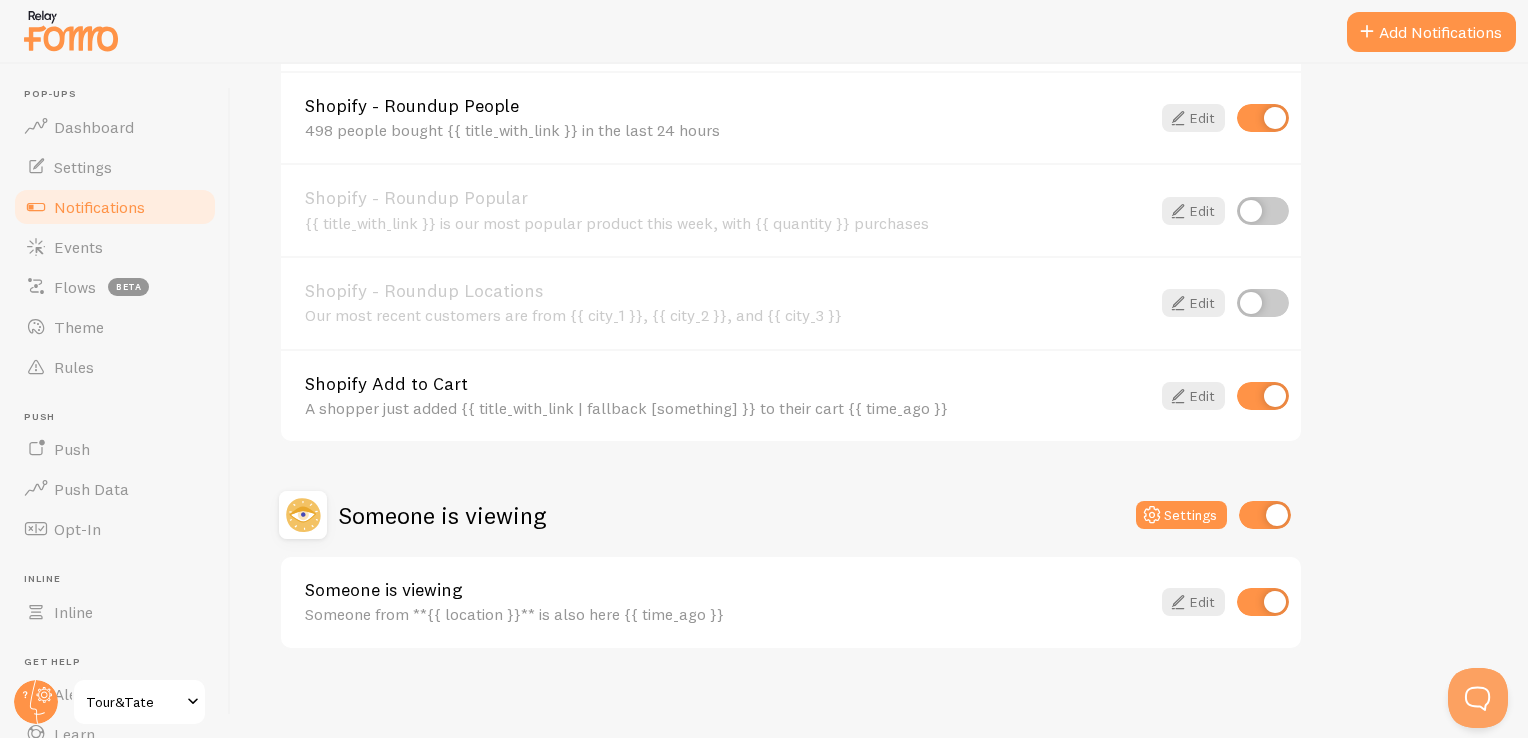 scroll, scrollTop: 960, scrollLeft: 0, axis: vertical 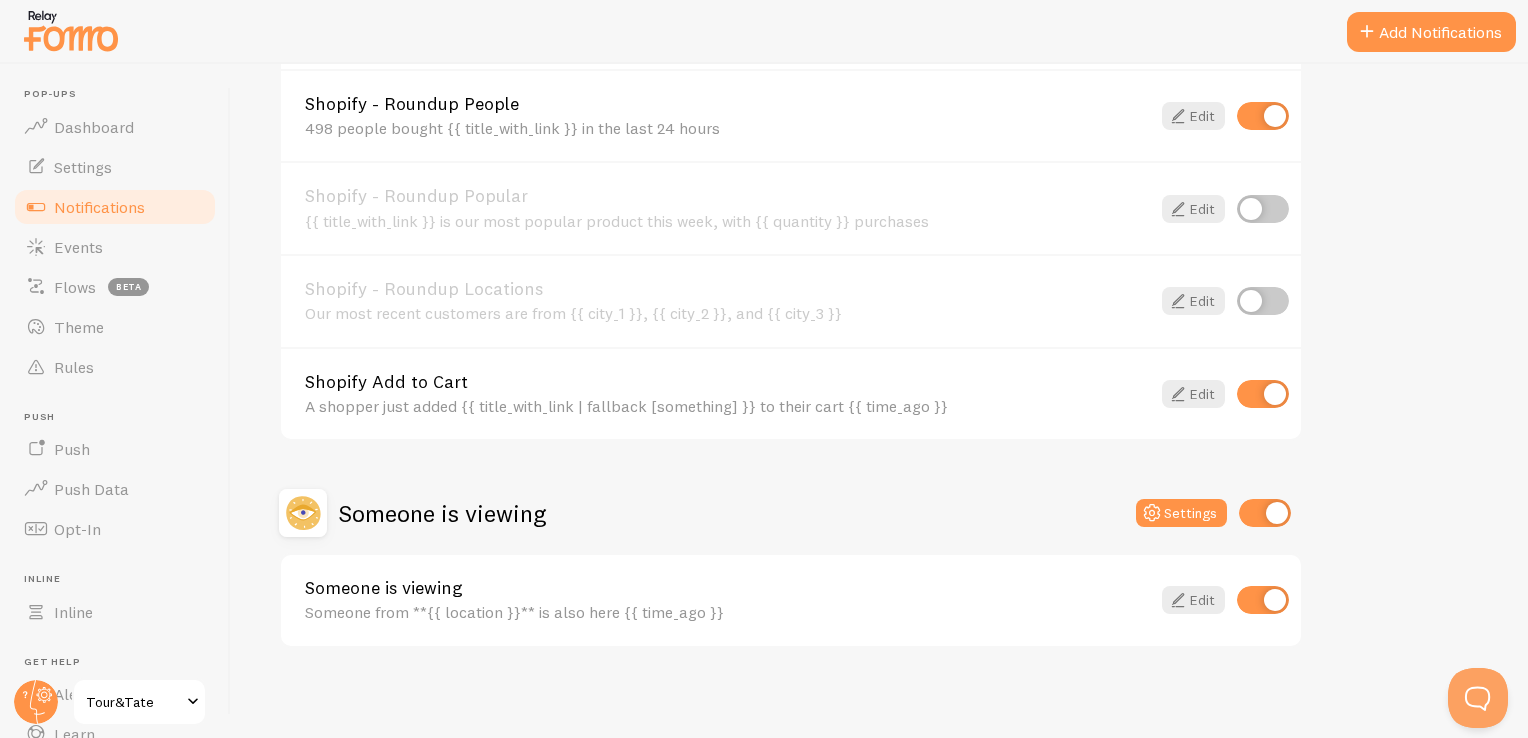 click on "Shopify Add to Cart
A shopper just added {{ title_with_link | fallback [something] }} to their cart {{ time_ago }}" at bounding box center [727, 394] 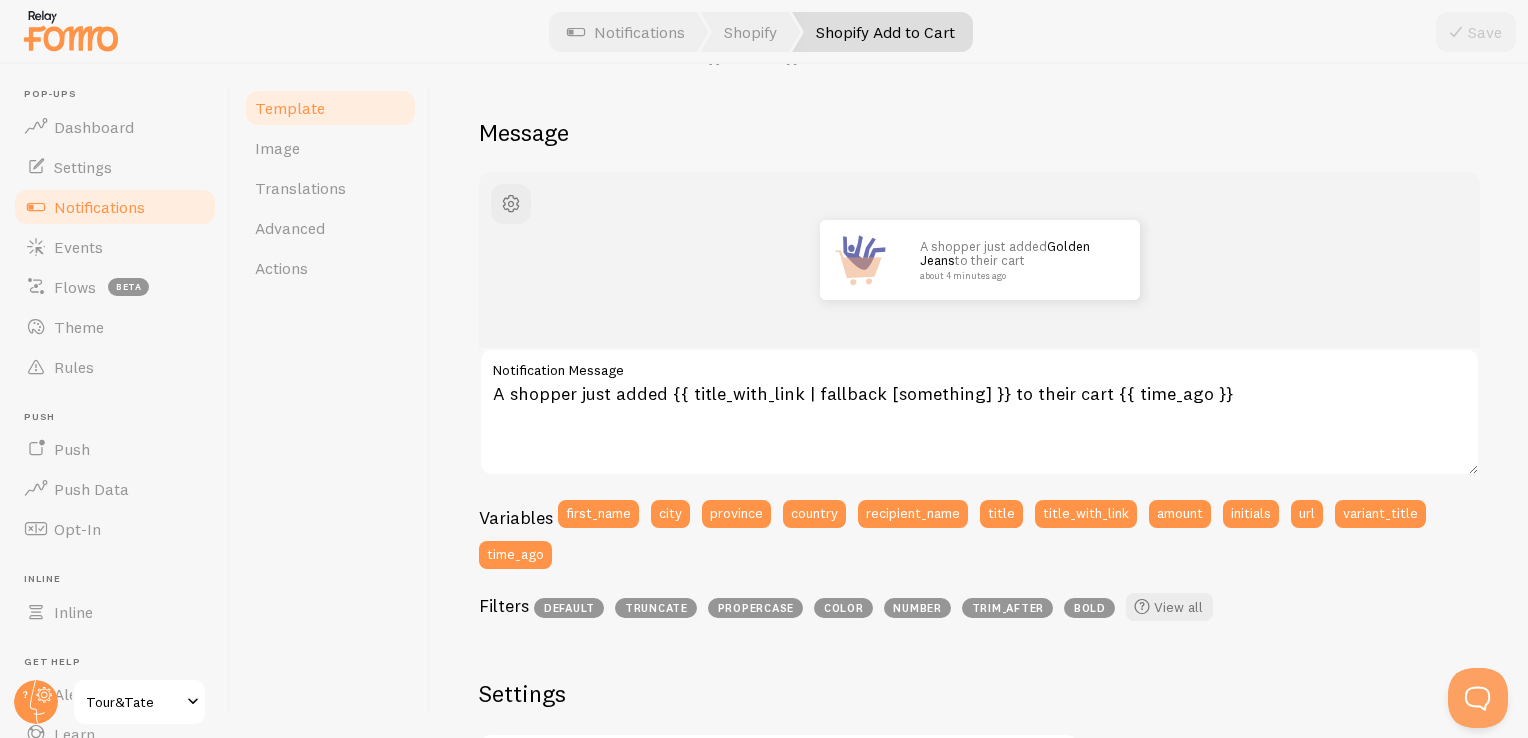 scroll, scrollTop: 200, scrollLeft: 0, axis: vertical 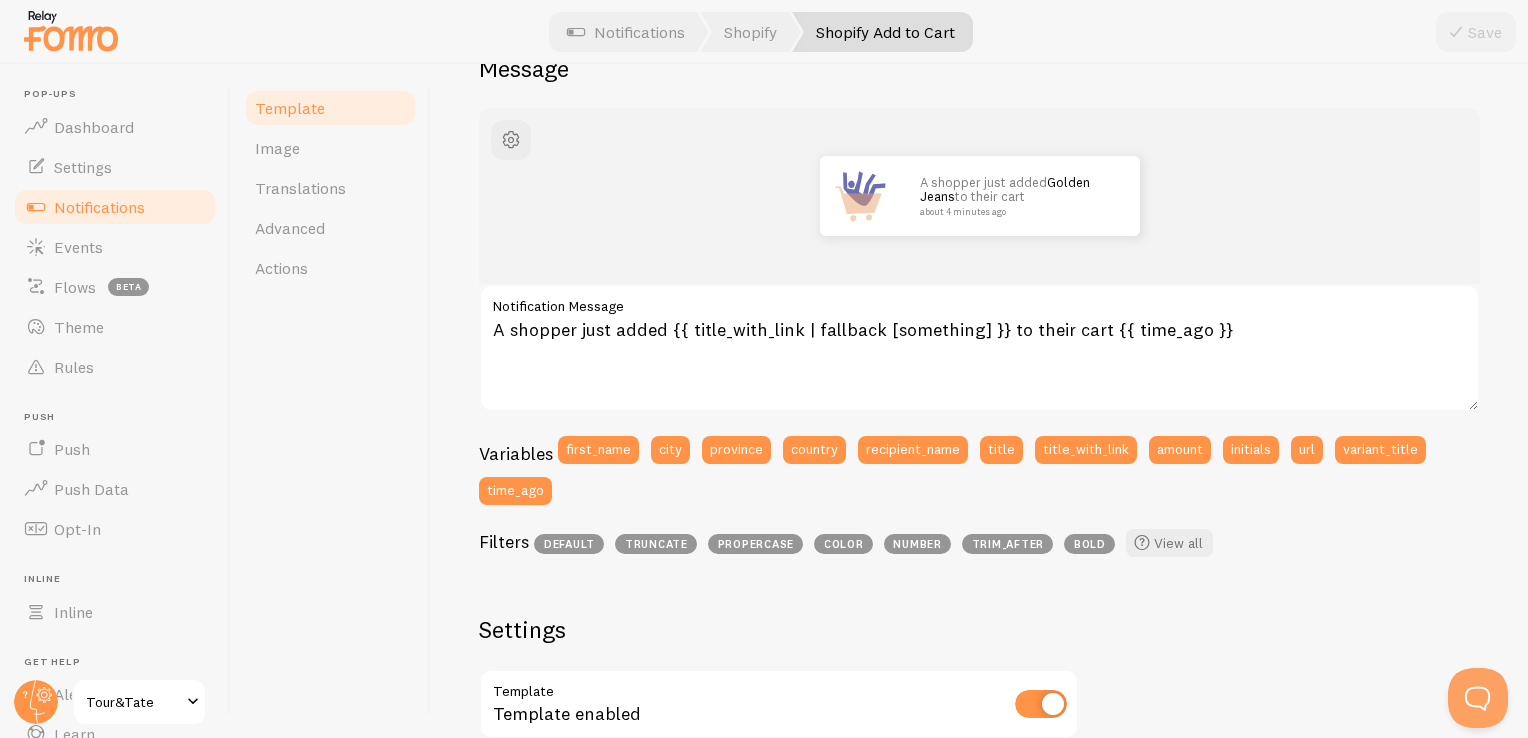 click on "Notifications" at bounding box center (99, 207) 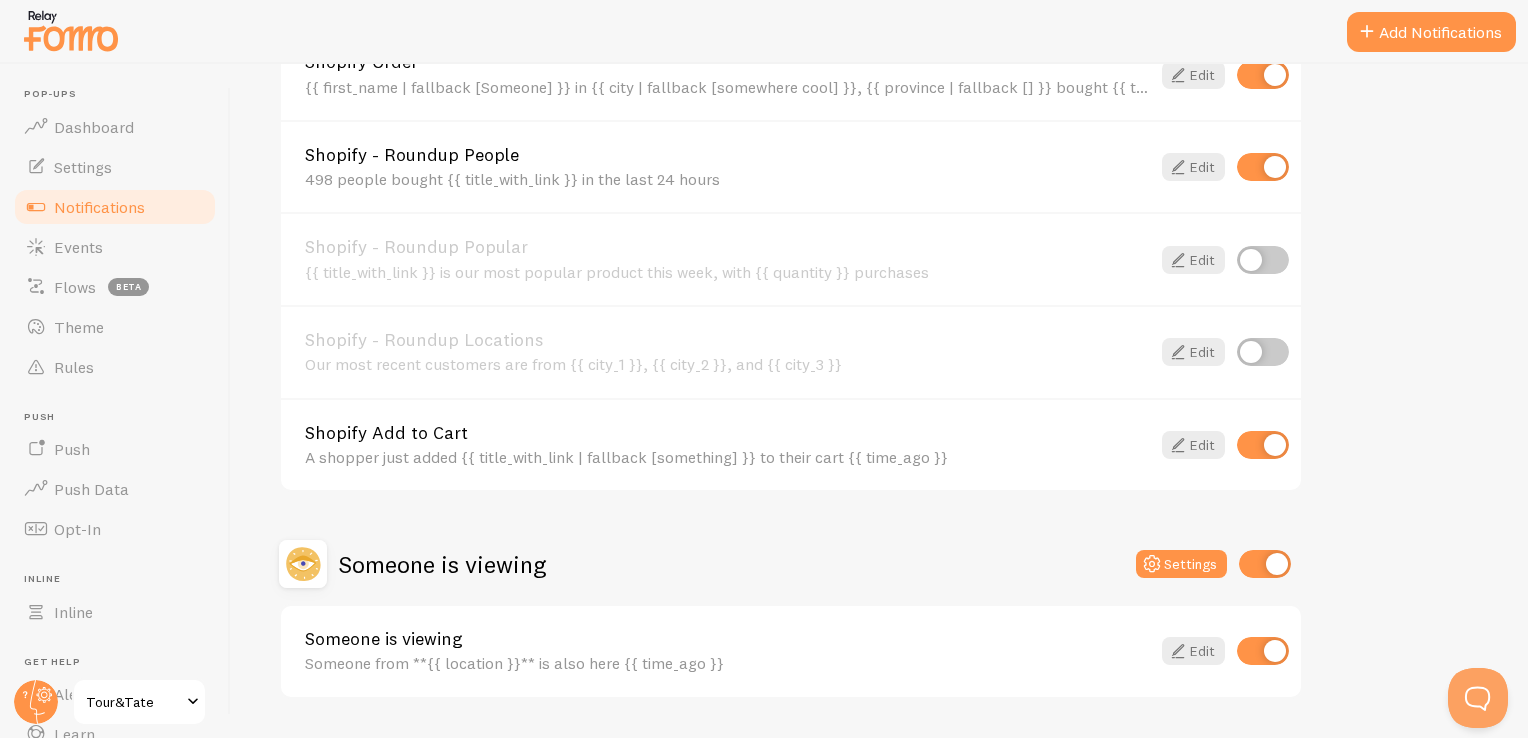 scroll, scrollTop: 960, scrollLeft: 0, axis: vertical 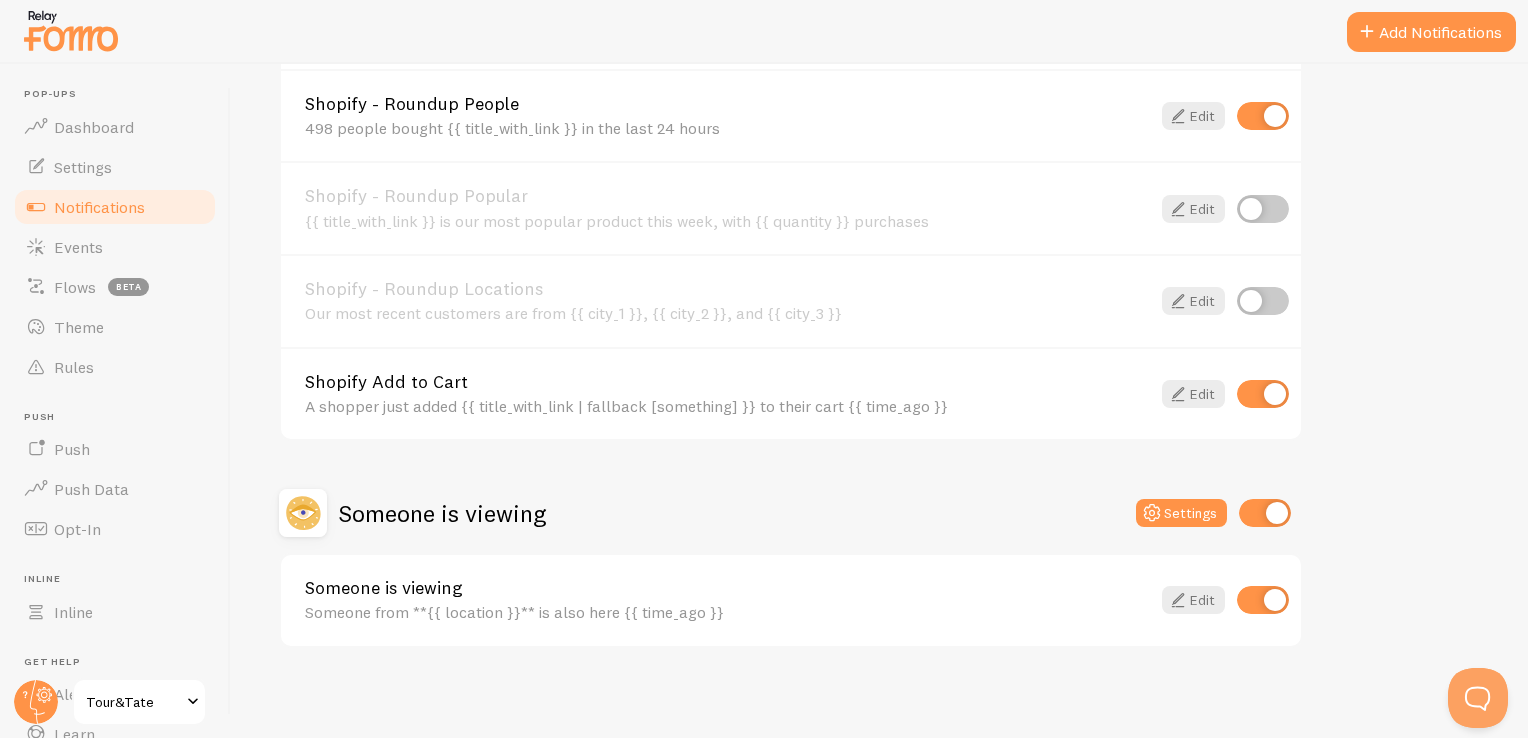 click at bounding box center (1265, 513) 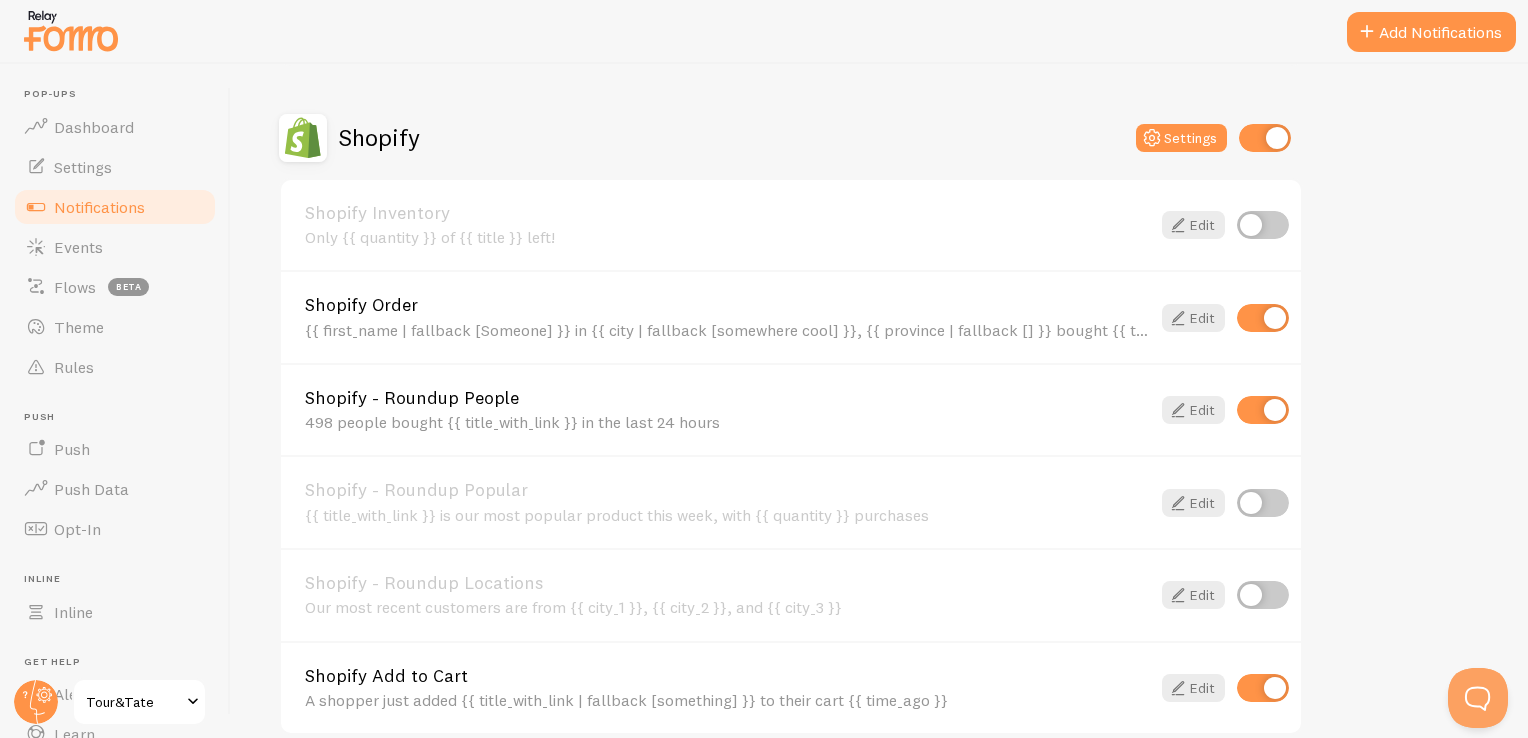 scroll, scrollTop: 660, scrollLeft: 0, axis: vertical 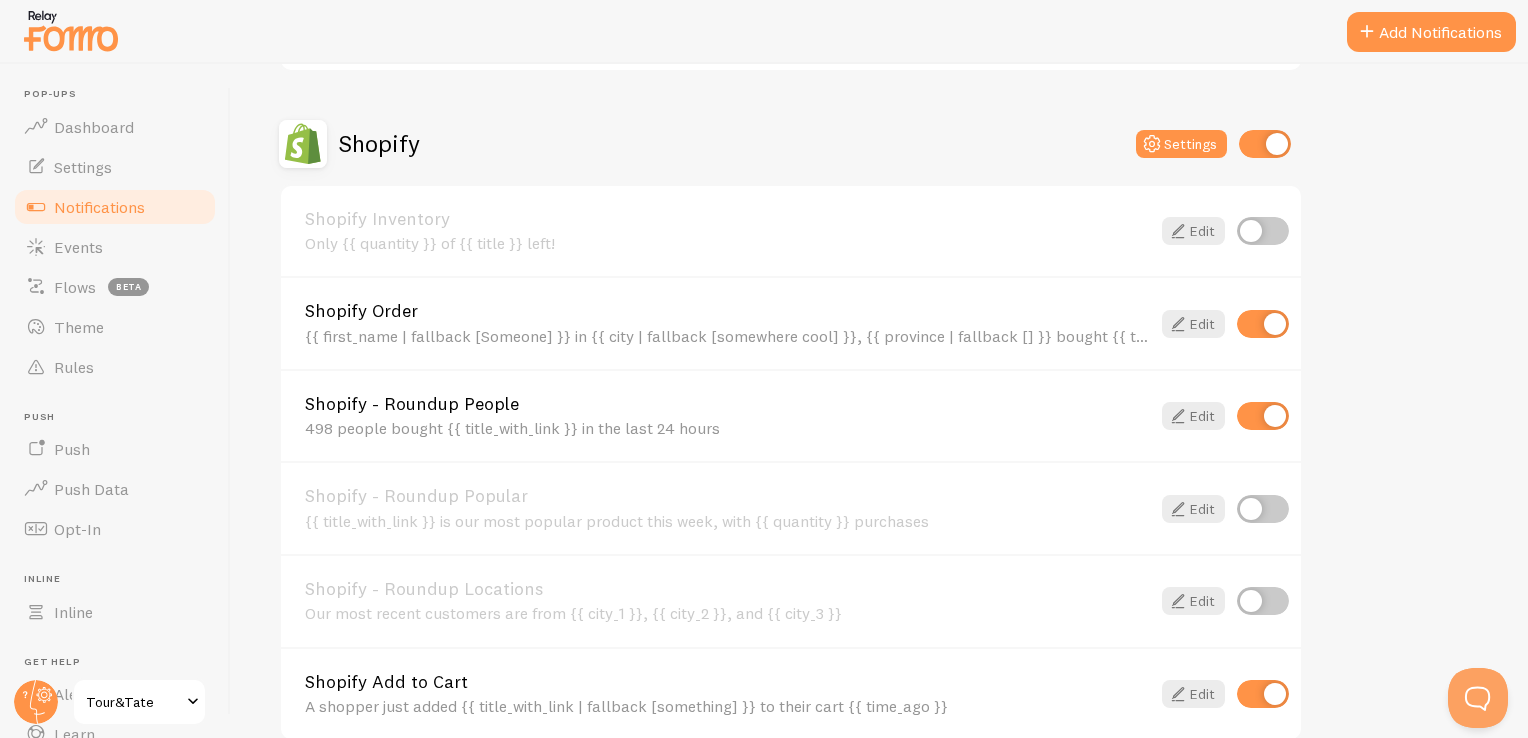 click on "Shopify - Roundup People
498 people bought {{ title_with_link }}
in the last 24 hours" at bounding box center (727, 416) 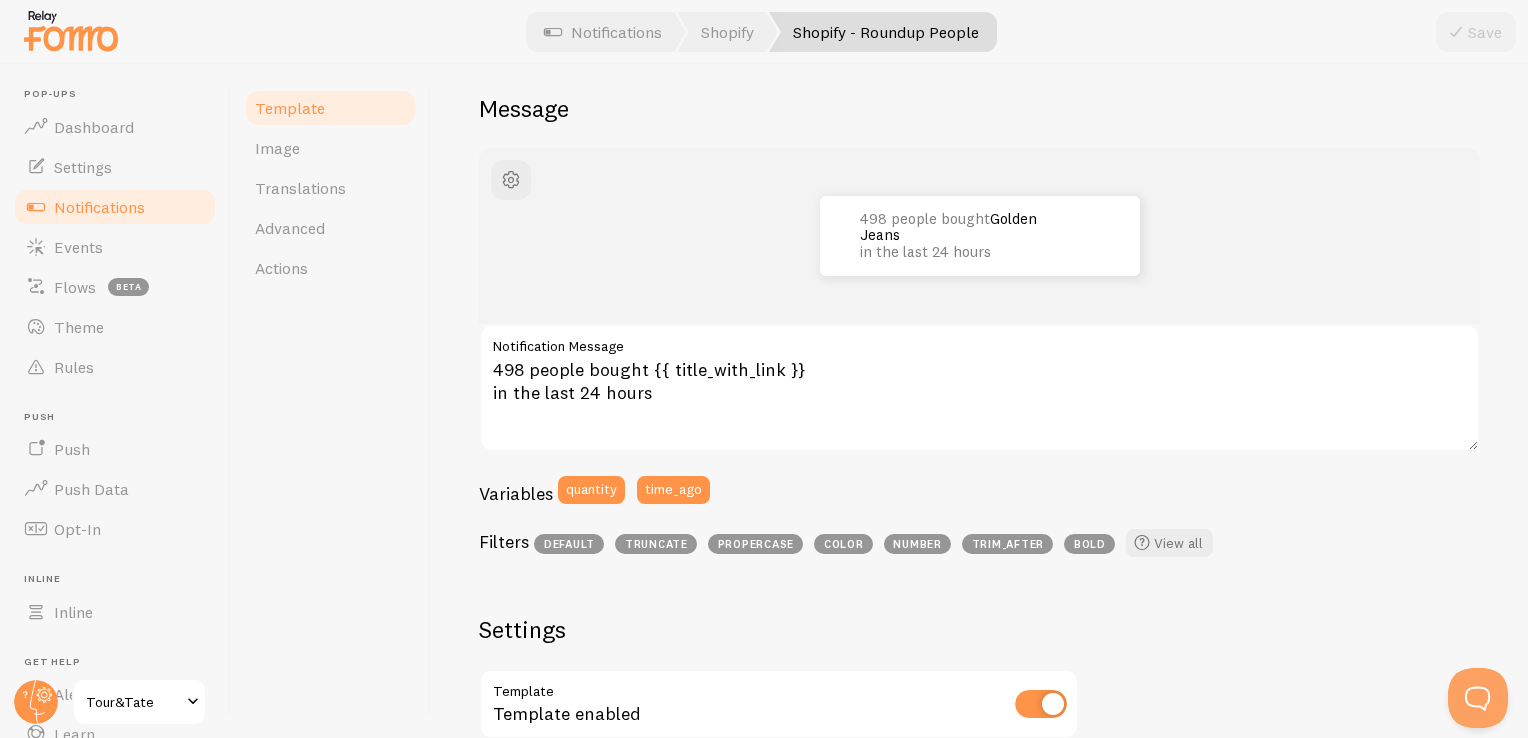 scroll, scrollTop: 155, scrollLeft: 0, axis: vertical 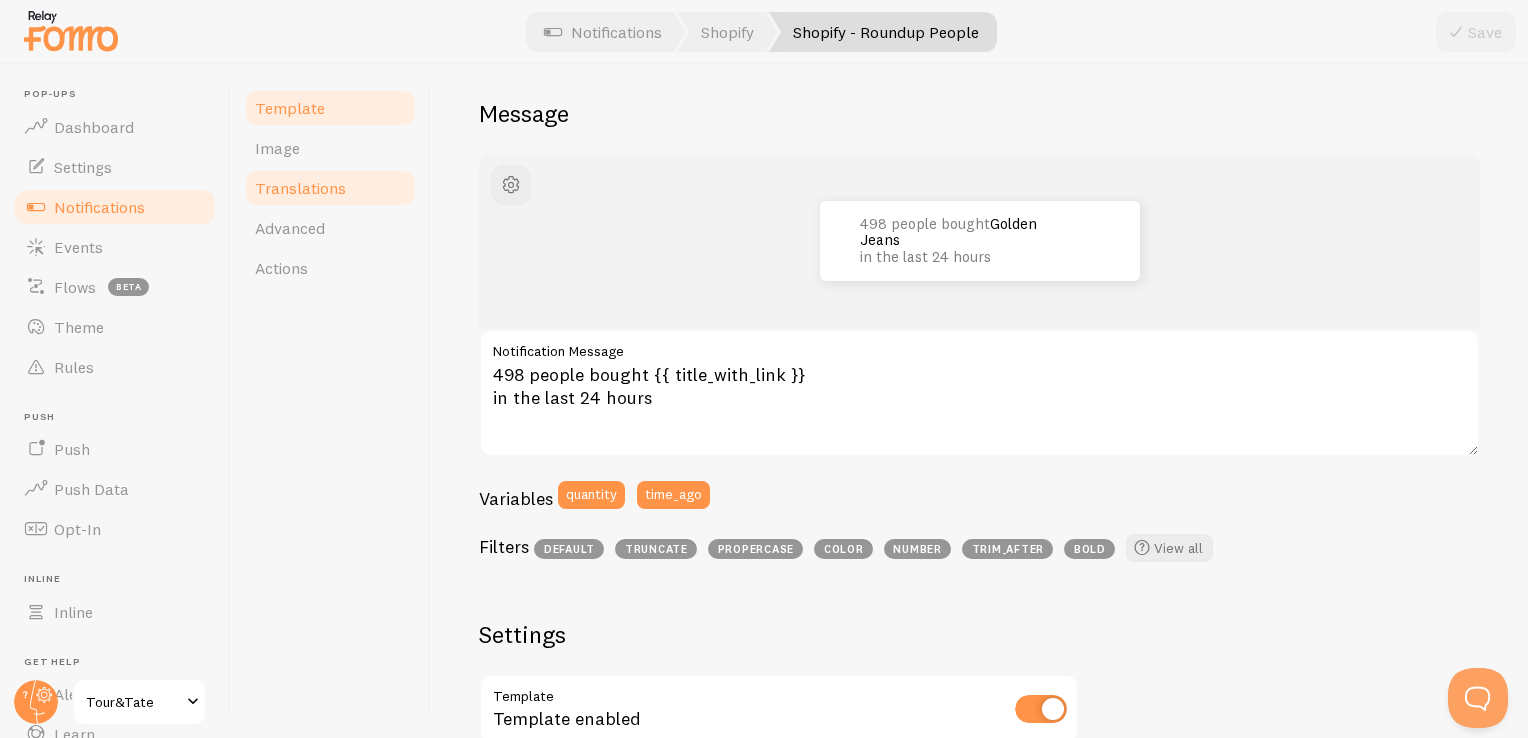 click on "Translations" at bounding box center [330, 188] 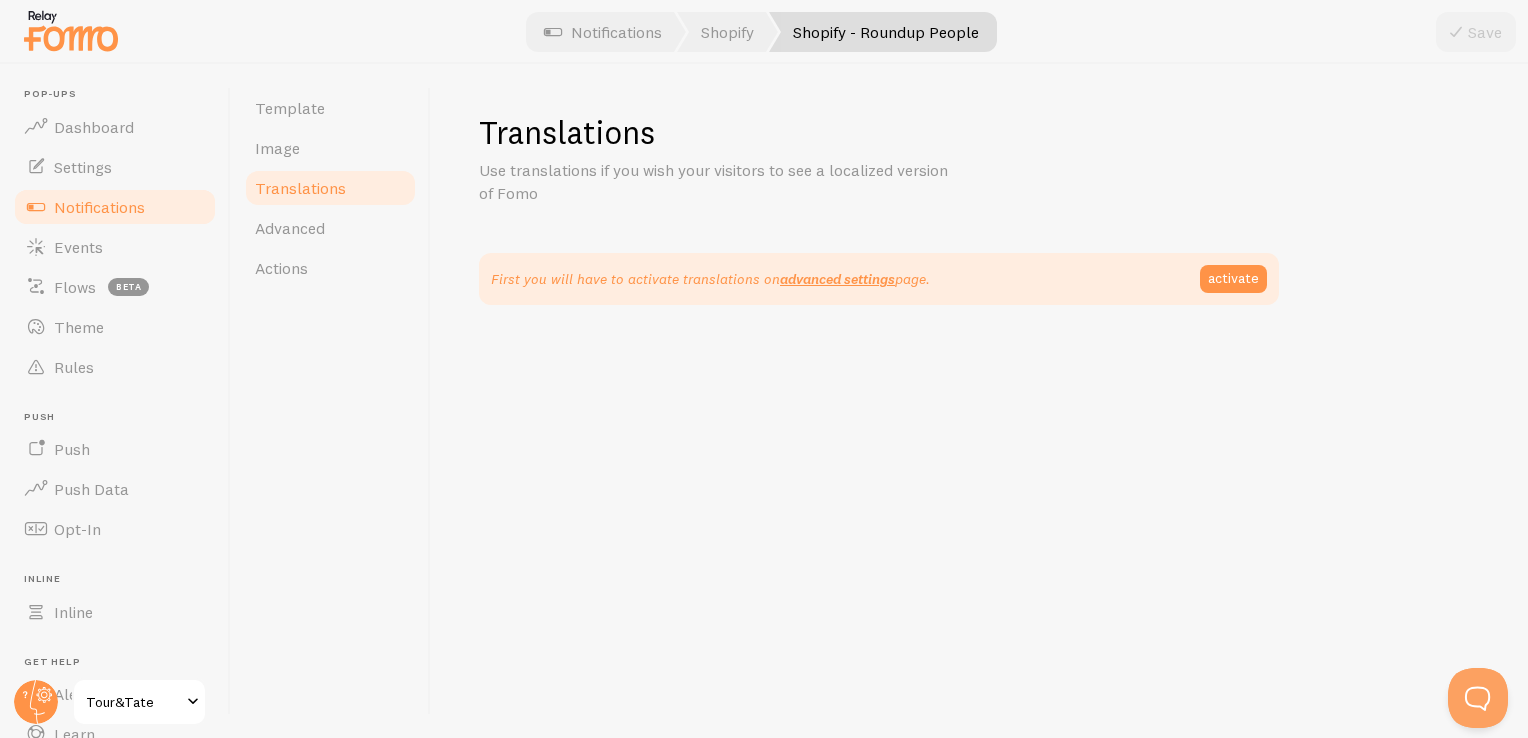 click on "Notifications" at bounding box center (99, 207) 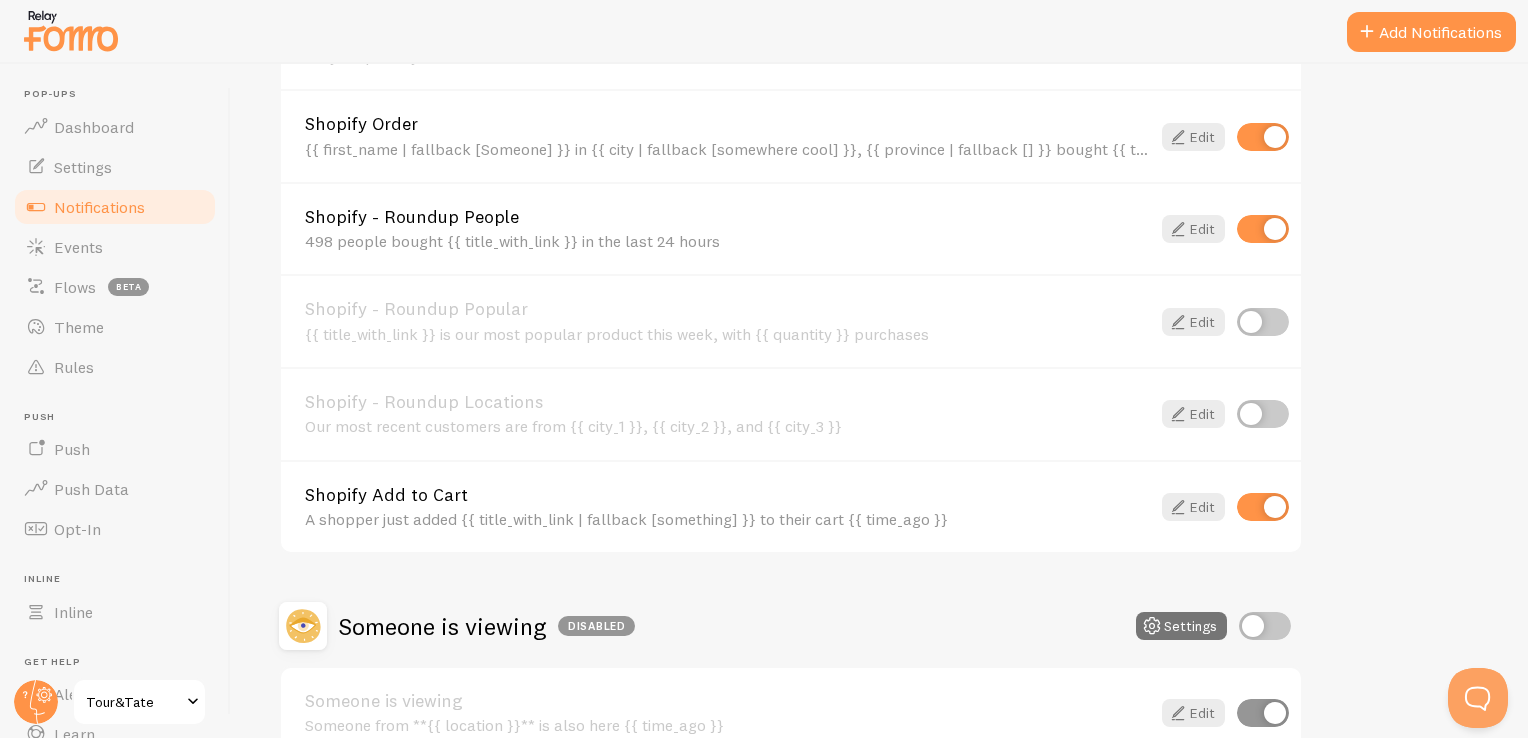 scroll, scrollTop: 900, scrollLeft: 0, axis: vertical 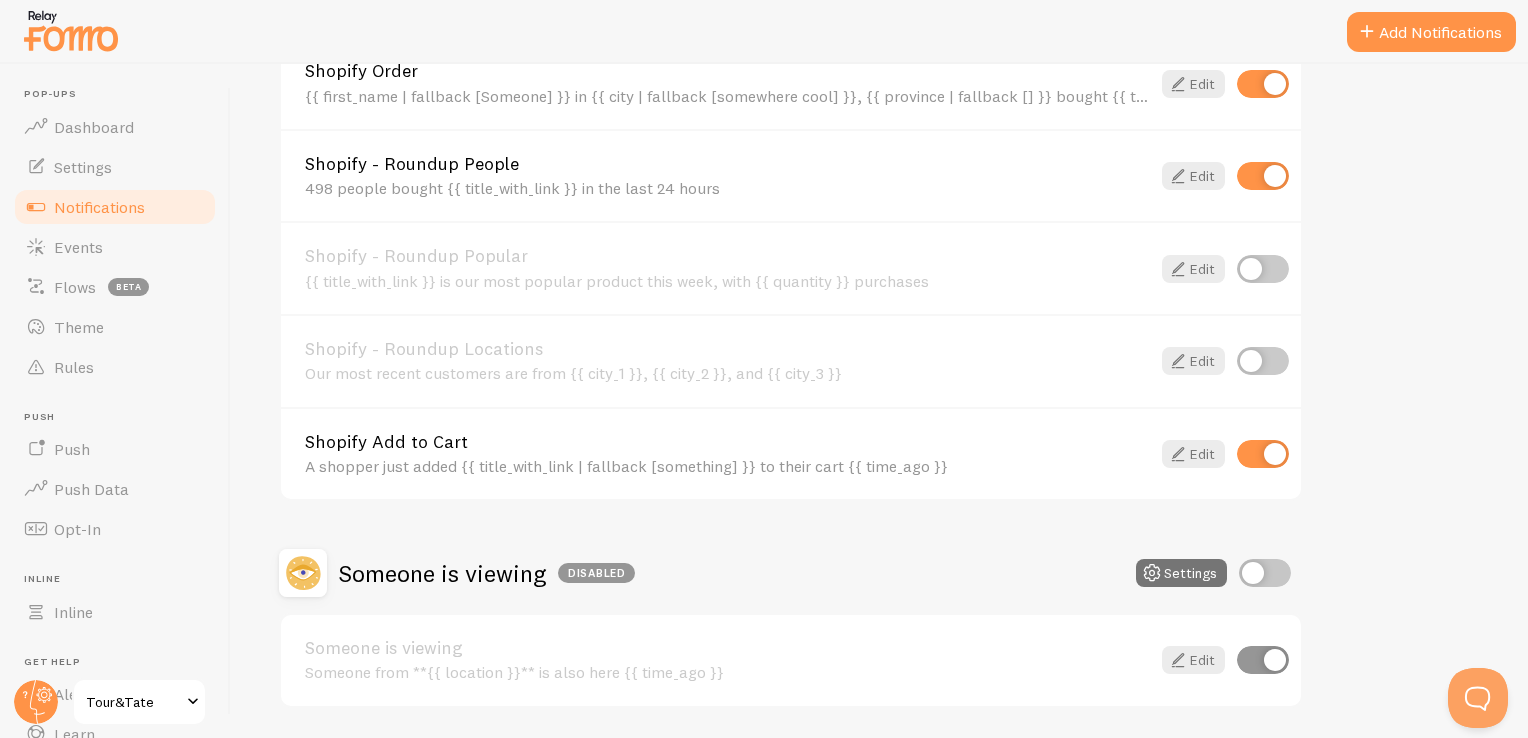 click on "Shopify Add to Cart" at bounding box center (727, 442) 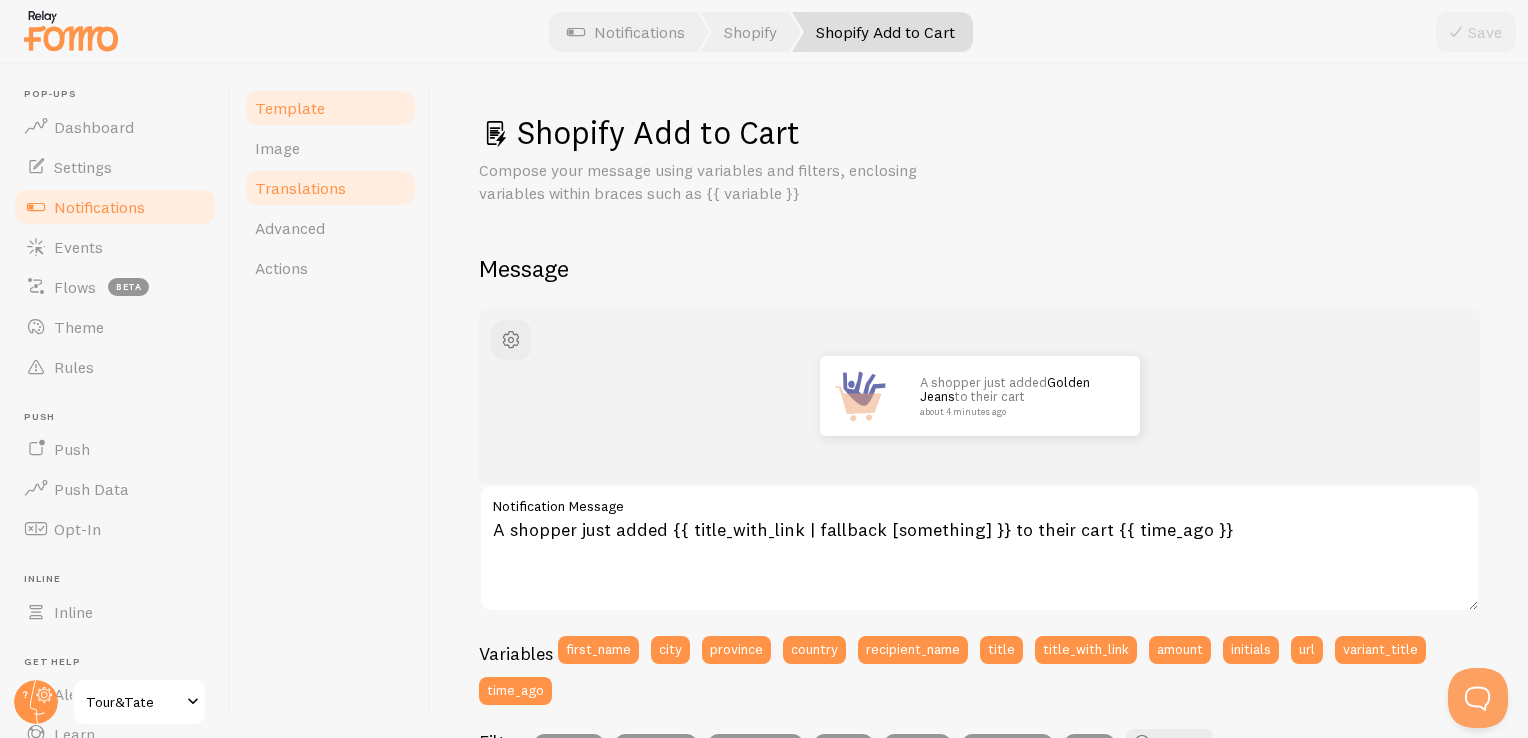 click on "Translations" at bounding box center (300, 188) 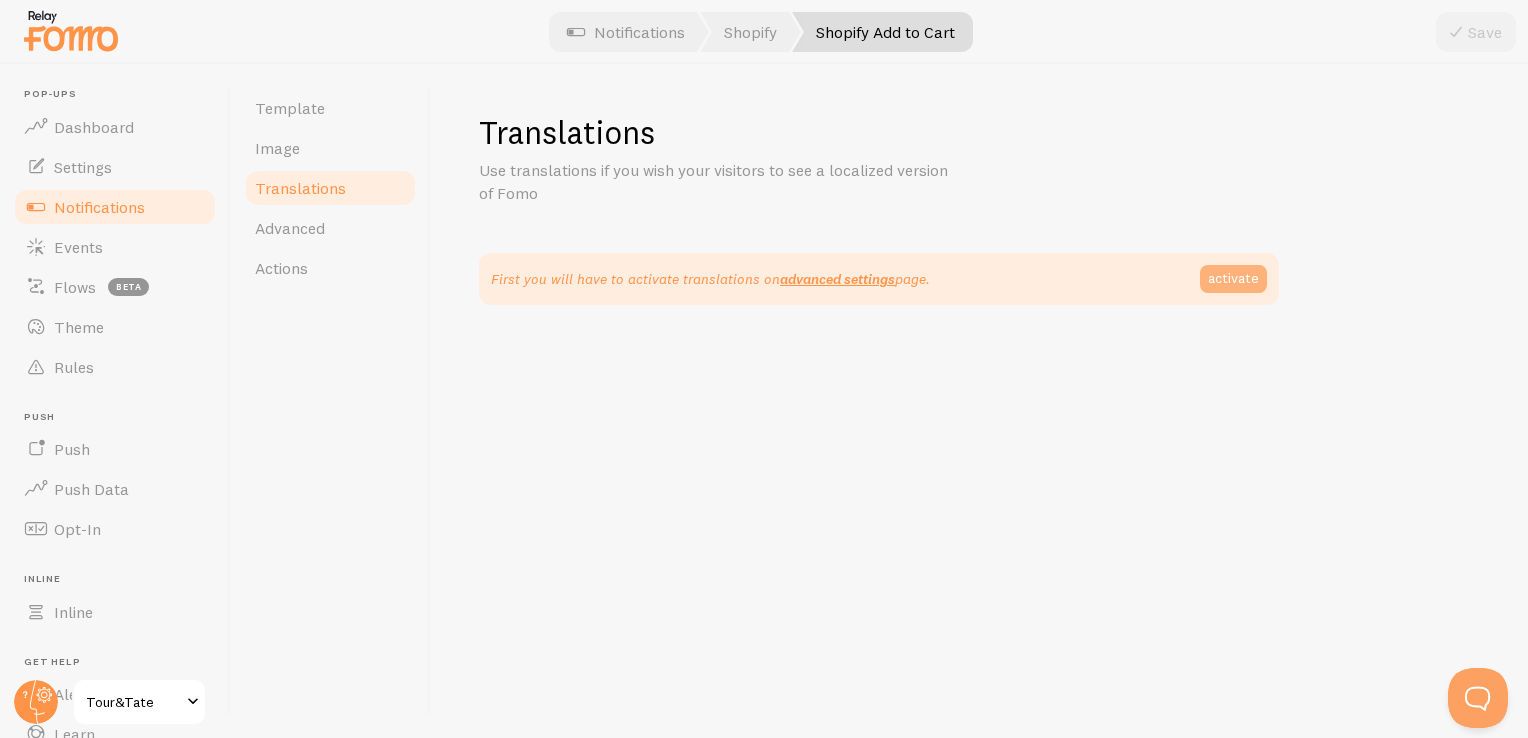 click on "activate" at bounding box center [1233, 279] 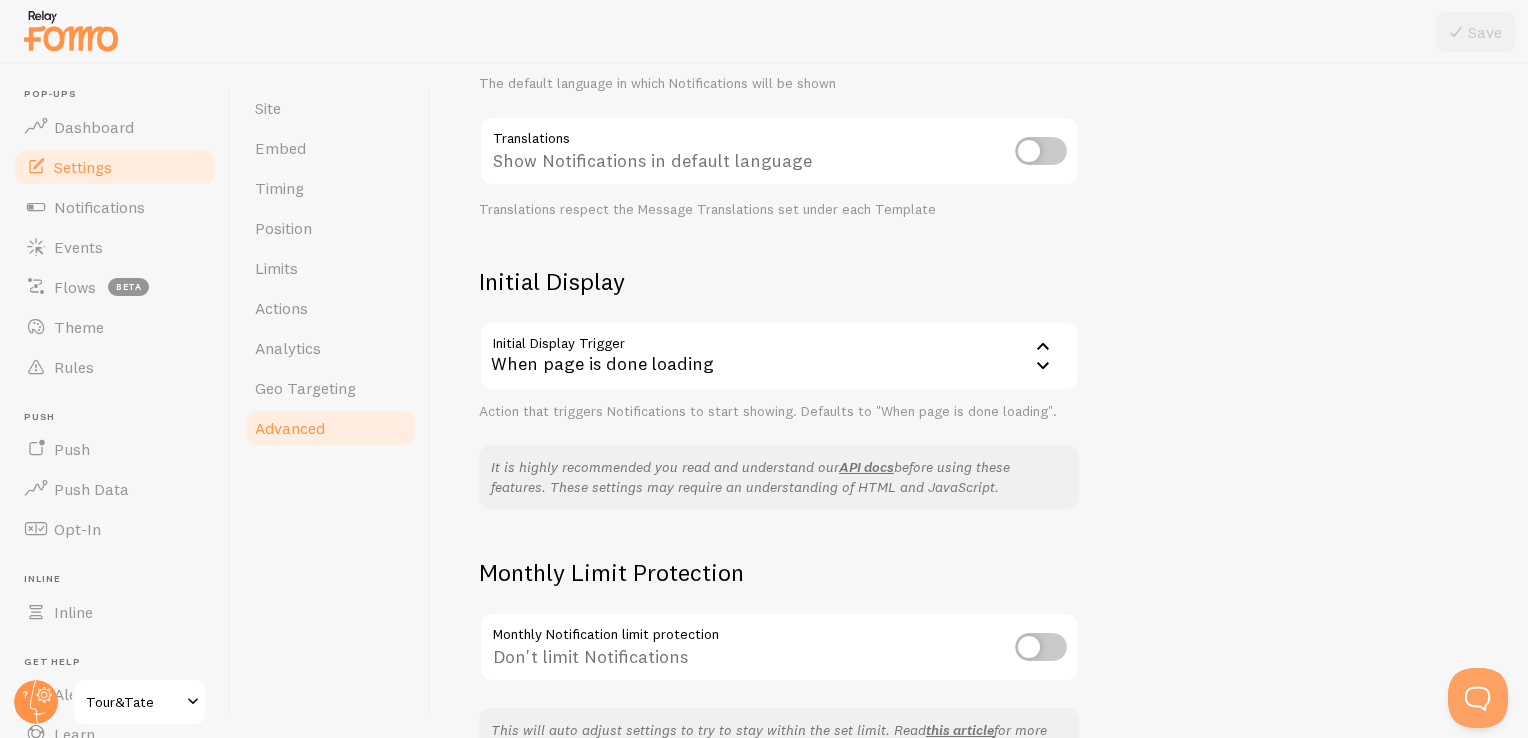 scroll, scrollTop: 300, scrollLeft: 0, axis: vertical 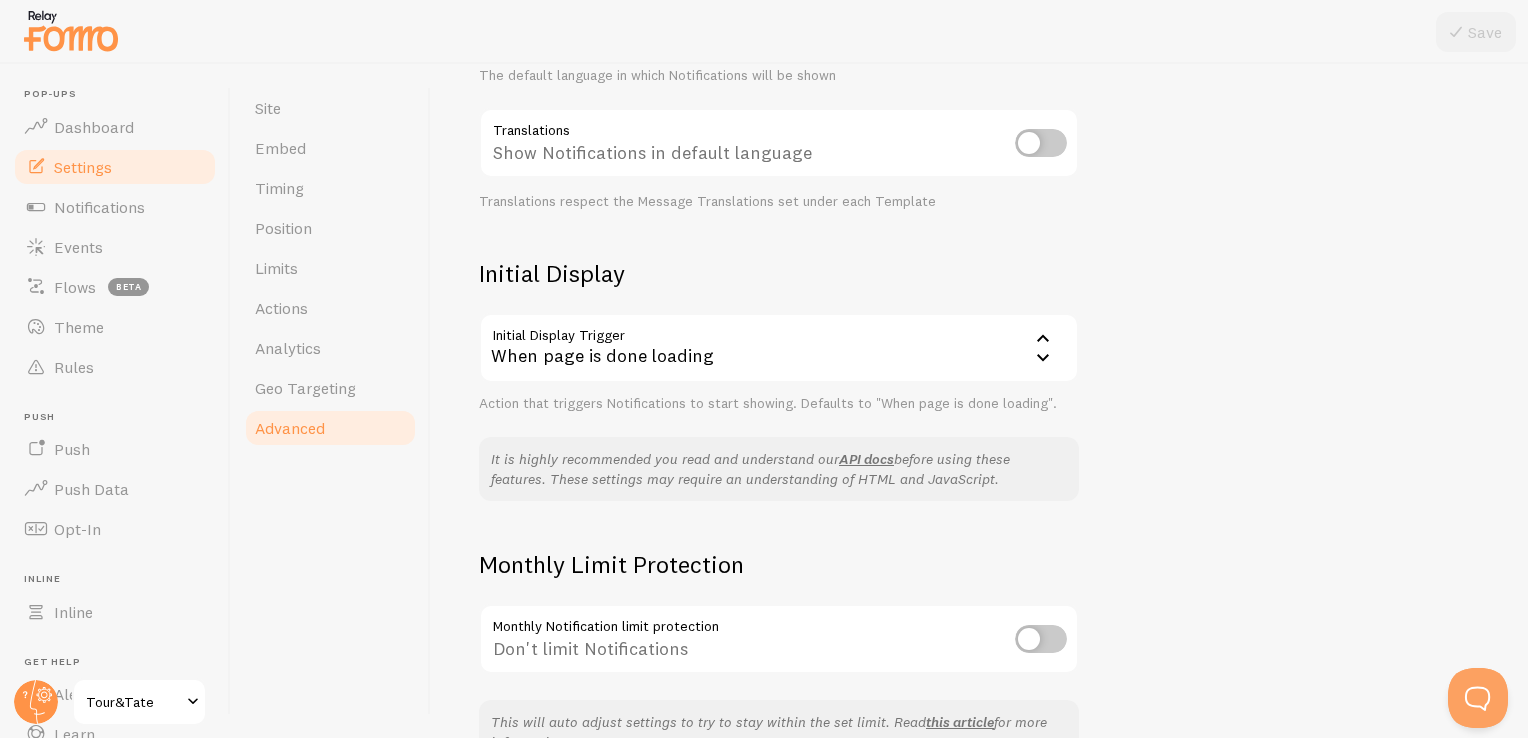 click on "When page is done loading" at bounding box center (779, 348) 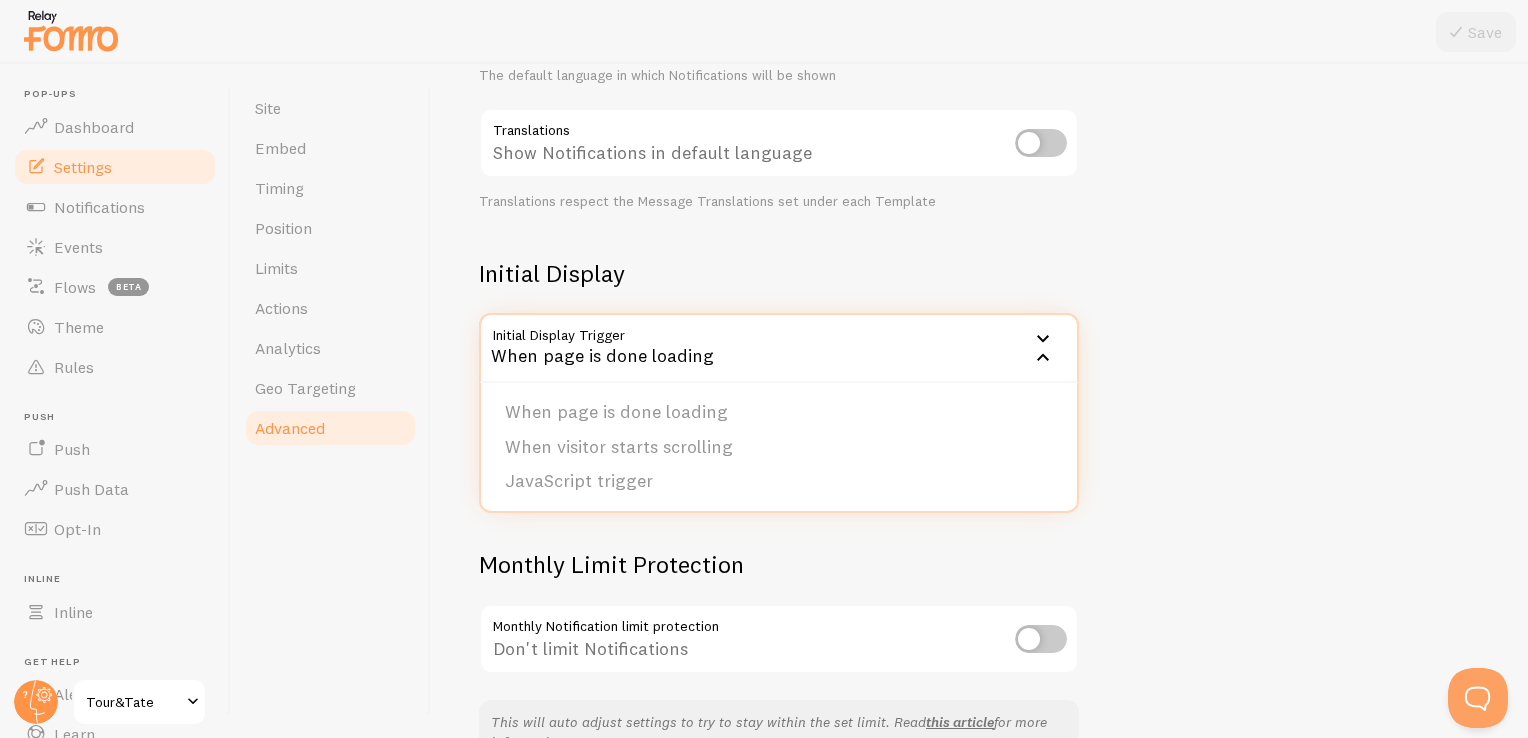 click on "When page is done loading" at bounding box center (779, 348) 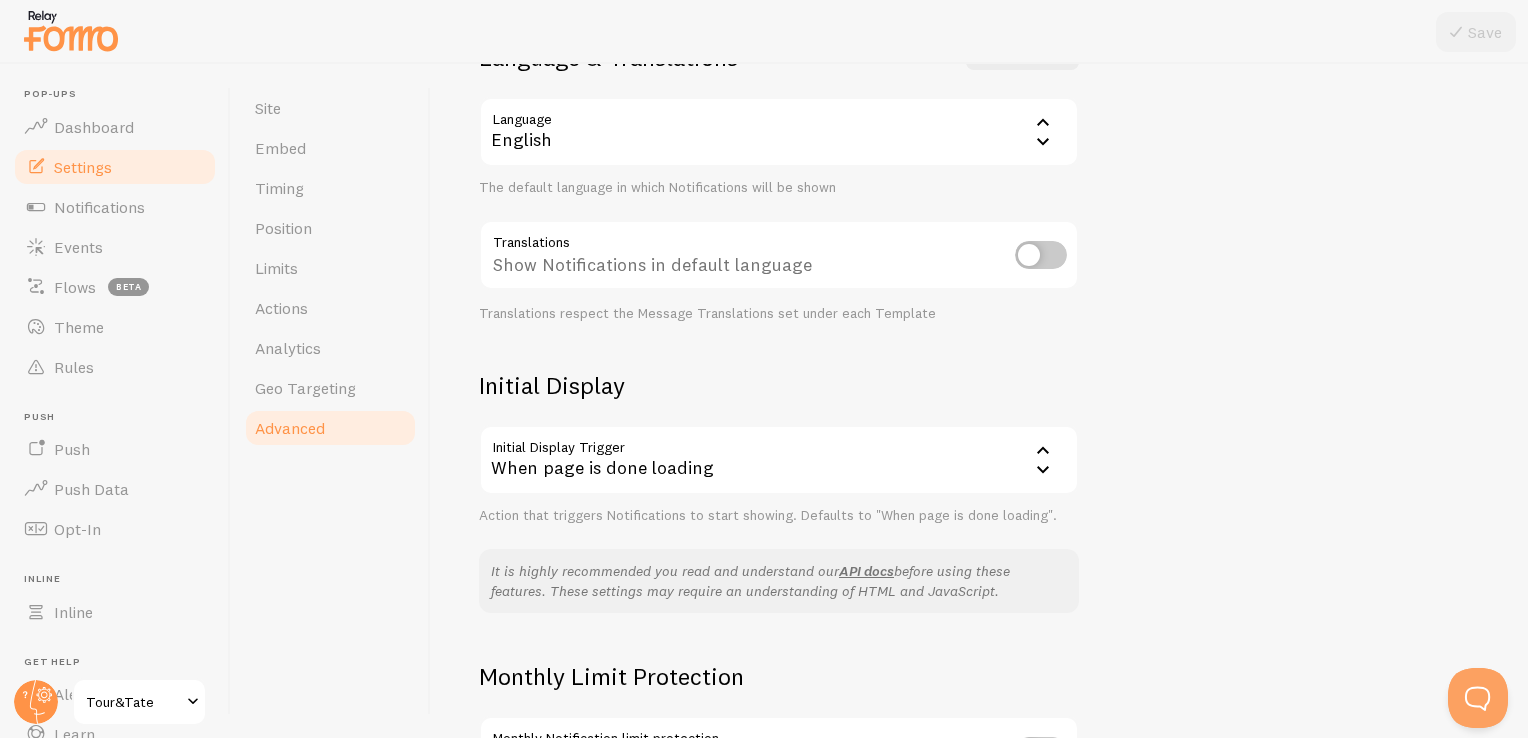 scroll, scrollTop: 20, scrollLeft: 0, axis: vertical 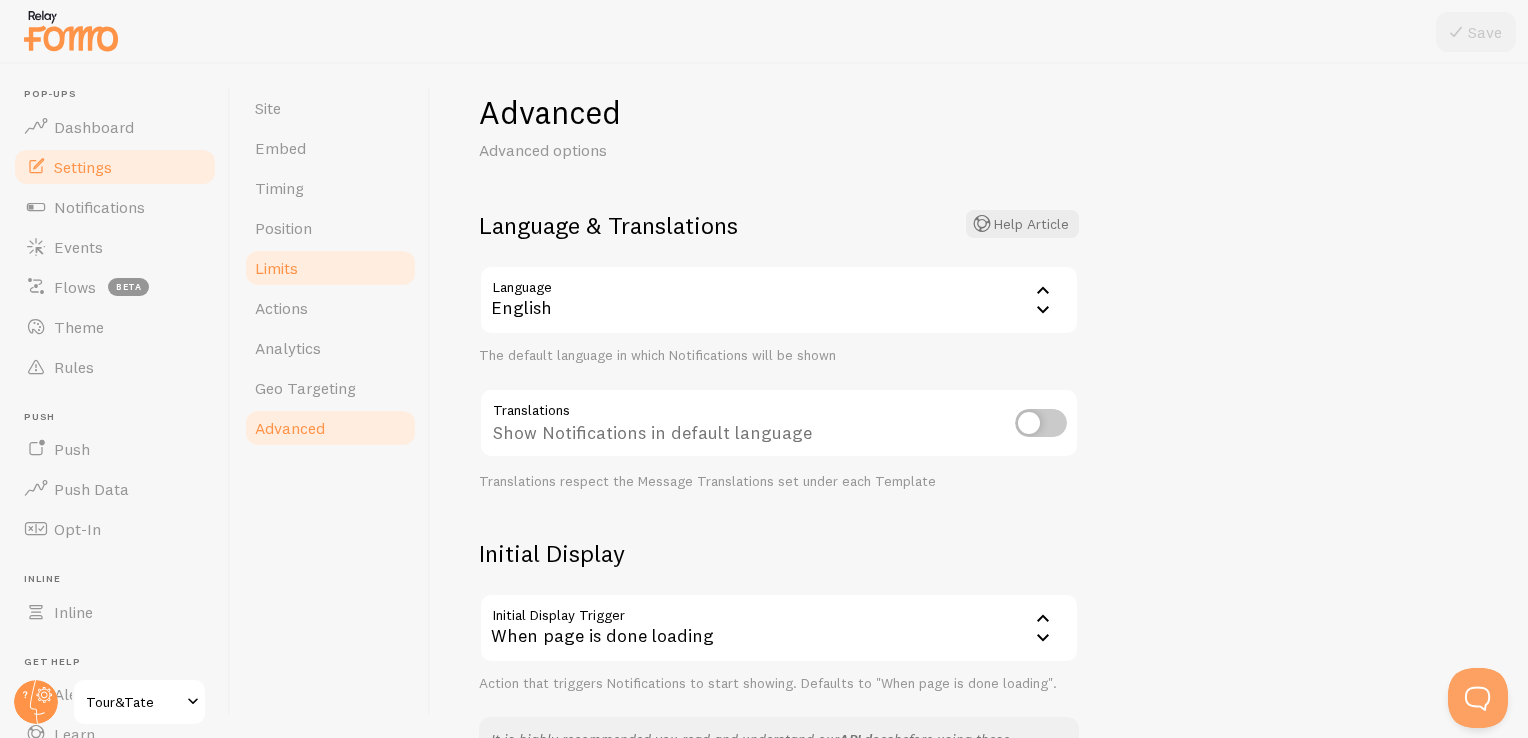 click on "Limits" at bounding box center (330, 268) 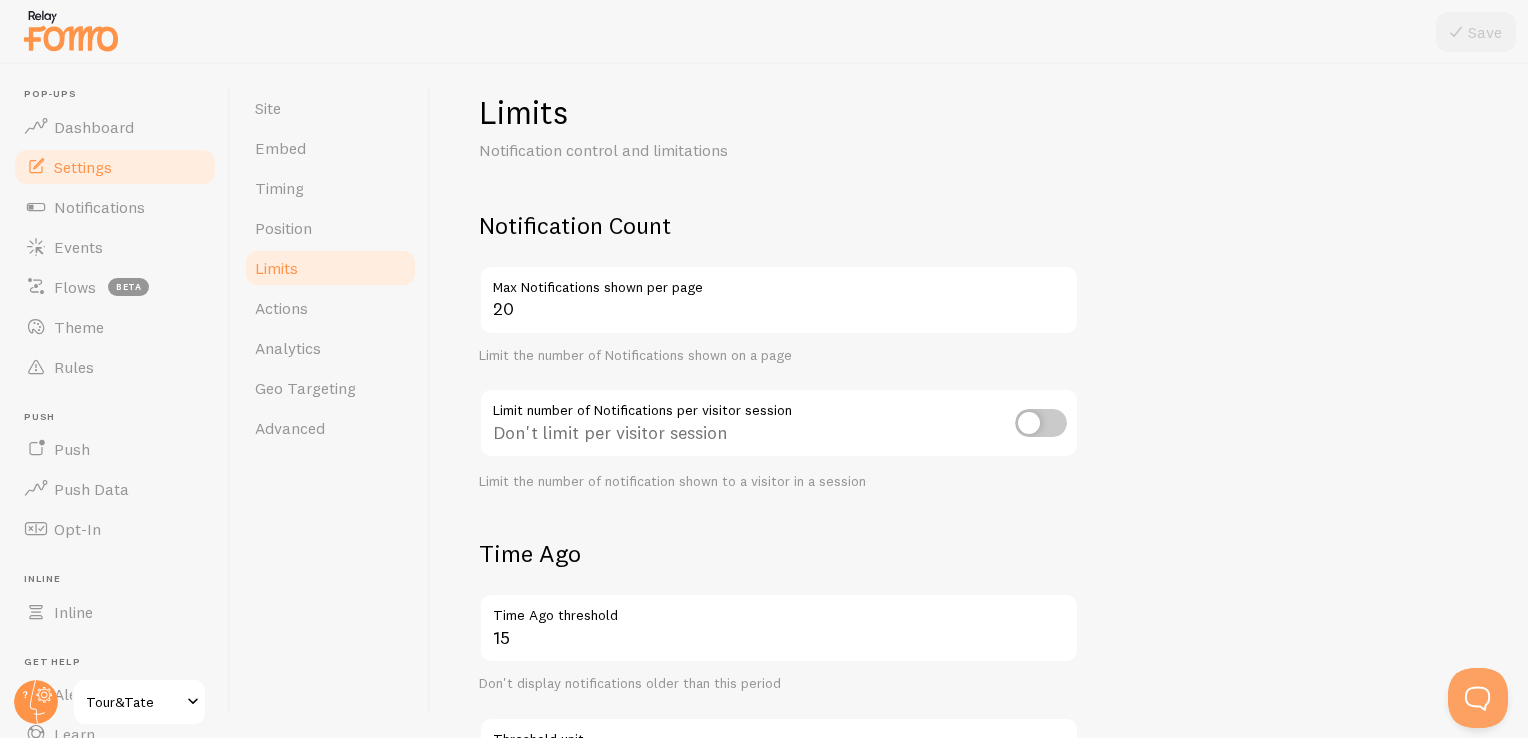 scroll, scrollTop: 0, scrollLeft: 0, axis: both 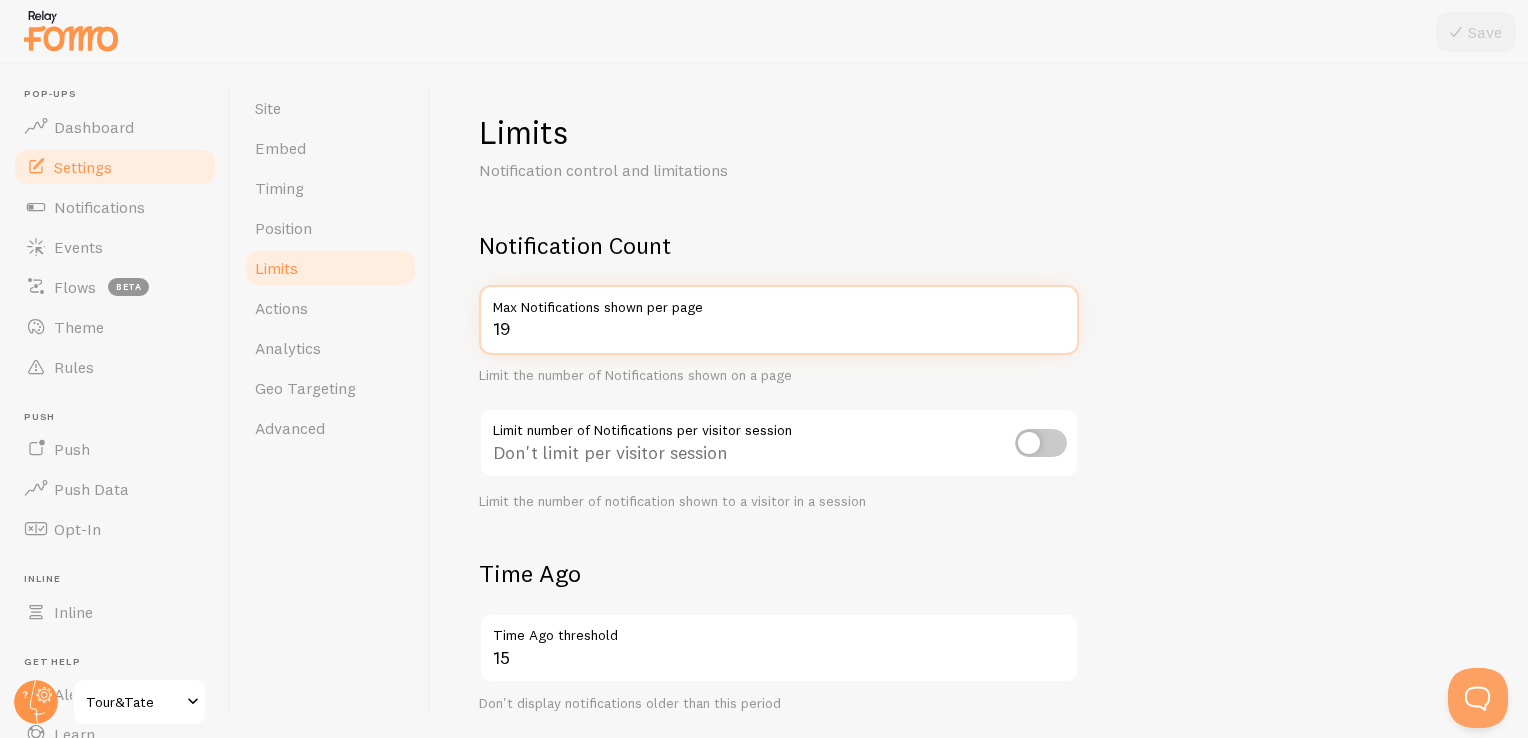 click on "19" at bounding box center (779, 320) 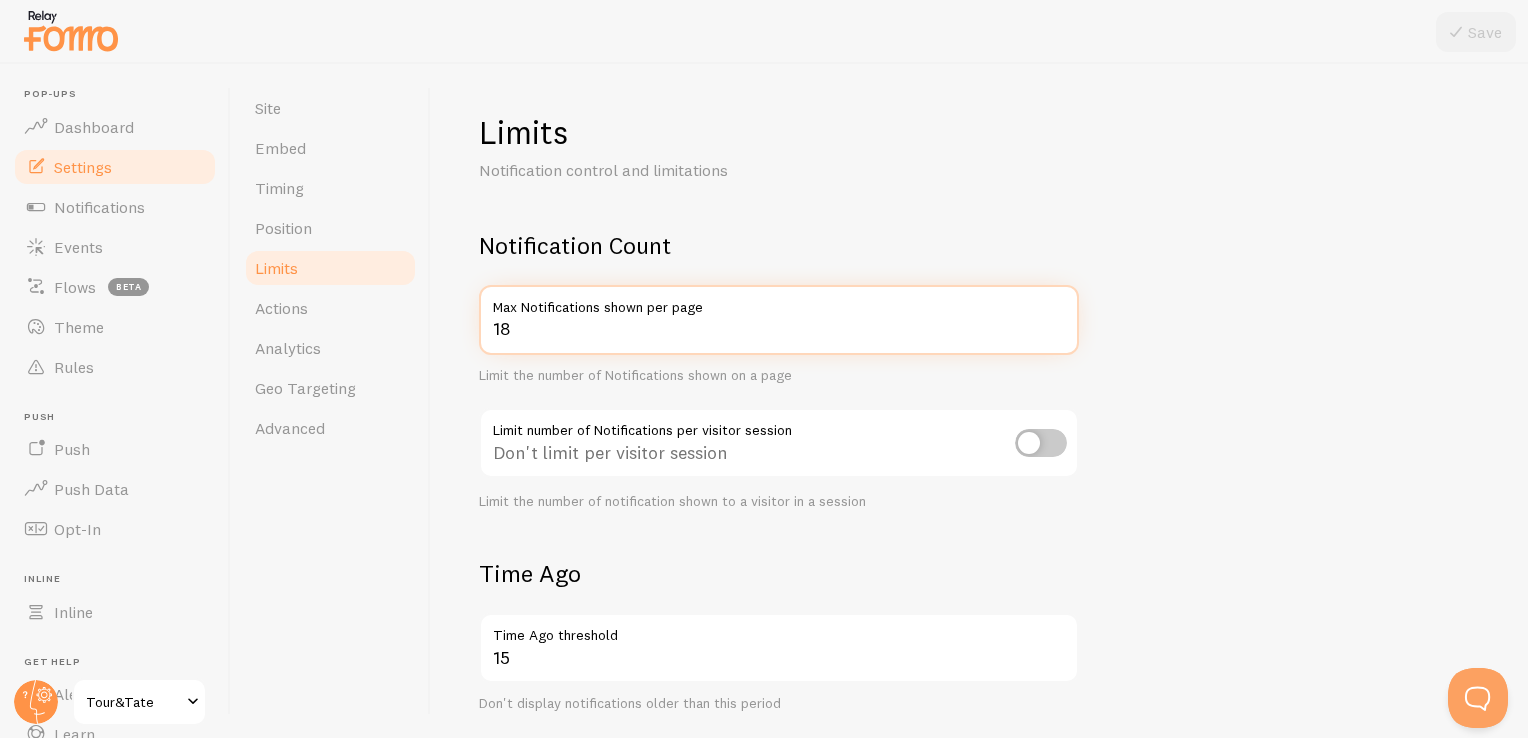 click on "18" at bounding box center [779, 320] 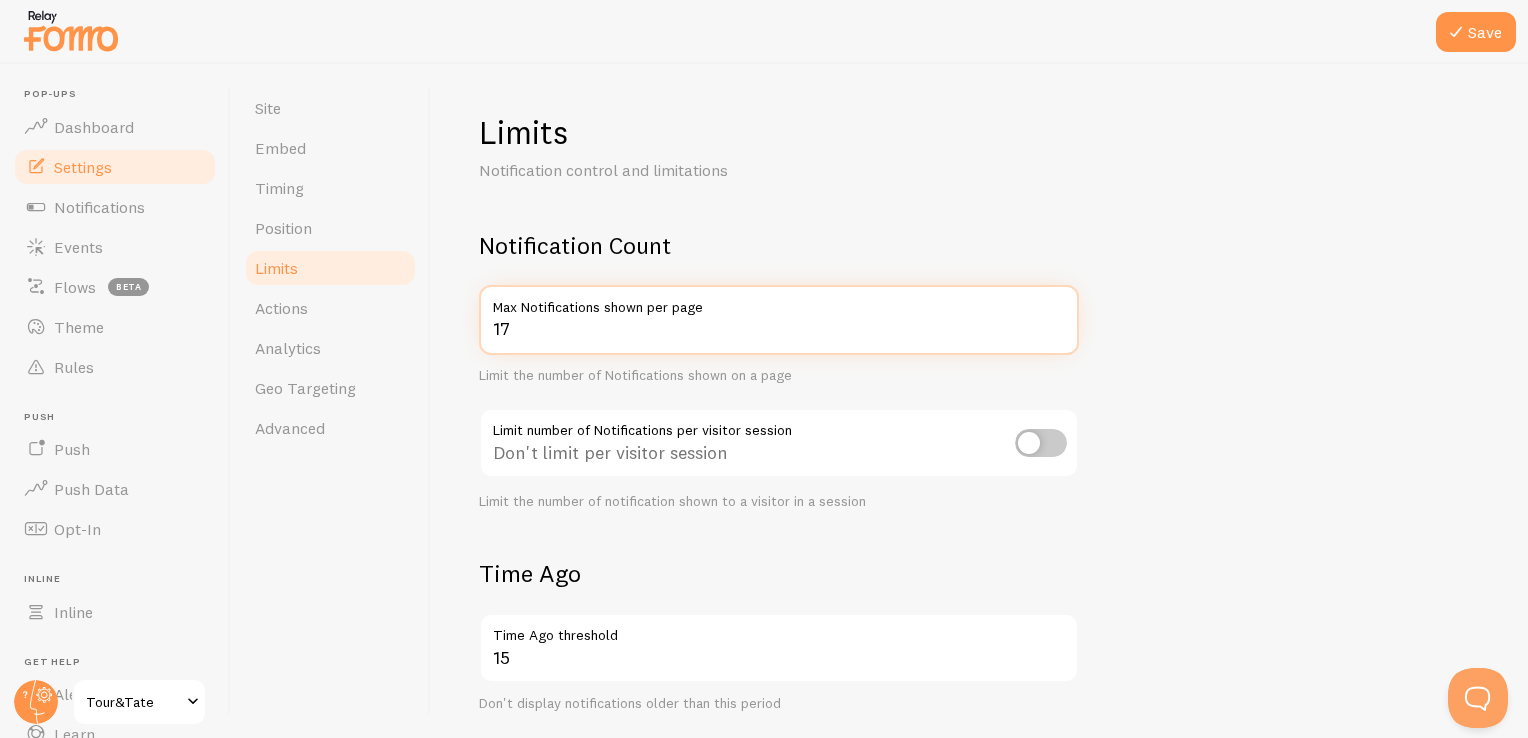 click on "17" at bounding box center (779, 320) 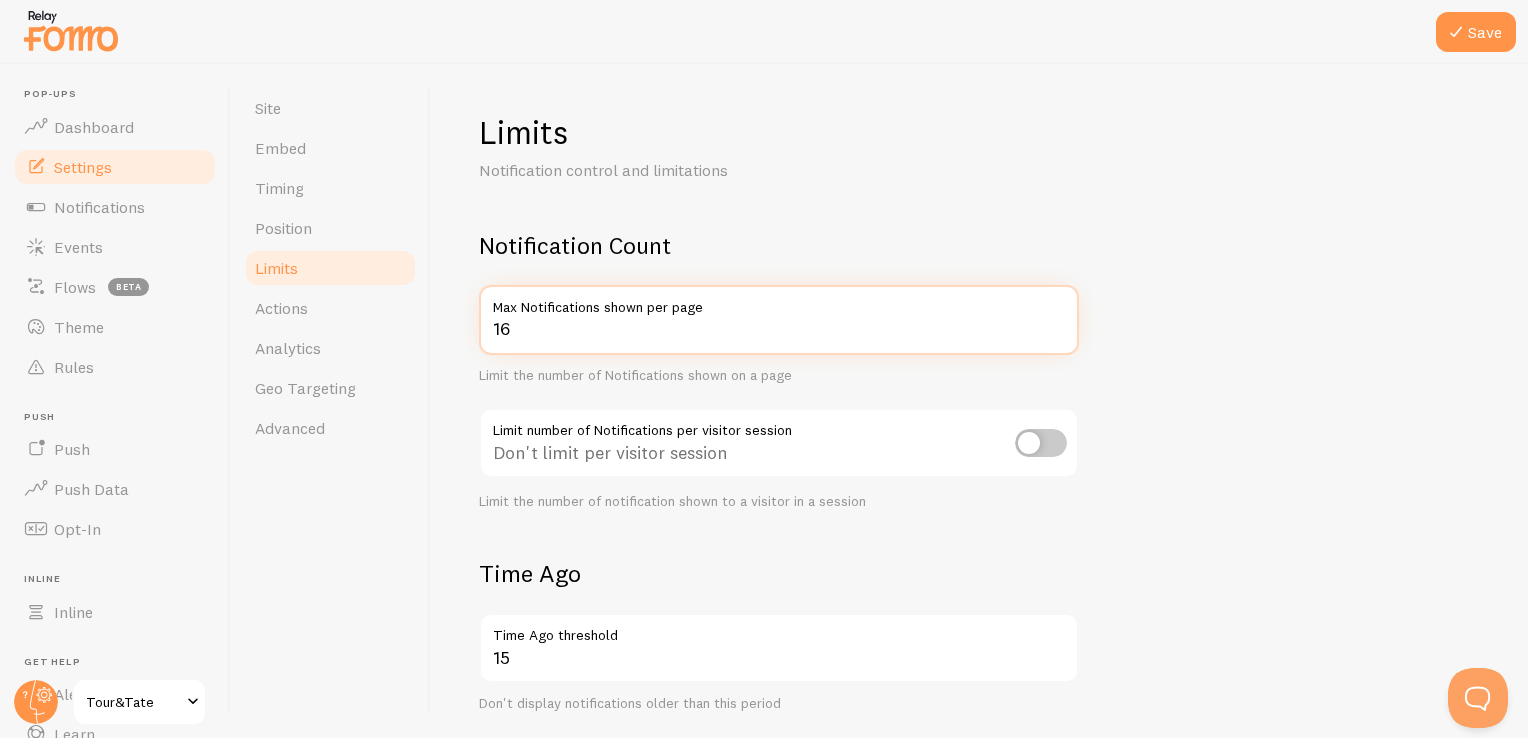 click on "16" at bounding box center [779, 320] 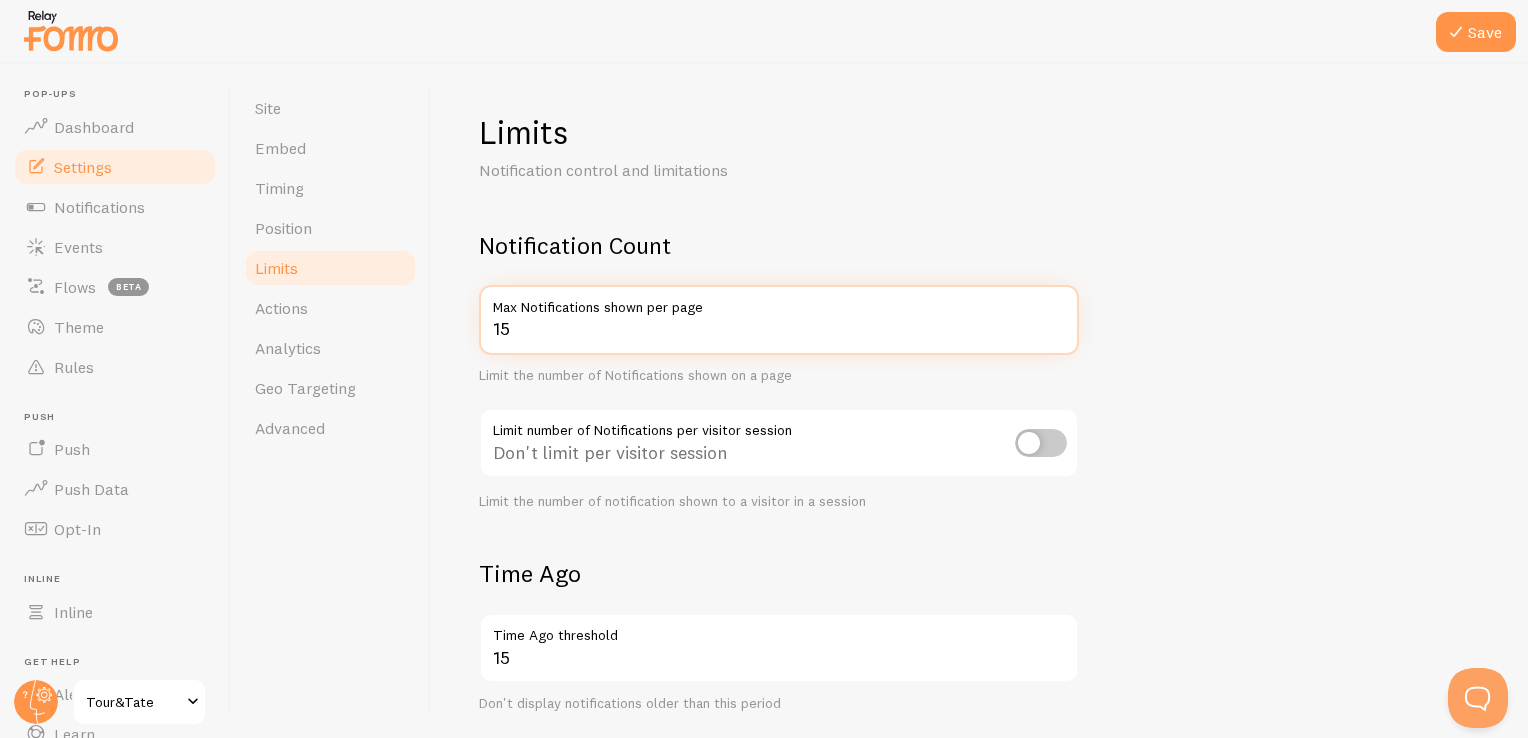 click on "15" at bounding box center [779, 320] 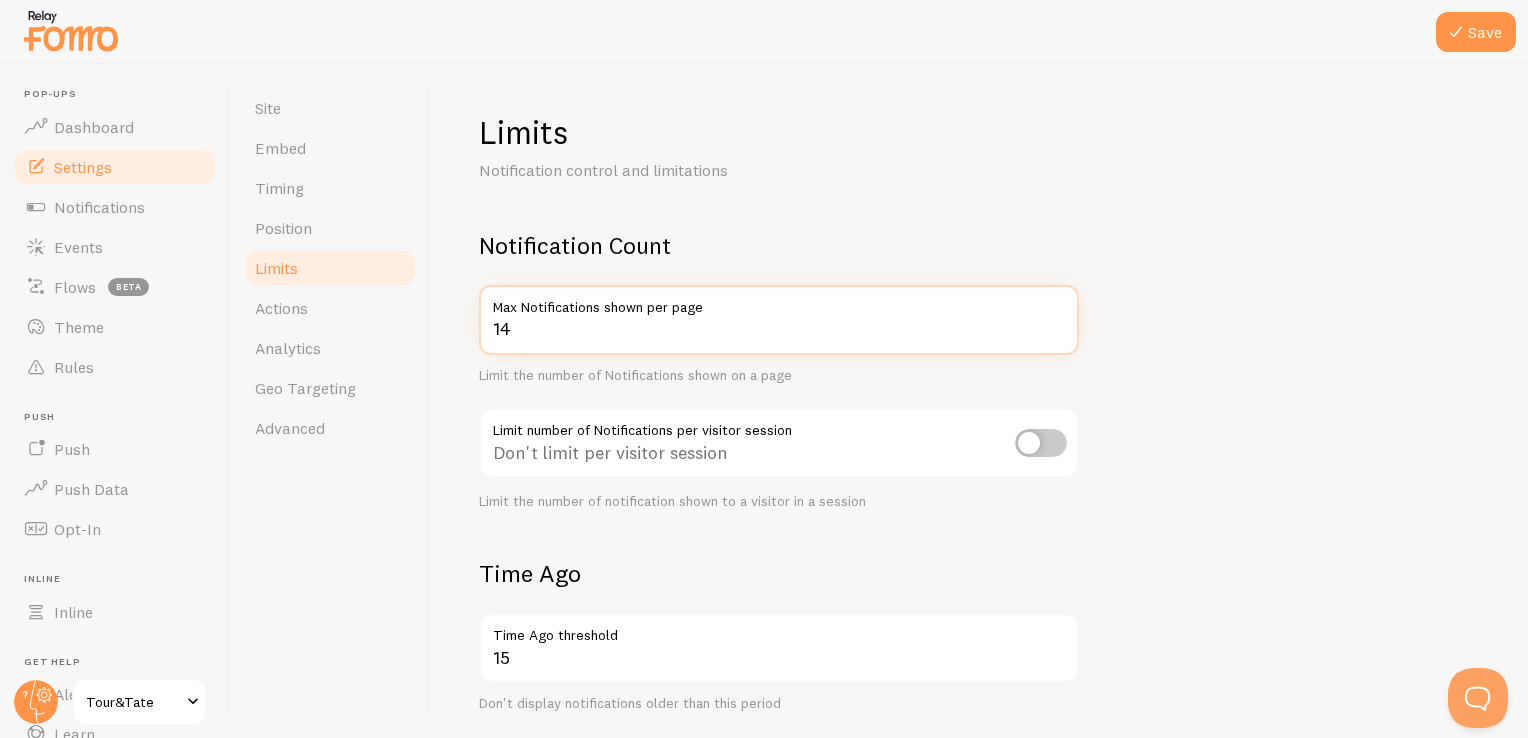 click on "14" at bounding box center [779, 320] 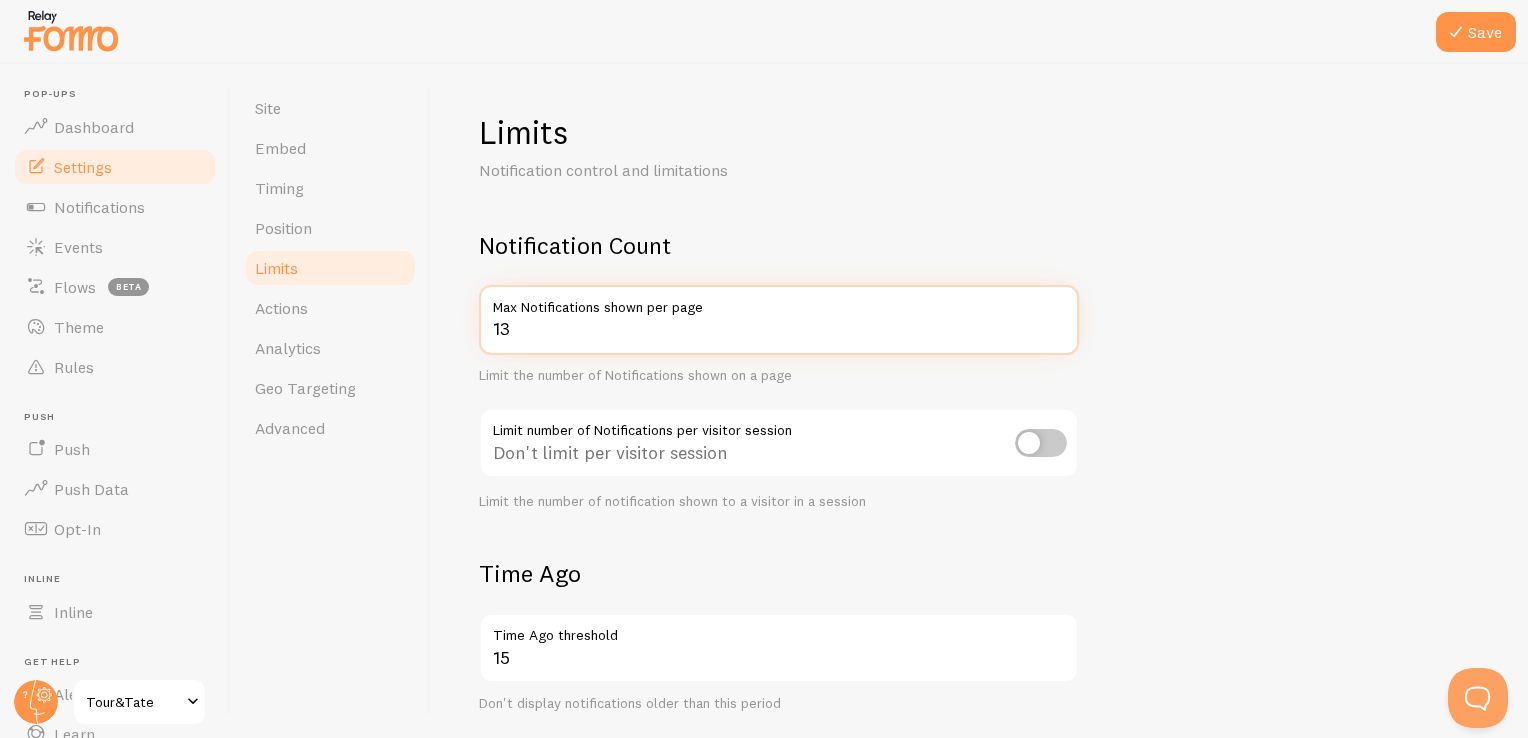 click on "13" at bounding box center (779, 320) 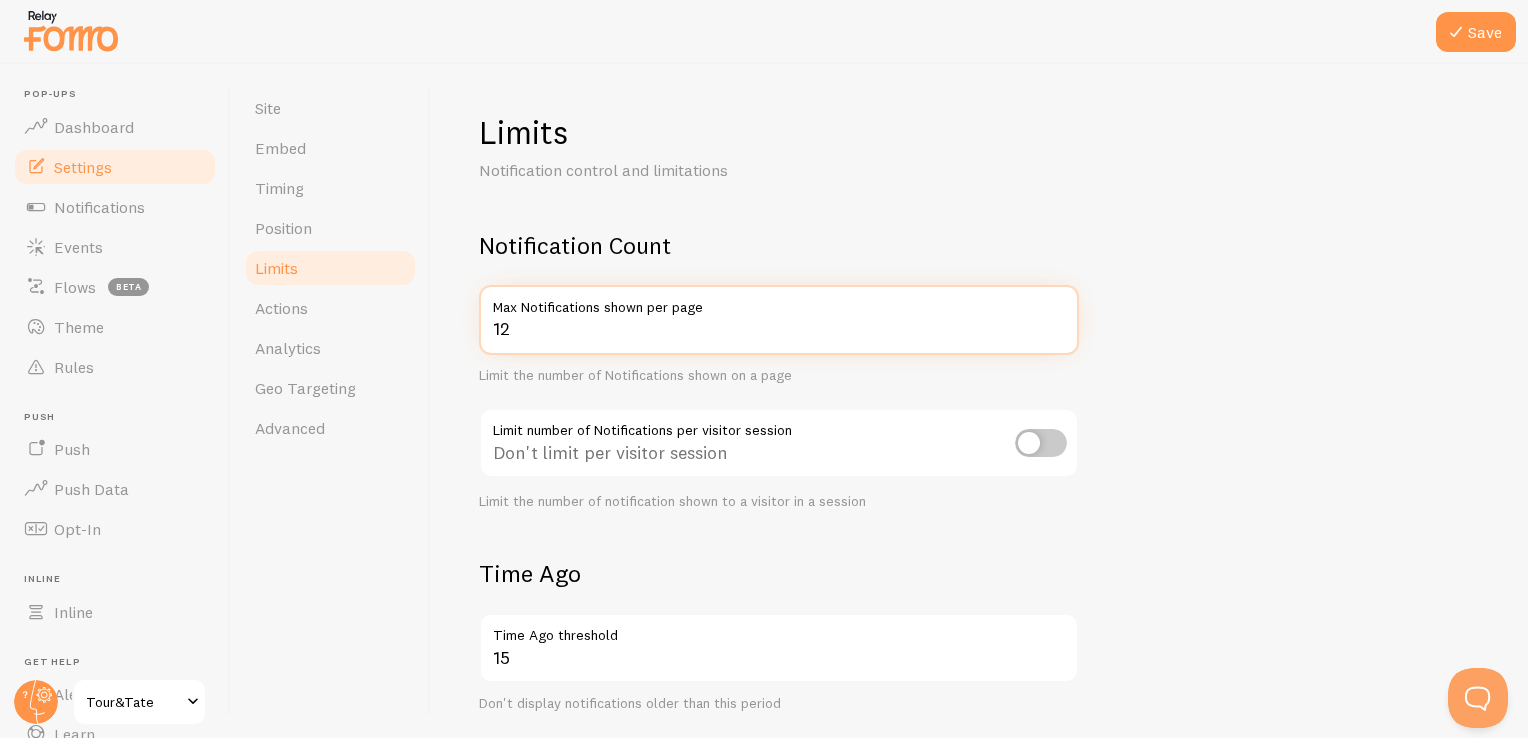 click on "12" at bounding box center (779, 320) 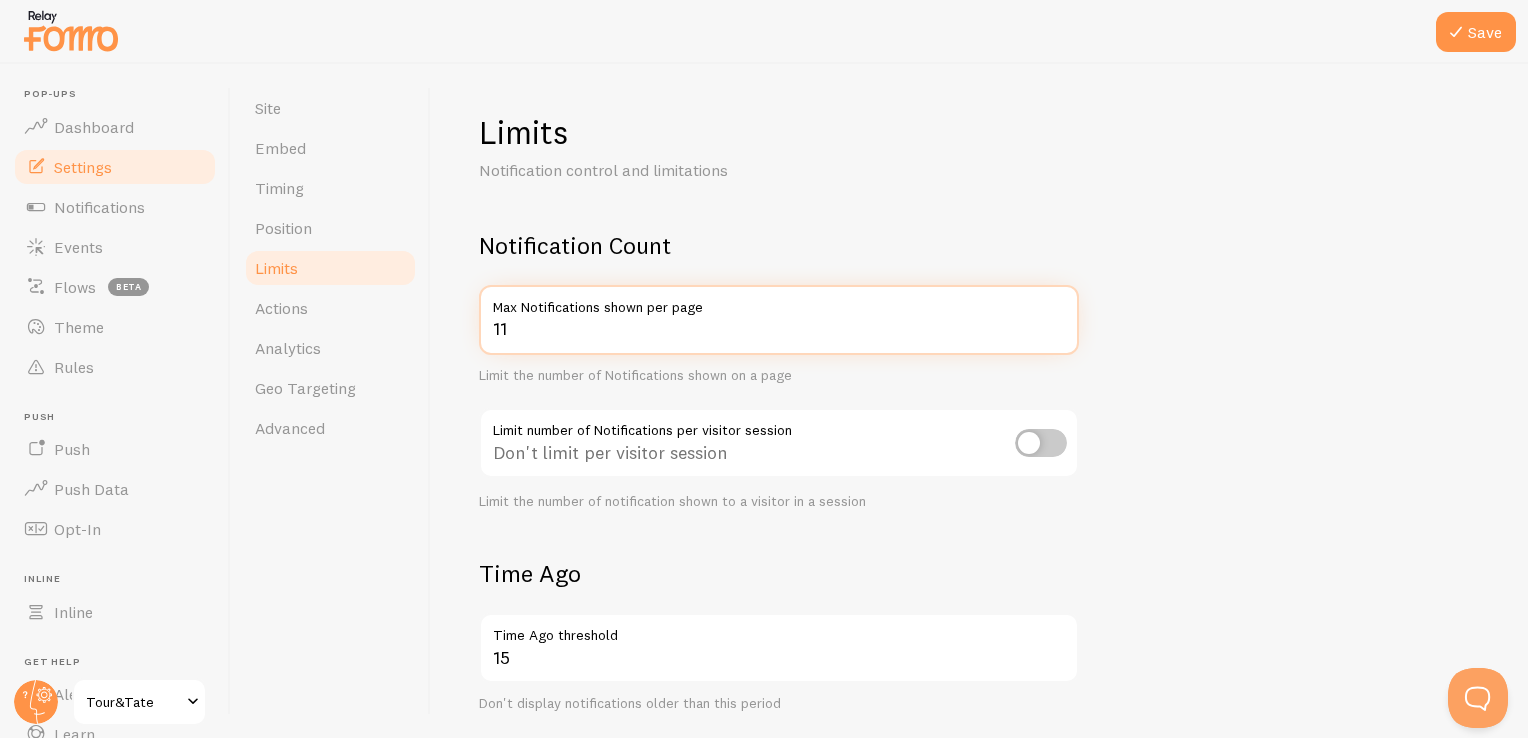 click on "11" at bounding box center [779, 320] 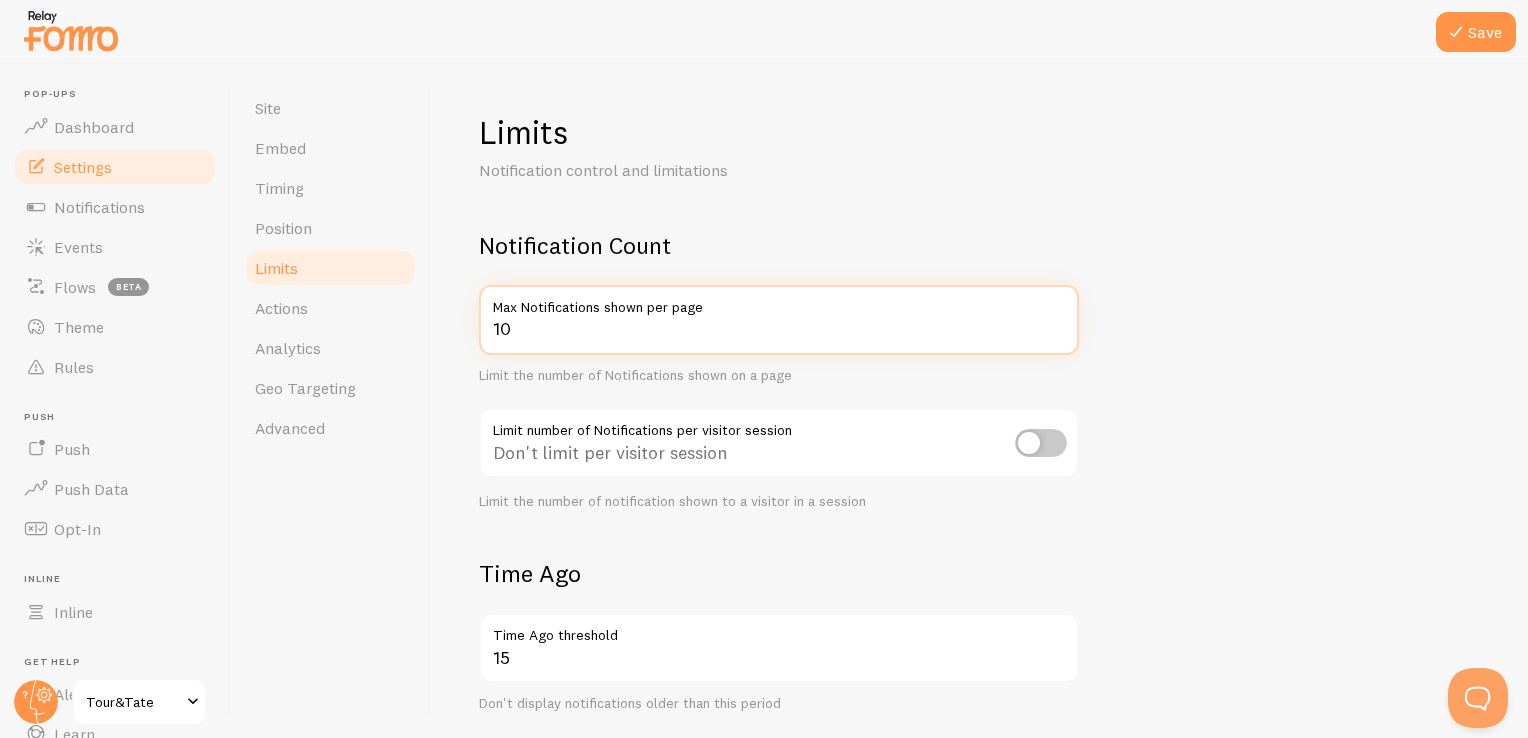 type on "10" 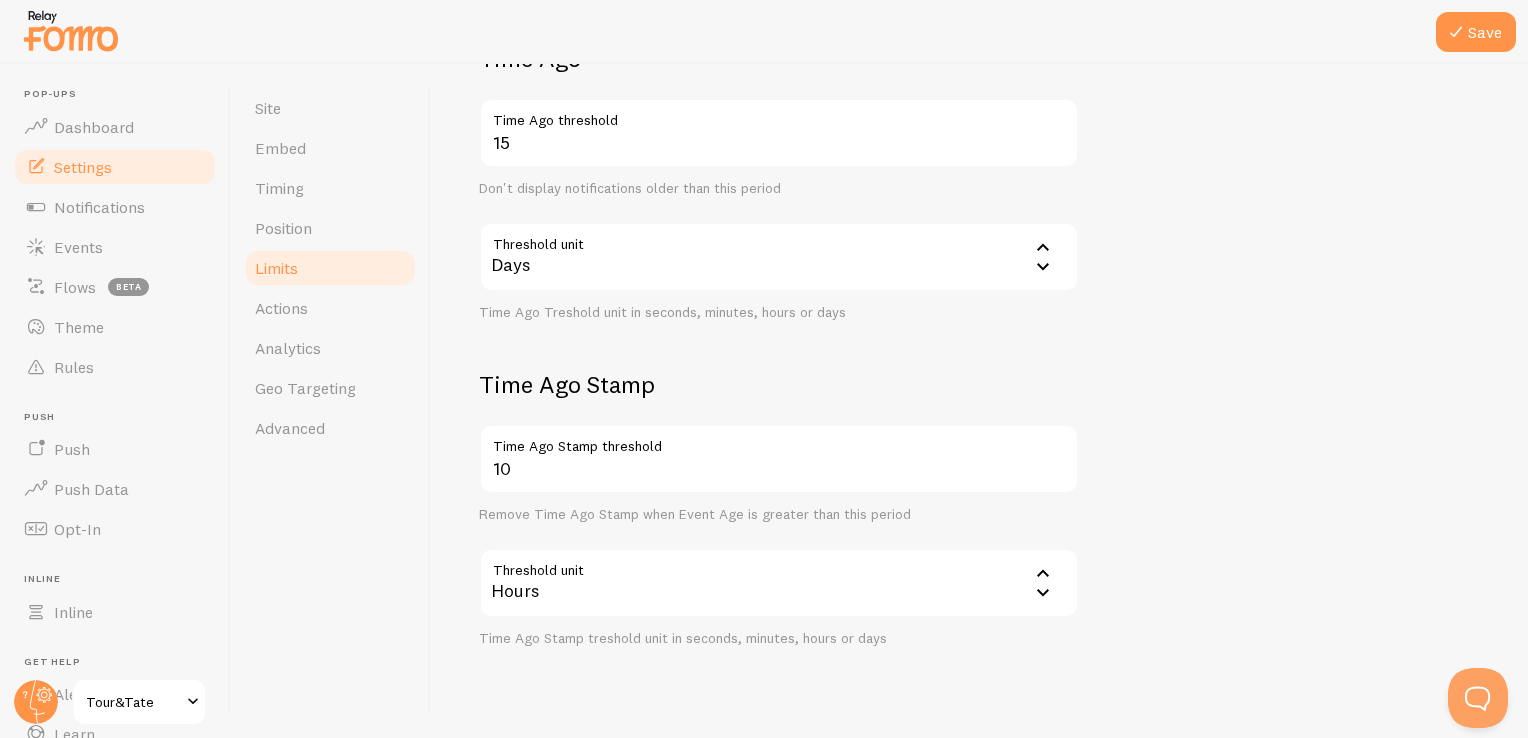 scroll, scrollTop: 556, scrollLeft: 0, axis: vertical 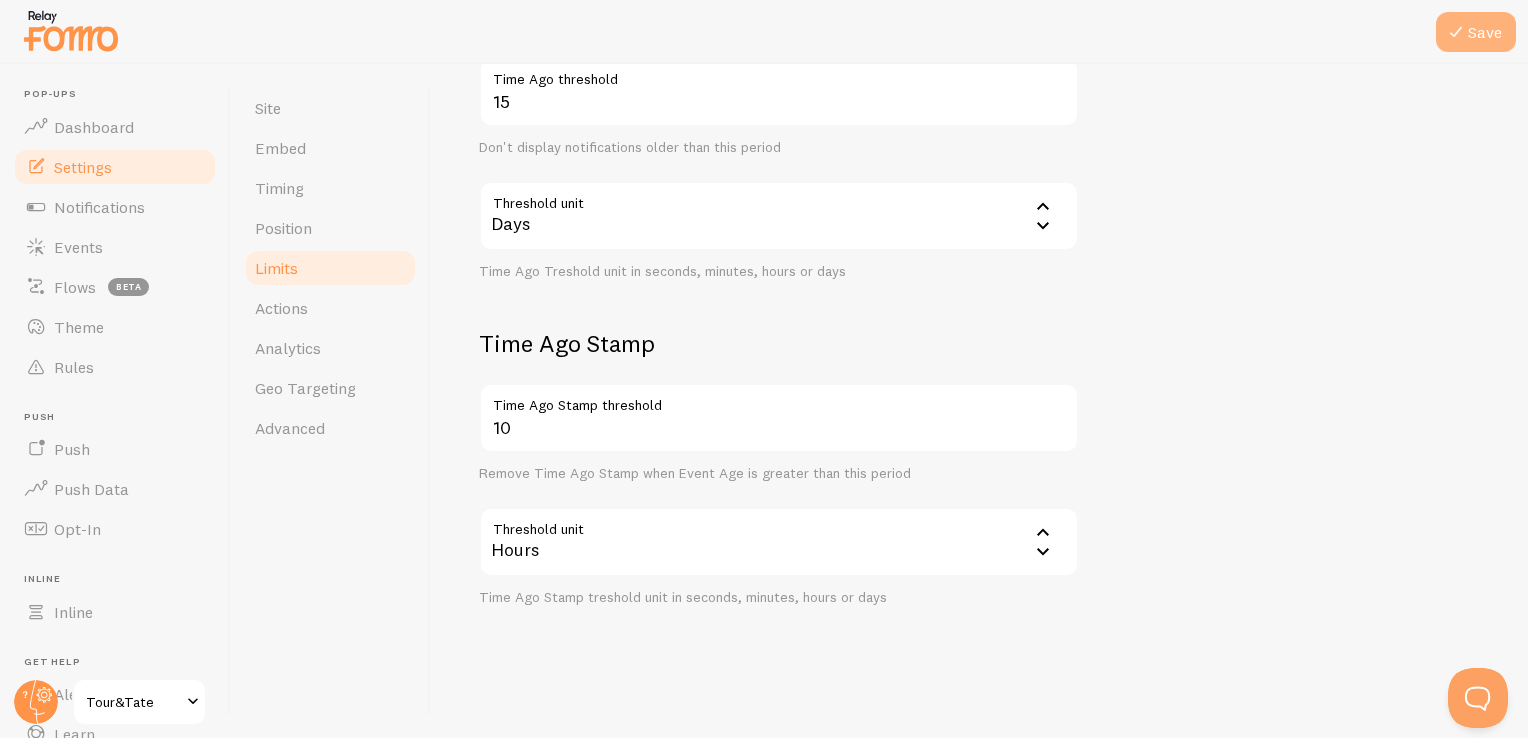 click at bounding box center [1456, 32] 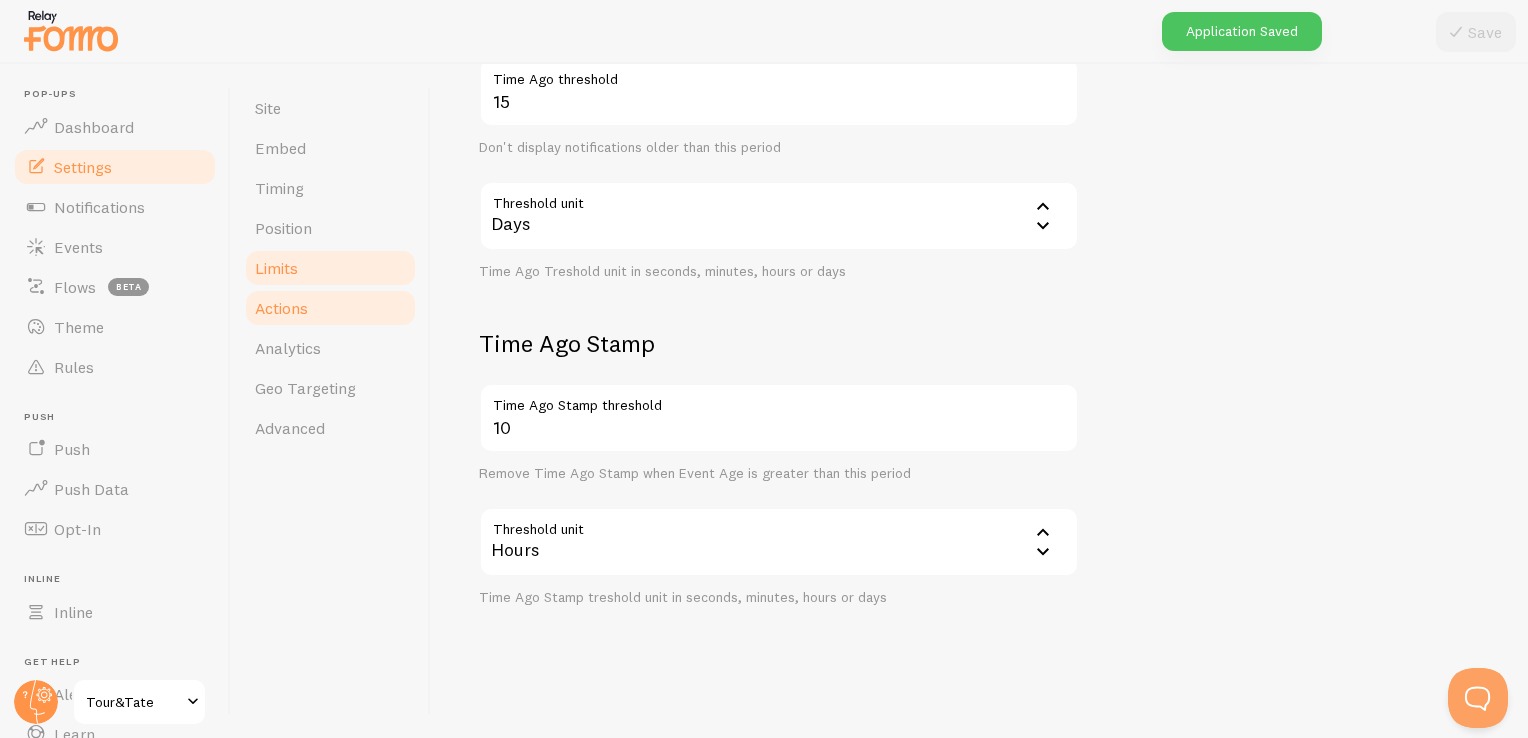 click on "Actions" at bounding box center [330, 308] 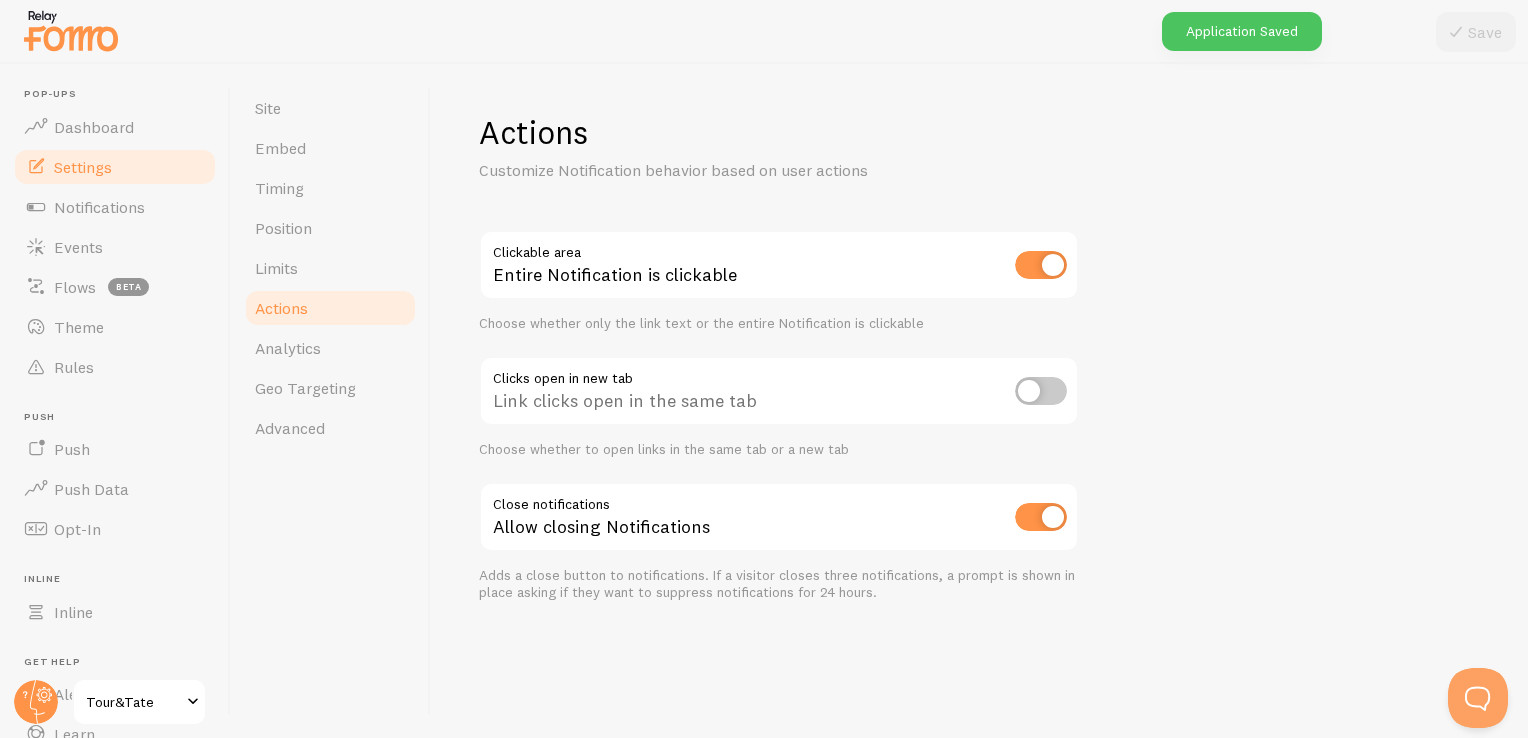 scroll, scrollTop: 0, scrollLeft: 0, axis: both 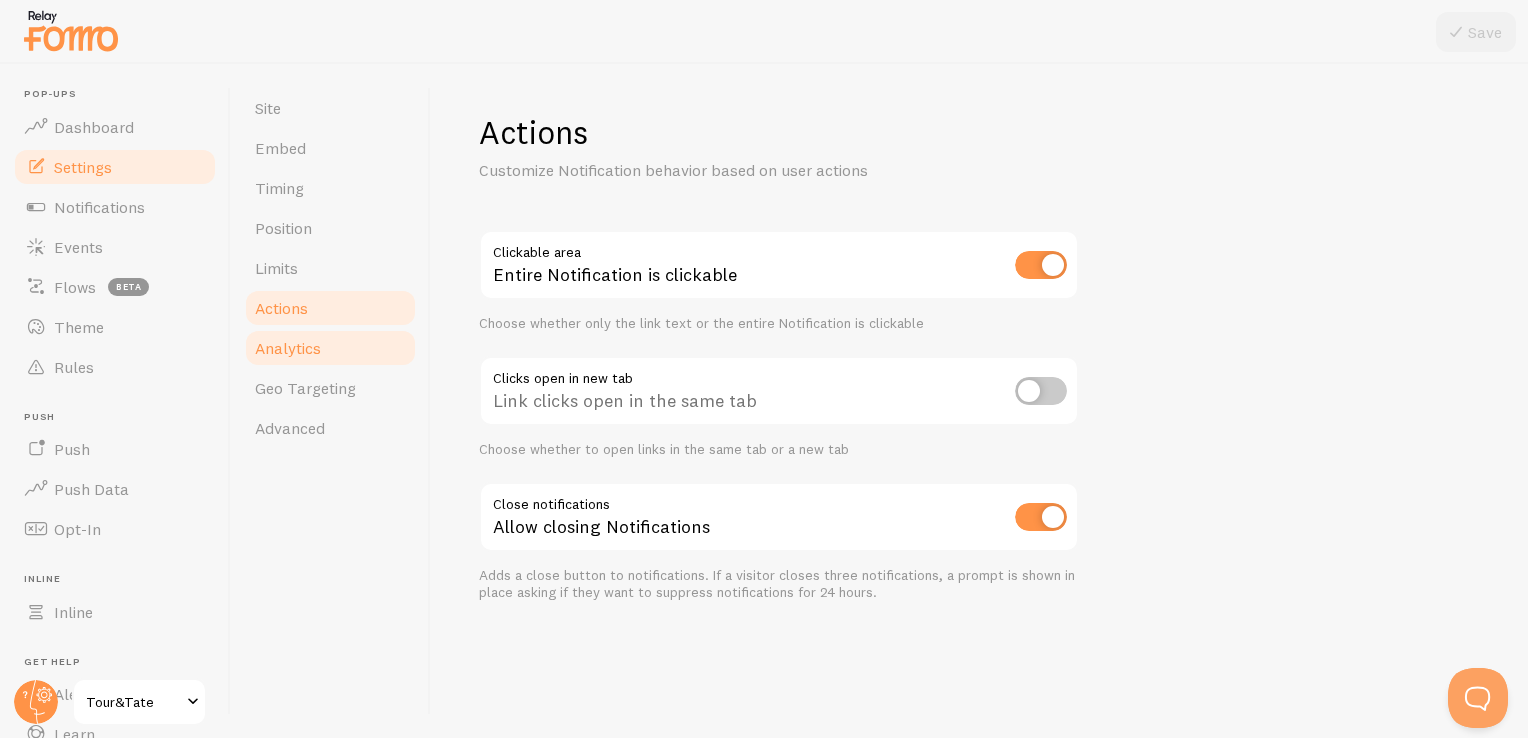 click on "Analytics" at bounding box center [330, 348] 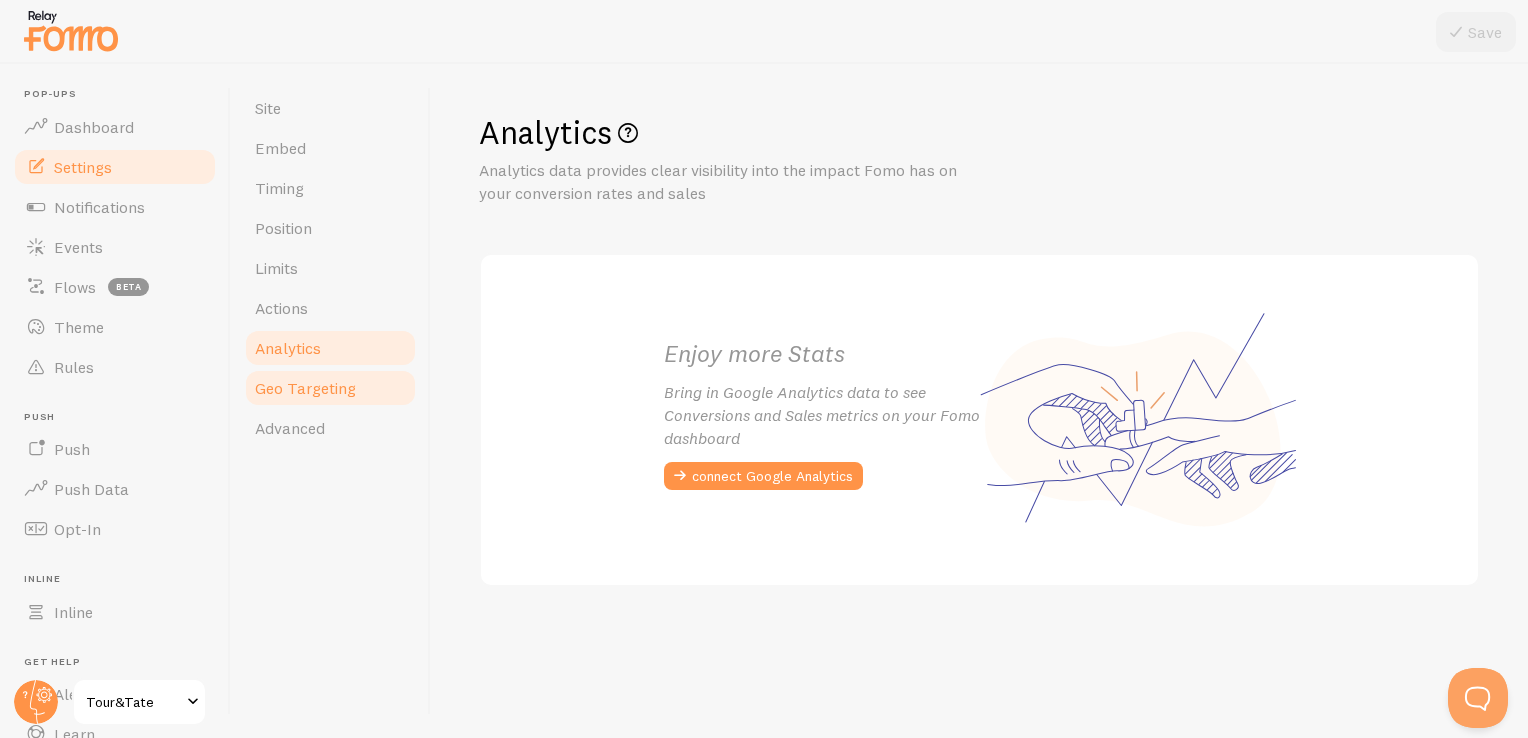 click on "Geo Targeting" at bounding box center (305, 388) 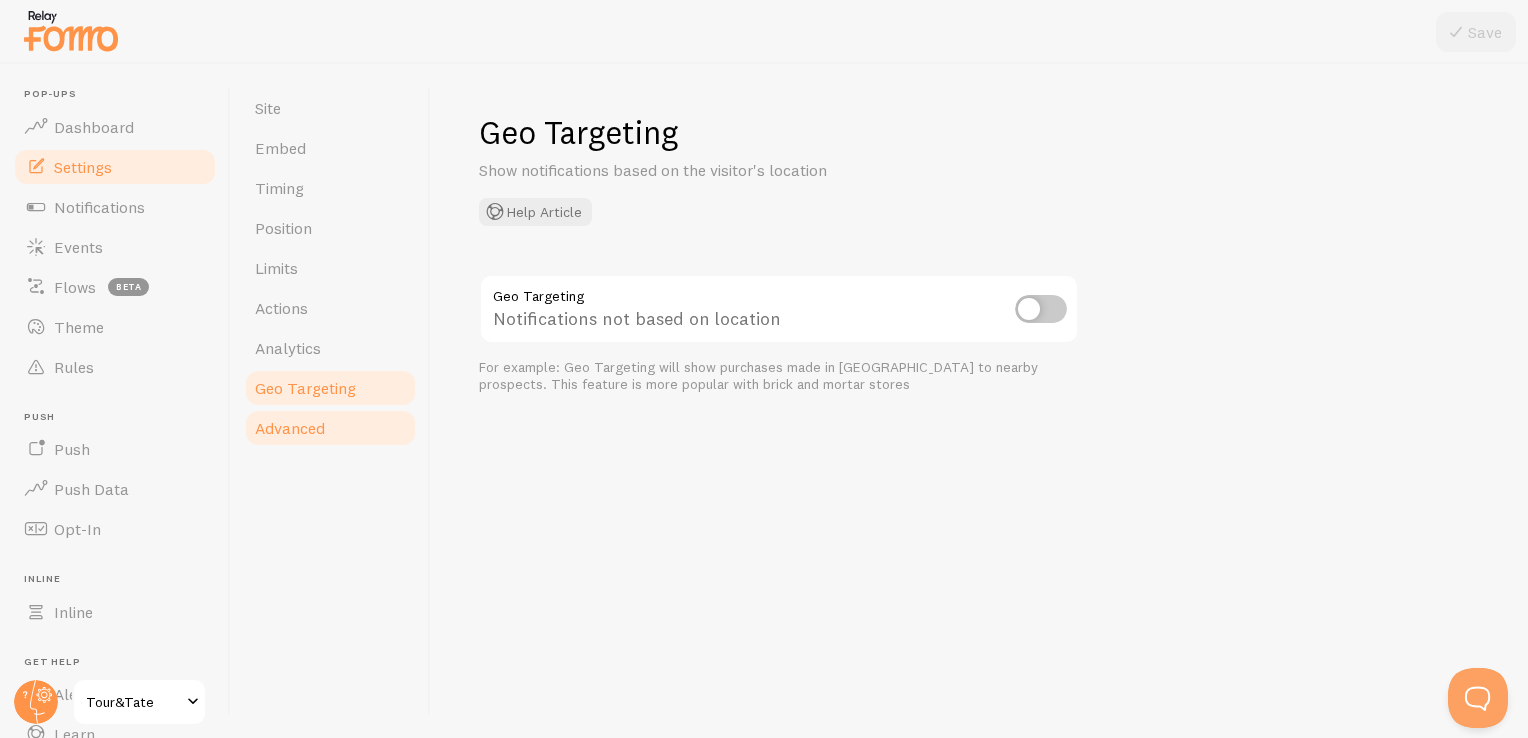 click on "Advanced" at bounding box center [290, 428] 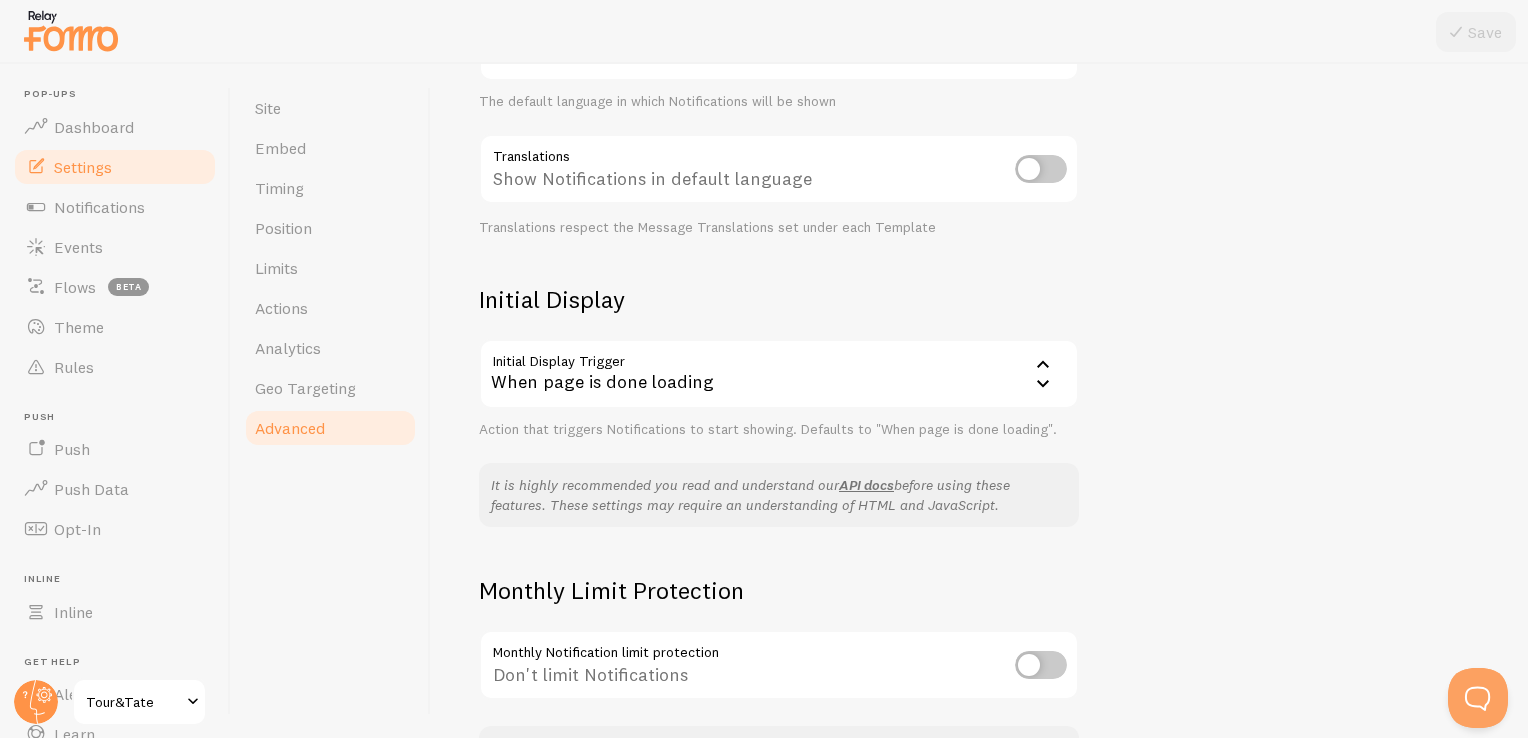 scroll, scrollTop: 300, scrollLeft: 0, axis: vertical 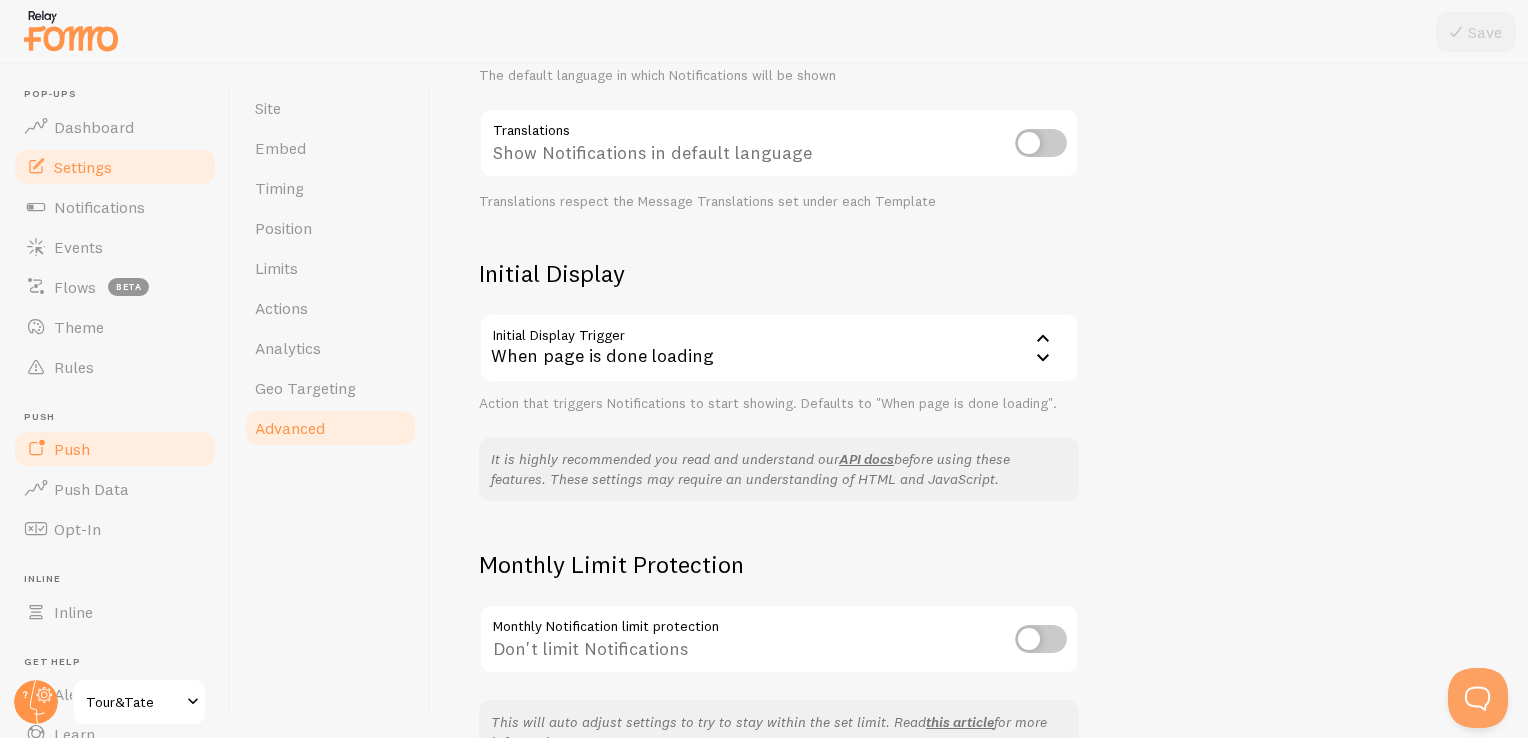 click on "Push" at bounding box center [115, 449] 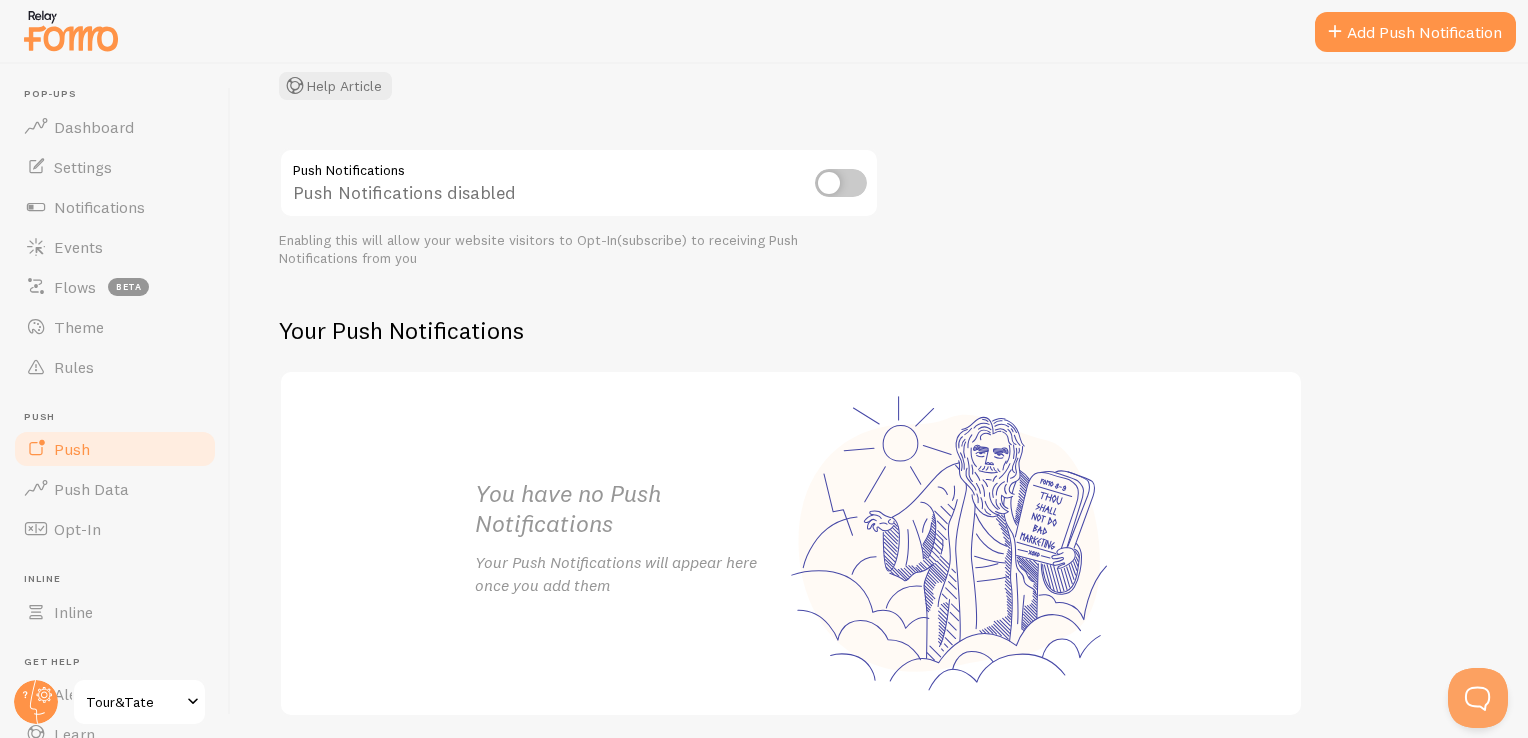 scroll, scrollTop: 200, scrollLeft: 0, axis: vertical 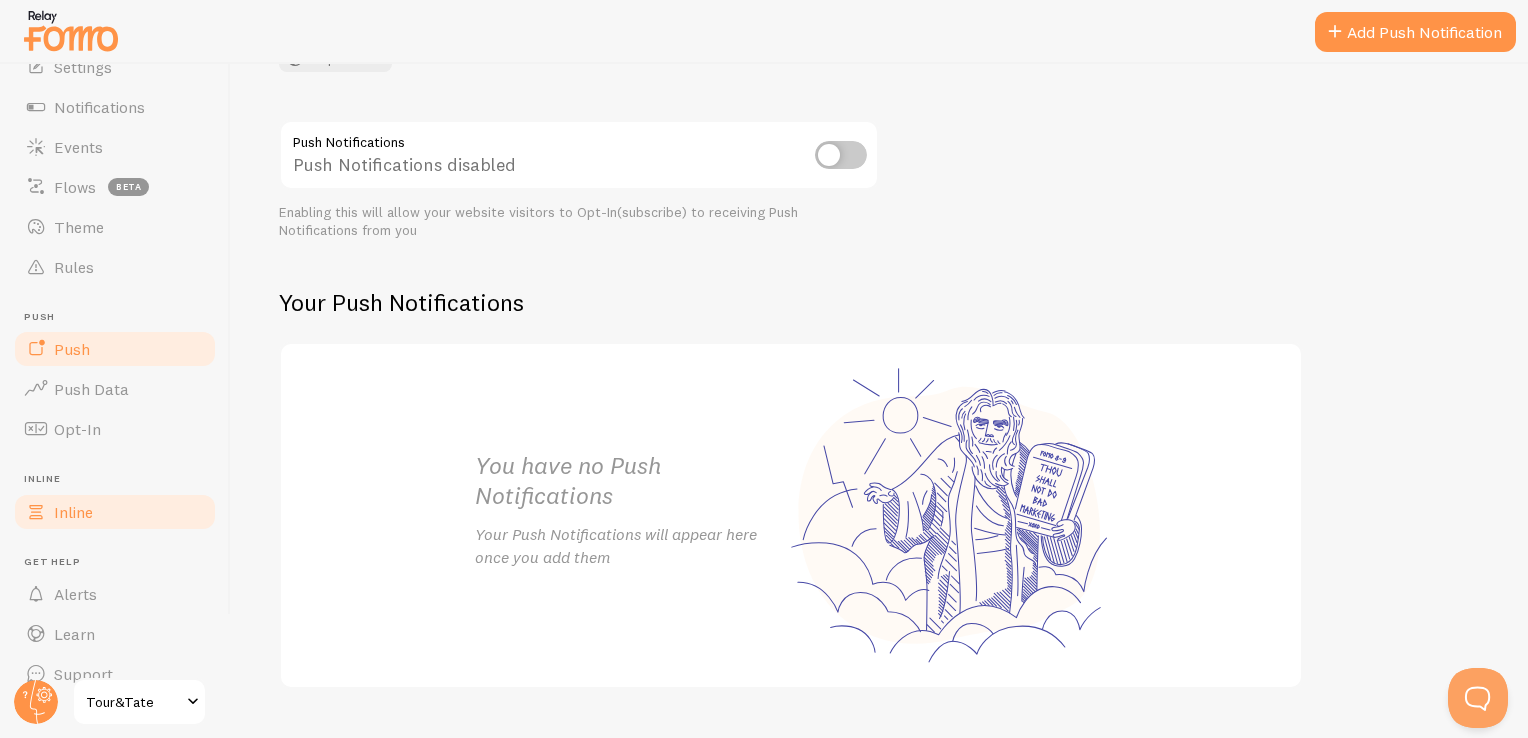 click on "Inline" at bounding box center (115, 512) 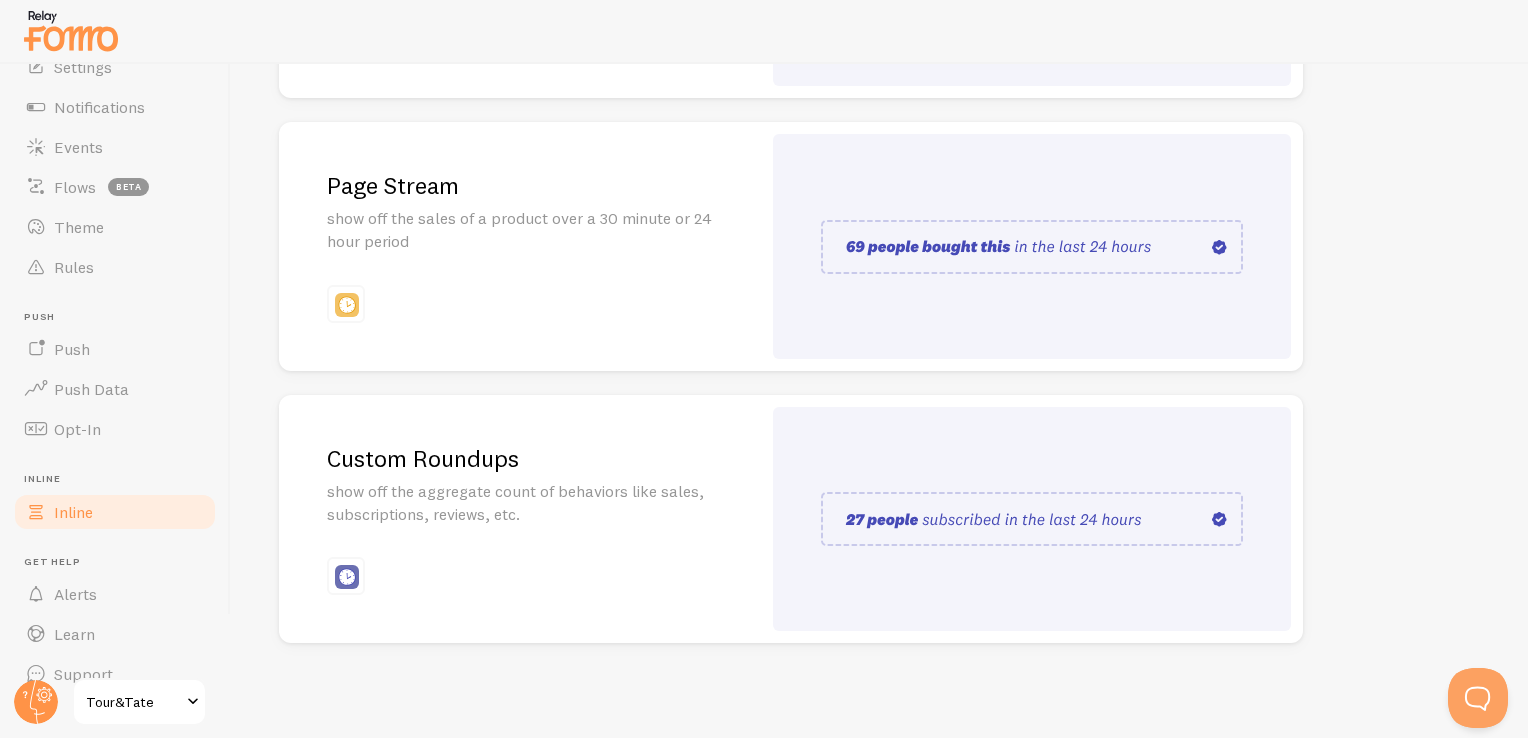 scroll, scrollTop: 471, scrollLeft: 0, axis: vertical 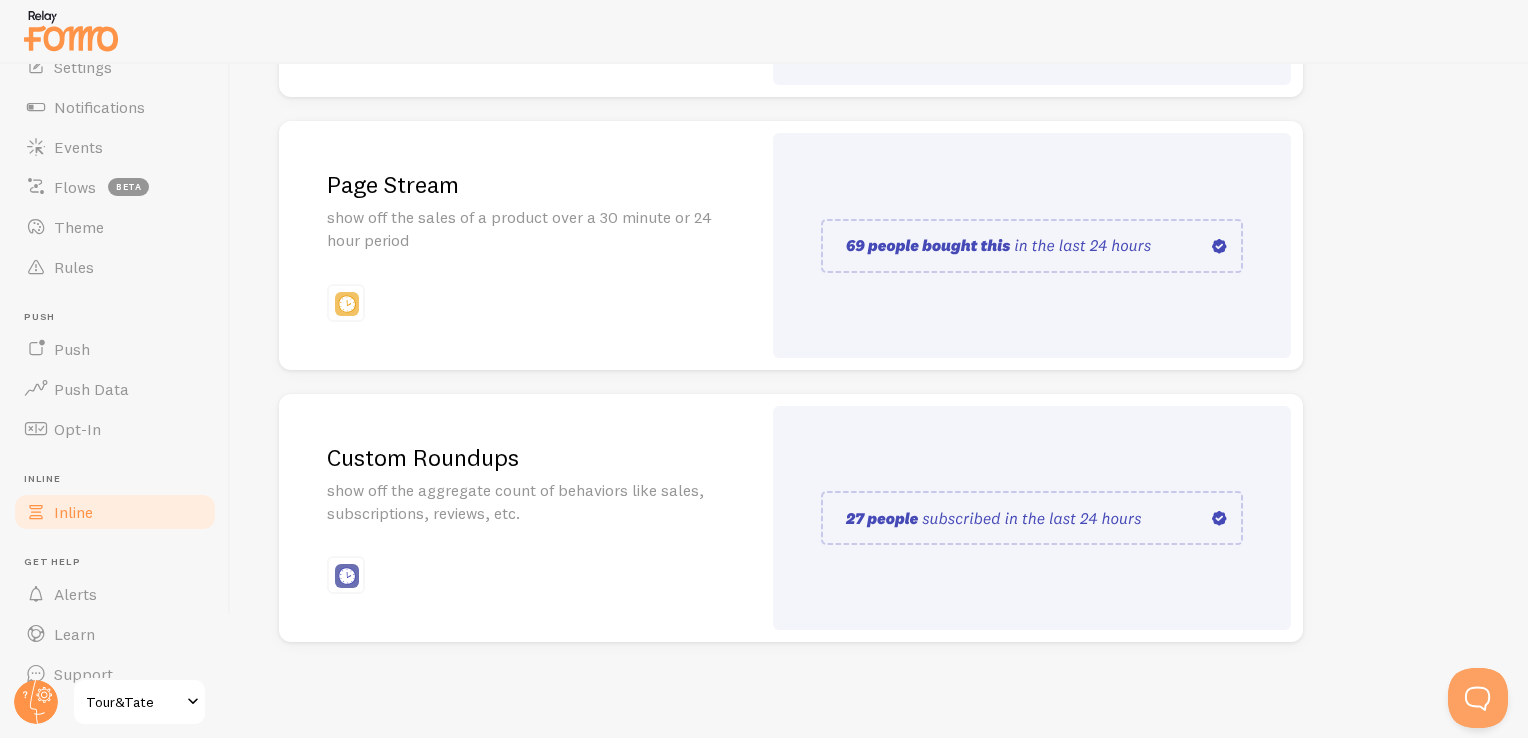 click on "Page Stream   show off the sales of a product over a 30 minute or 24 hour period" at bounding box center (520, 245) 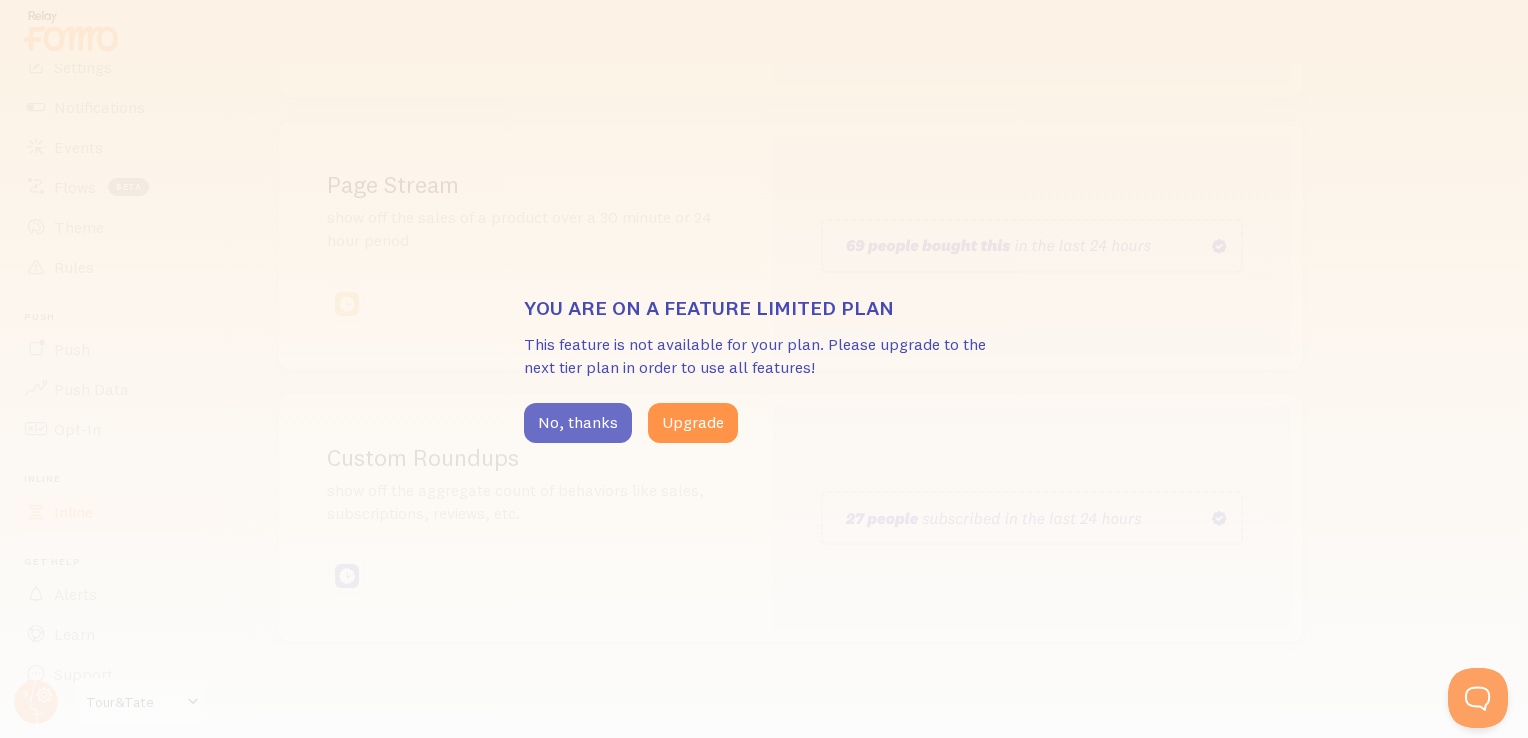 click on "No, thanks" at bounding box center [578, 423] 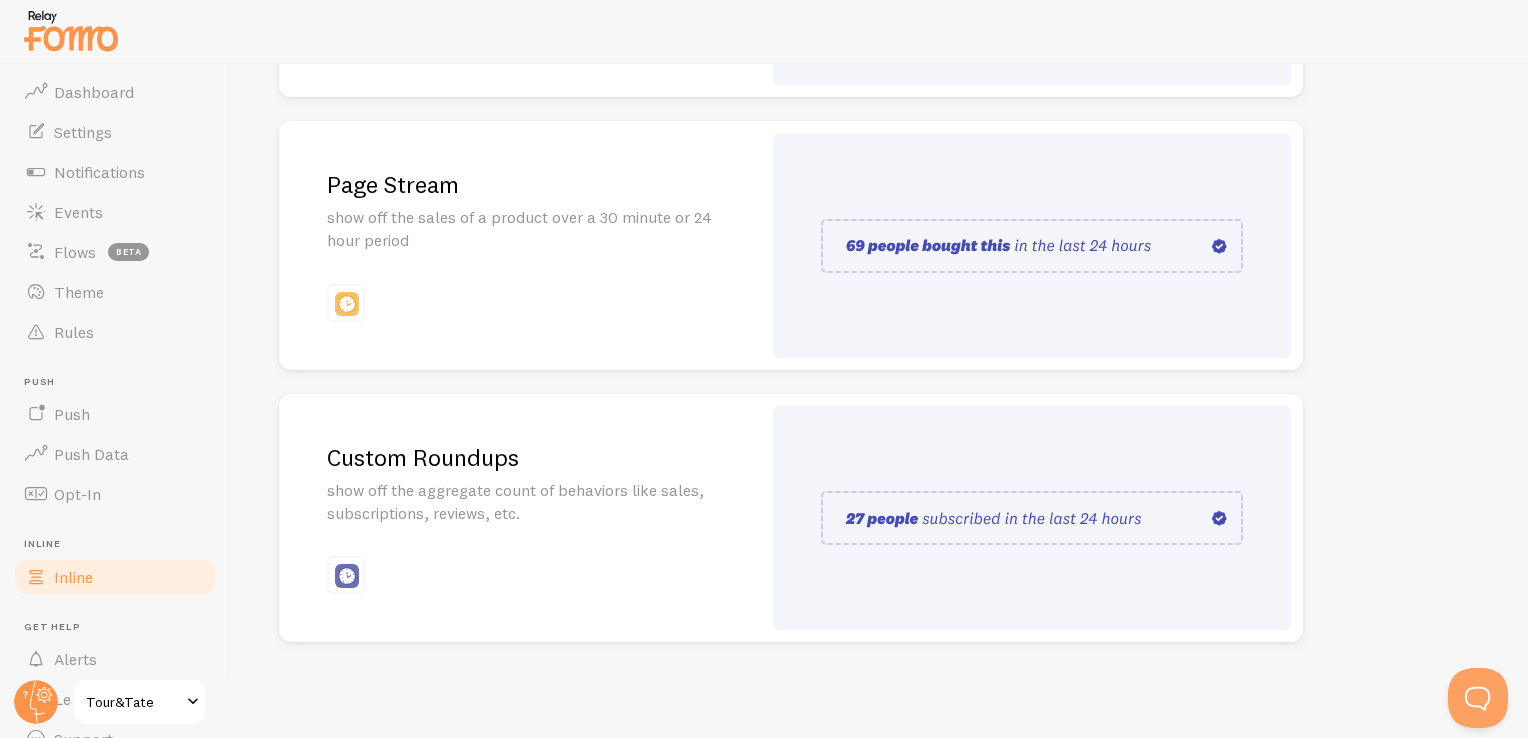 scroll, scrollTop: 28, scrollLeft: 0, axis: vertical 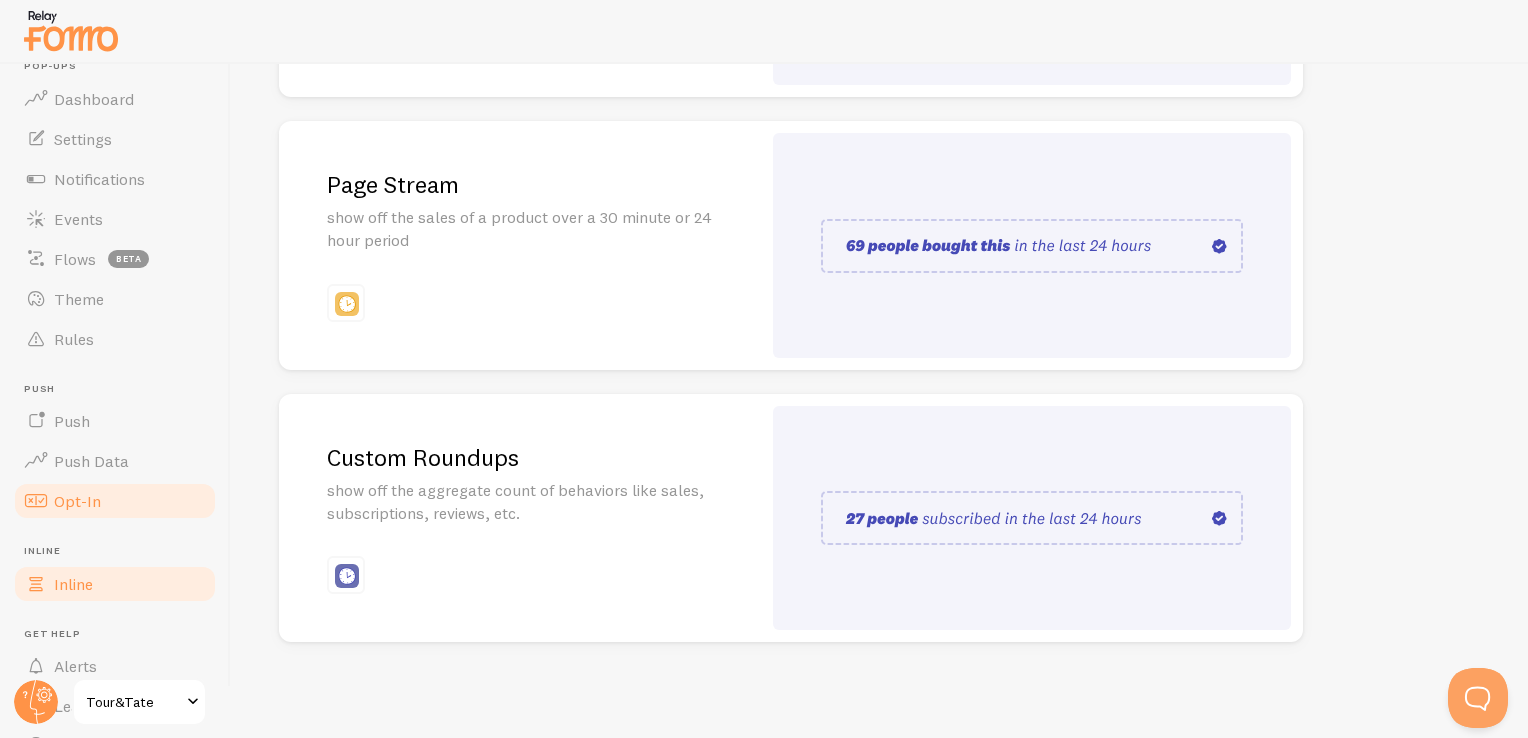 click on "Opt-In" at bounding box center (115, 501) 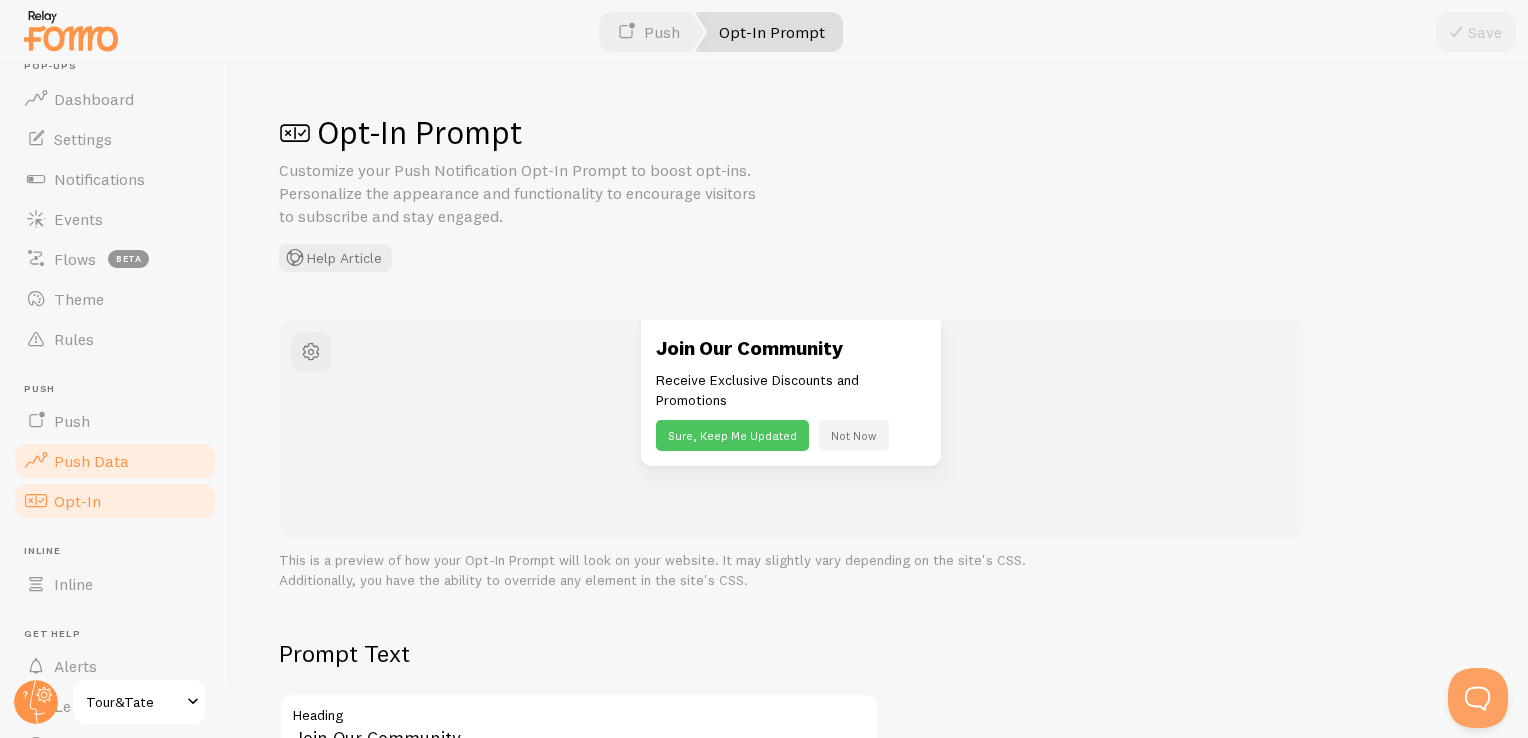 click on "Push Data" at bounding box center (91, 461) 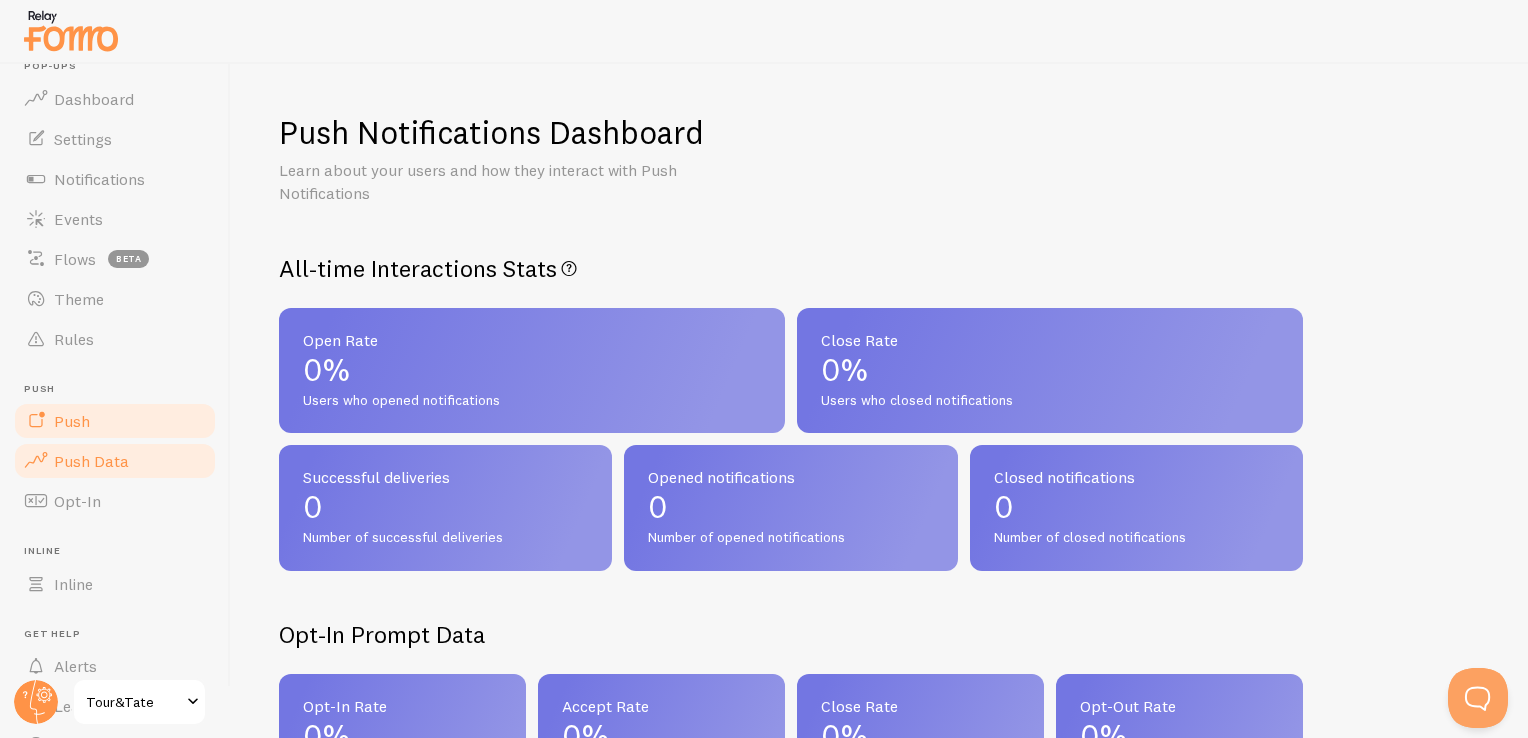 click on "Push" at bounding box center (115, 421) 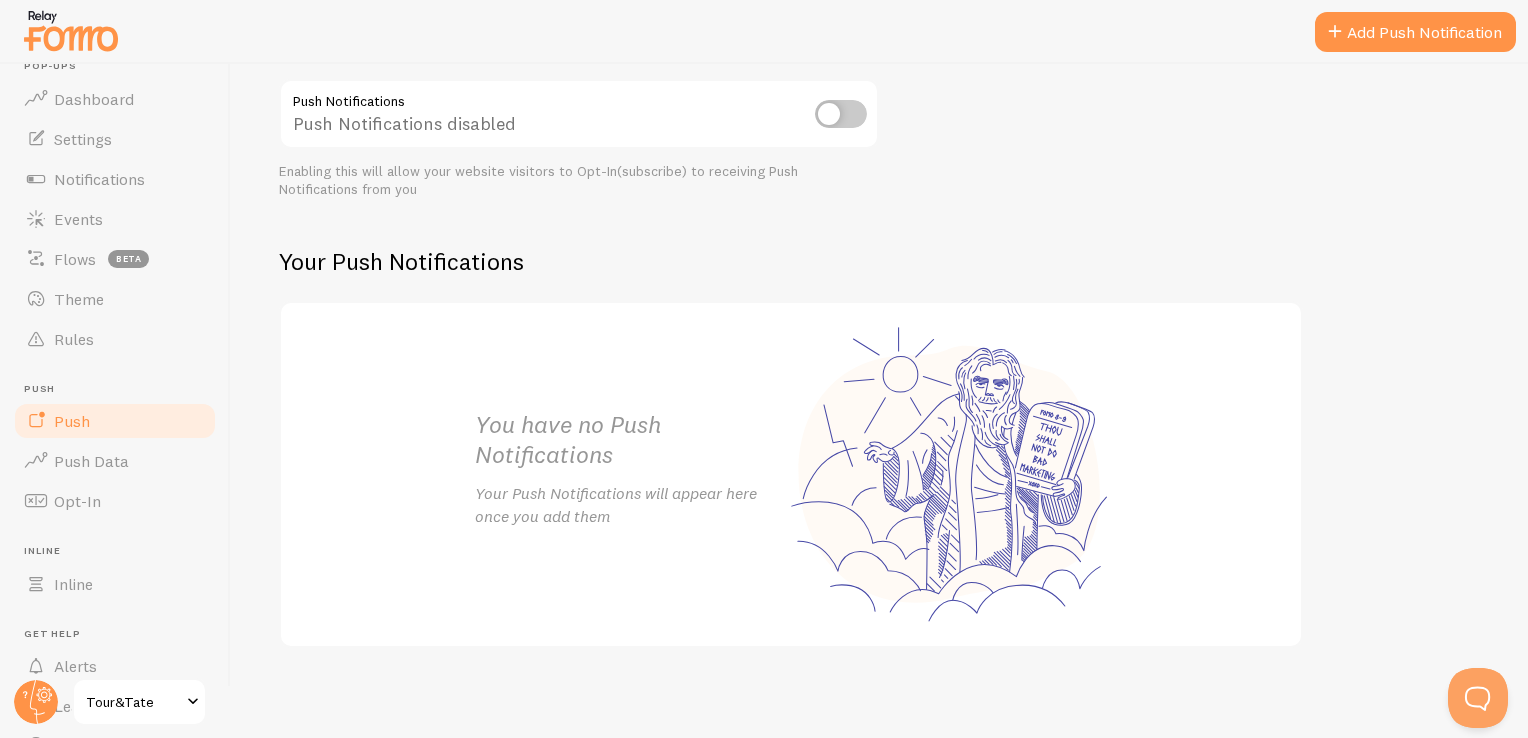 scroll, scrollTop: 244, scrollLeft: 0, axis: vertical 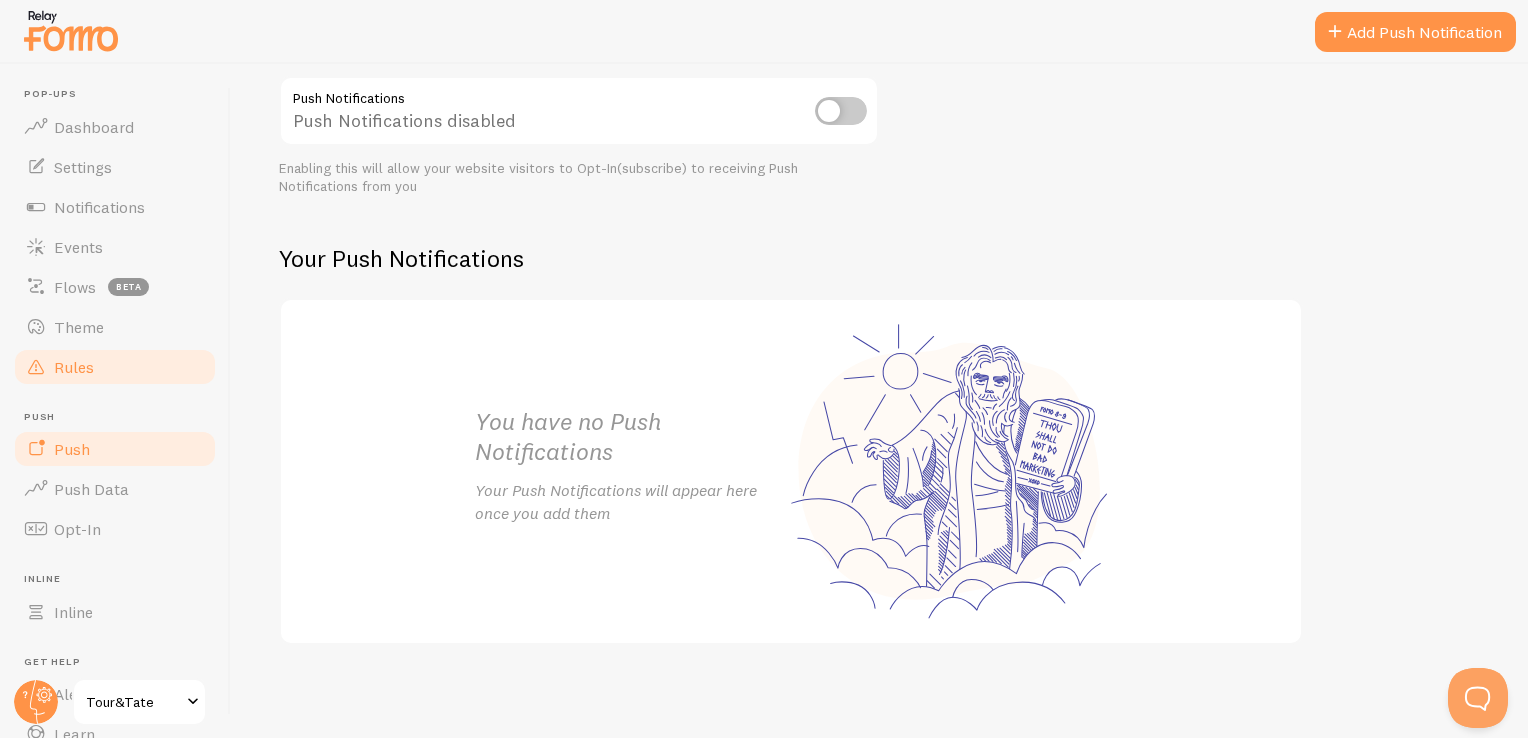 click on "Rules" at bounding box center [115, 367] 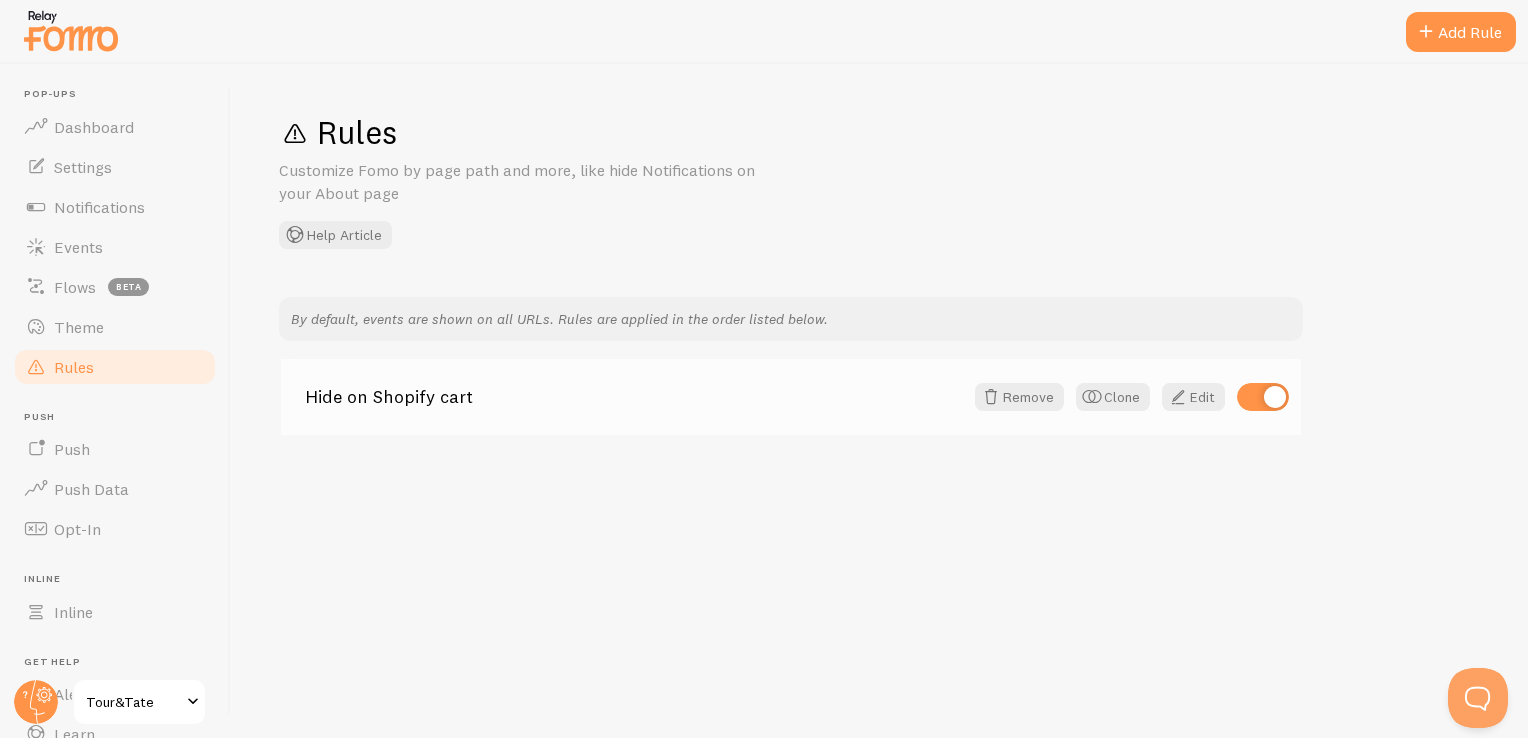 click at bounding box center [1263, 397] 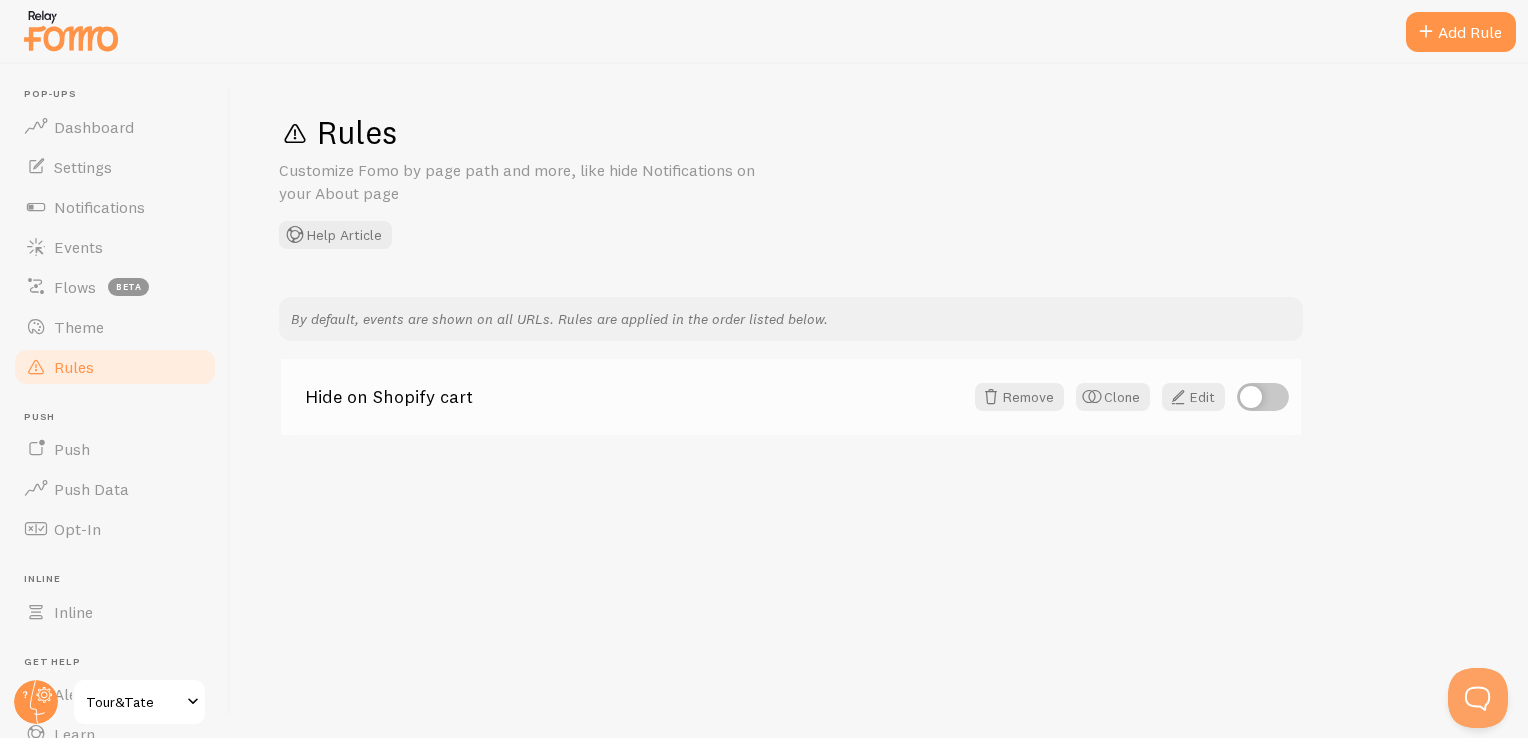 click at bounding box center (1263, 397) 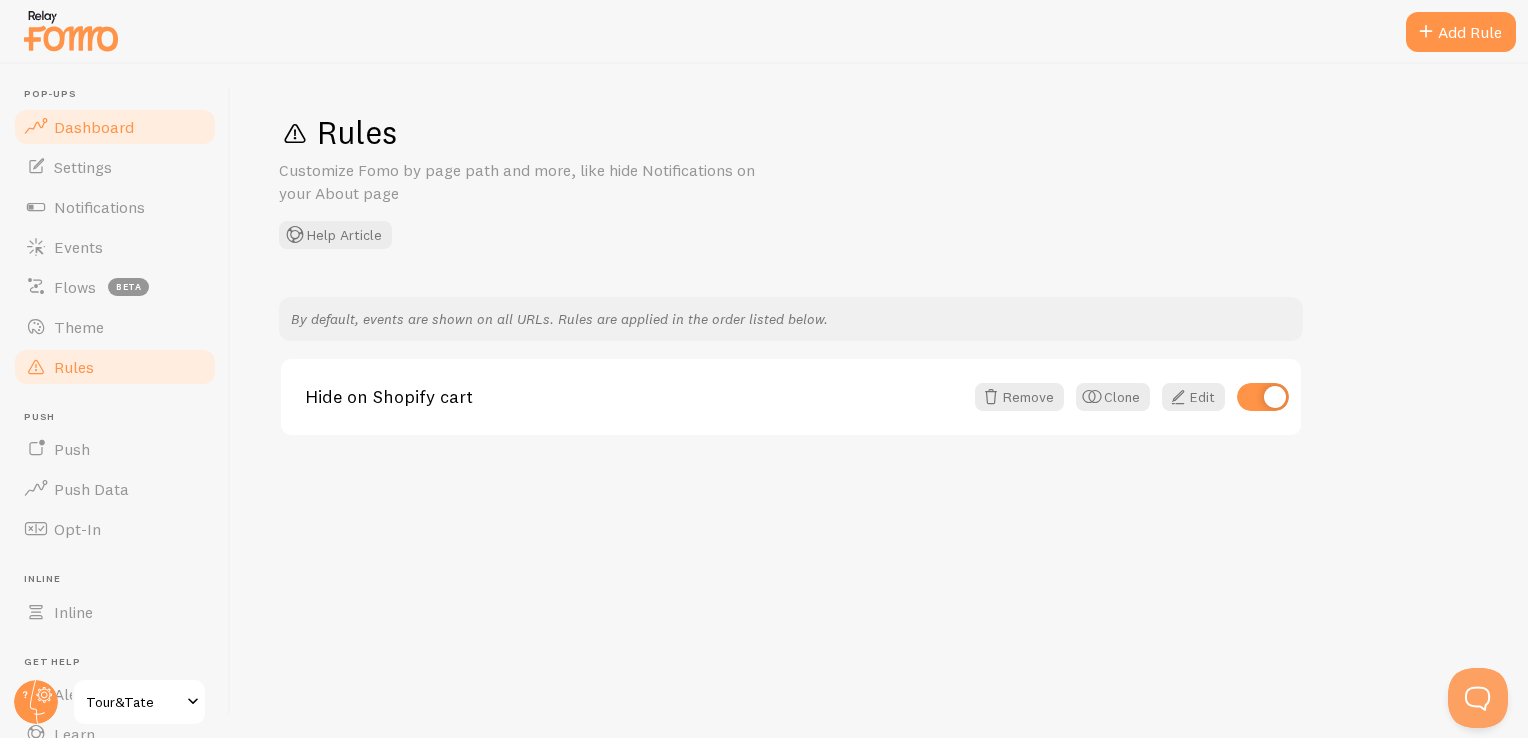 click on "Dashboard" at bounding box center (115, 127) 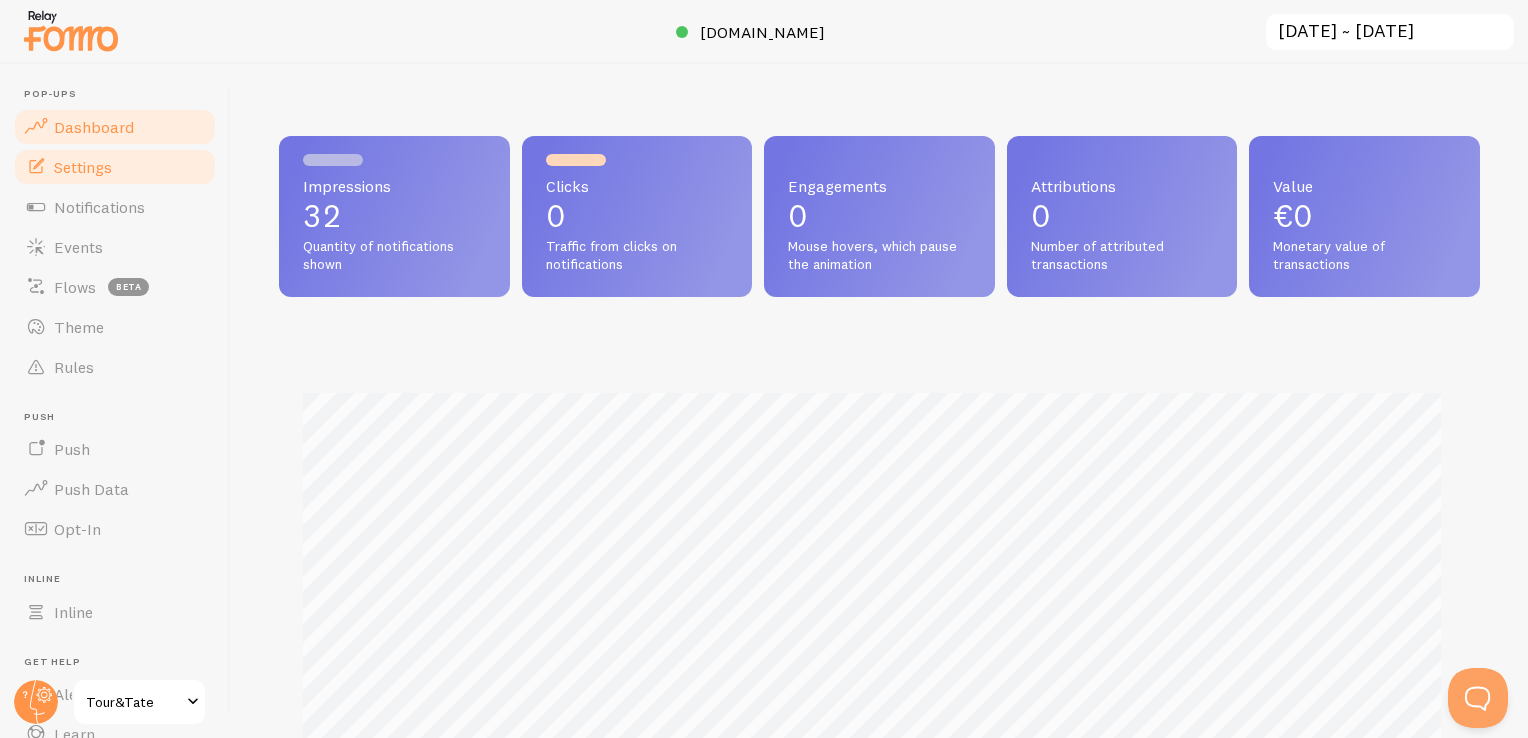 scroll, scrollTop: 999474, scrollLeft: 998813, axis: both 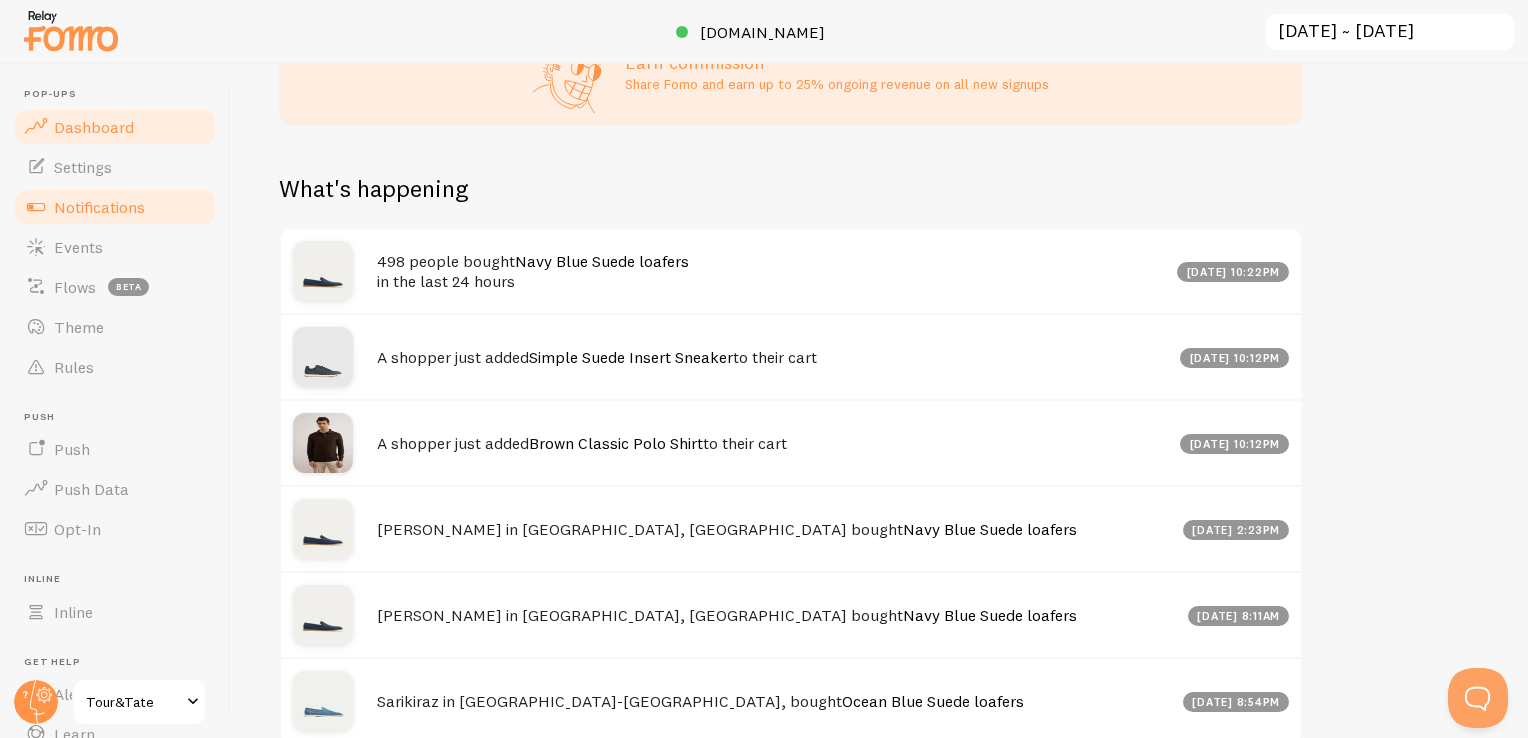 click on "Notifications" at bounding box center (115, 207) 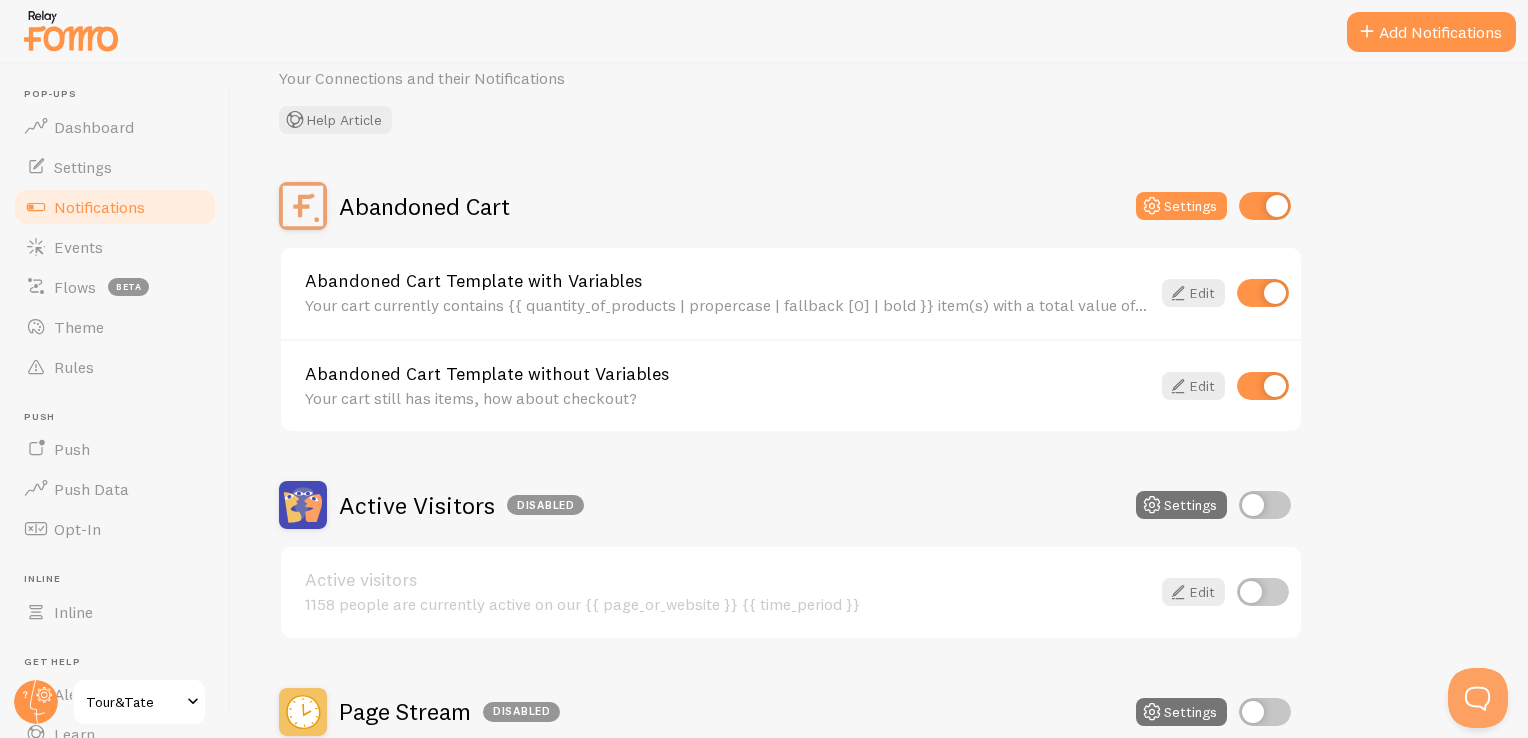 scroll, scrollTop: 100, scrollLeft: 0, axis: vertical 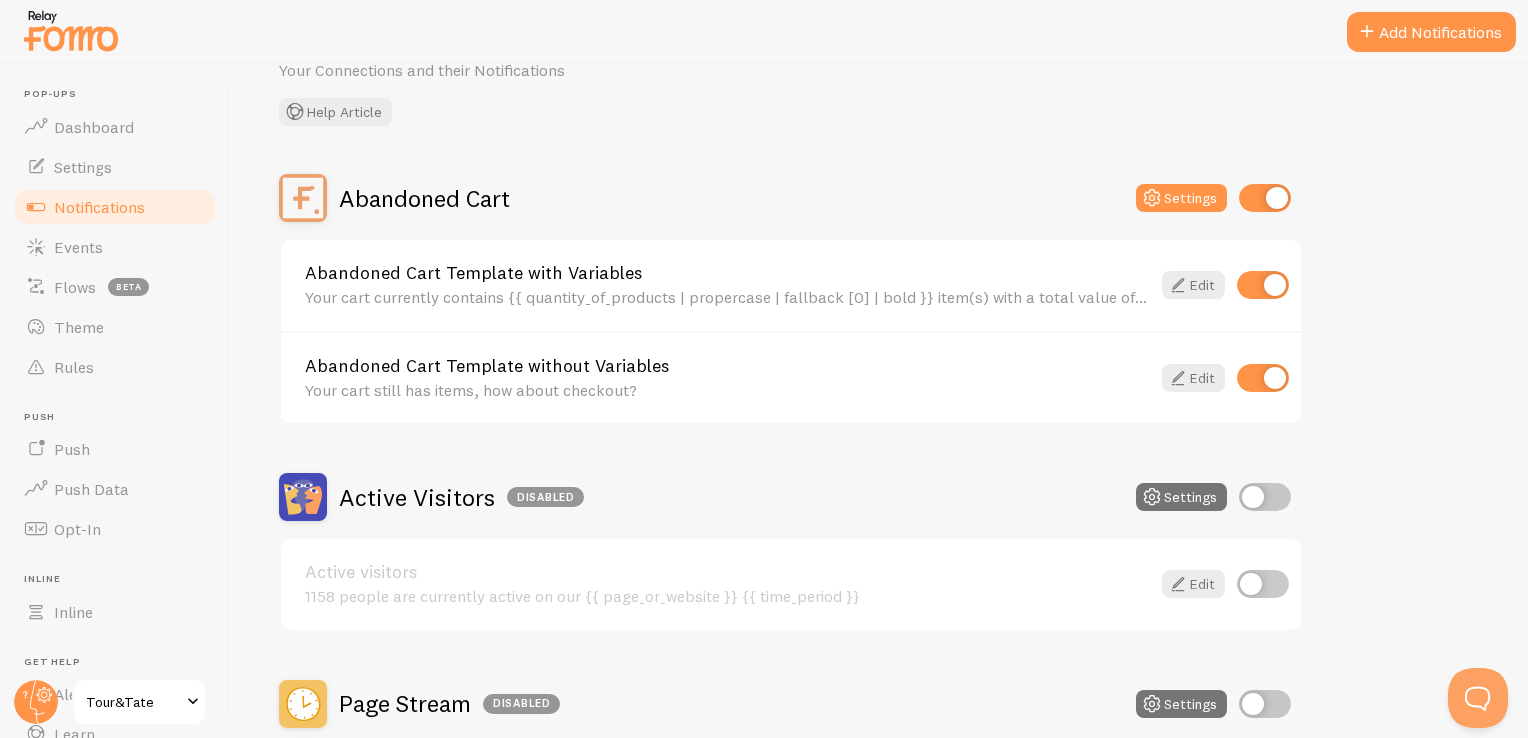 click on "Abandoned Cart Template without Variables" at bounding box center (727, 366) 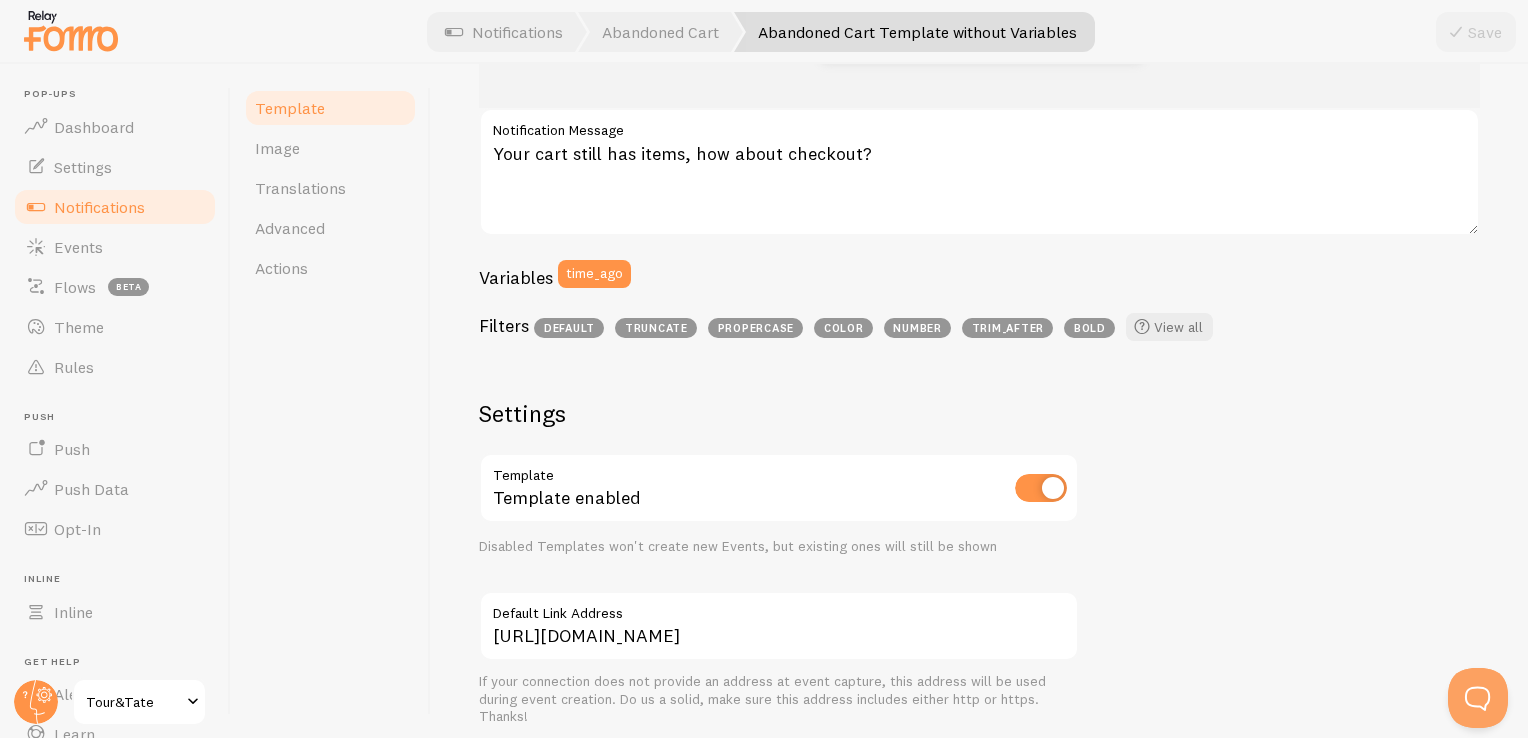 scroll, scrollTop: 0, scrollLeft: 0, axis: both 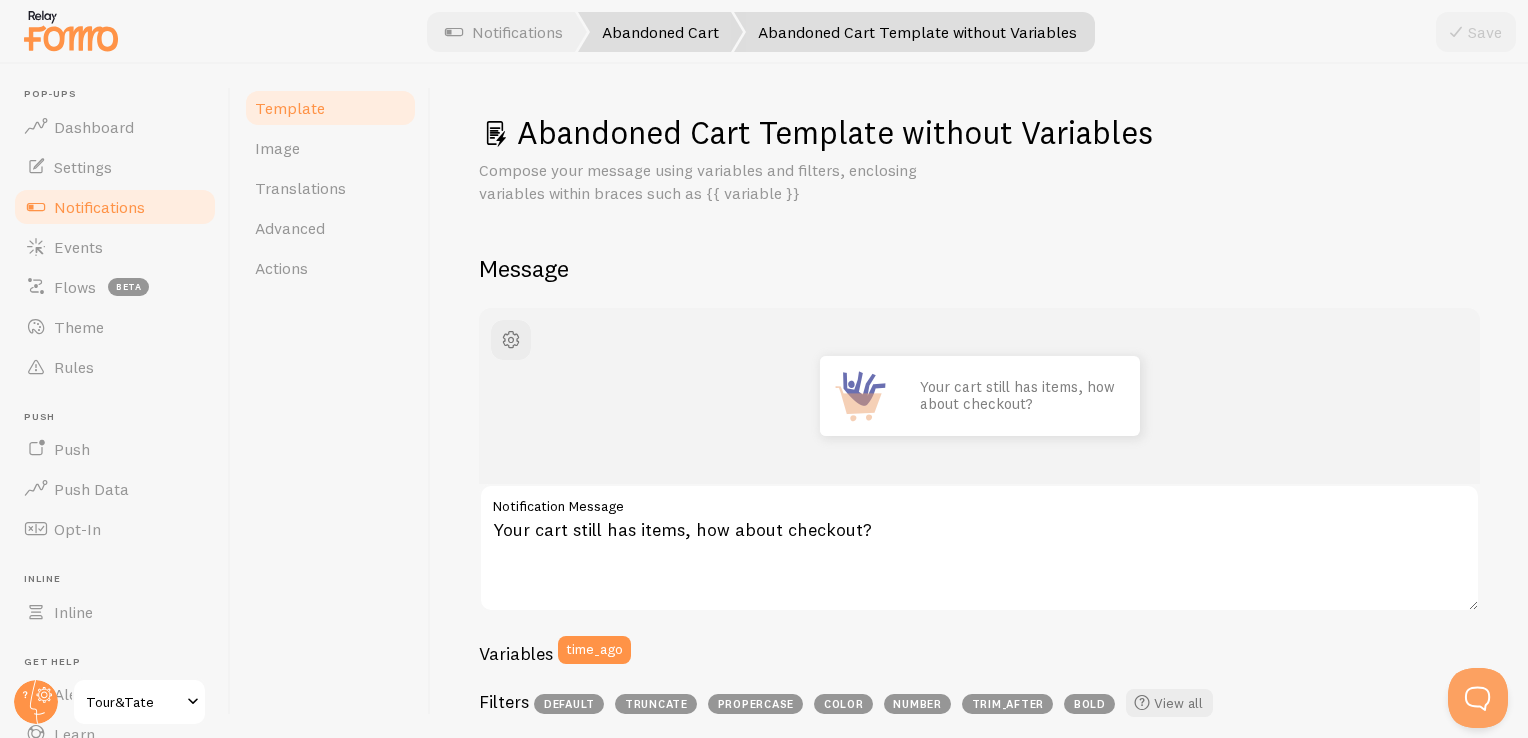click on "Abandoned Cart" at bounding box center [660, 32] 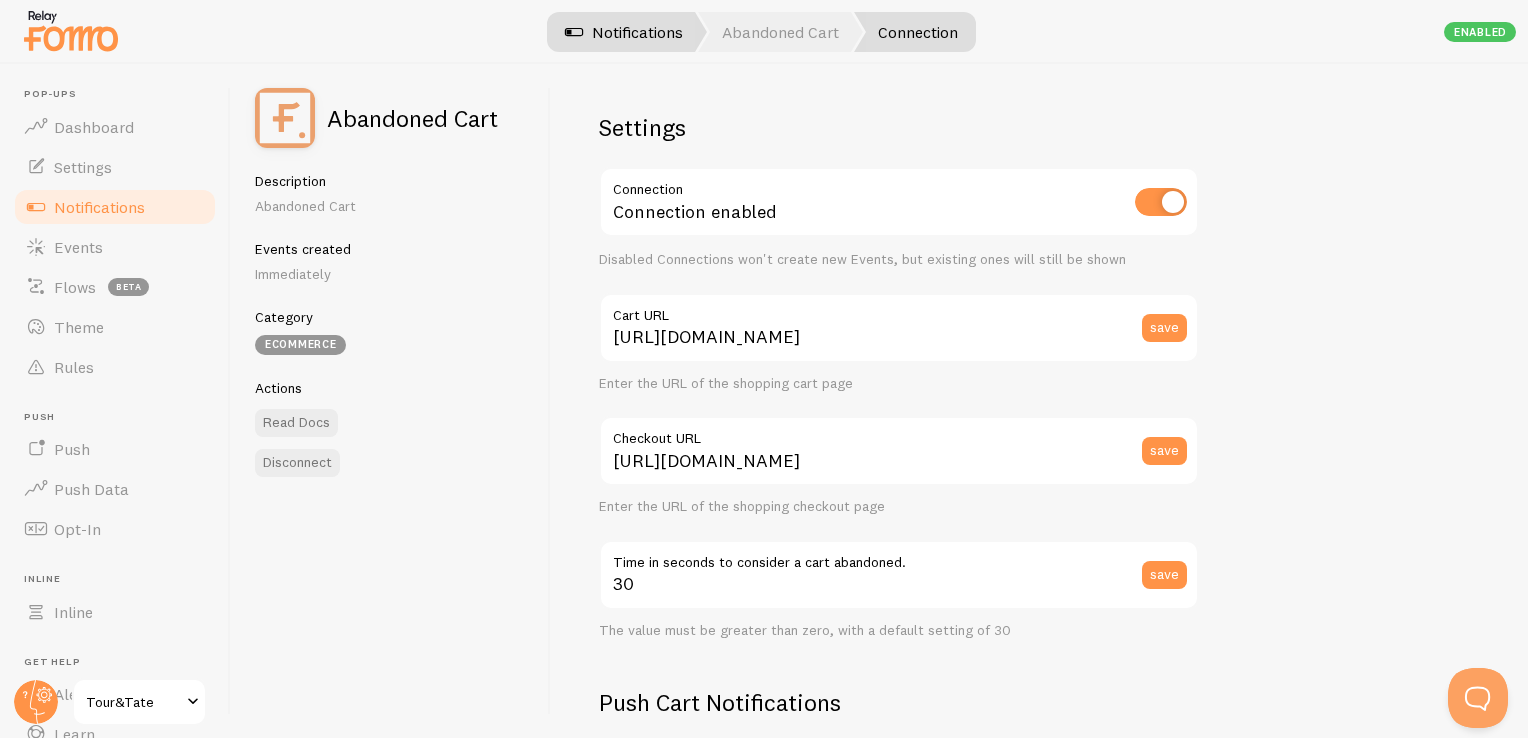 click on "Notifications" at bounding box center [624, 32] 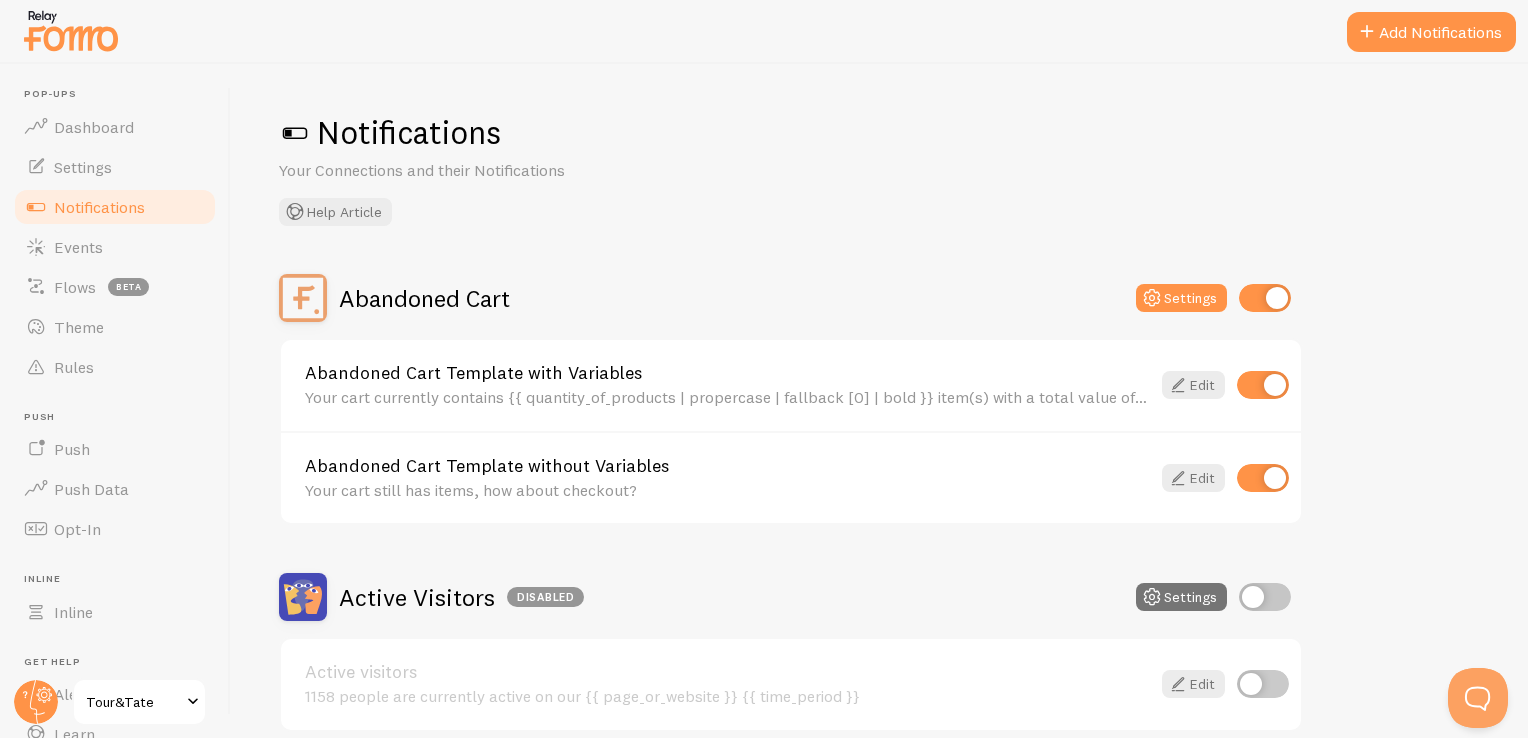 click on "Abandoned Cart Template with Variables" at bounding box center (727, 373) 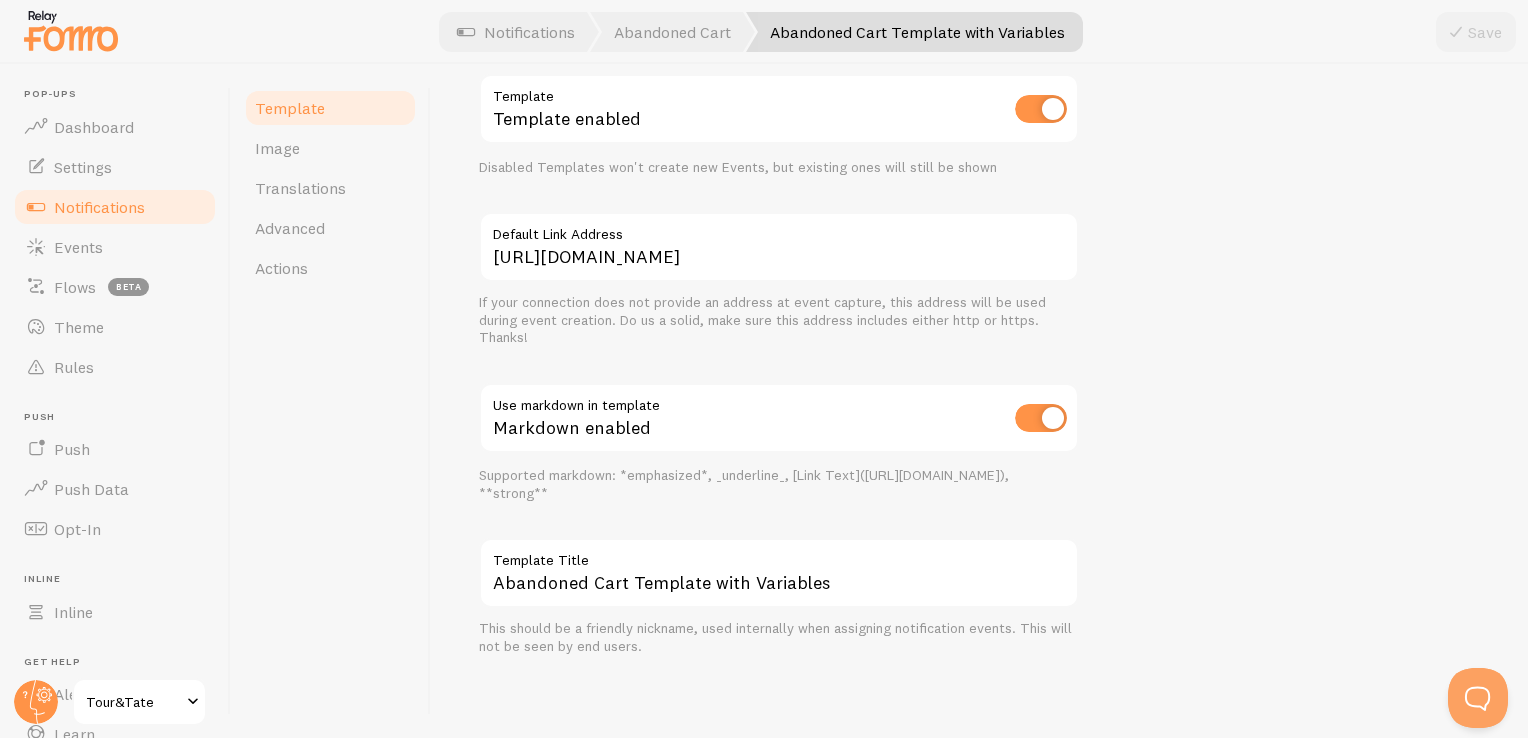 scroll, scrollTop: 0, scrollLeft: 0, axis: both 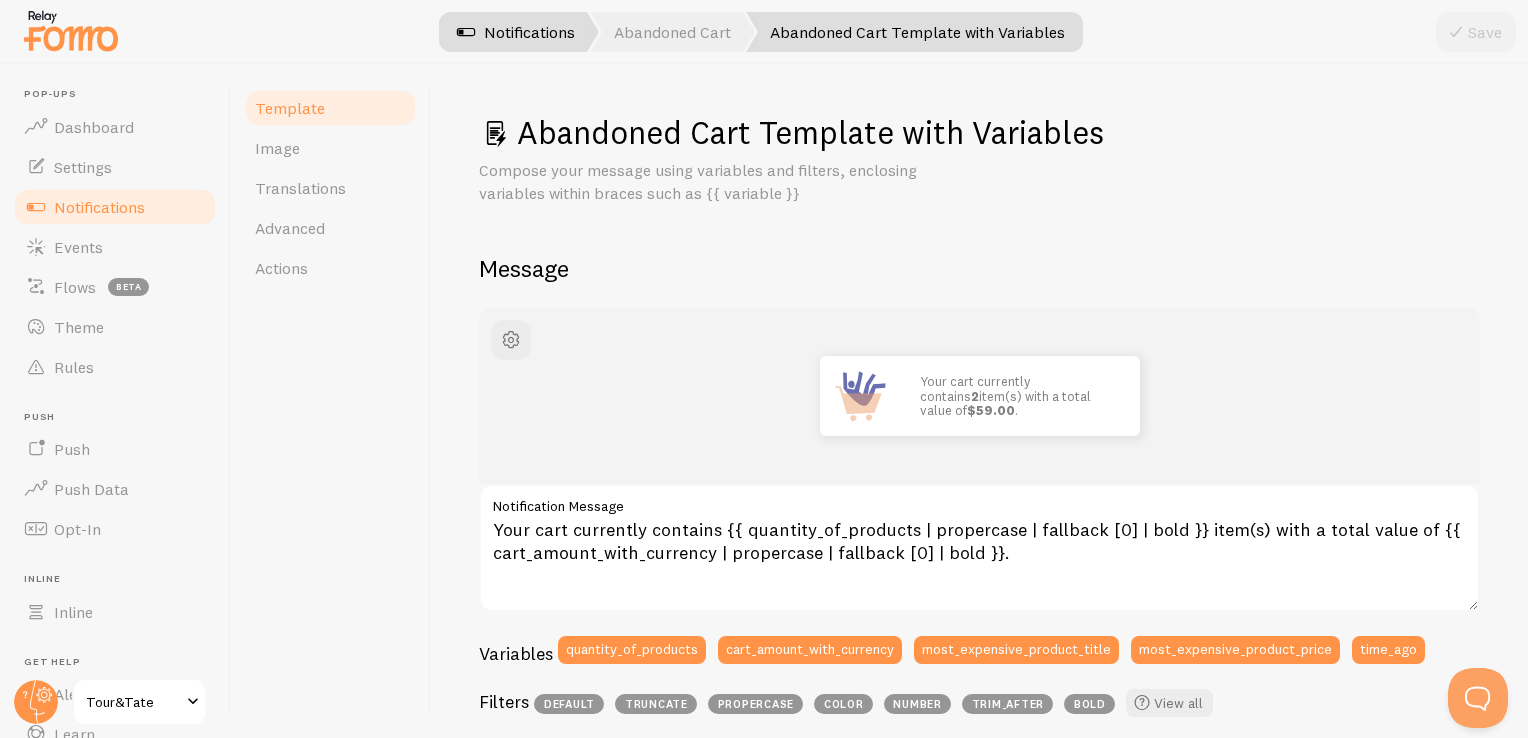 click on "Notifications" at bounding box center [516, 32] 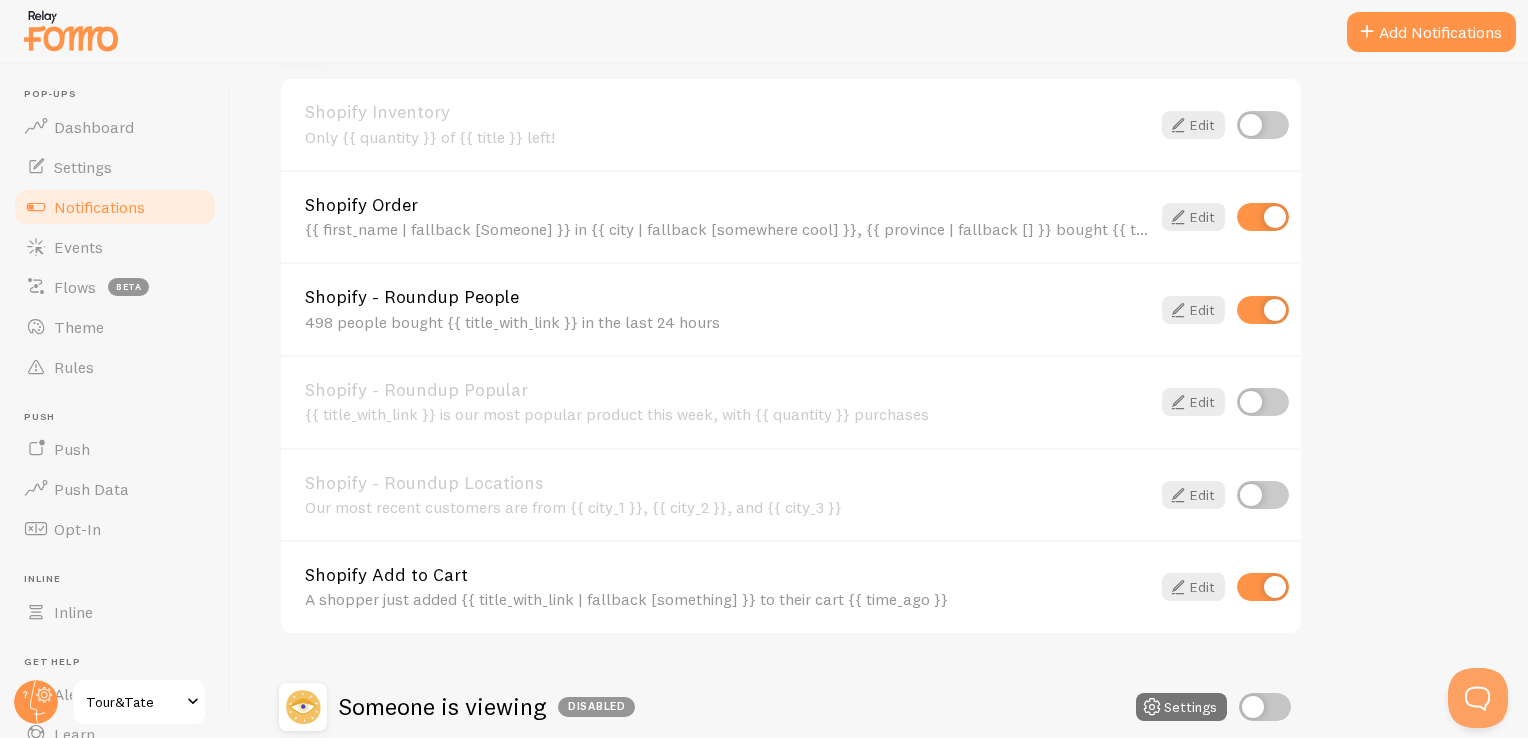 scroll, scrollTop: 965, scrollLeft: 0, axis: vertical 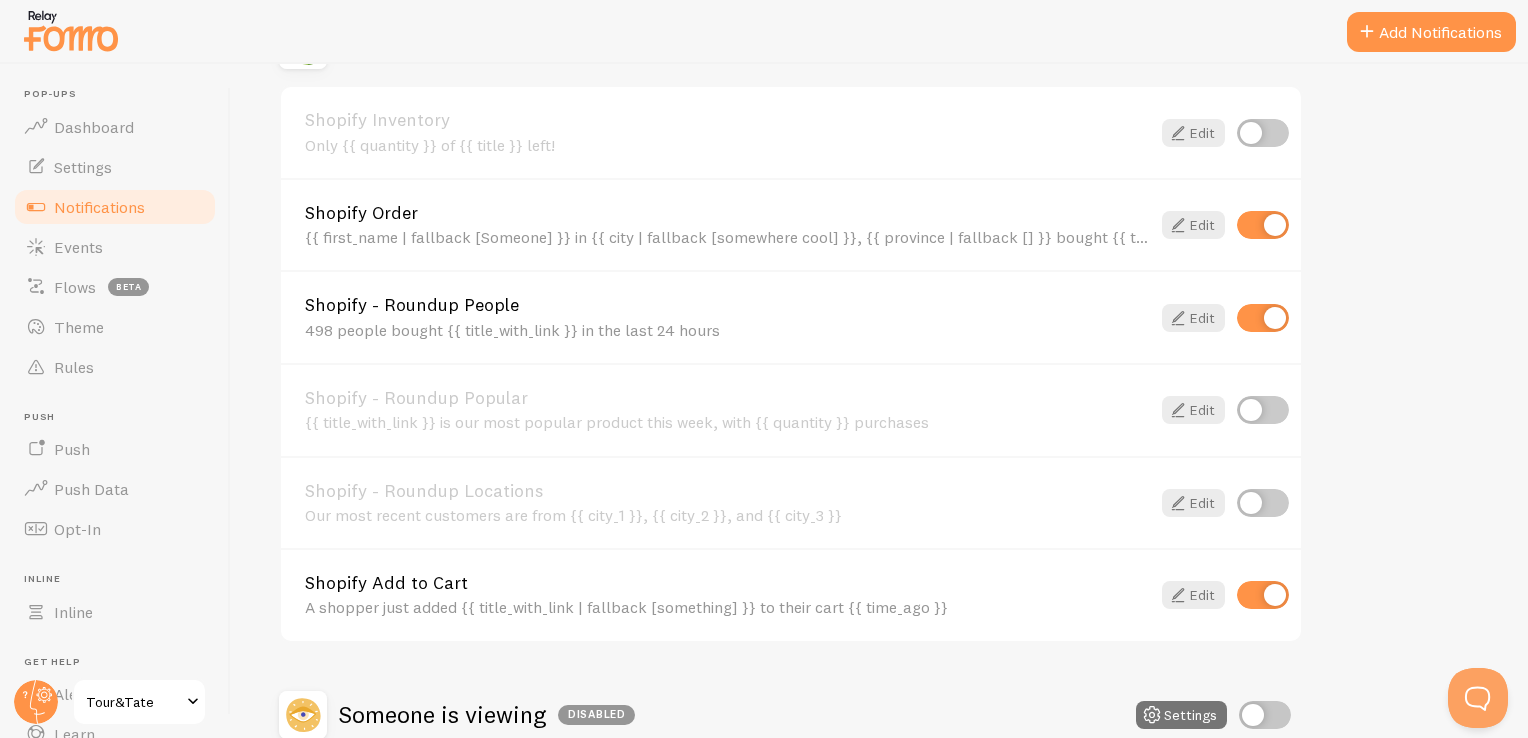 click on "{{ first_name | fallback [Someone] }} in {{ city | fallback [somewhere cool] }}, {{ province | fallback [] }} bought {{ title_with_link | fallback [something] }} {{ time_ago }}" at bounding box center [727, 237] 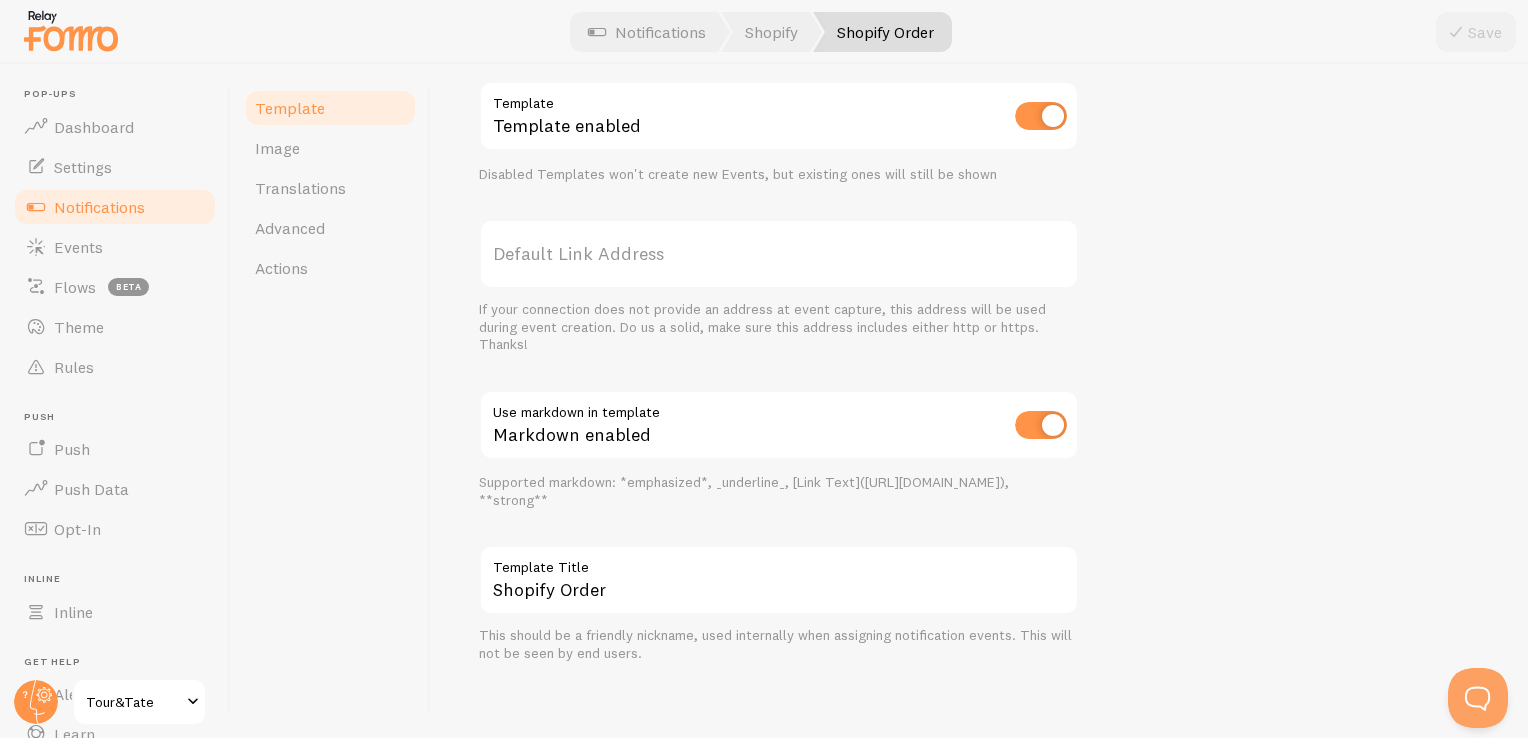 scroll, scrollTop: 795, scrollLeft: 0, axis: vertical 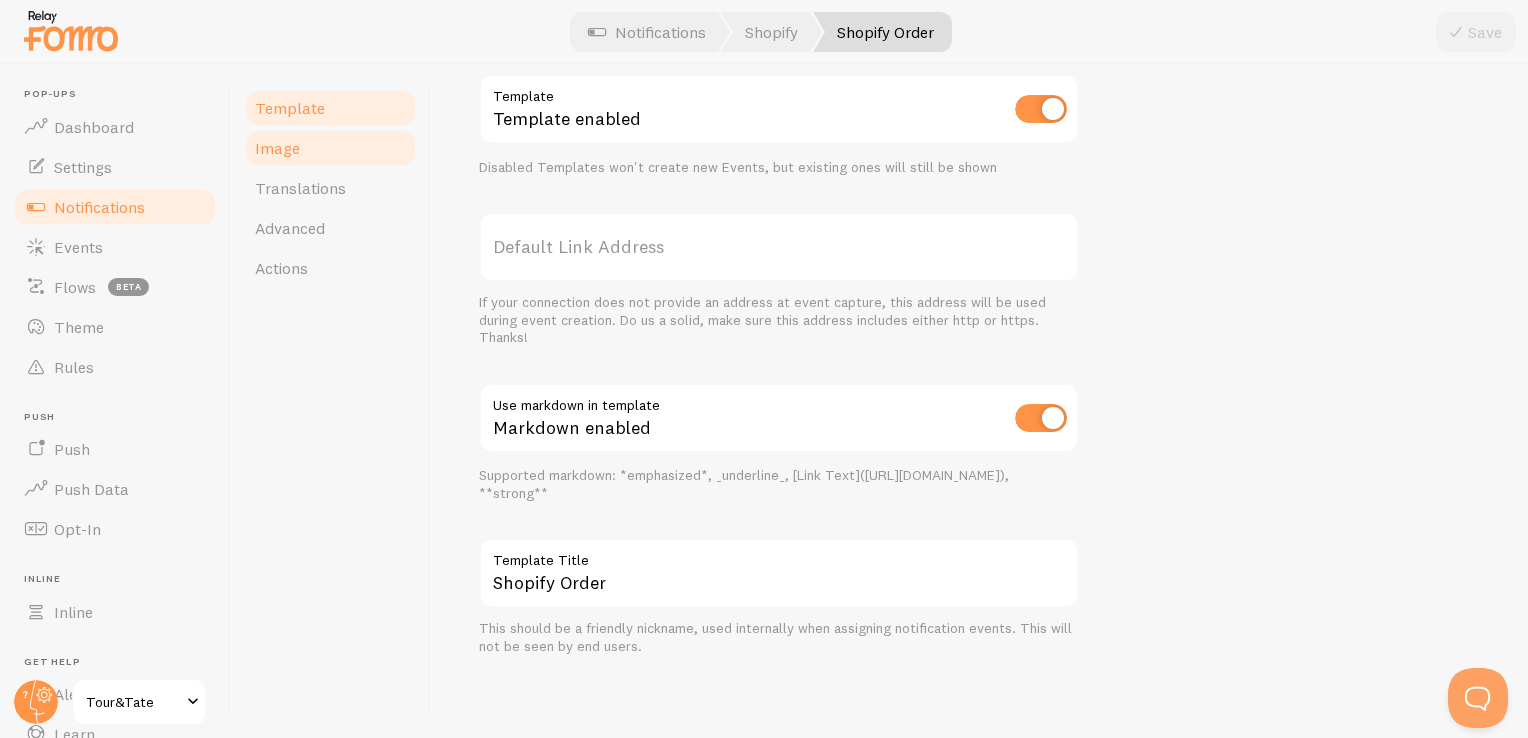 click on "Image" at bounding box center [330, 148] 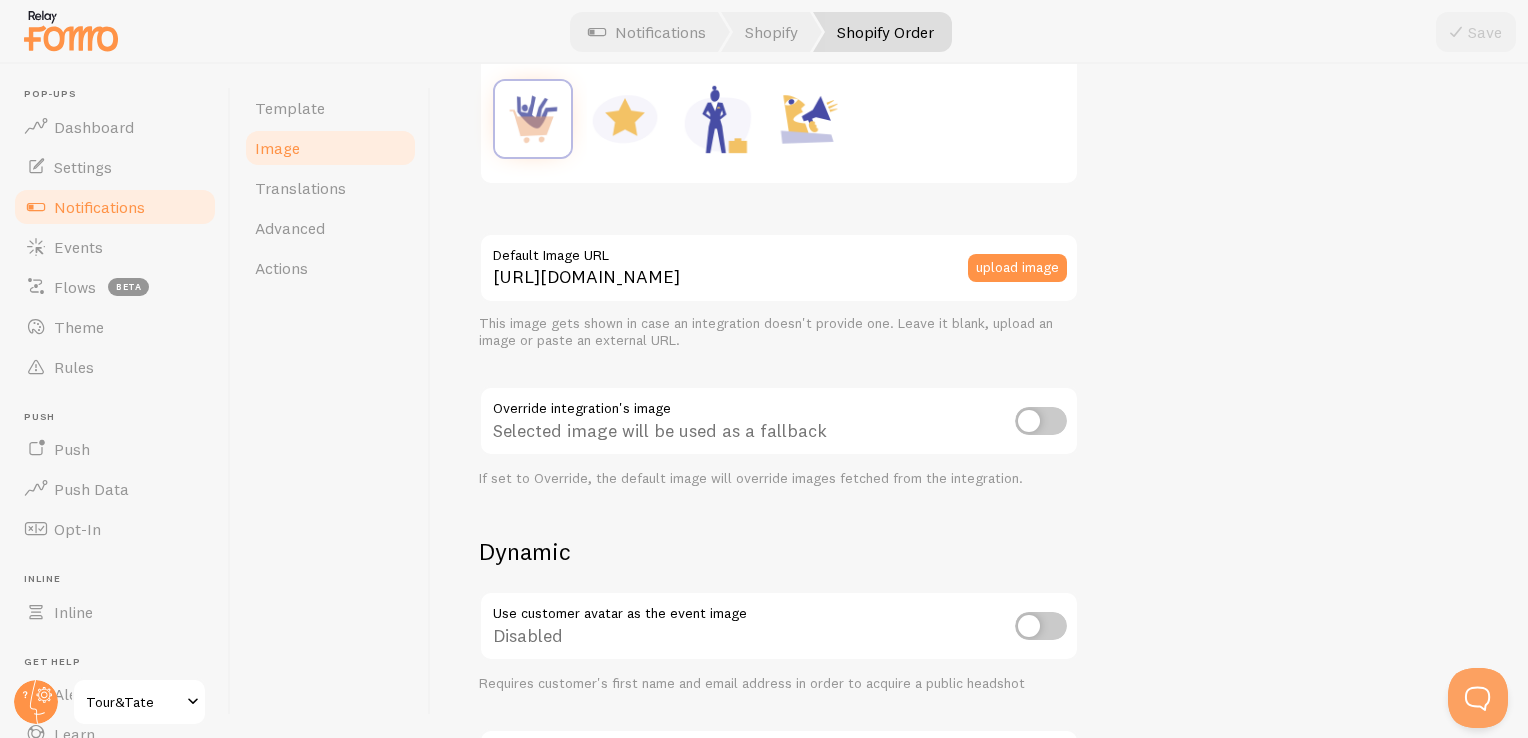 scroll, scrollTop: 500, scrollLeft: 0, axis: vertical 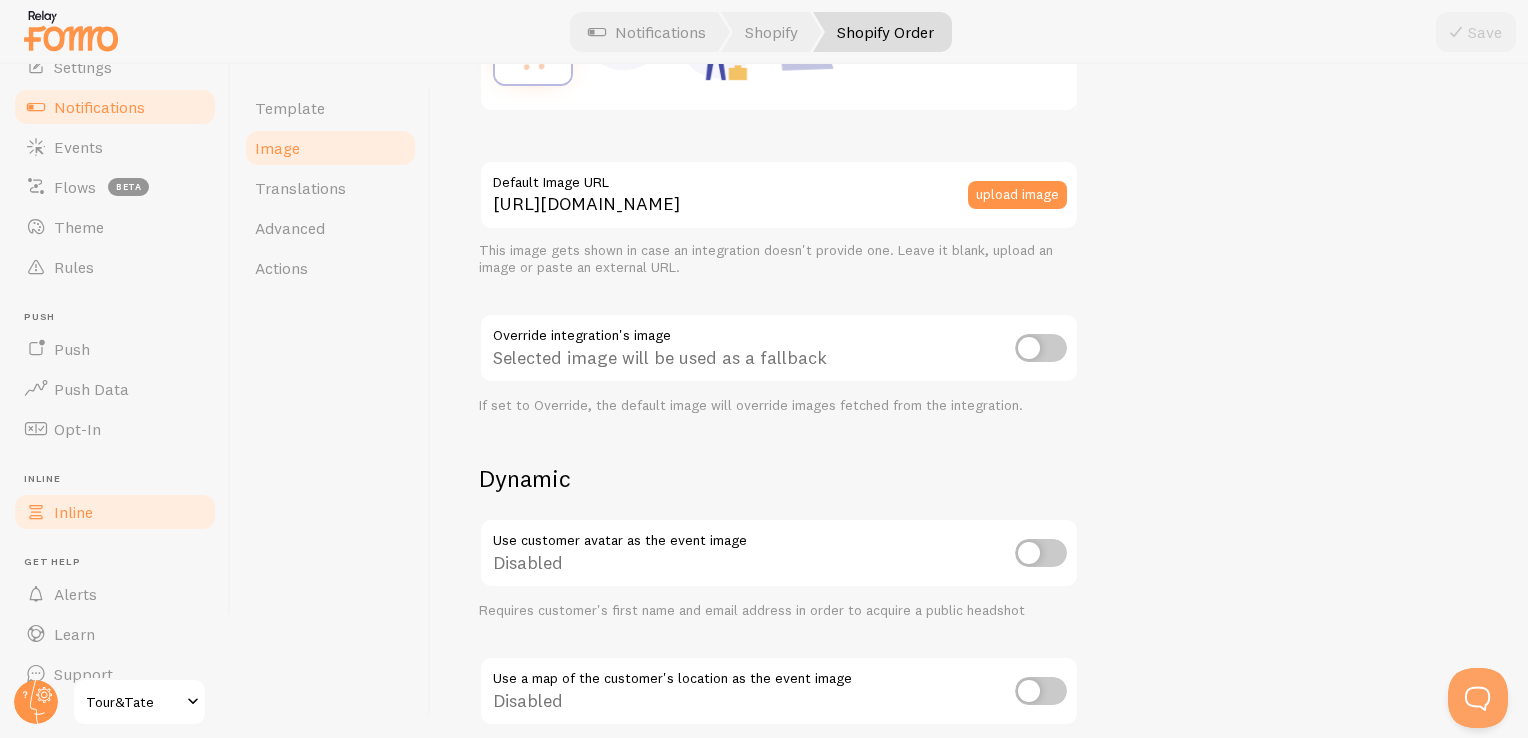 click on "Inline" at bounding box center (115, 512) 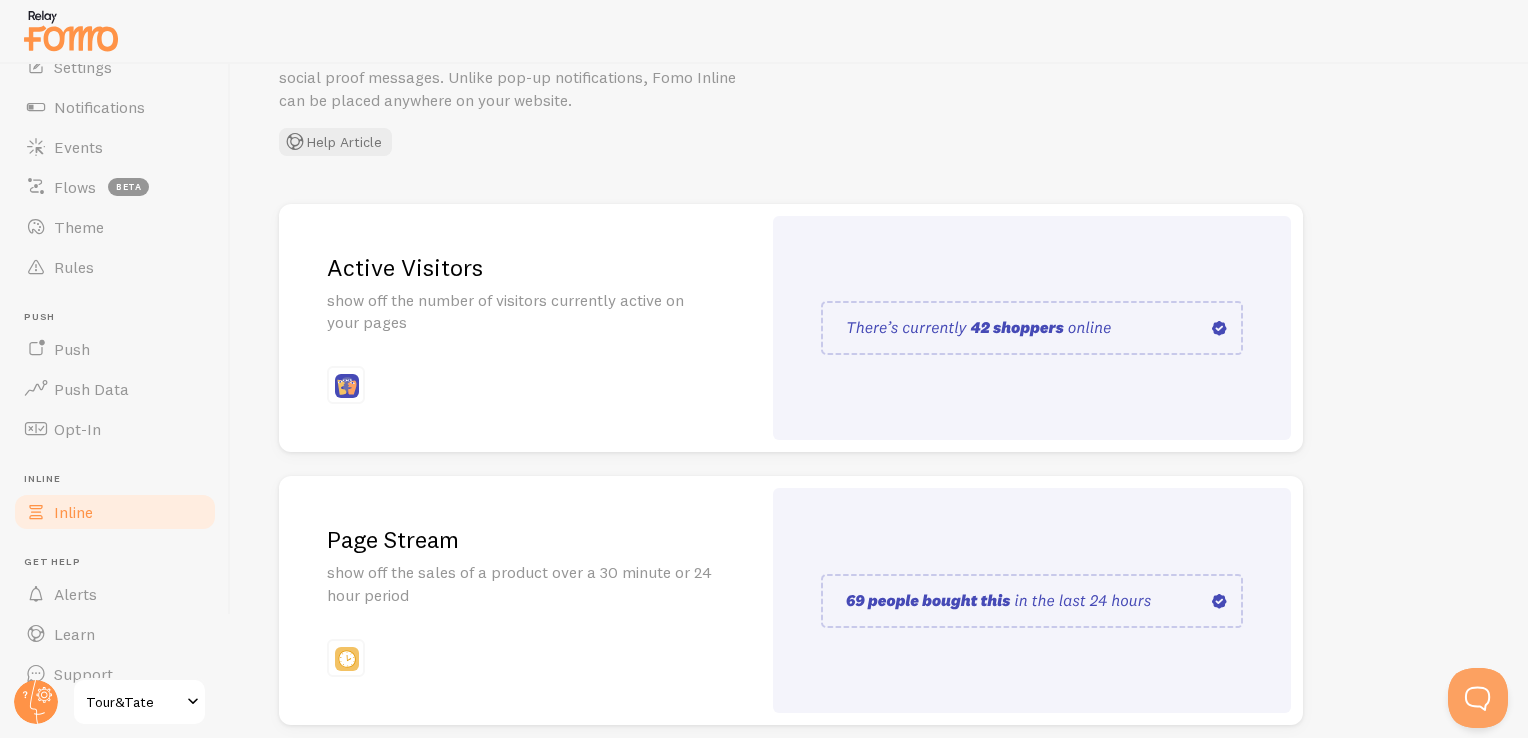 scroll, scrollTop: 471, scrollLeft: 0, axis: vertical 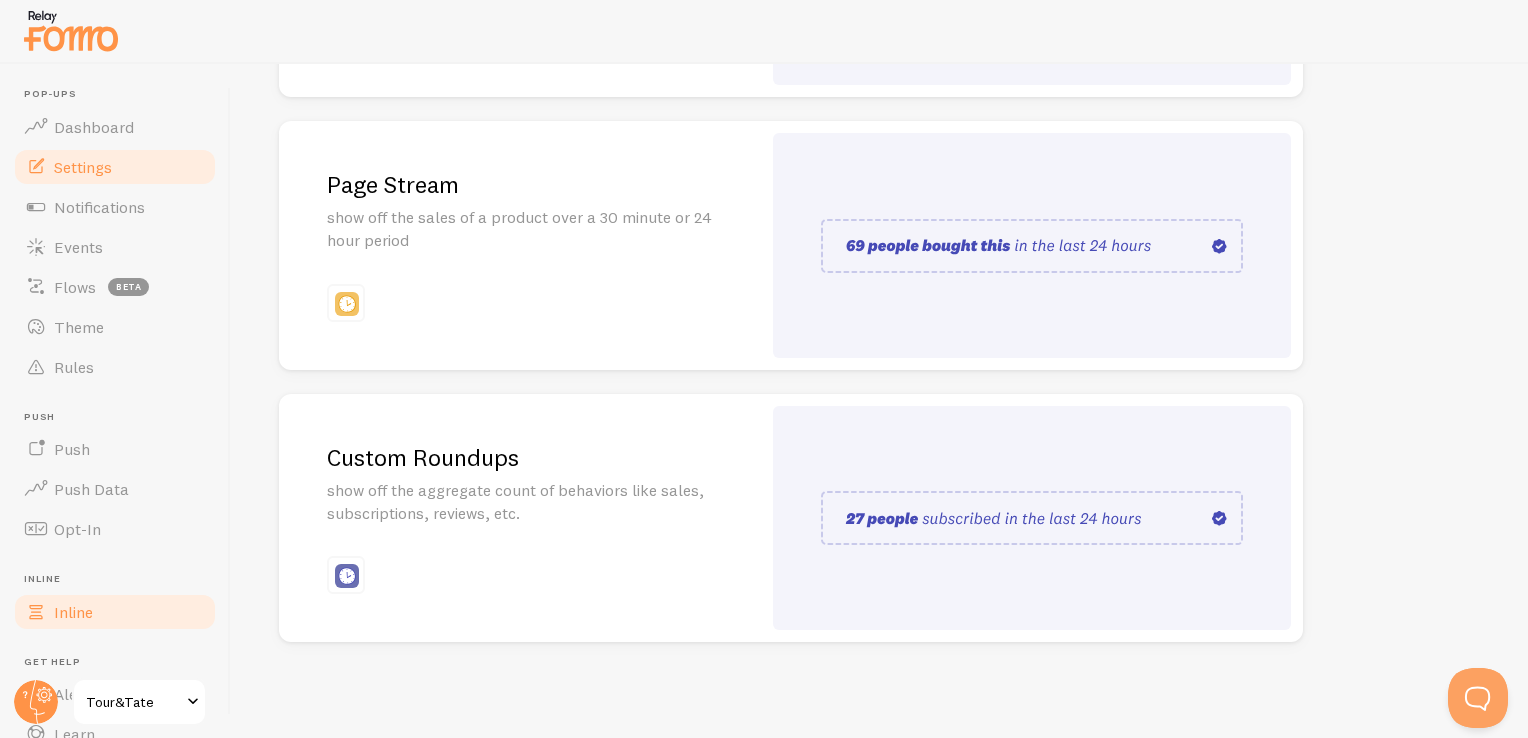 click on "Settings" at bounding box center [83, 167] 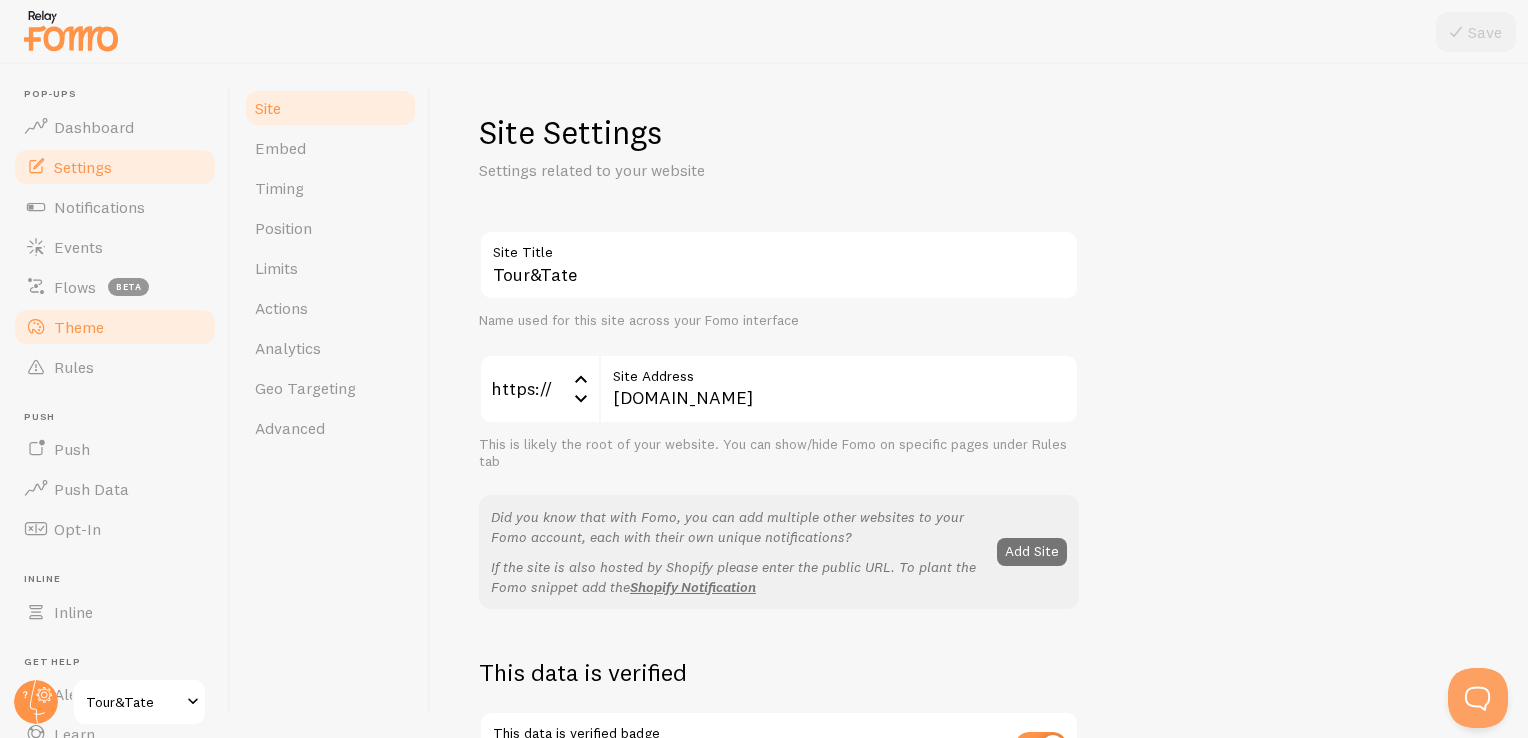 click on "Theme" at bounding box center (79, 327) 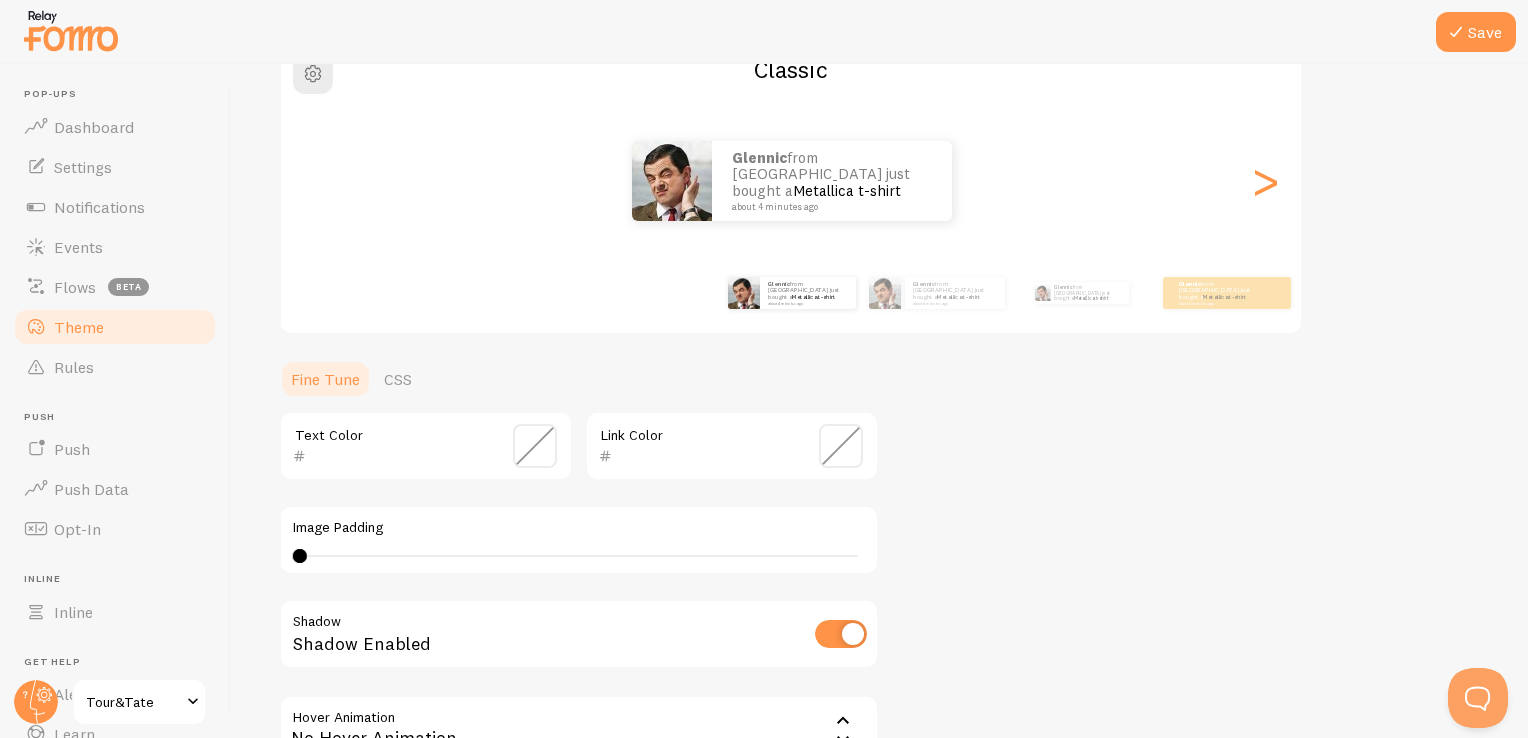scroll, scrollTop: 200, scrollLeft: 0, axis: vertical 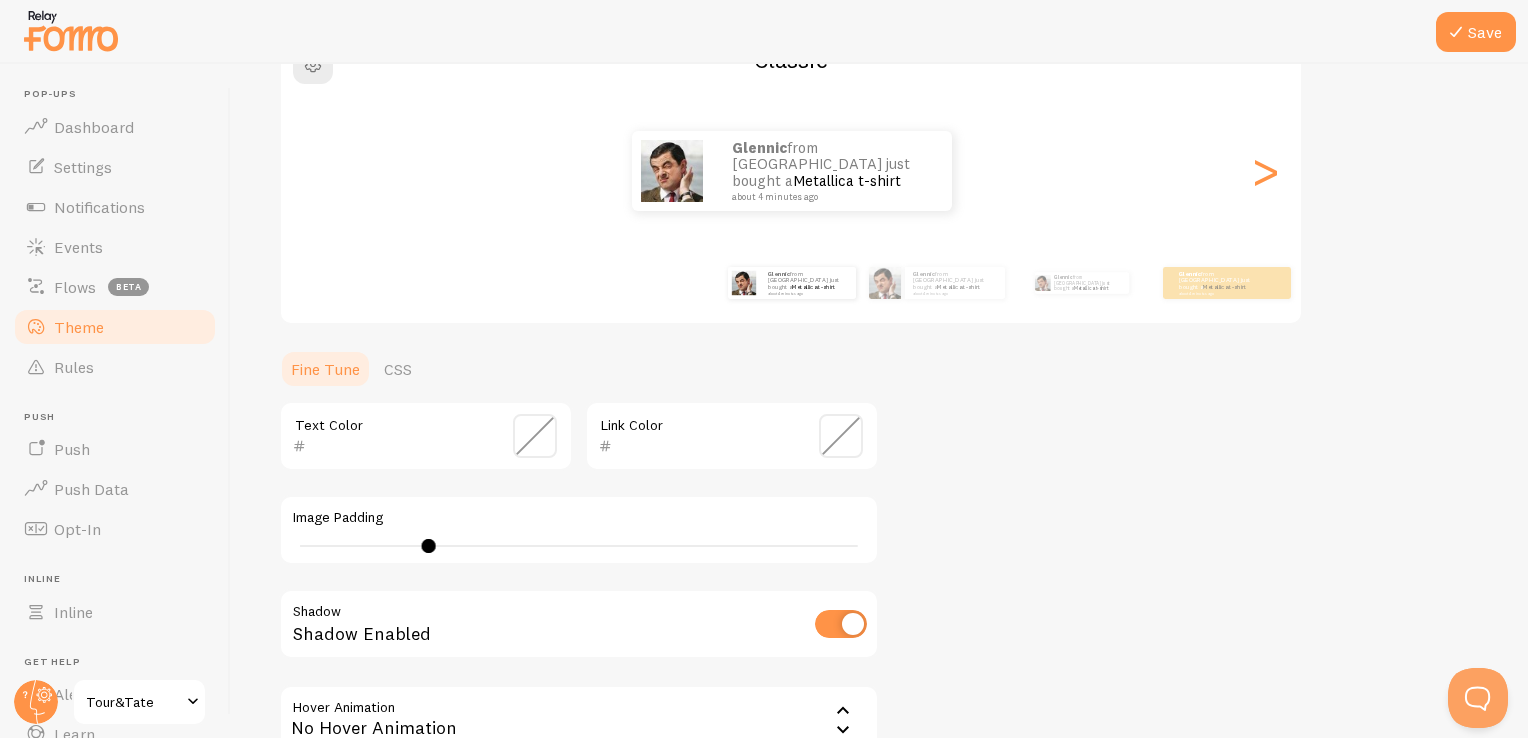 type on "0" 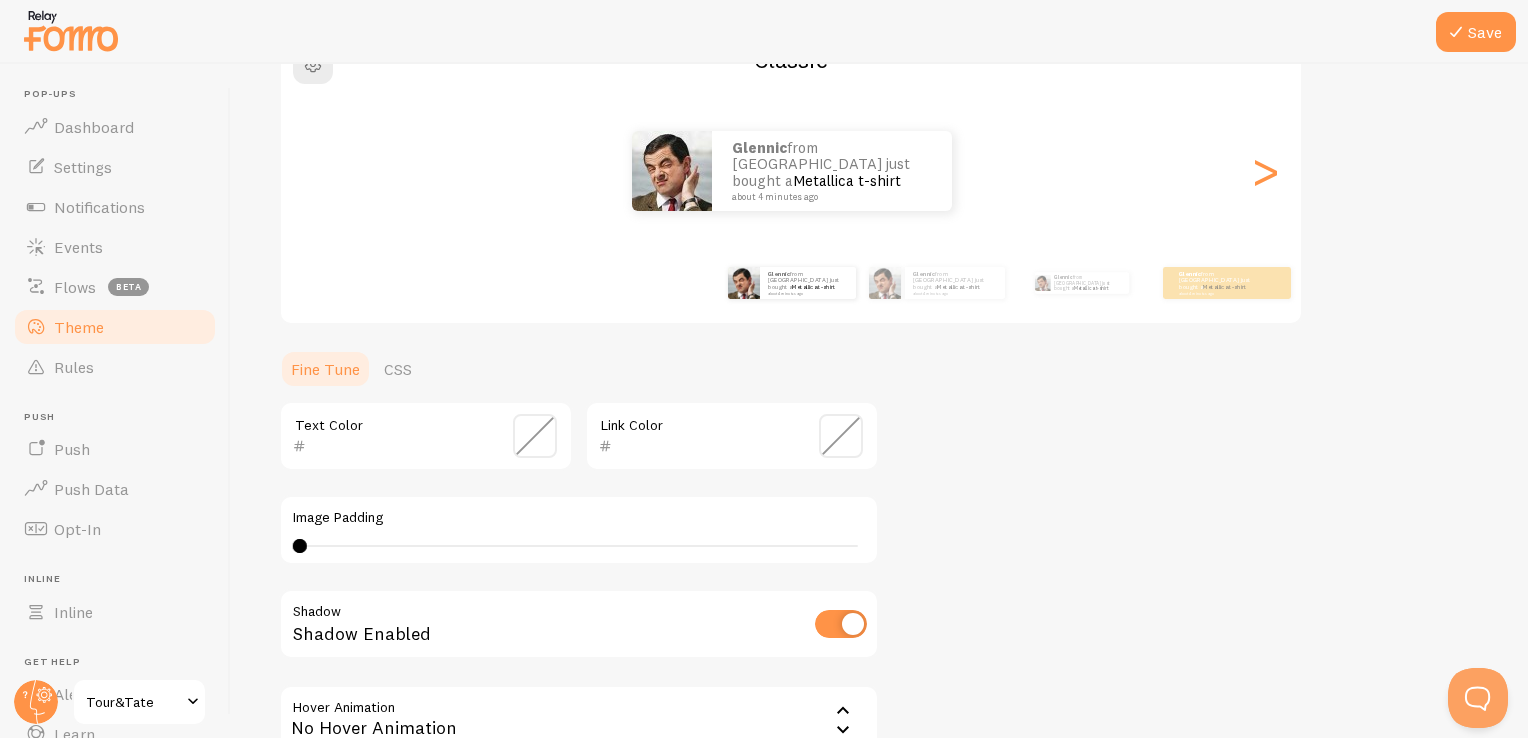 drag, startPoint x: 295, startPoint y: 546, endPoint x: 205, endPoint y: 546, distance: 90 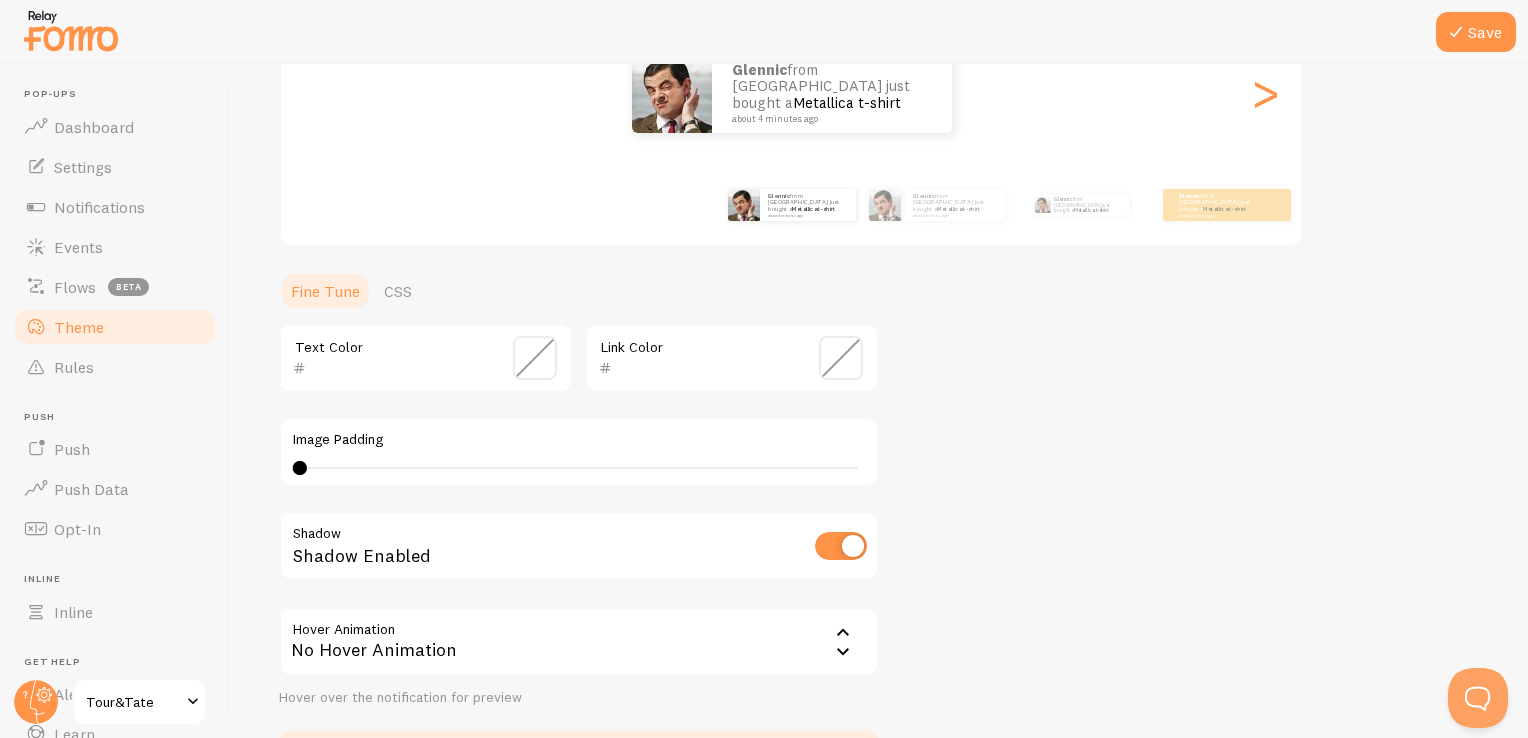 scroll, scrollTop: 216, scrollLeft: 0, axis: vertical 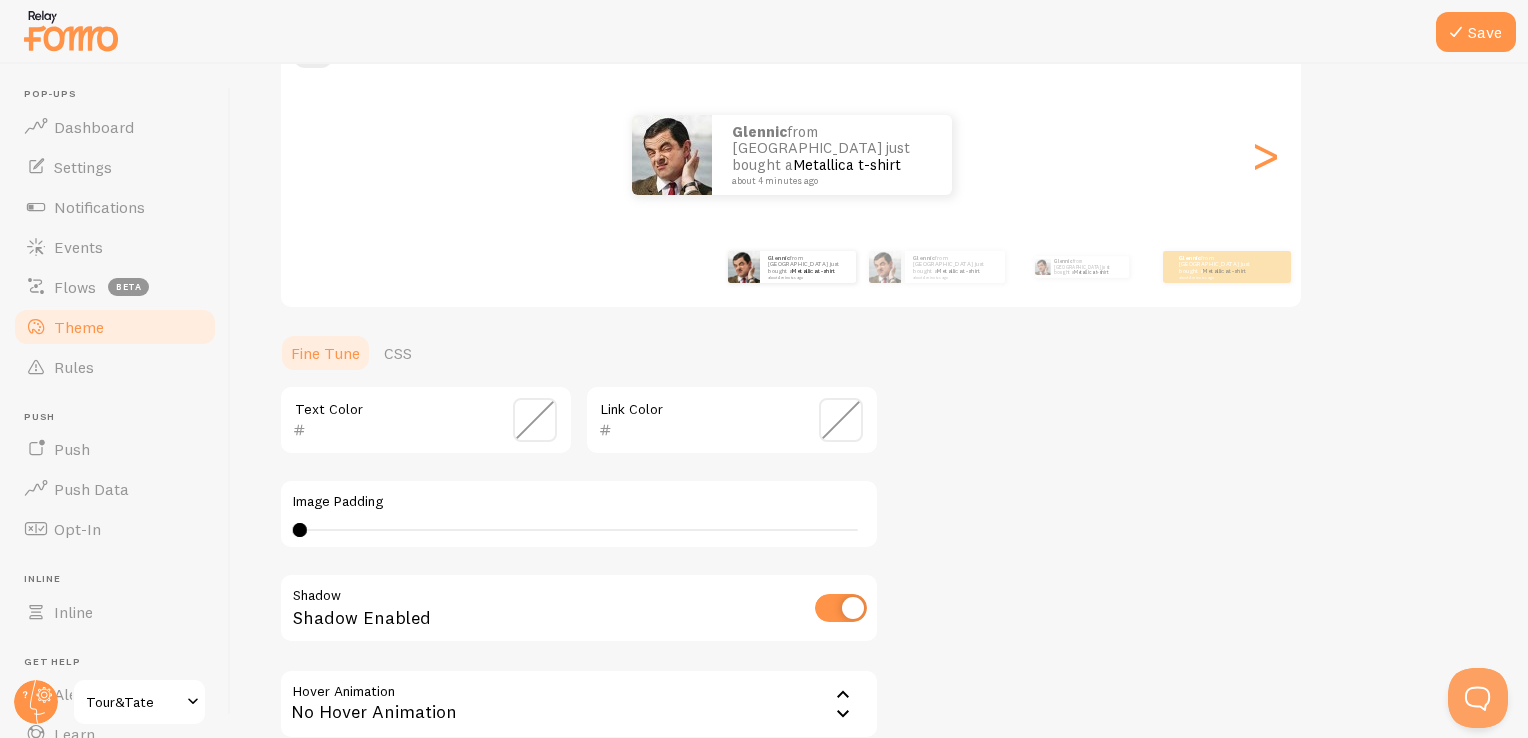 click at bounding box center (841, 608) 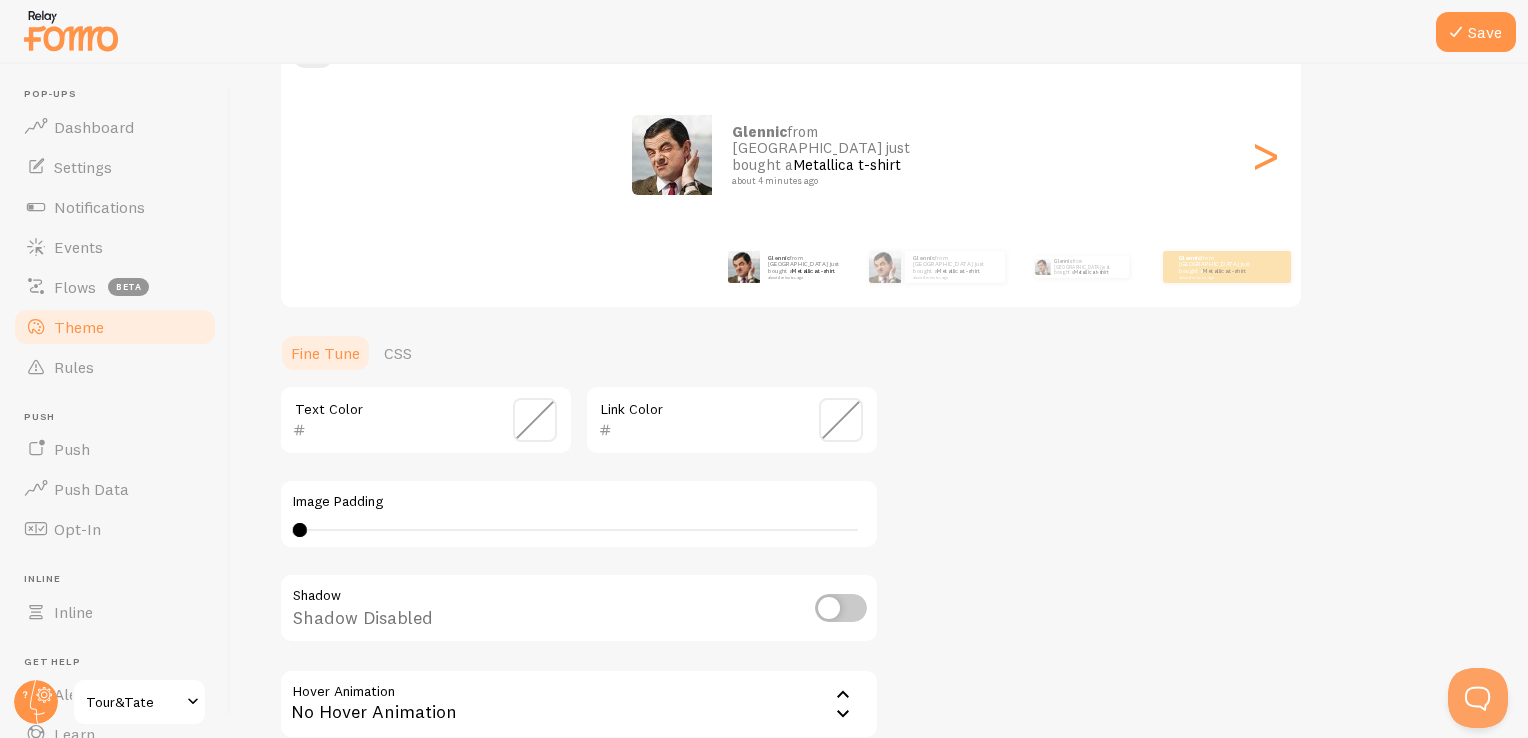 click at bounding box center [841, 608] 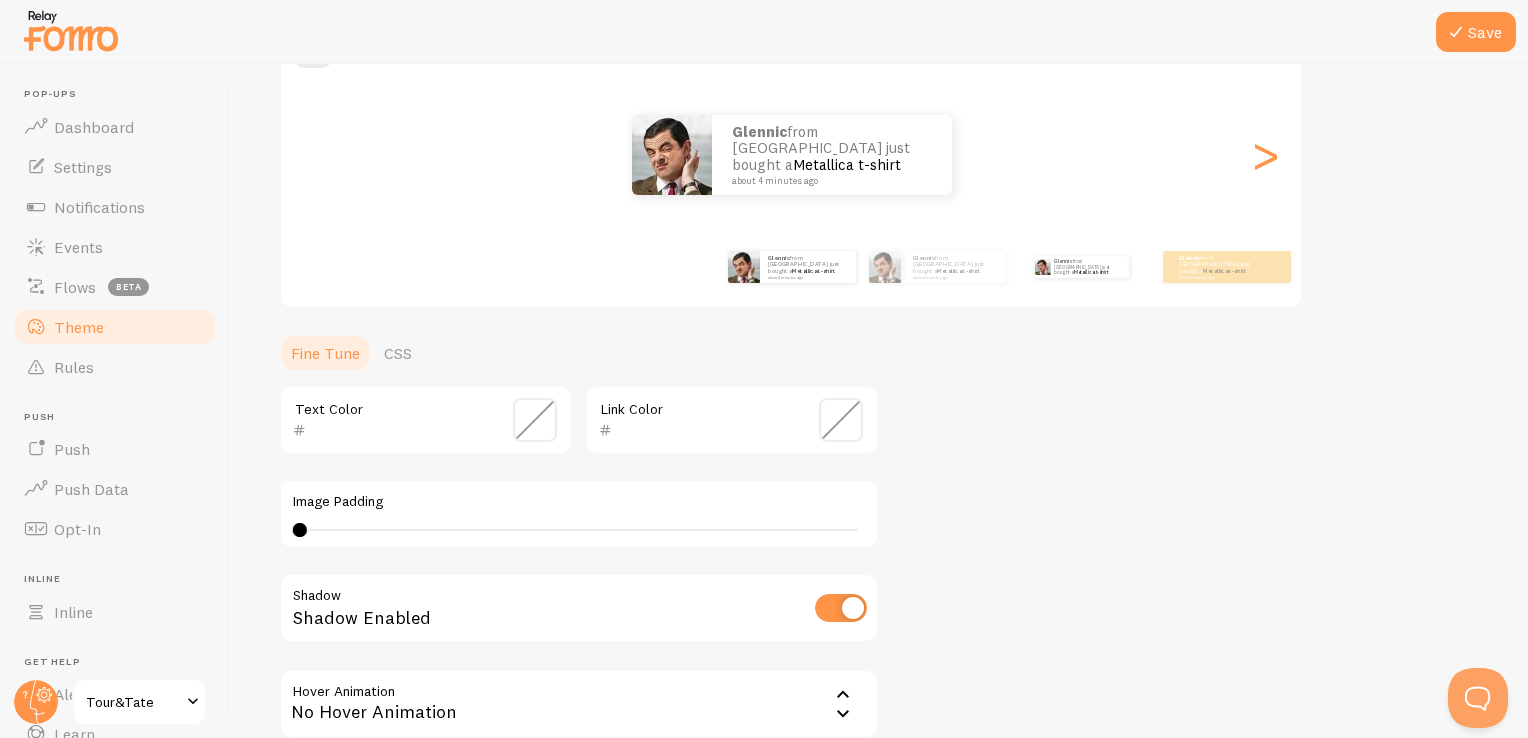 click on "Glennic  from [GEOGRAPHIC_DATA] just bought a  Metallica t-shirt   about 4 minutes ago" at bounding box center [1081, 267] 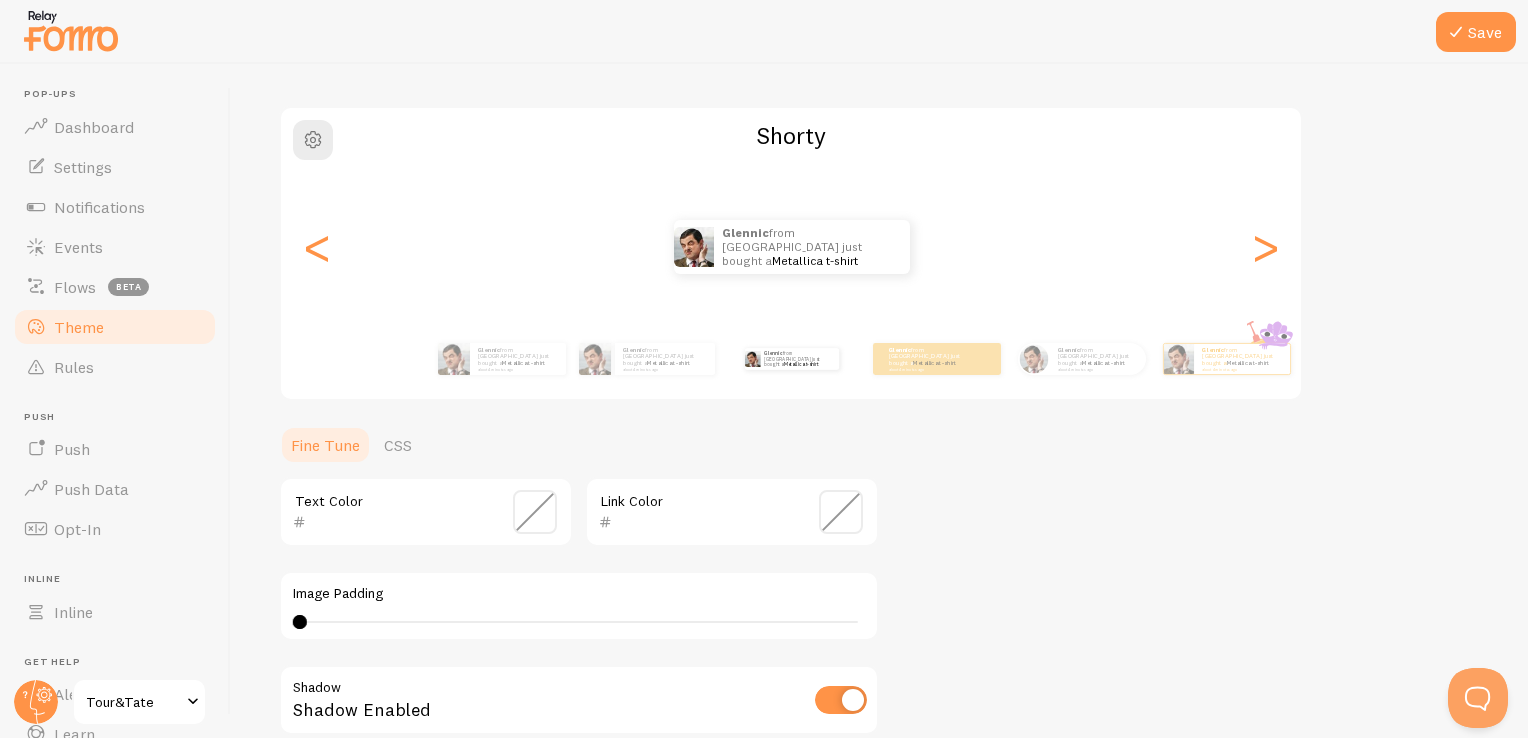 scroll, scrollTop: 116, scrollLeft: 0, axis: vertical 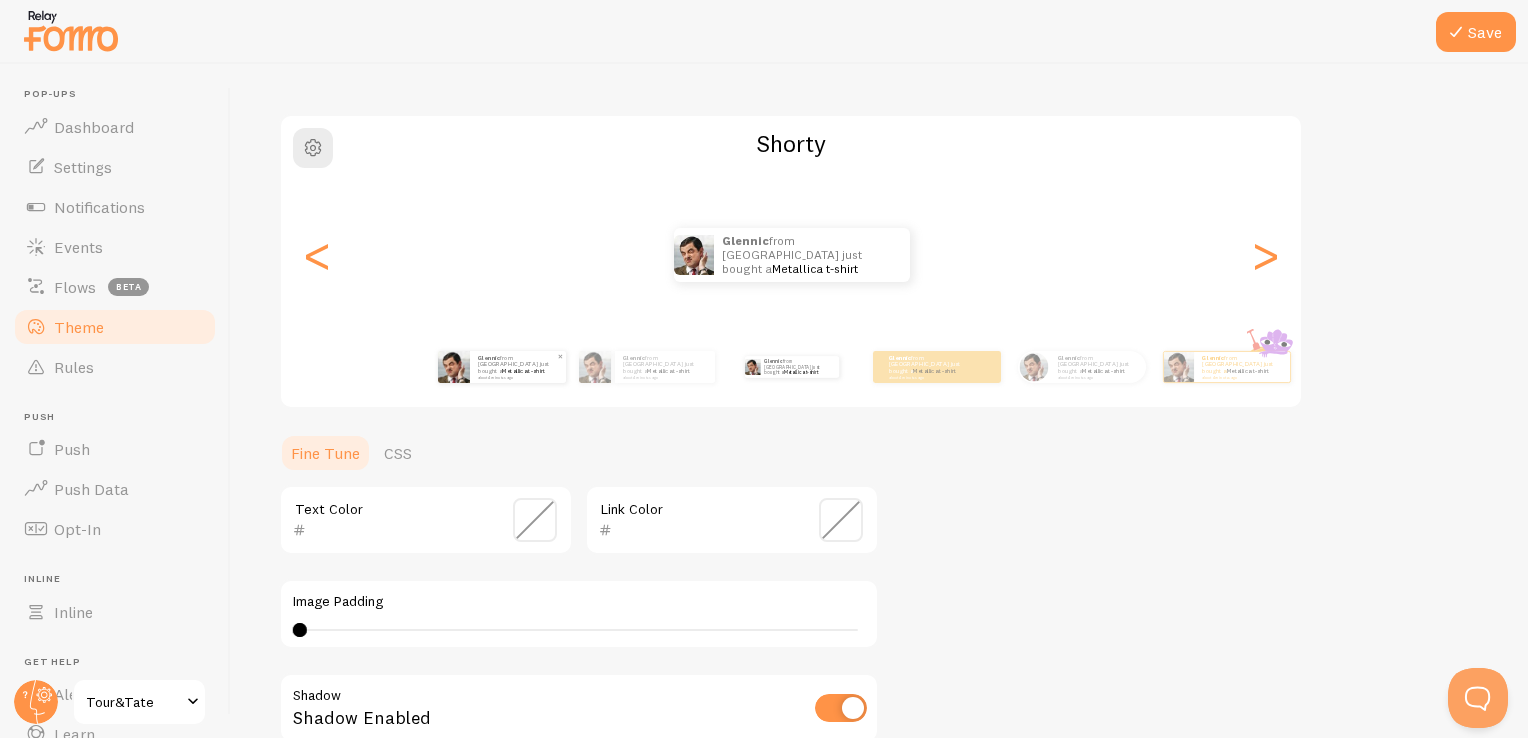 click on "Metallica t-shirt" at bounding box center (523, 371) 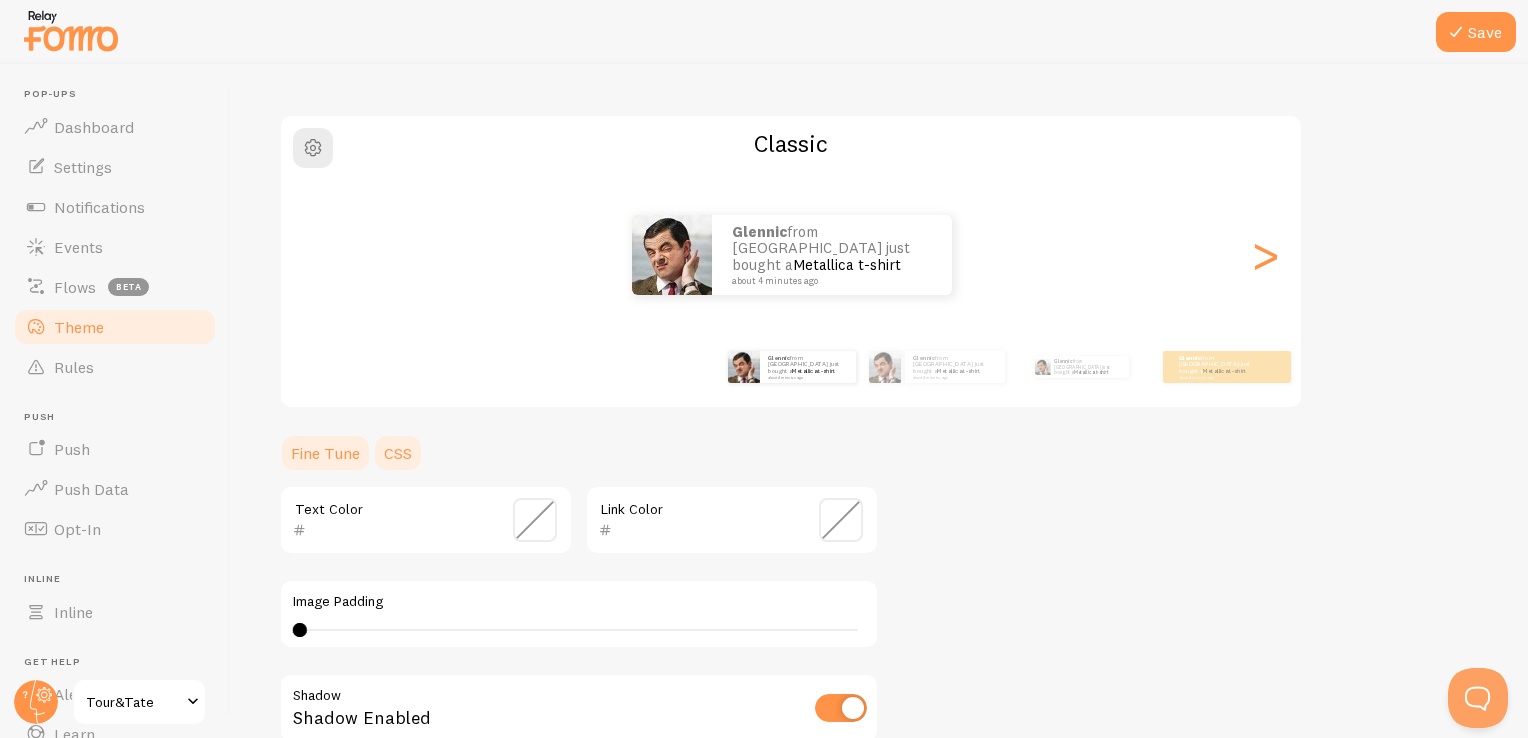 click on "CSS" at bounding box center [398, 453] 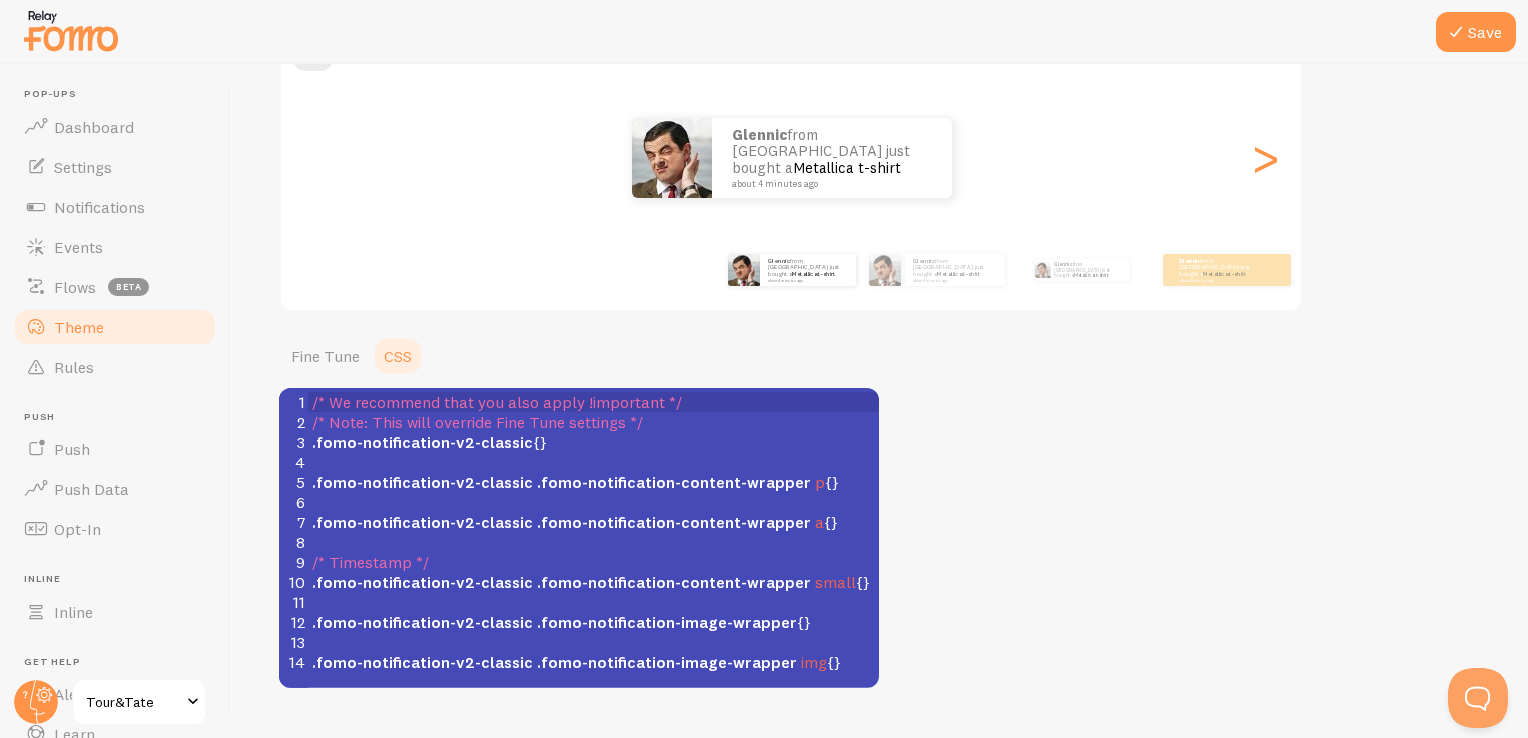 scroll, scrollTop: 216, scrollLeft: 0, axis: vertical 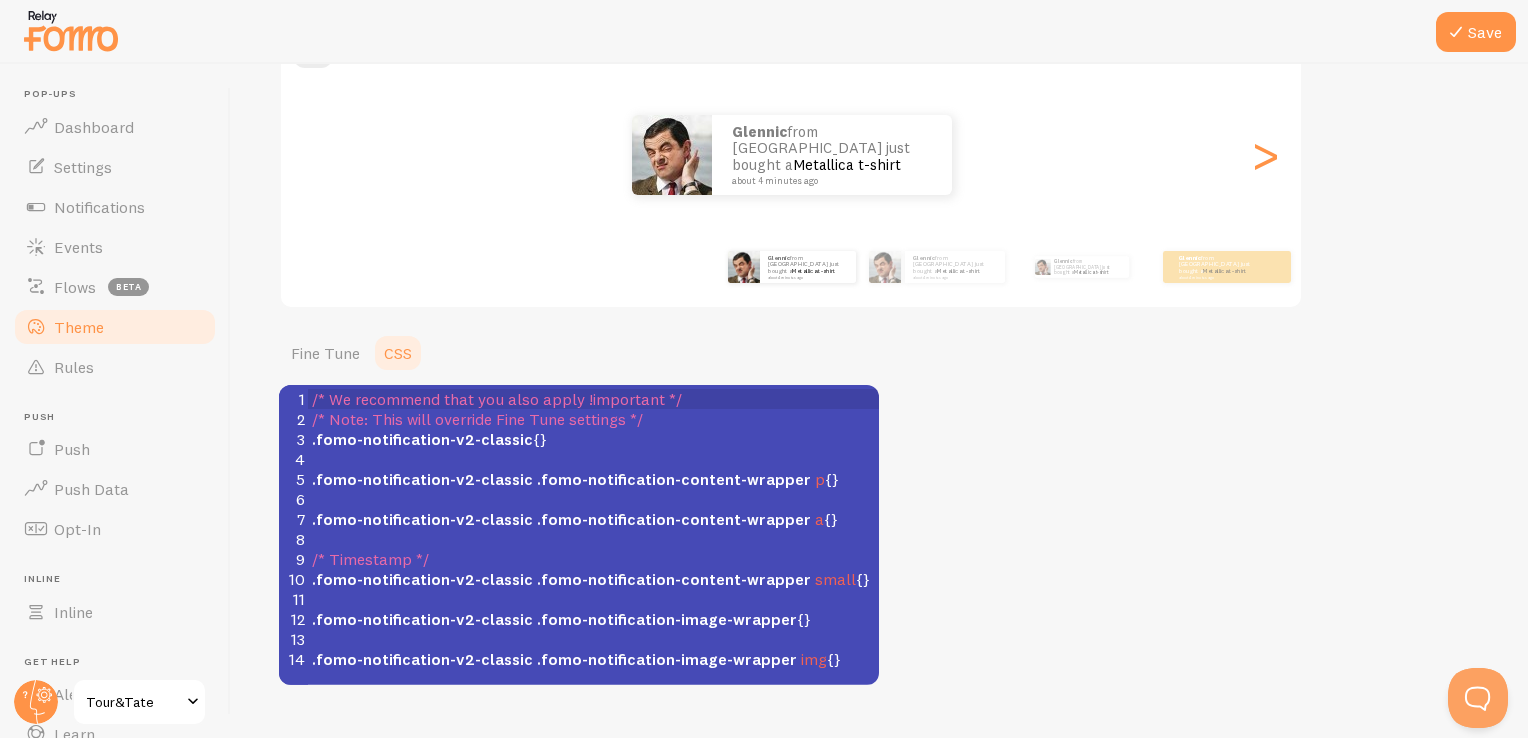 click on "​" at bounding box center [601, 459] 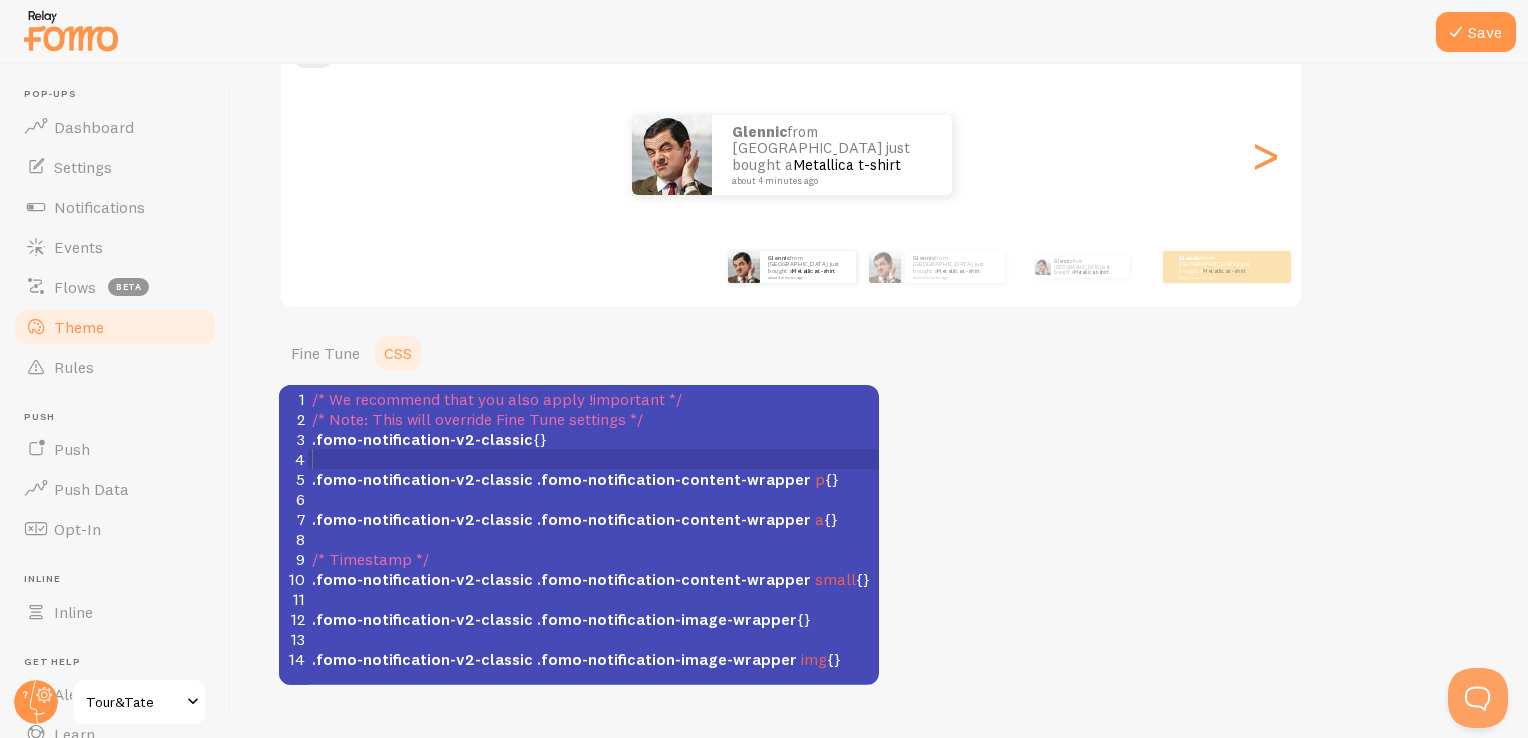 scroll, scrollTop: 8, scrollLeft: 0, axis: vertical 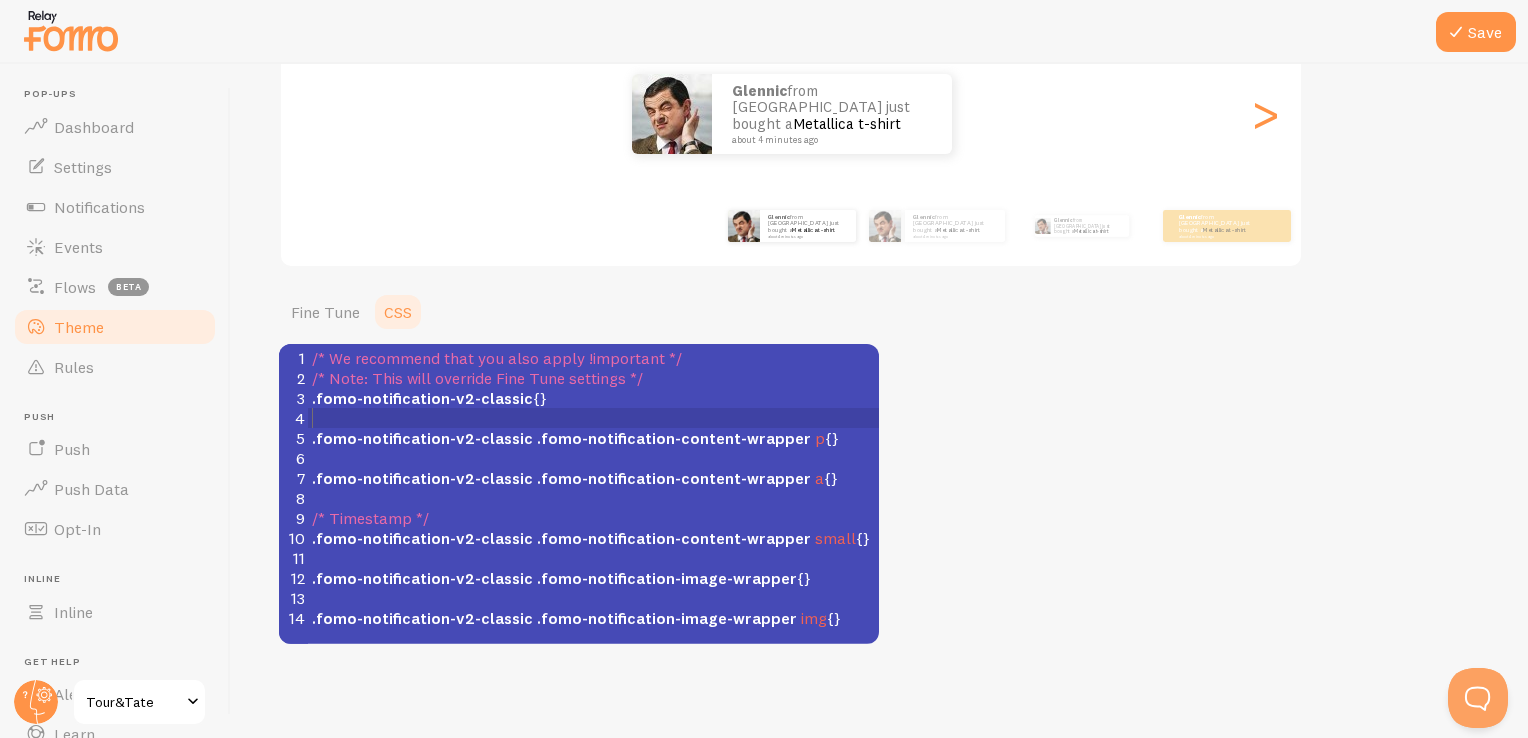 click on "Theme
Choose a theme for your notifications
Classic
Glennic  from [GEOGRAPHIC_DATA] just bought a  Metallica t-shirt   about 4 minutes ago Glennic  from [GEOGRAPHIC_DATA] just bought a  Metallica t-shirt   about 4 minutes ago Glennic  from [GEOGRAPHIC_DATA] just bought a  Metallica t-shirt   about 4 minutes ago [PERSON_NAME]  from [GEOGRAPHIC_DATA] just bought a  Metallica t-shirt   about 4 minutes ago Glennic  from The Netherlands just bought a  Metallica t-shirt   about 4 minutes ago Glennic  from The Netherlands just bought a  Metallica t-shirt   about 4 minutes ago [PERSON_NAME]  from The [GEOGRAPHIC_DATA] just bought a  Metallica t-shirt   about 4 minutes ago Glennic  from [GEOGRAPHIC_DATA] just bought a  Metallica t-shirt   about 4 minutes ago Glennic  from [GEOGRAPHIC_DATA] just bought a  Metallica t-shirt   about 4 minutes ago Glennic  from The Netherlands just bought a  Metallica t-shirt   about 4 minutes ago Glennic  from [GEOGRAPHIC_DATA] just bought a  Metallica t-shirt" at bounding box center [879, 249] 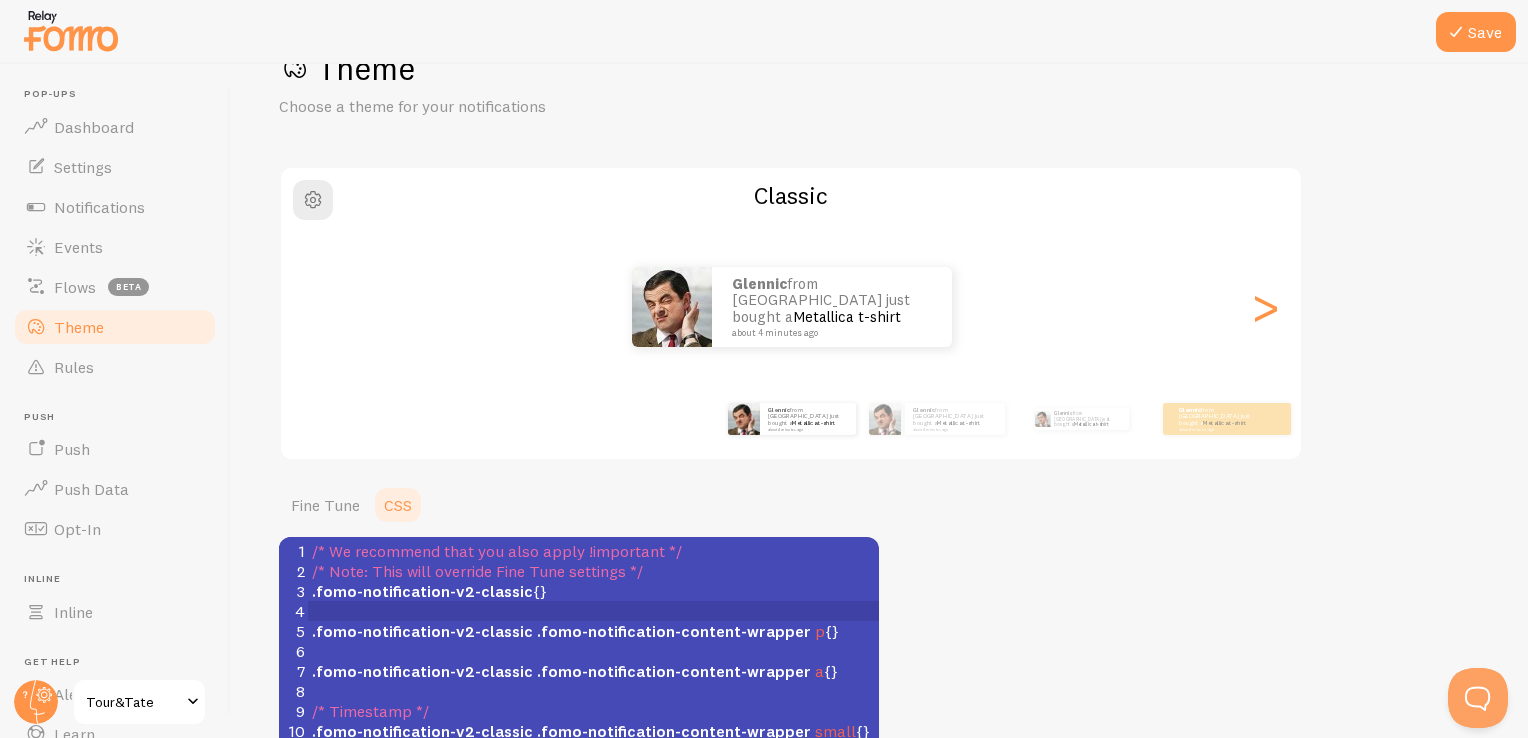 scroll, scrollTop: 57, scrollLeft: 0, axis: vertical 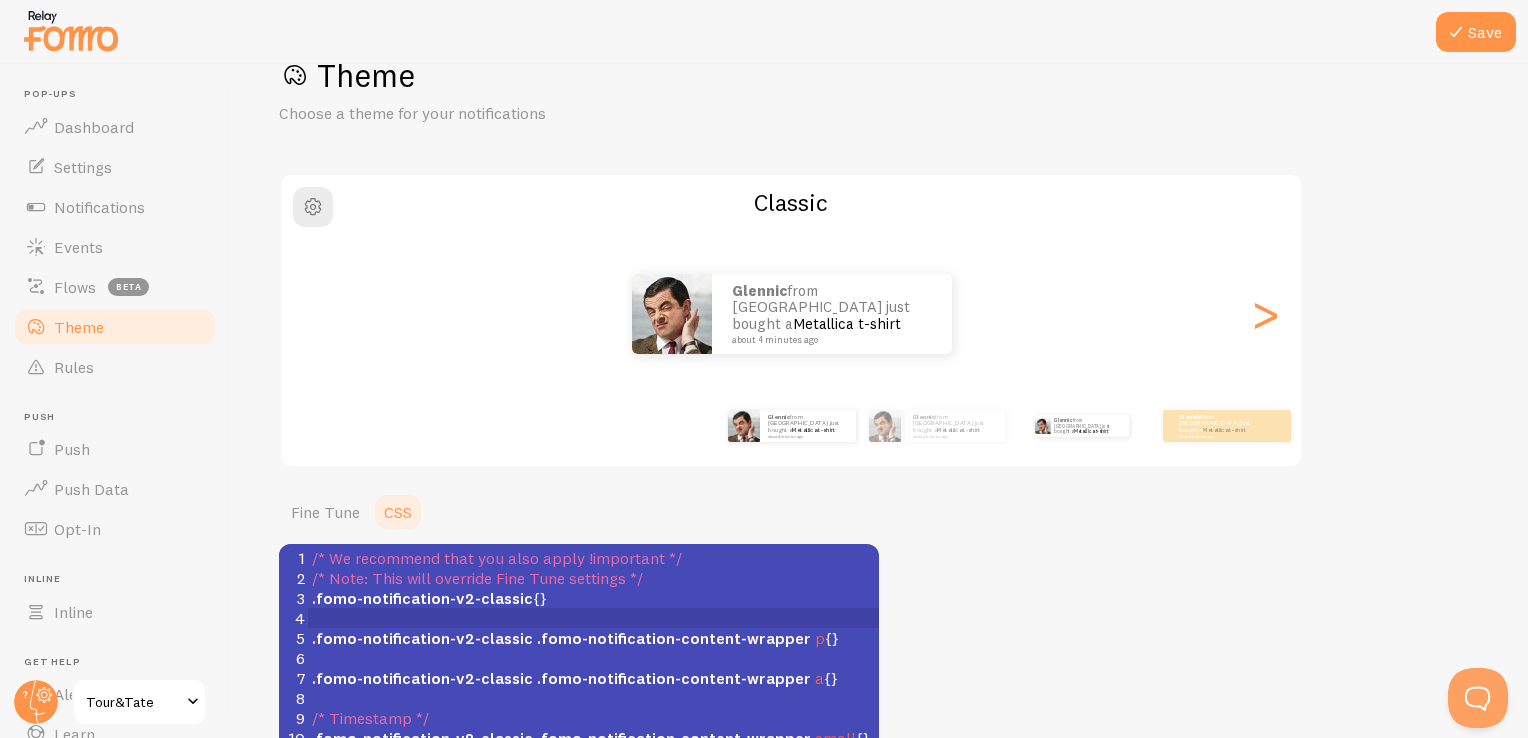 click on "Glennic  from [GEOGRAPHIC_DATA] just bought a  Metallica t-shirt   about 4 minutes ago" at bounding box center (1081, 426) 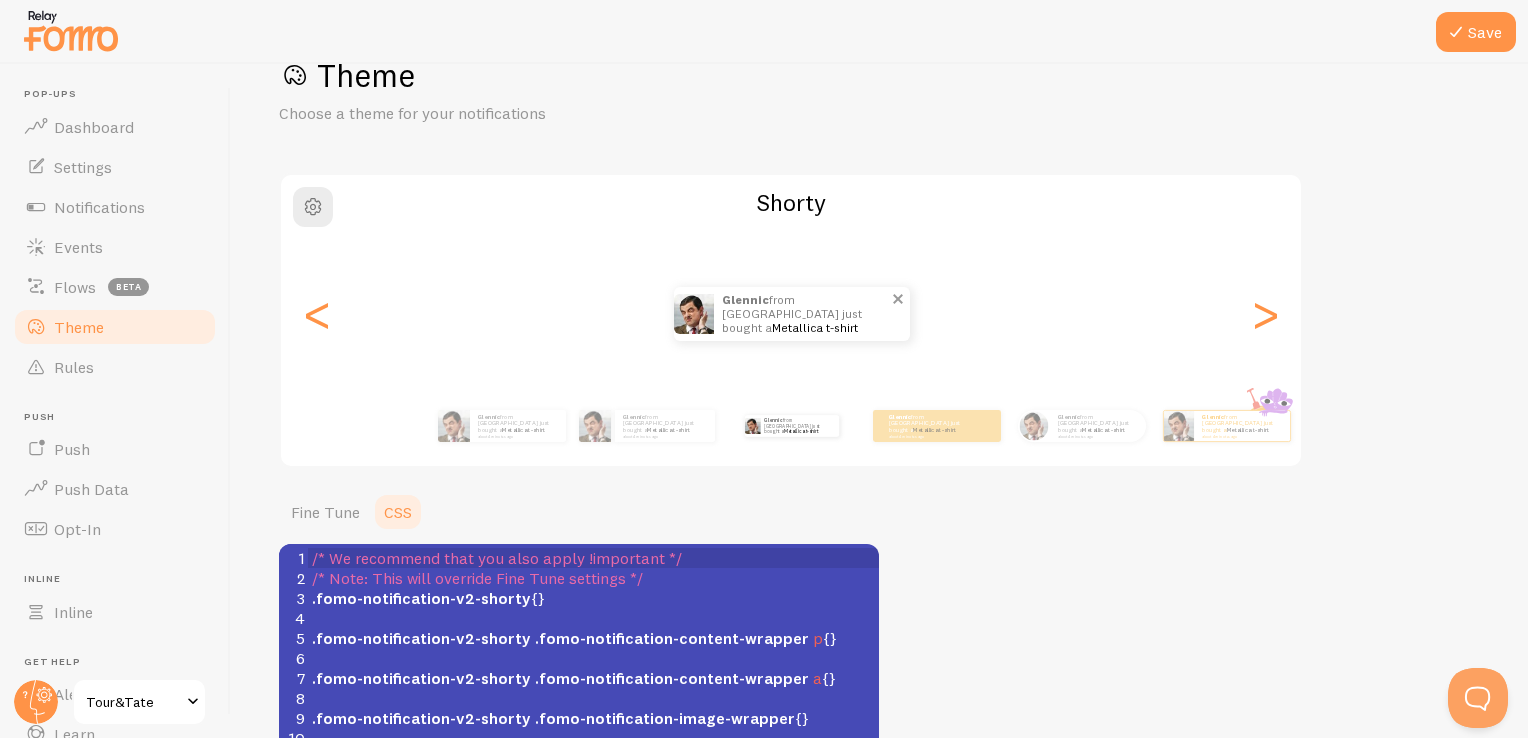click at bounding box center [897, 298] 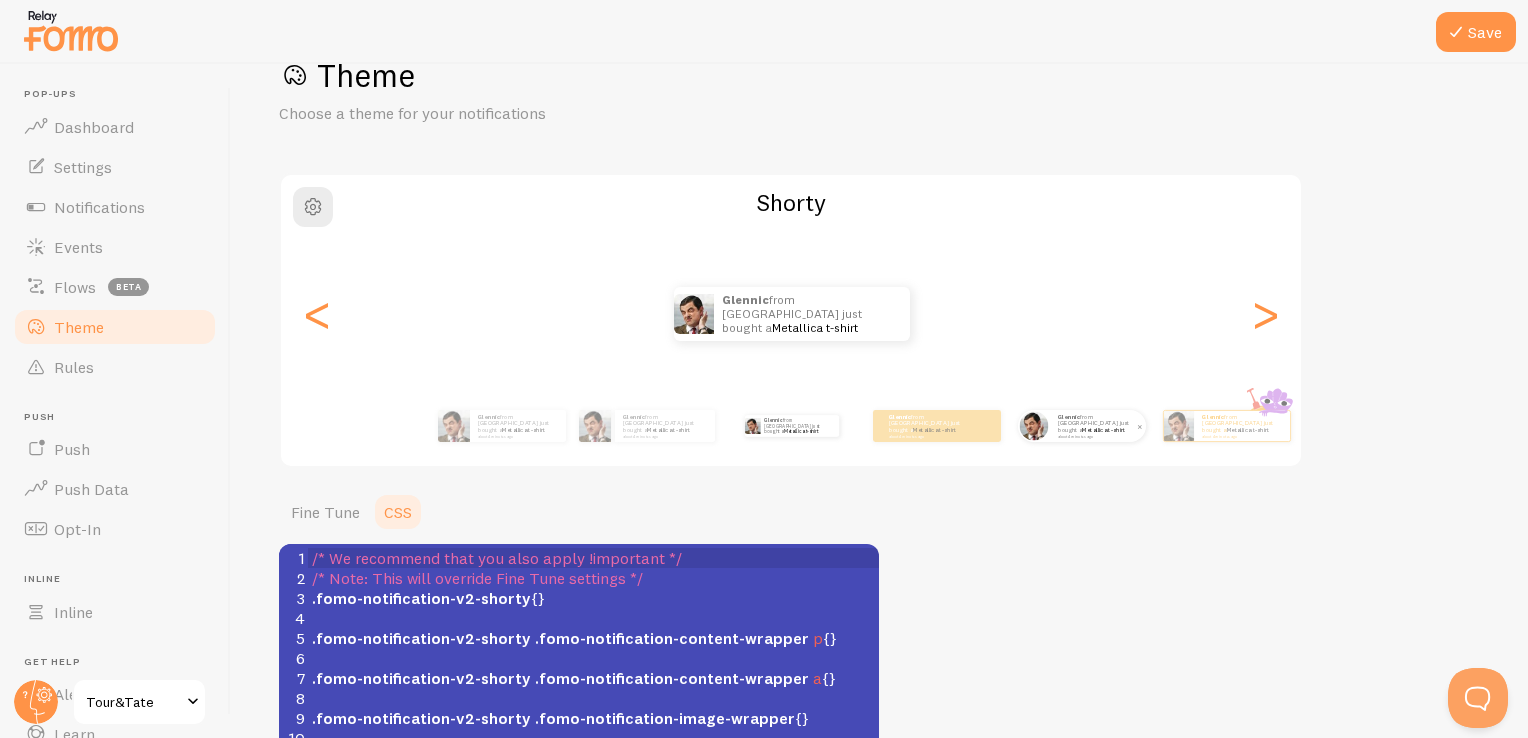 click on "Glennic  from [GEOGRAPHIC_DATA] just bought a  Metallica t-shirt   about 4 minutes ago" at bounding box center (1098, 426) 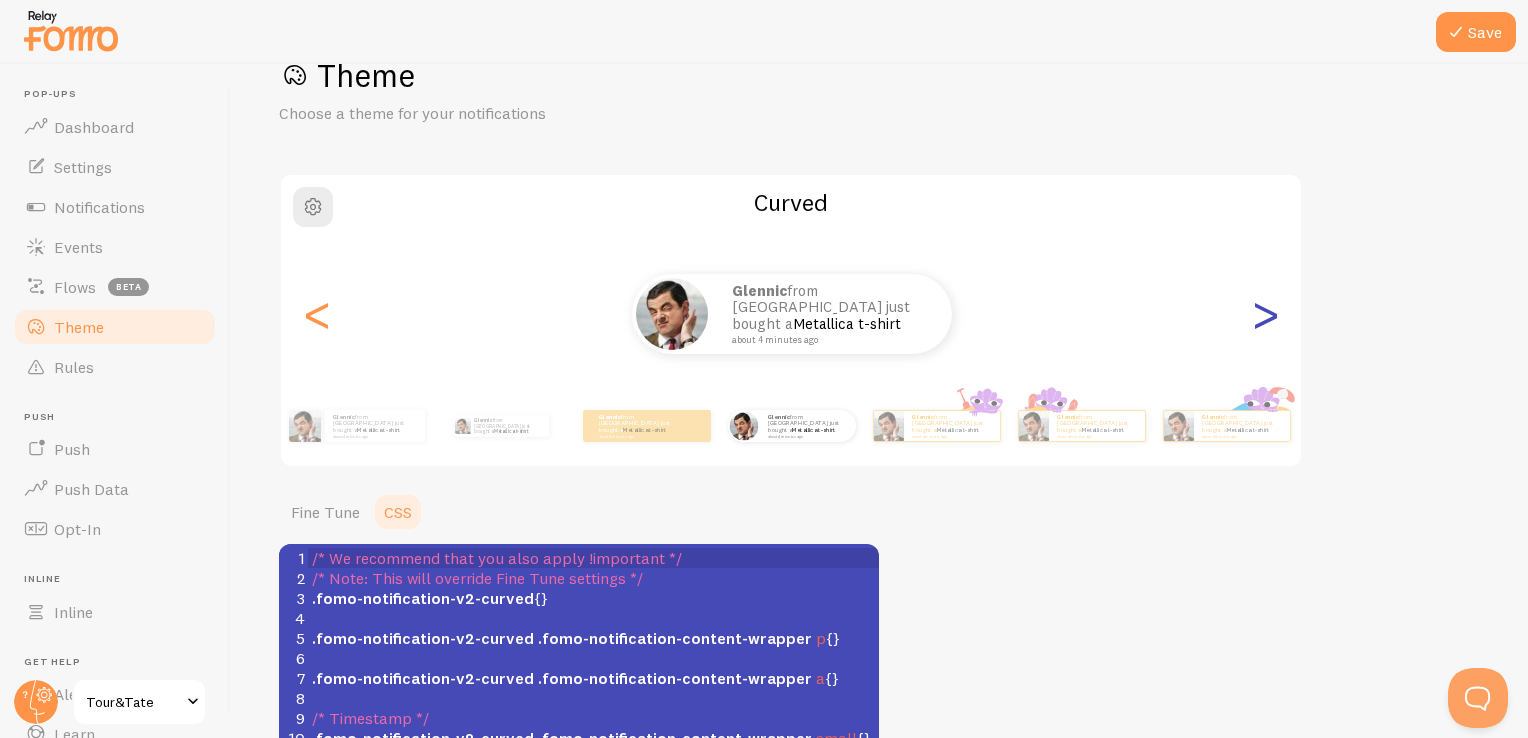 click on ">" at bounding box center (1265, 314) 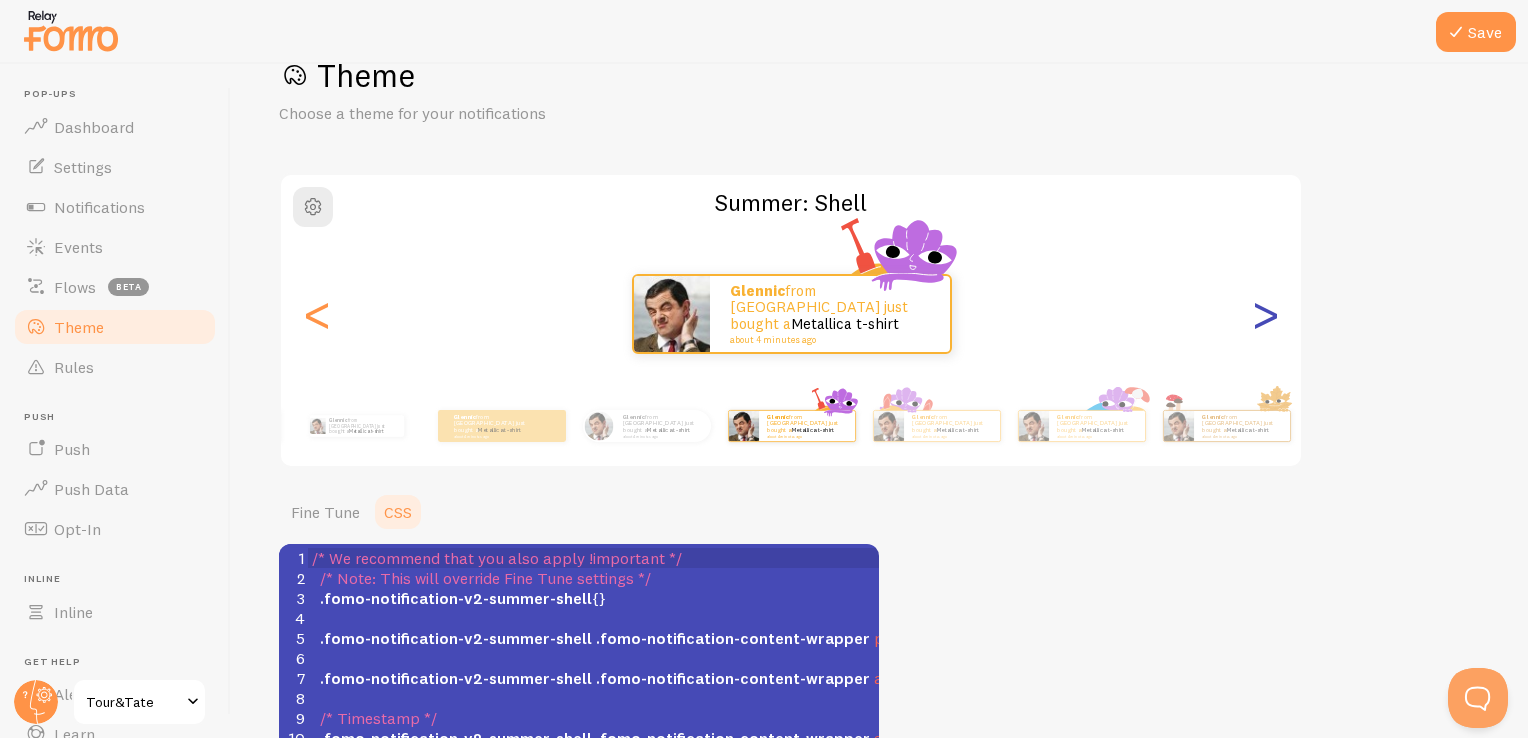click on ">" at bounding box center [1265, 314] 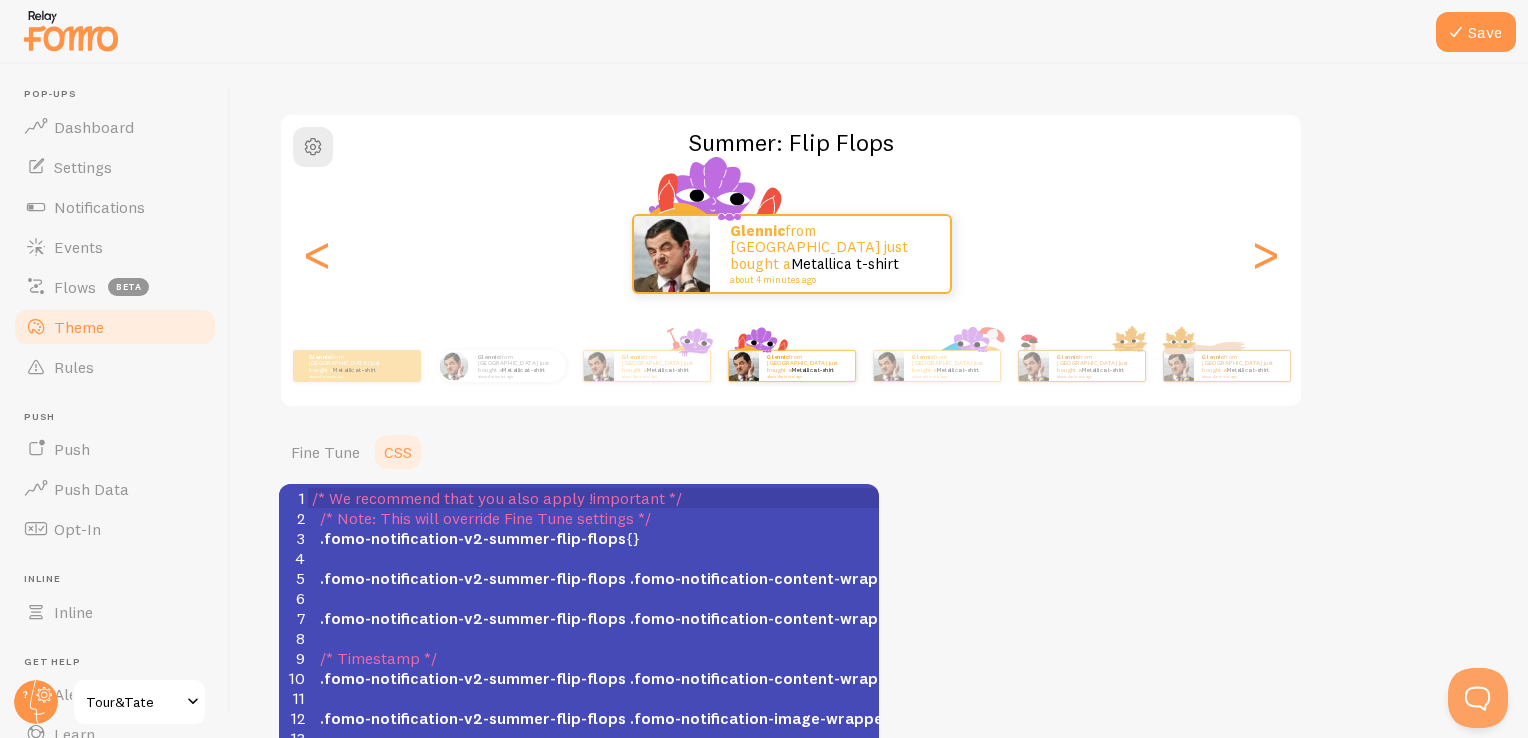 scroll, scrollTop: 257, scrollLeft: 0, axis: vertical 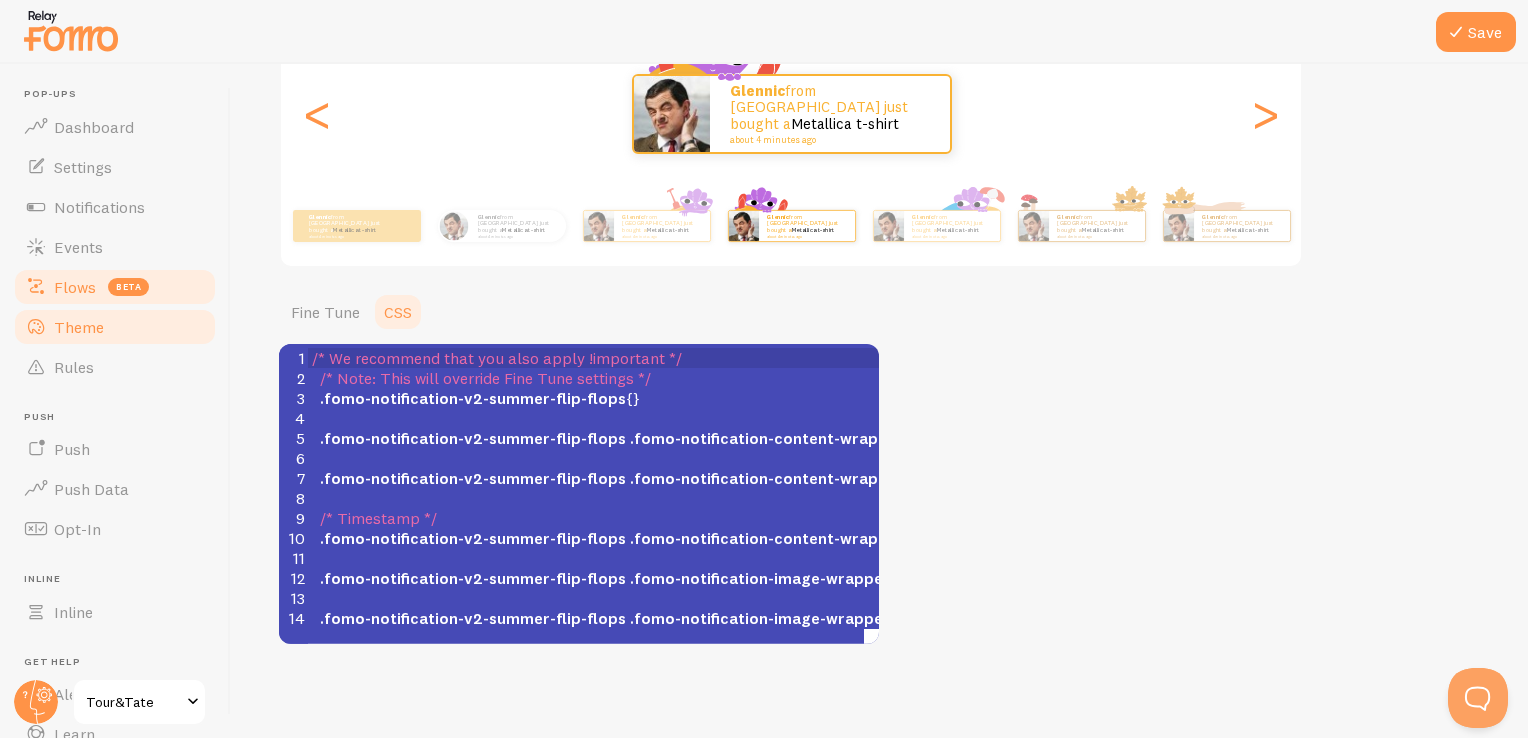 click on "Flows
beta" at bounding box center (115, 287) 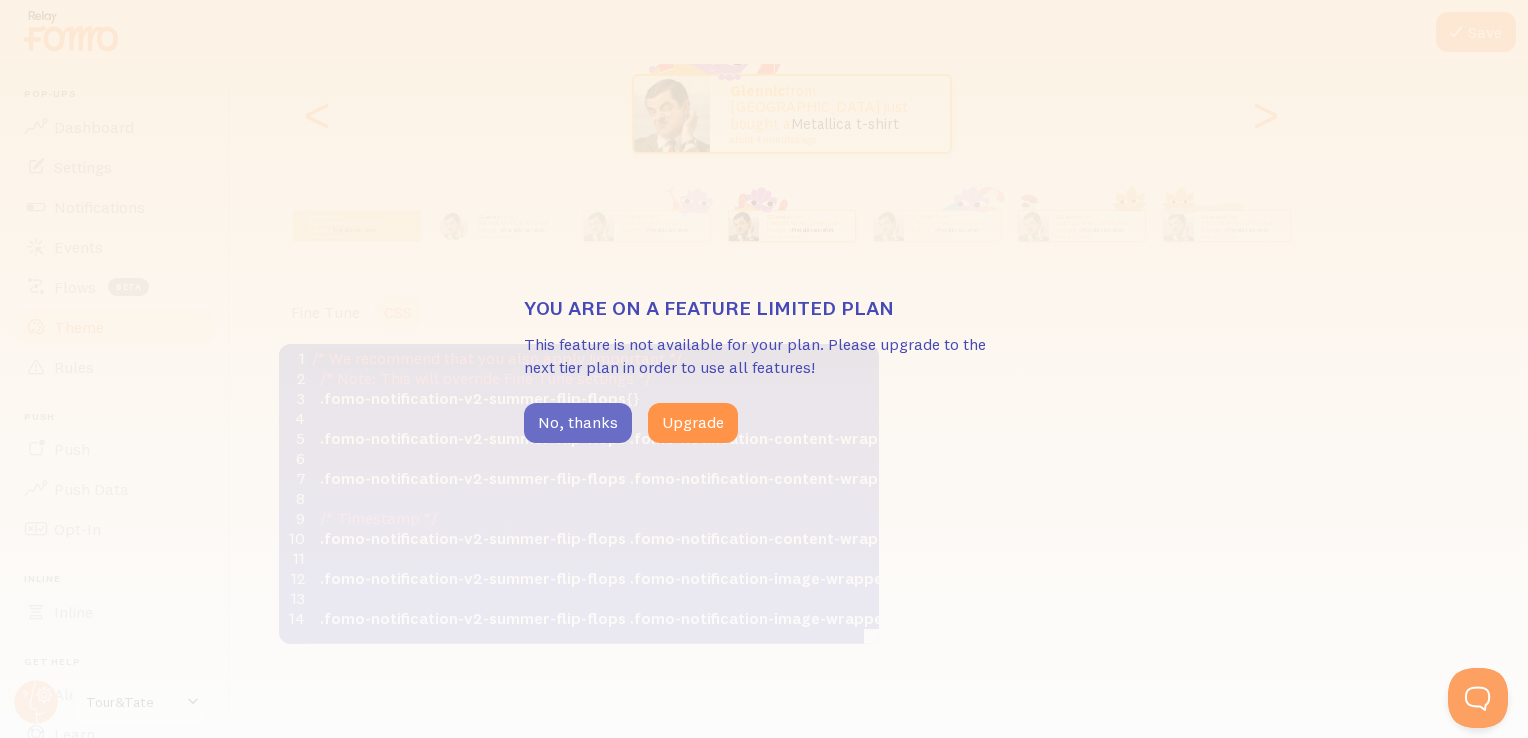 click on "No, thanks" at bounding box center [578, 423] 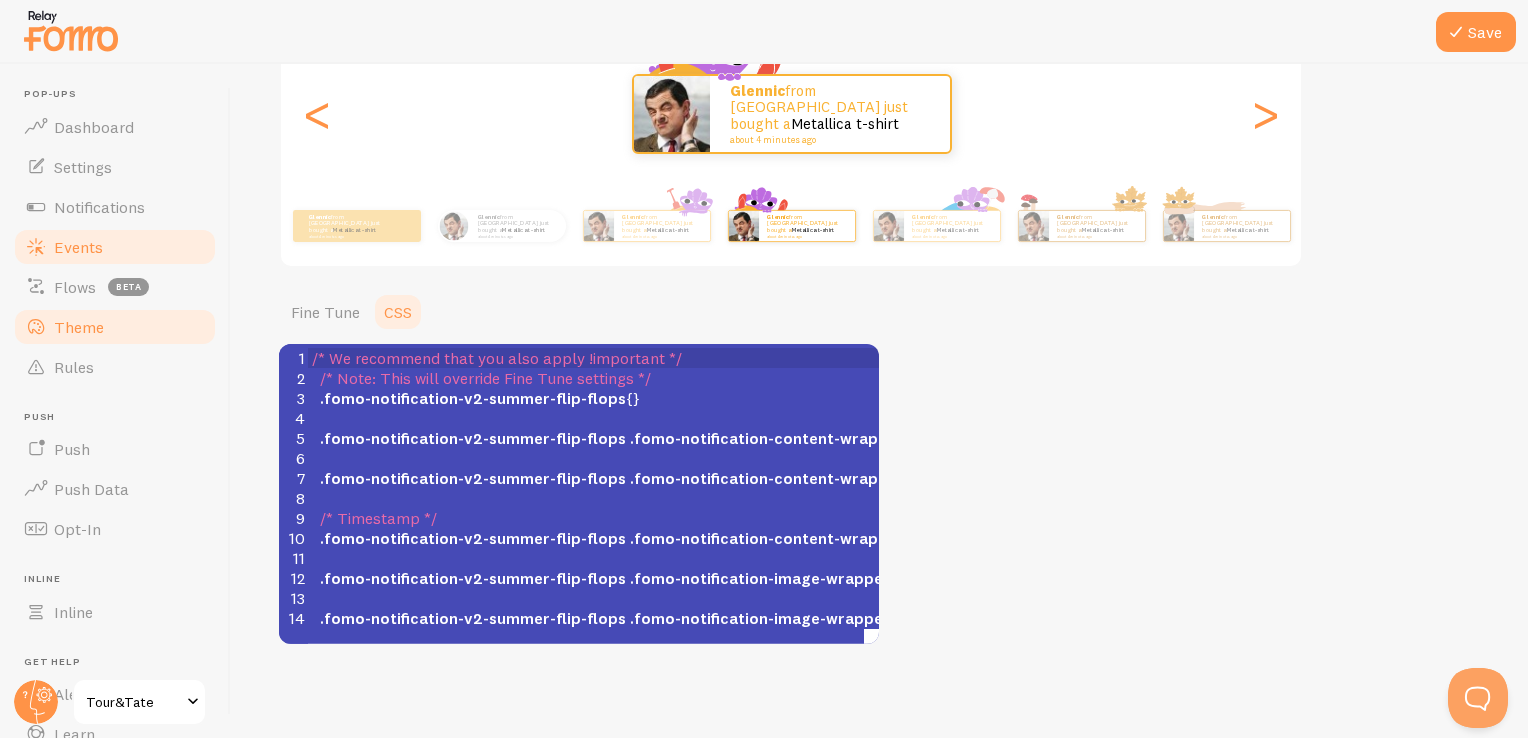 click on "Events" at bounding box center (78, 247) 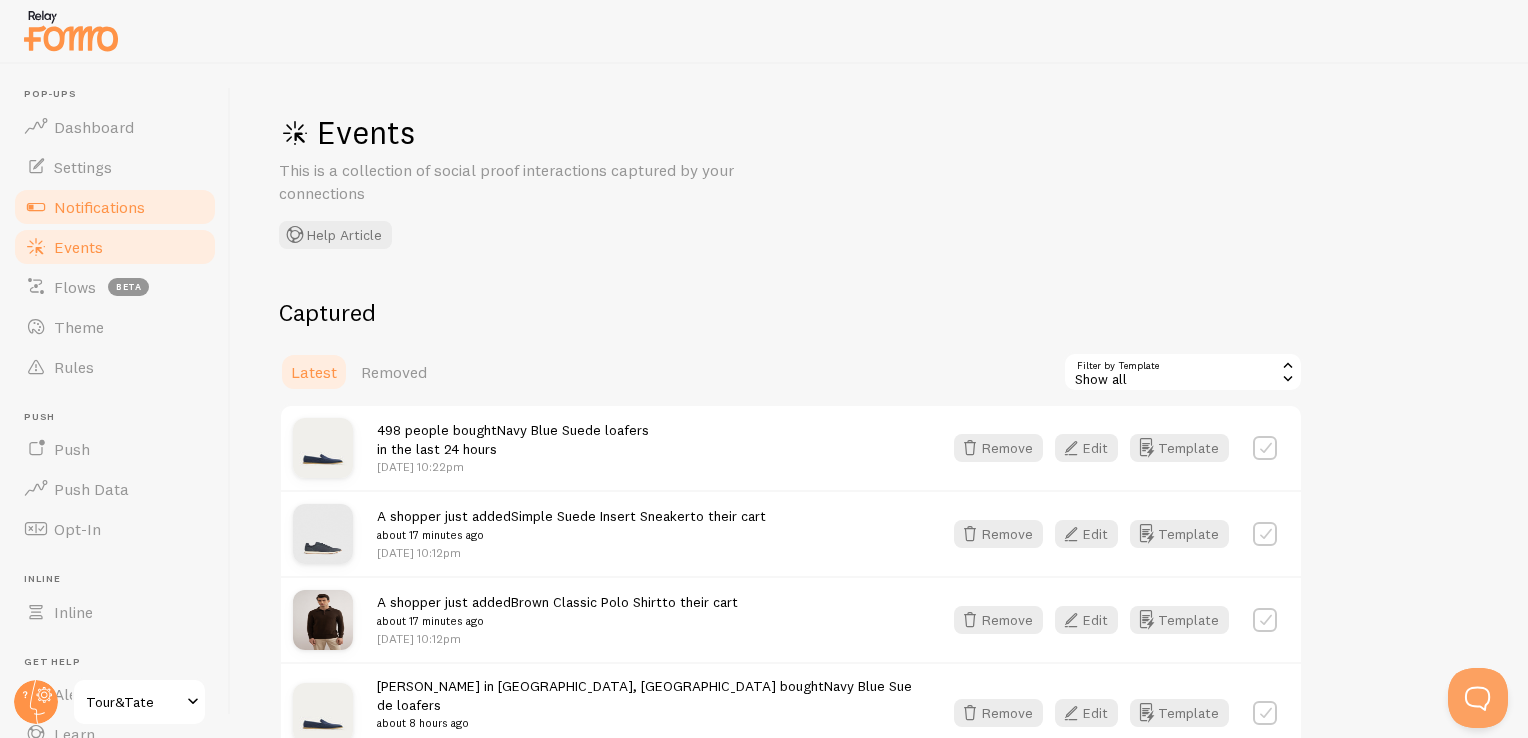 click on "Notifications" at bounding box center [99, 207] 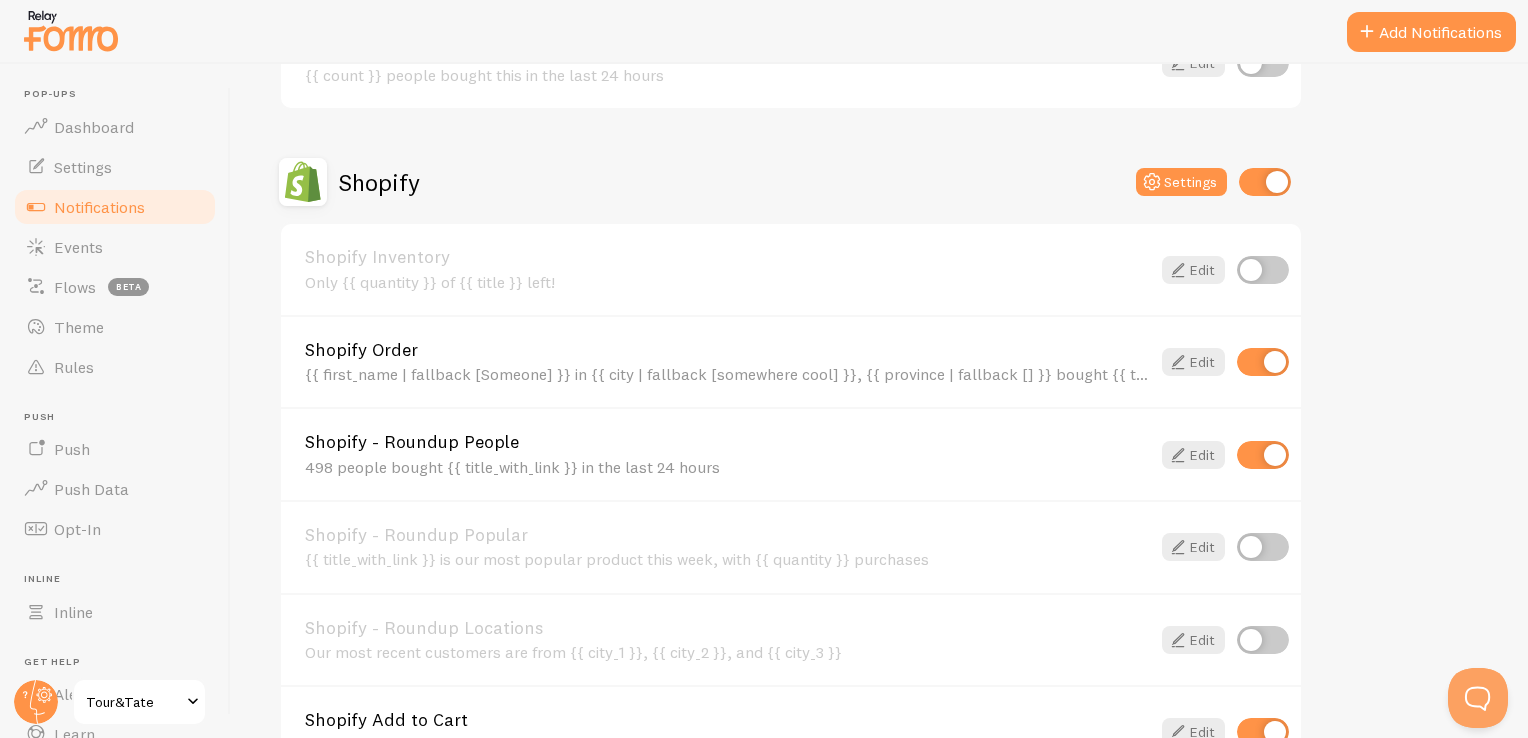 scroll, scrollTop: 900, scrollLeft: 0, axis: vertical 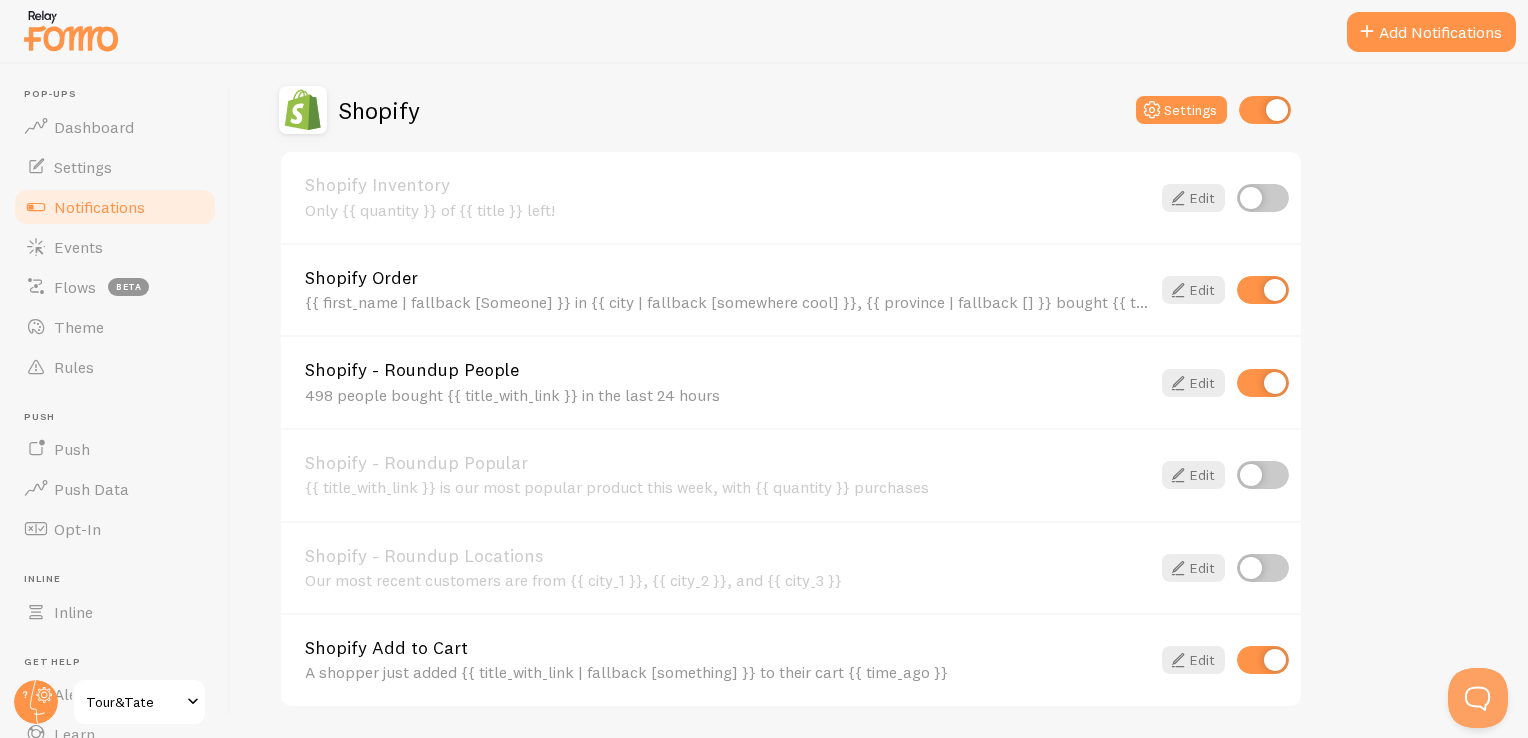 click on "Shopify - Roundup People" at bounding box center (727, 370) 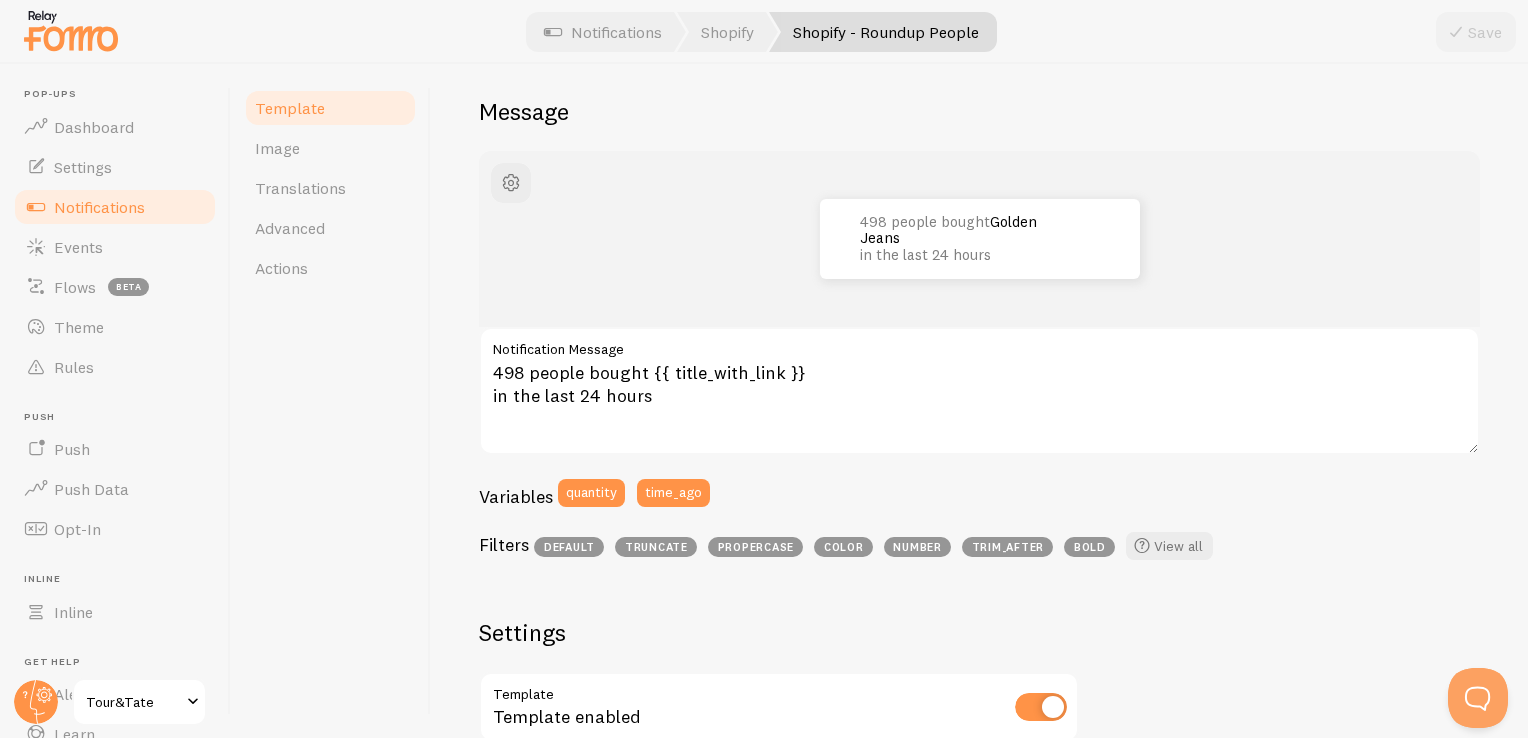 scroll, scrollTop: 200, scrollLeft: 0, axis: vertical 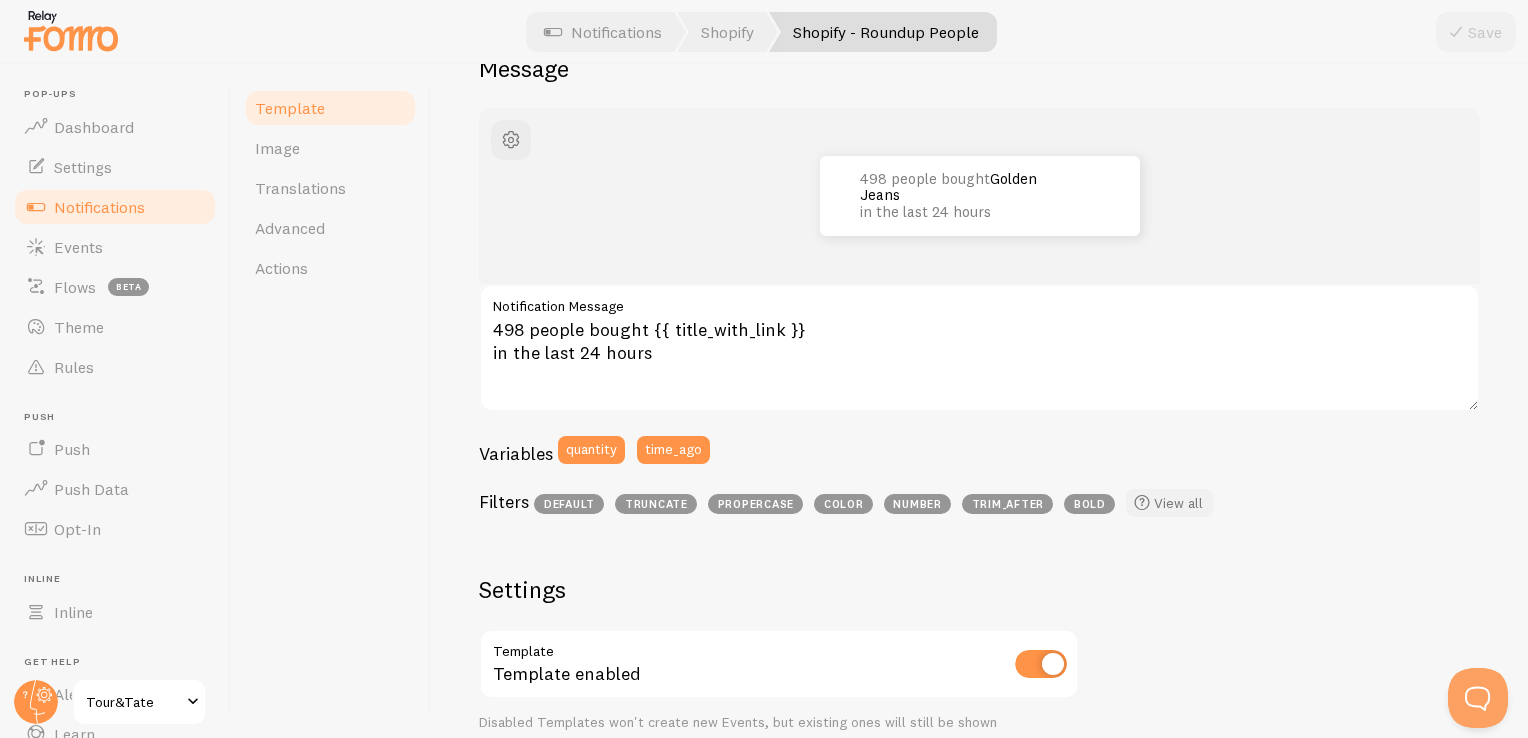 click on "View all" at bounding box center (1169, 503) 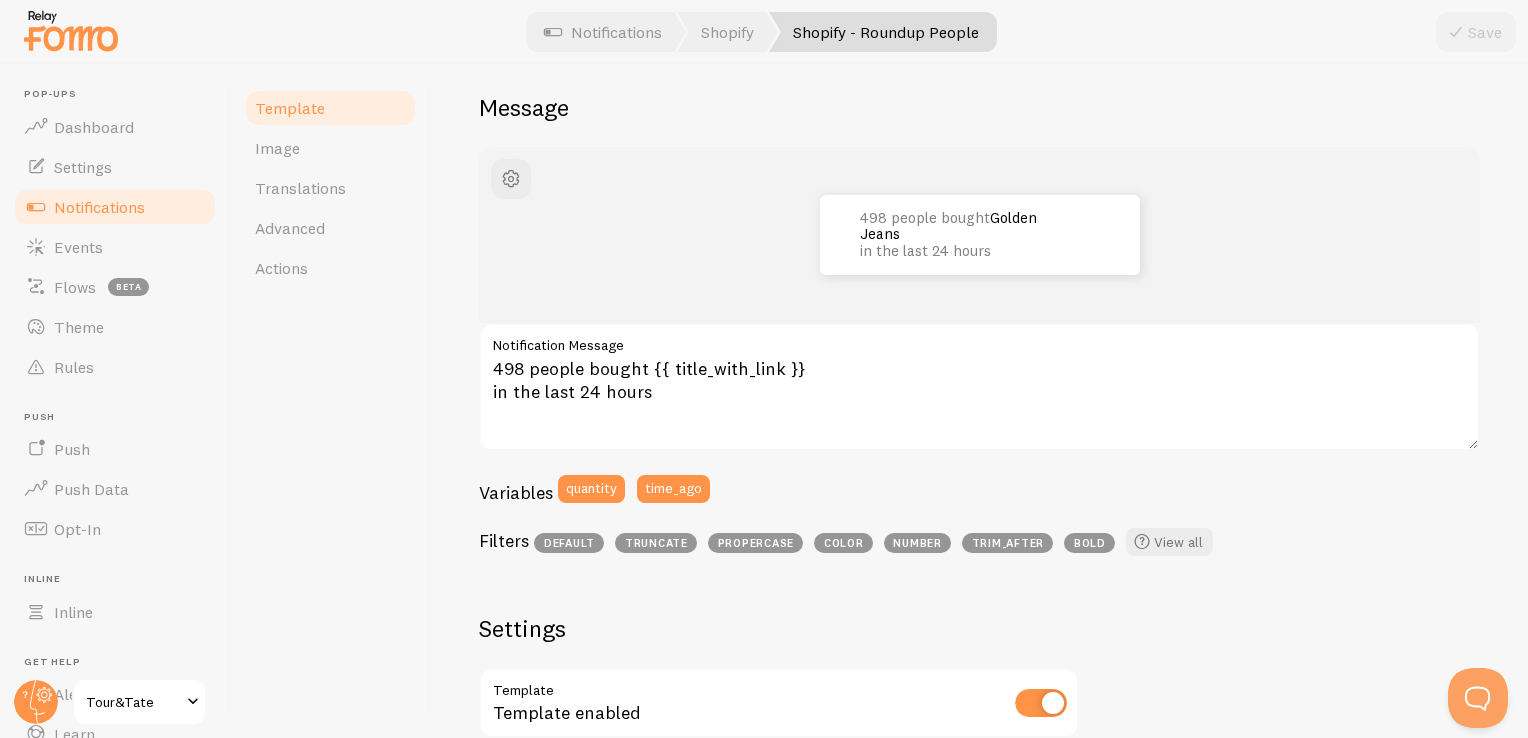 scroll, scrollTop: 155, scrollLeft: 0, axis: vertical 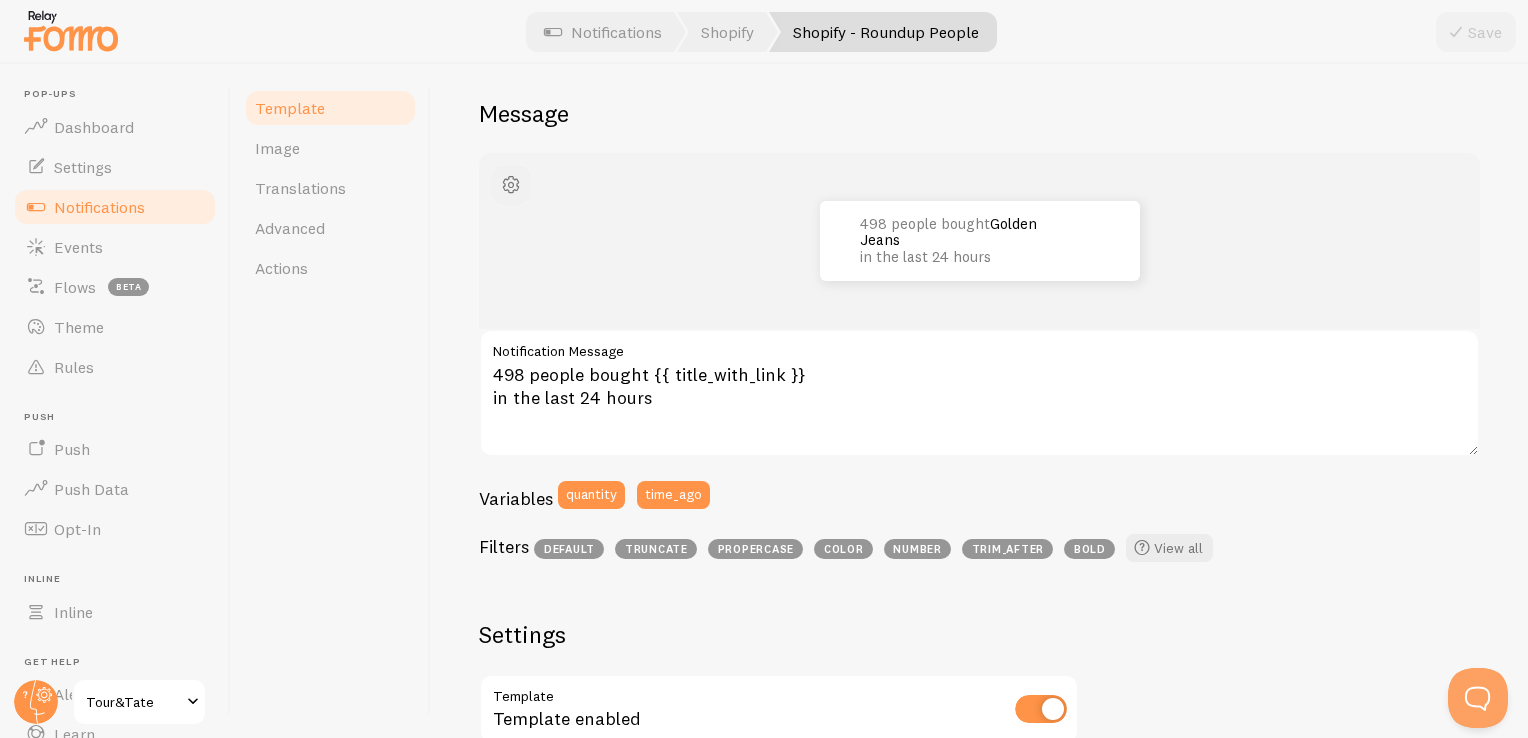click at bounding box center [511, 185] 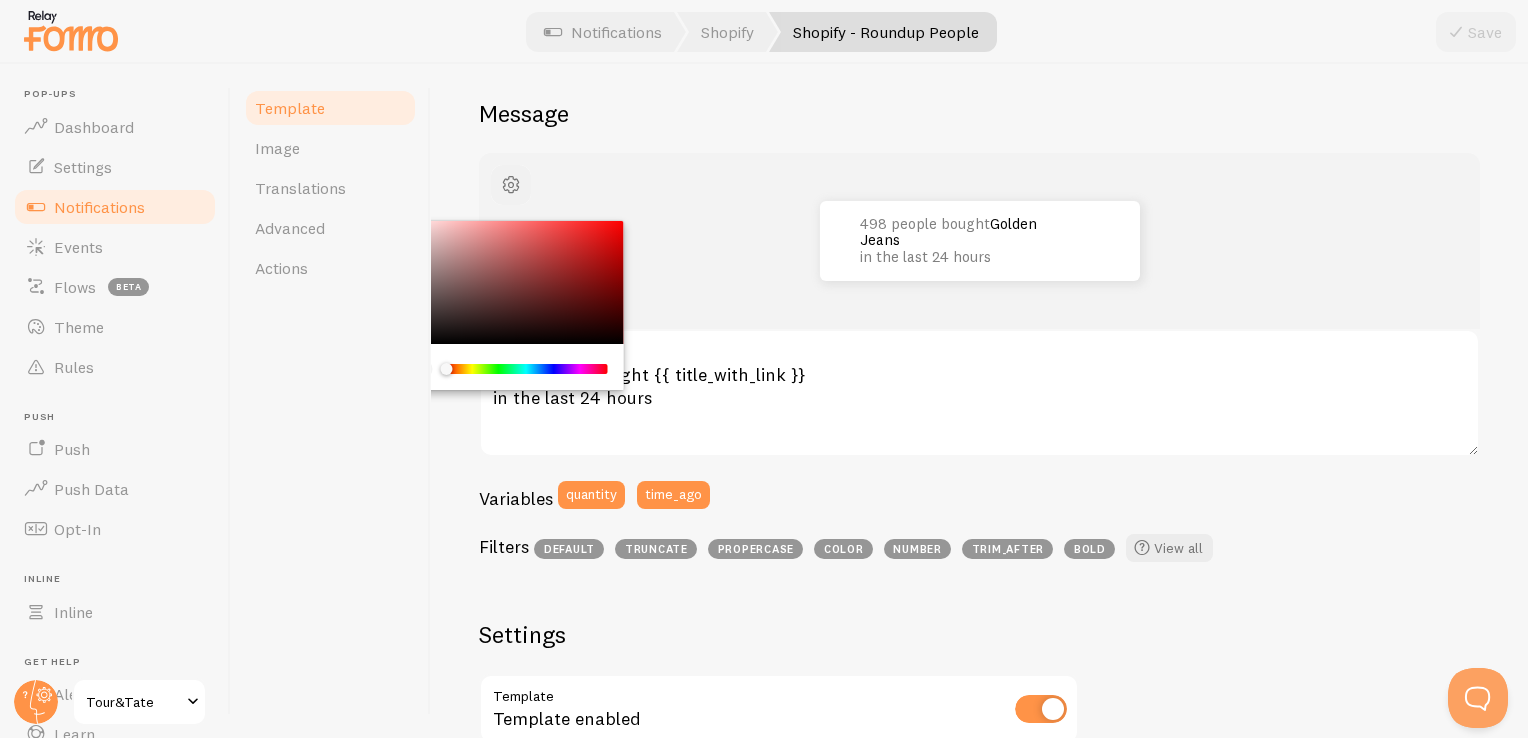 click at bounding box center [511, 185] 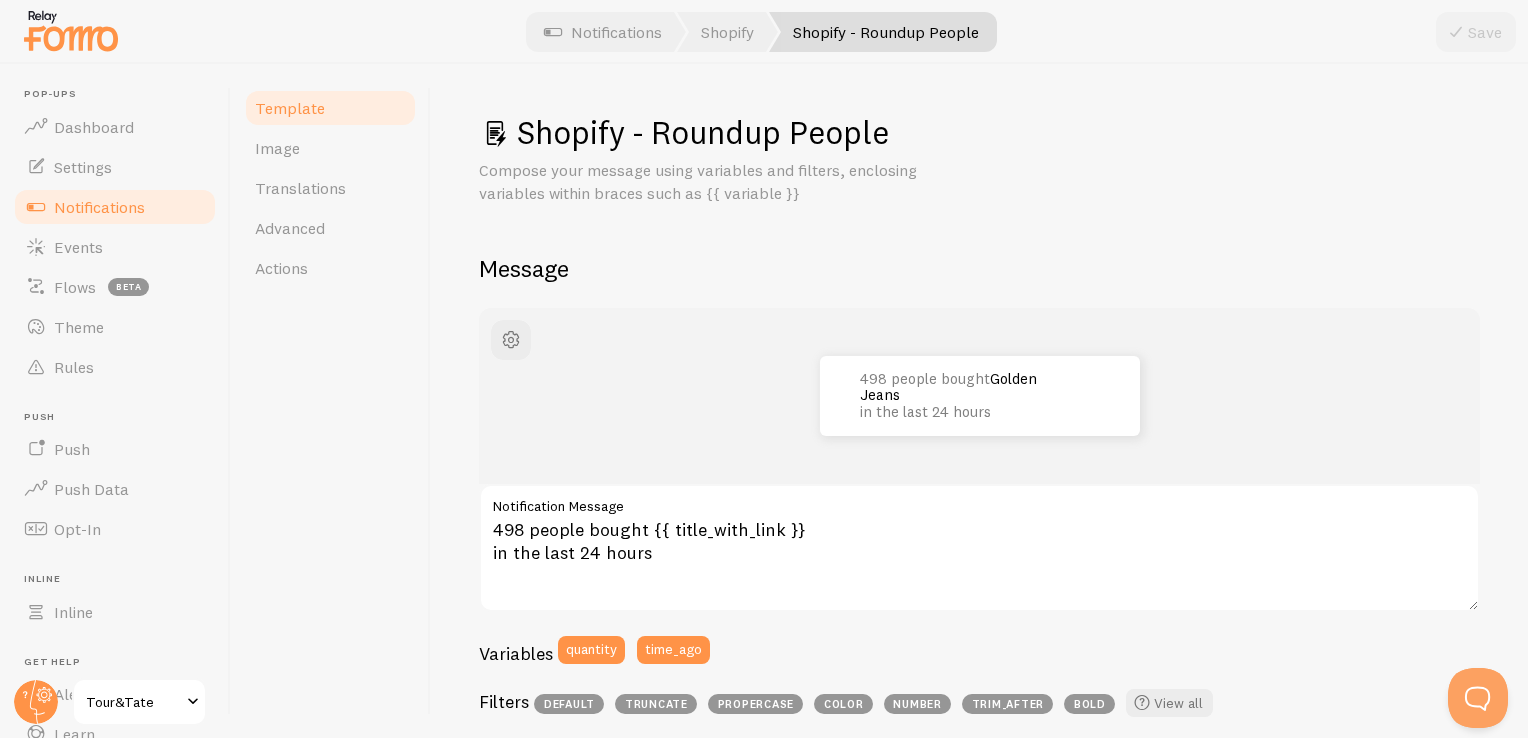 scroll, scrollTop: 0, scrollLeft: 0, axis: both 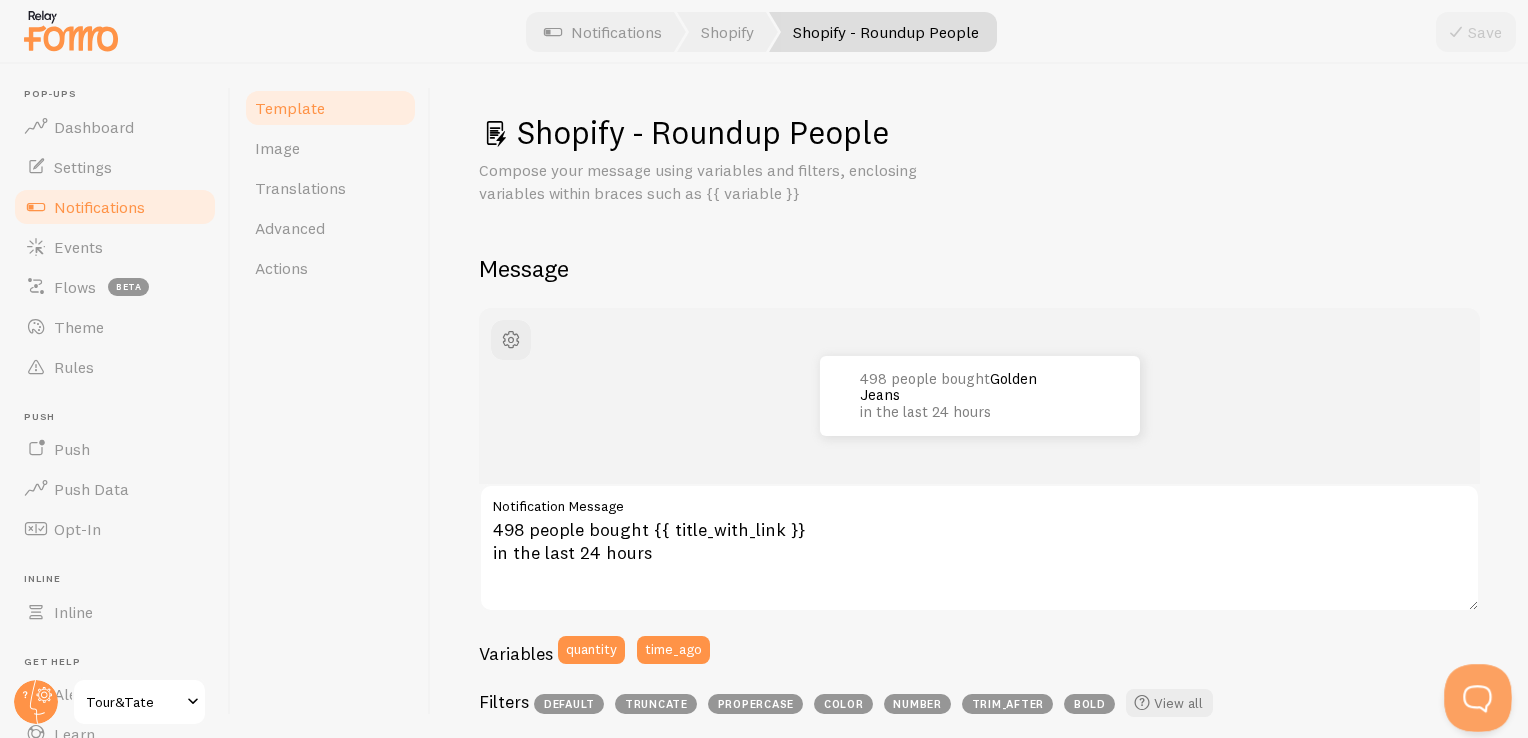 click at bounding box center (1474, 694) 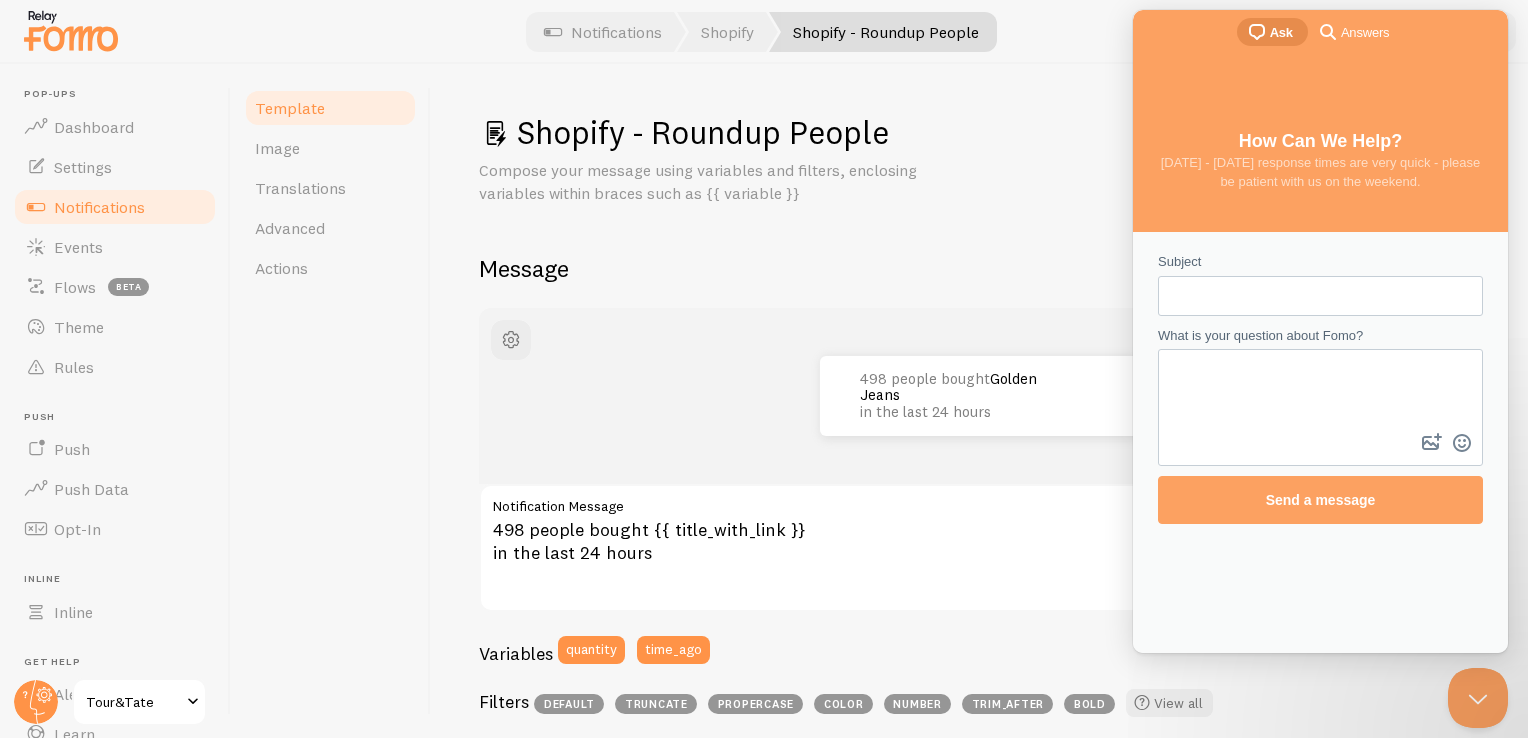 scroll, scrollTop: 0, scrollLeft: 0, axis: both 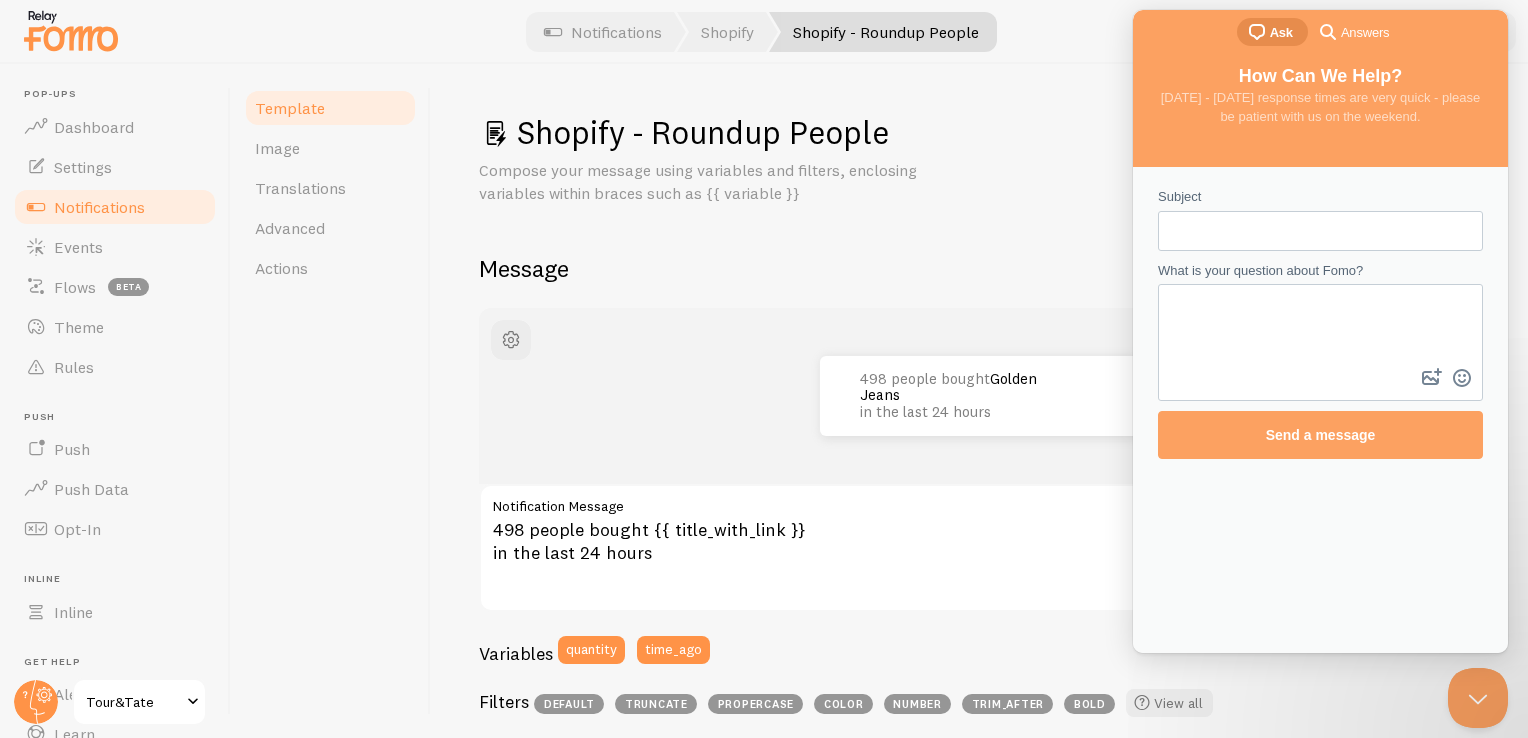 click on "Subject" at bounding box center [1320, 231] 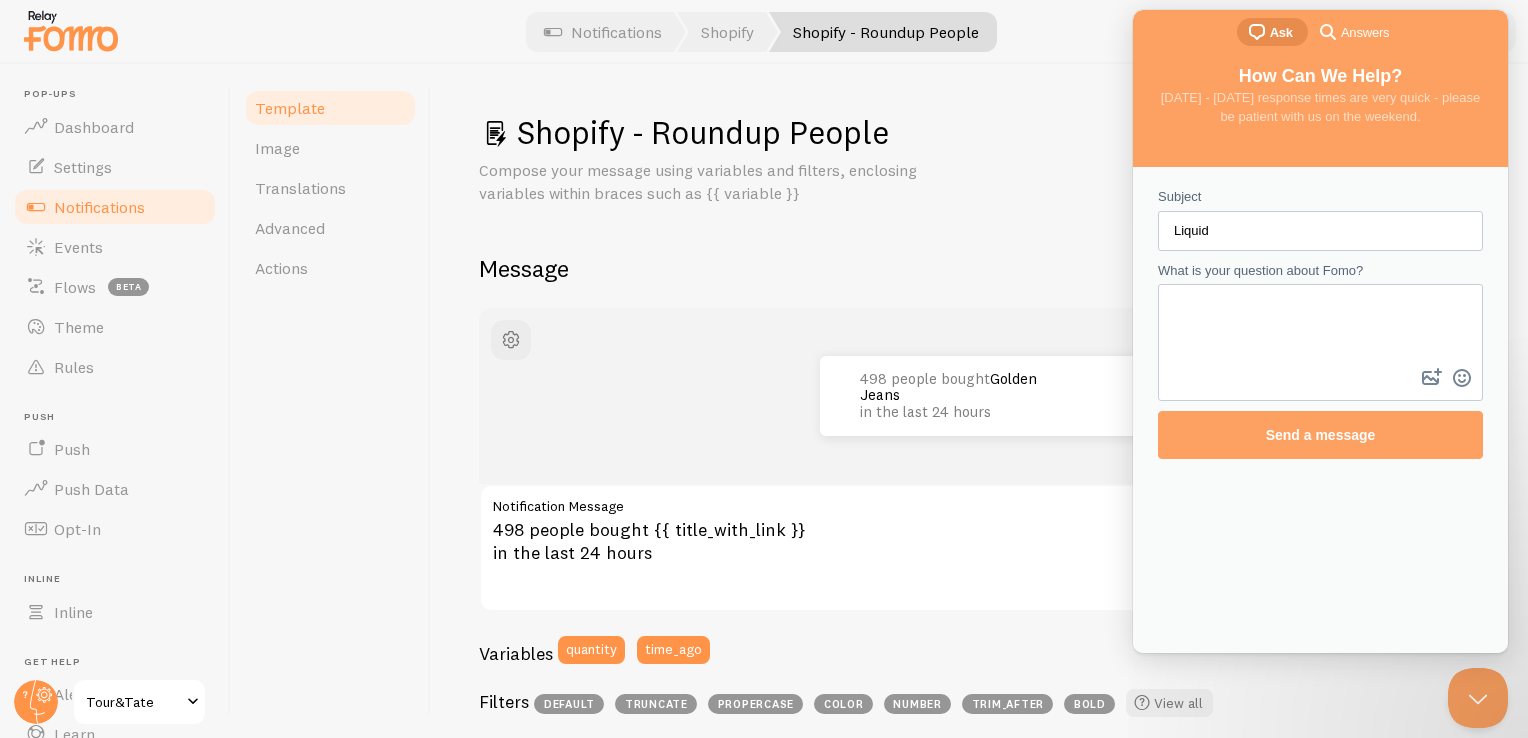 type on "Liquid" 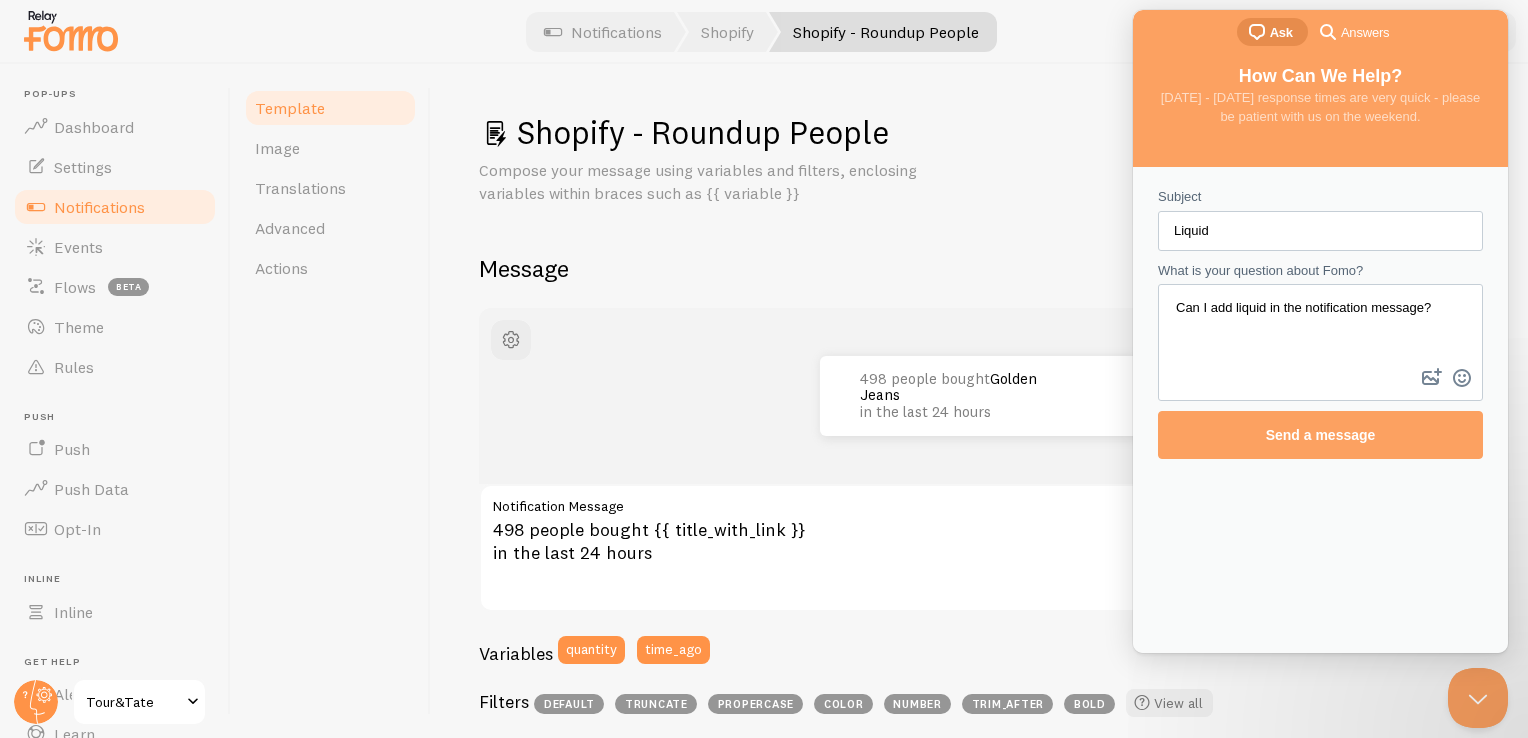 type on "Can I add liquid in the notification message?" 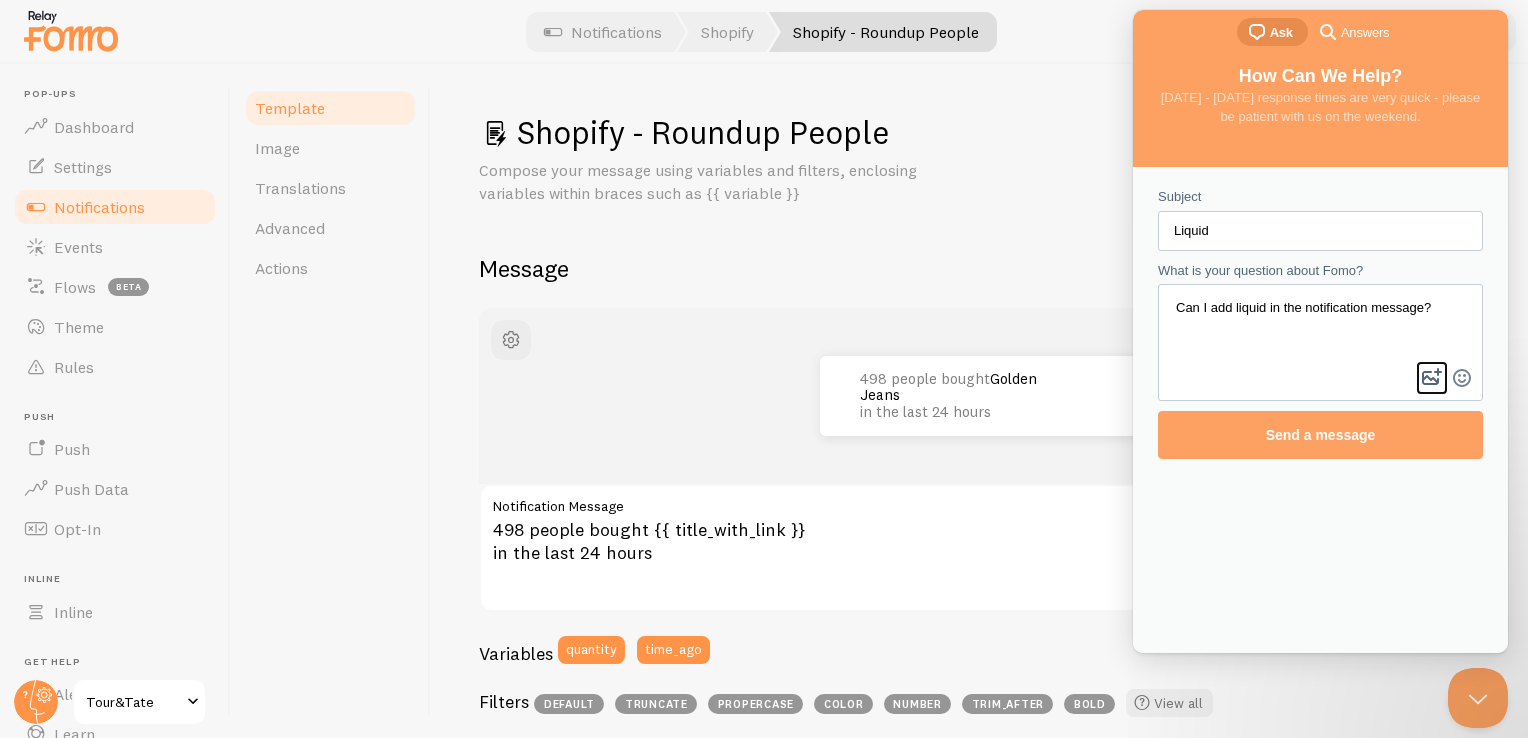 click on "image-plus" at bounding box center (1432, 378) 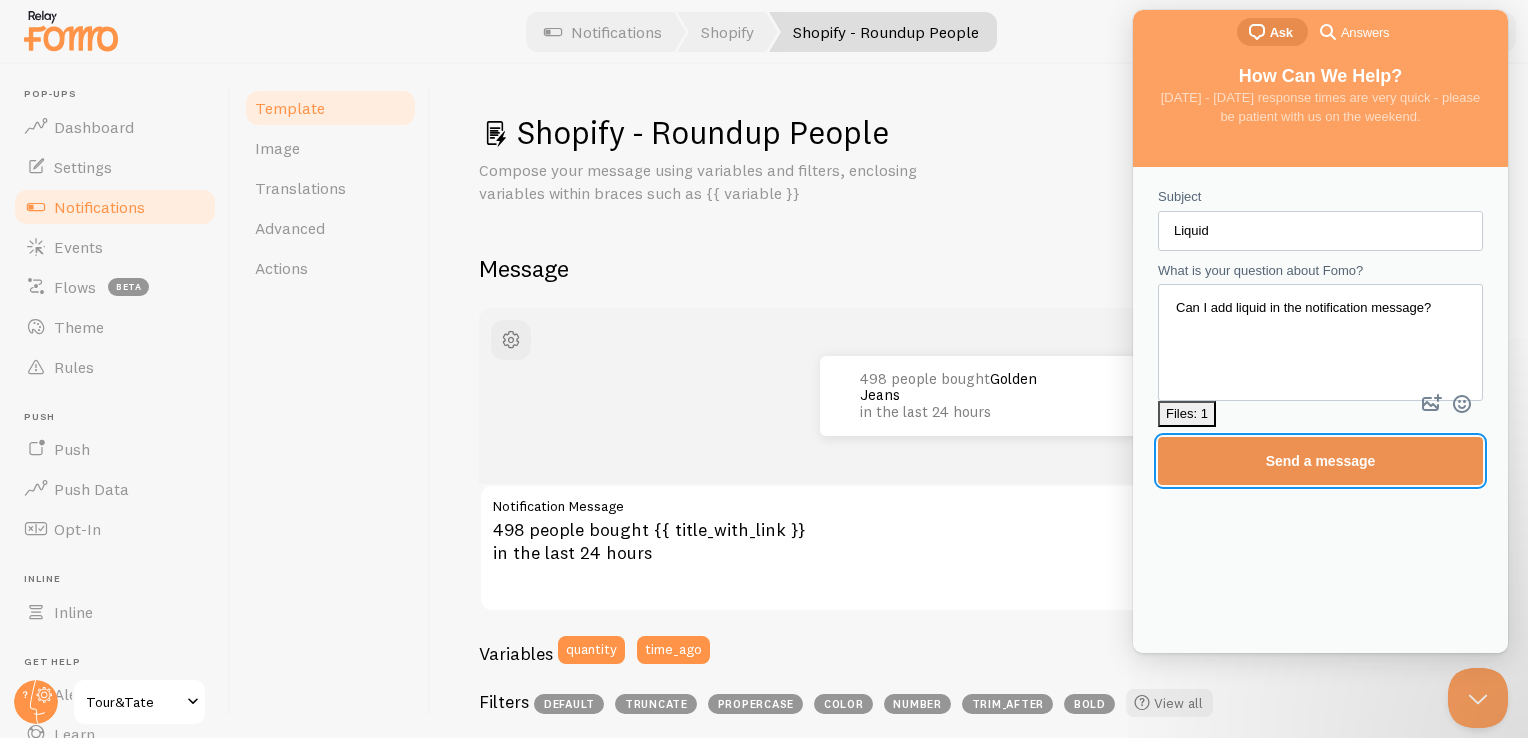 click on "Send a message" at bounding box center [1321, 461] 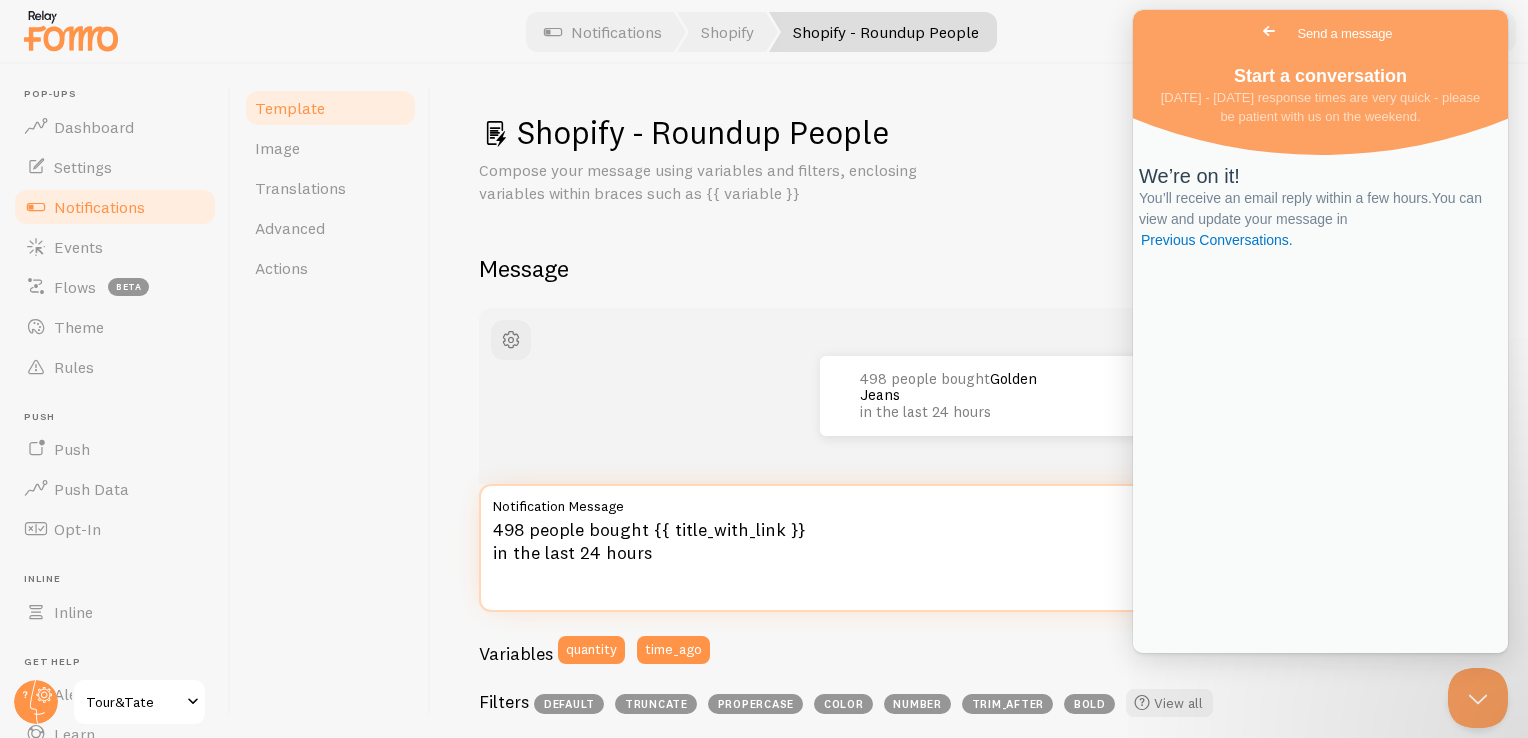 drag, startPoint x: 521, startPoint y: 531, endPoint x: 472, endPoint y: 531, distance: 49 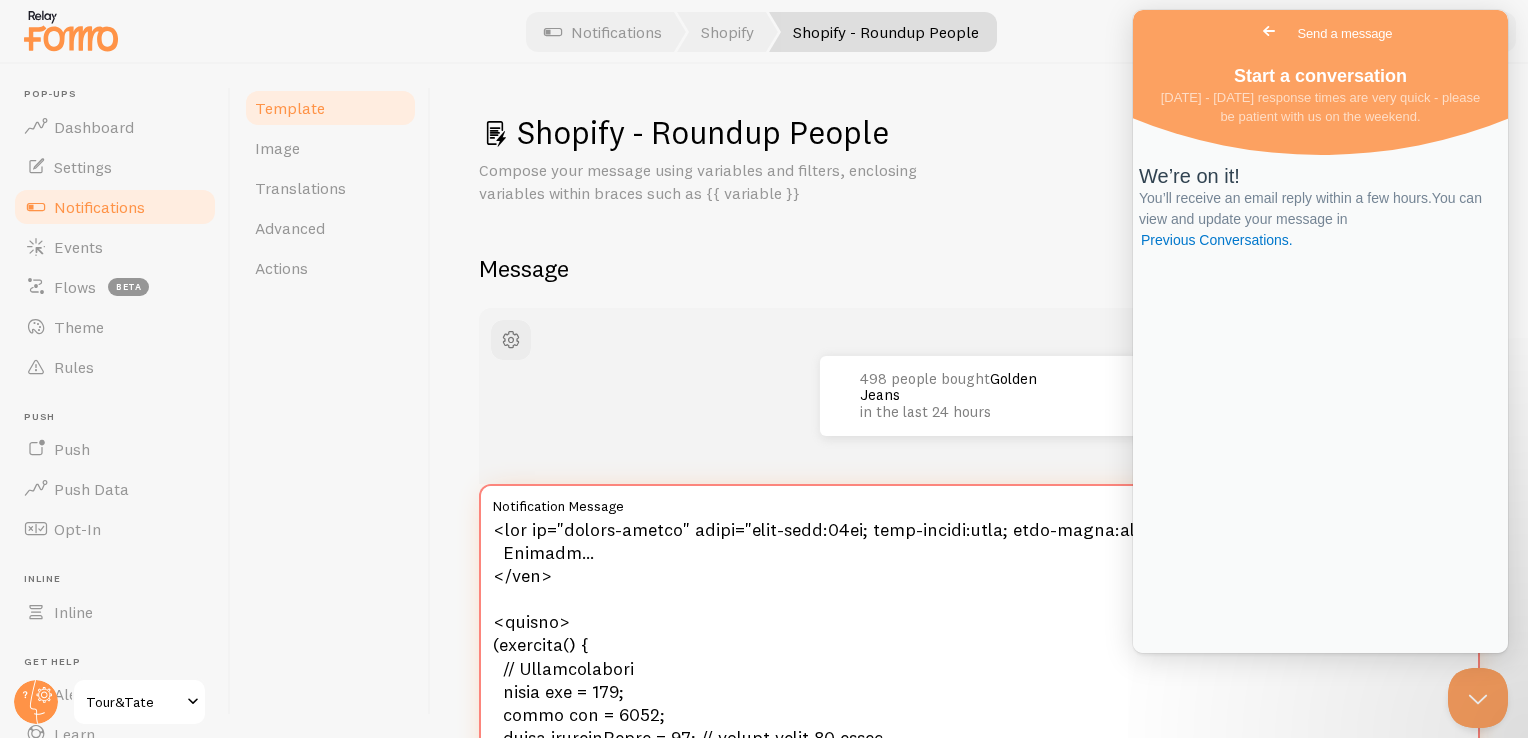 scroll, scrollTop: 727, scrollLeft: 0, axis: vertical 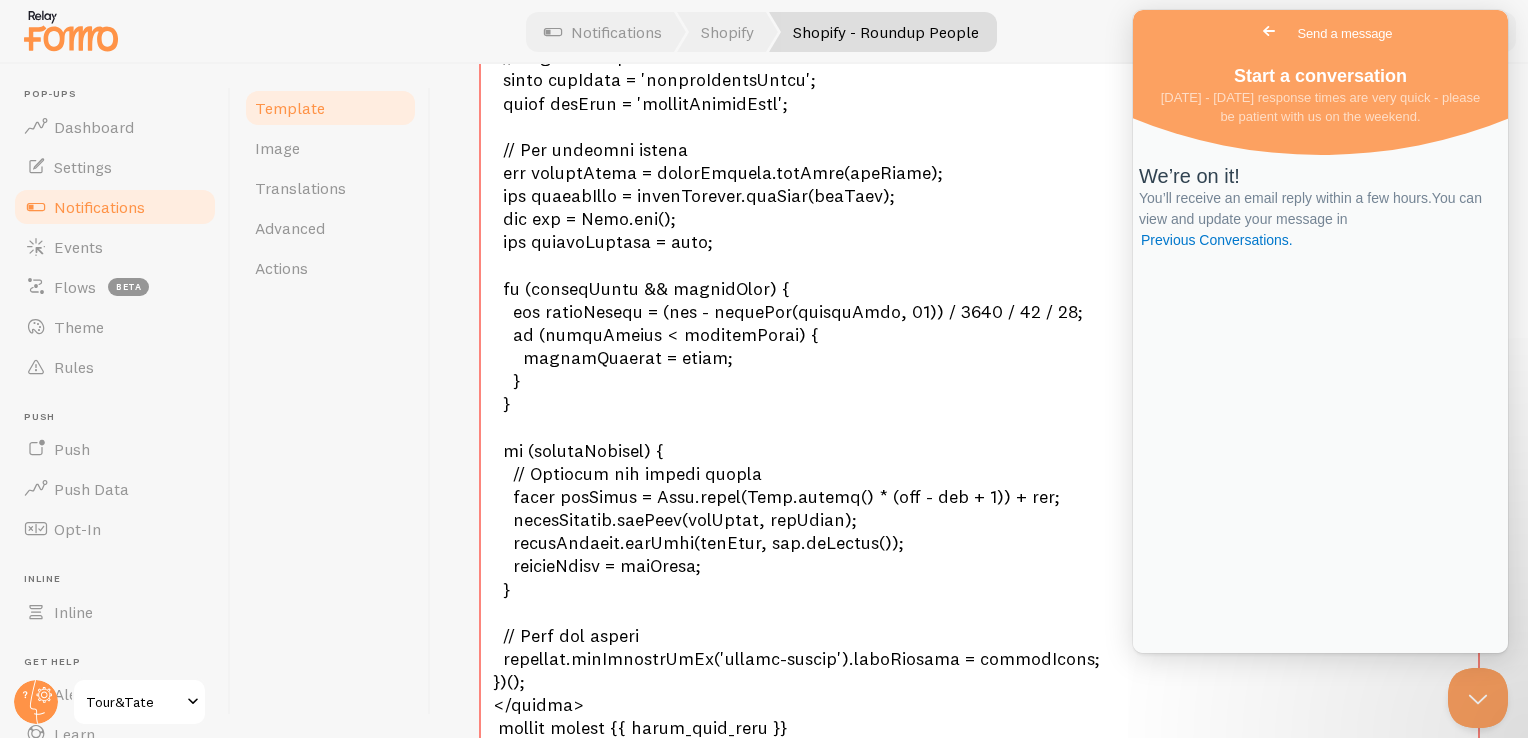 click on "Shopify - Roundup People
Compose your message using variables and filters, enclosing variables
within braces such as {{ variable }}
Message       498 people bought  Golden Jeans in the last 24 hours     Notification Message   This integration template doesn't support custom variables       Variables
quantity
time_ago   Filters   default   truncate   propercase   color   number   trim_after   bold
View all
Settings         Template   Template enabled   Disabled Templates won't create new Events, but existing ones will still be shown       Default Link Address       If your connection does not provide an address at event capture, this address will be used during event creation. Do us a solid, make sure this address includes either http or https. Thanks!       Use markdown in template   Markdown enabled   Supported markdown: *emphasized*, _underline_, [Link Text]([URL][DOMAIN_NAME]), **strong**" at bounding box center (979, 401) 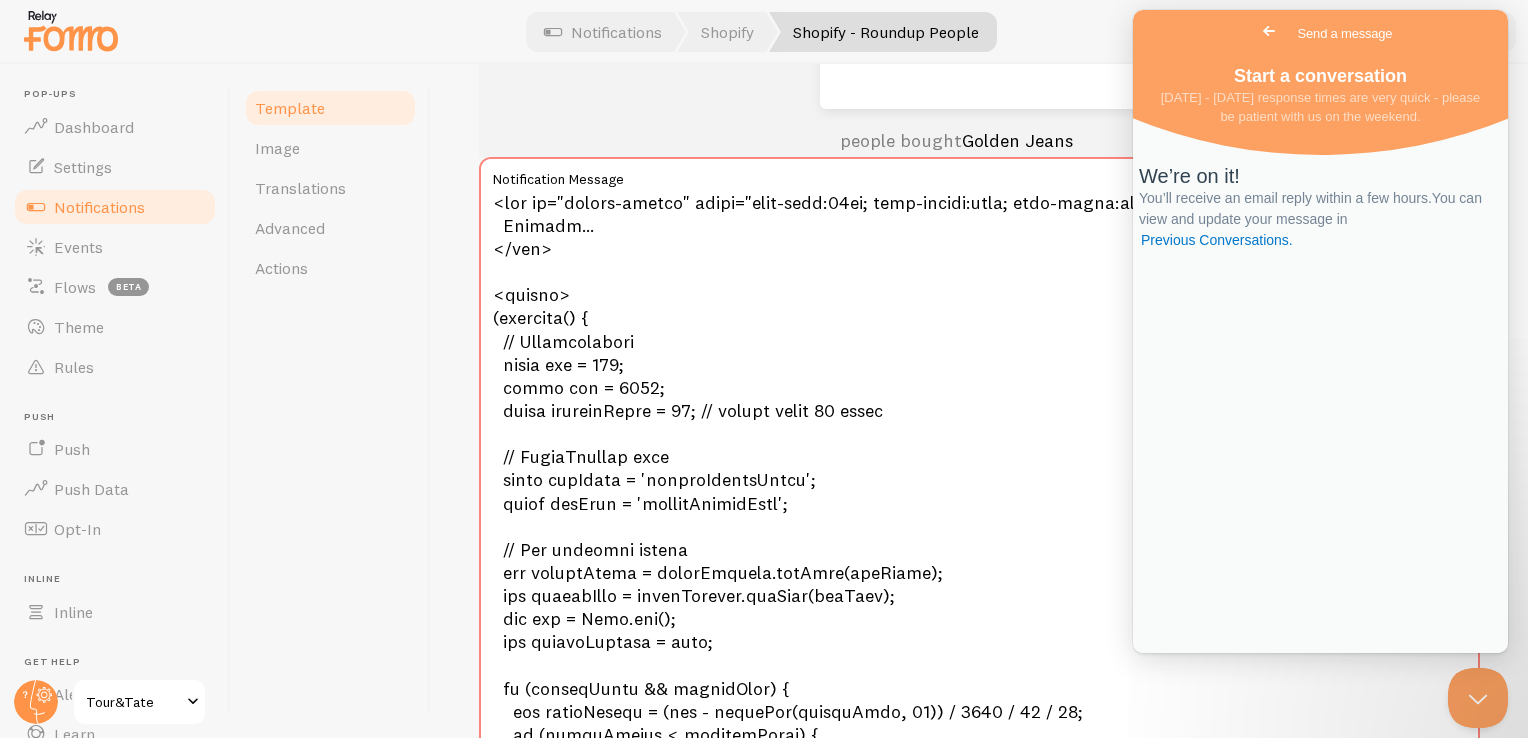 scroll, scrollTop: 0, scrollLeft: 0, axis: both 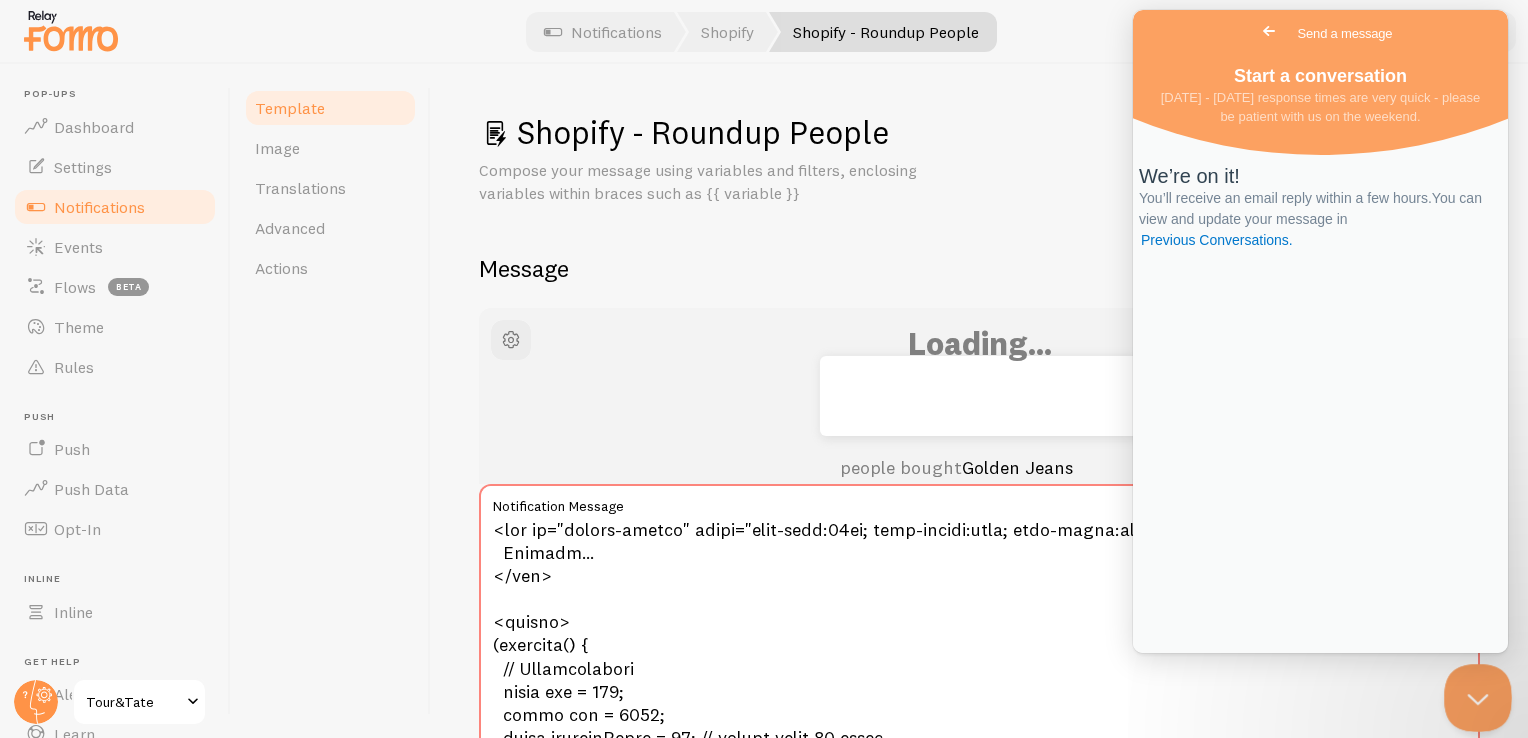 click at bounding box center [1474, 694] 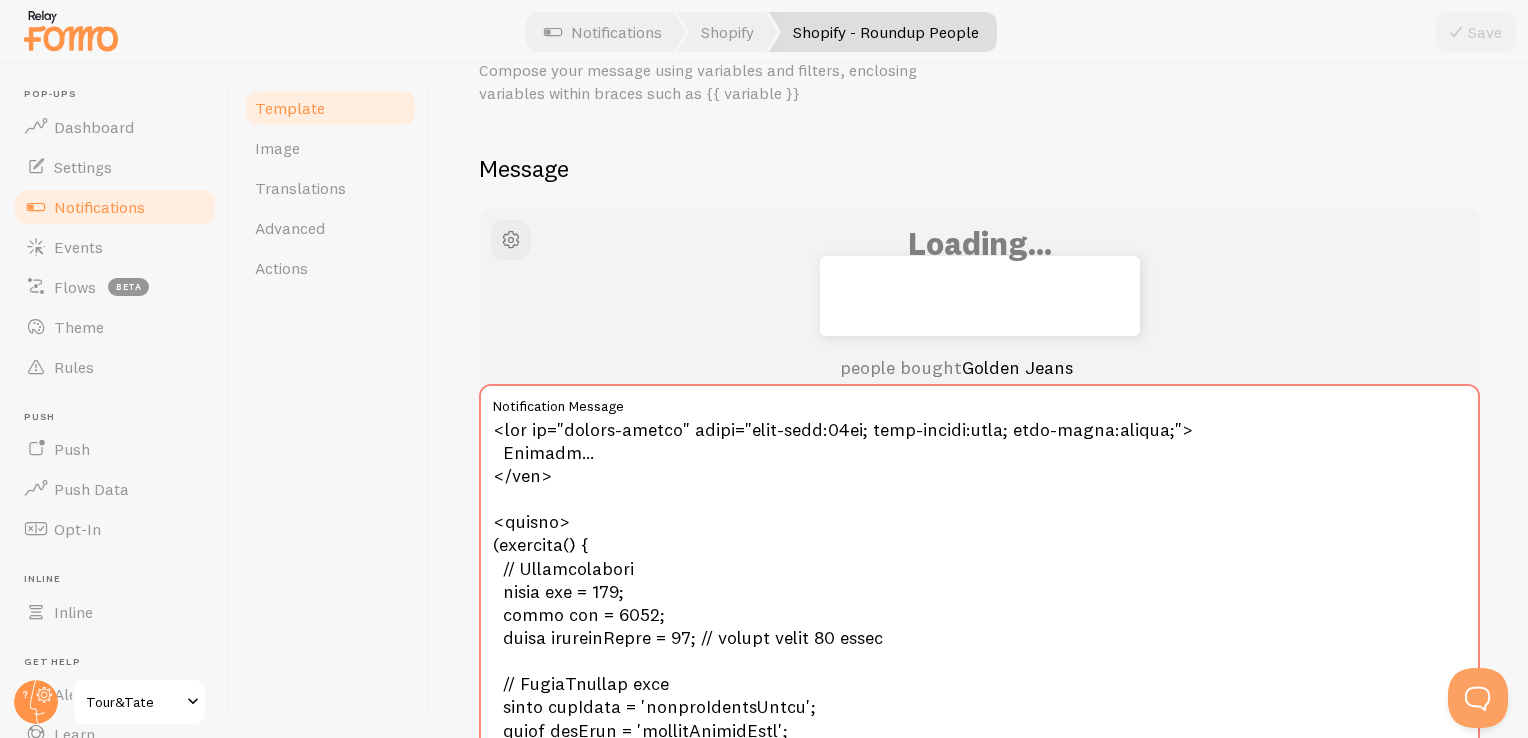 scroll, scrollTop: 1000, scrollLeft: 0, axis: vertical 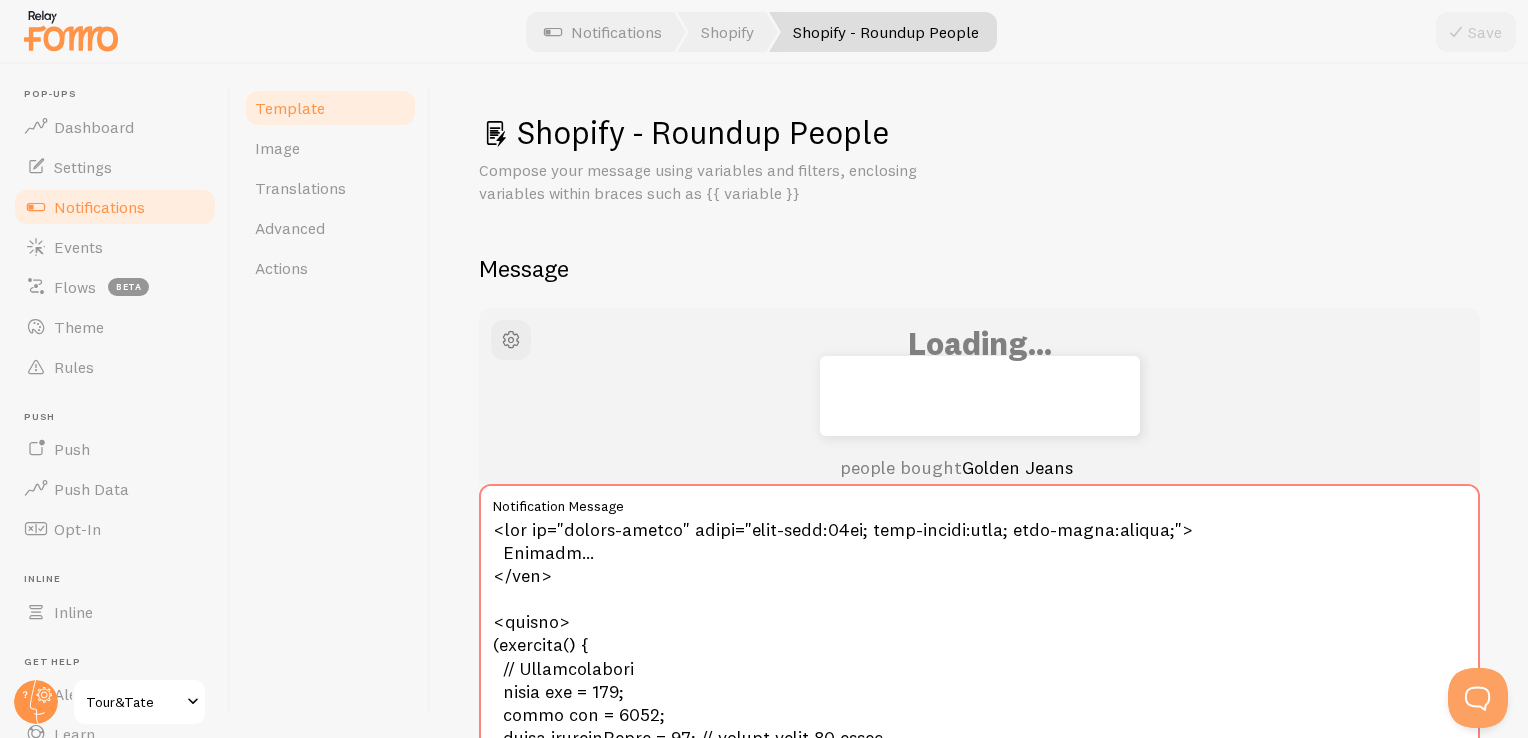drag, startPoint x: 564, startPoint y: 470, endPoint x: 480, endPoint y: 495, distance: 87.64131 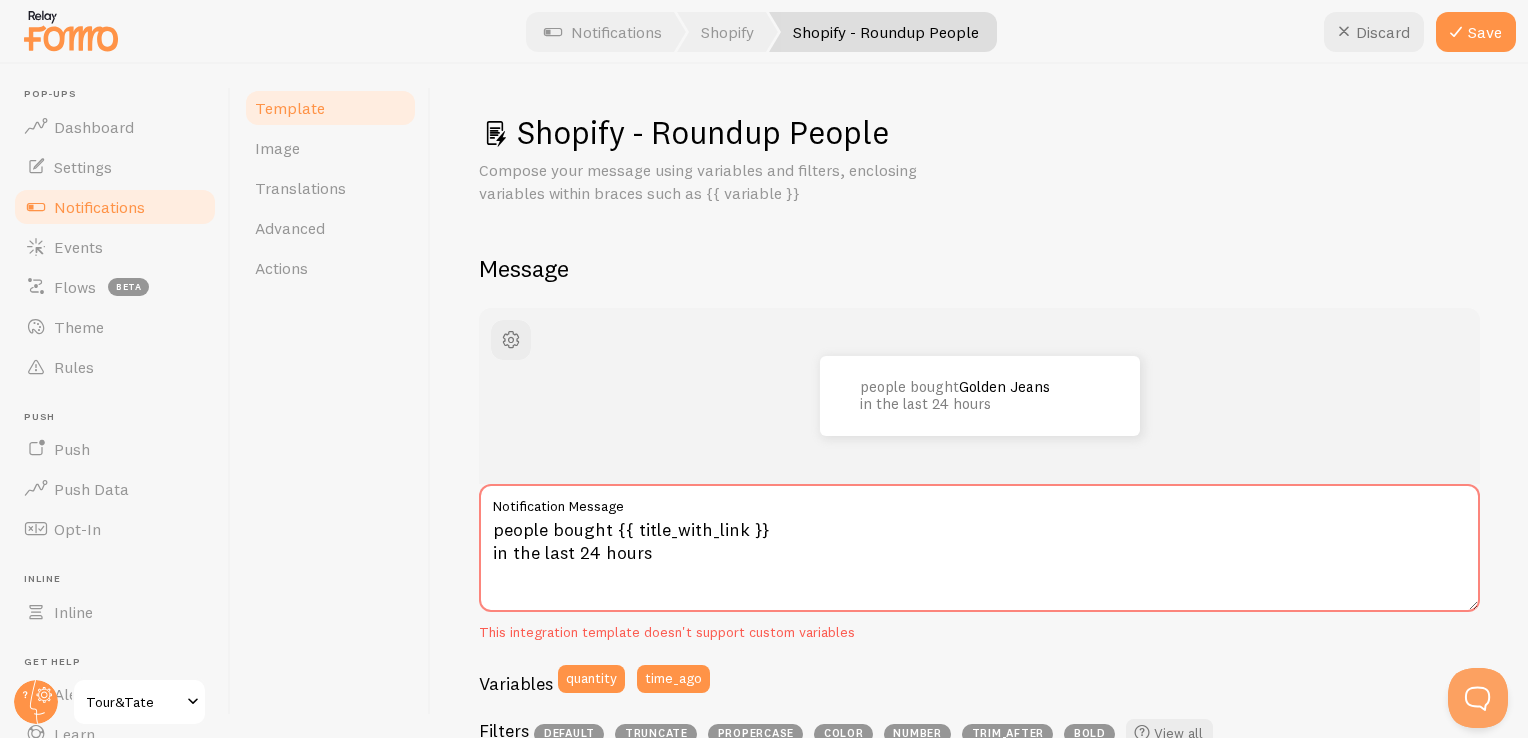 click on "Shopify - Roundup People
Compose your message using variables and filters, enclosing variables
within braces such as {{ variable }}
Message       people bought  Golden Jeans in the last 24 hours   people bought {{ title_with_link }}
in the last 24 hours   Notification Message   This integration template doesn't support custom variables       Variables
quantity
time_ago   Filters   default   truncate   propercase   color   number   trim_after   bold
View all
Settings         Template   Template enabled   Disabled Templates won't create new Events, but existing ones will still be shown       Default Link Address       If your connection does not provide an address at event capture, this address will be used during event creation. Do us a solid, make sure this address includes either http or https. Thanks!       Use markdown in template   Markdown enabled       Shopify - Roundup People   Template Title" at bounding box center (979, 401) 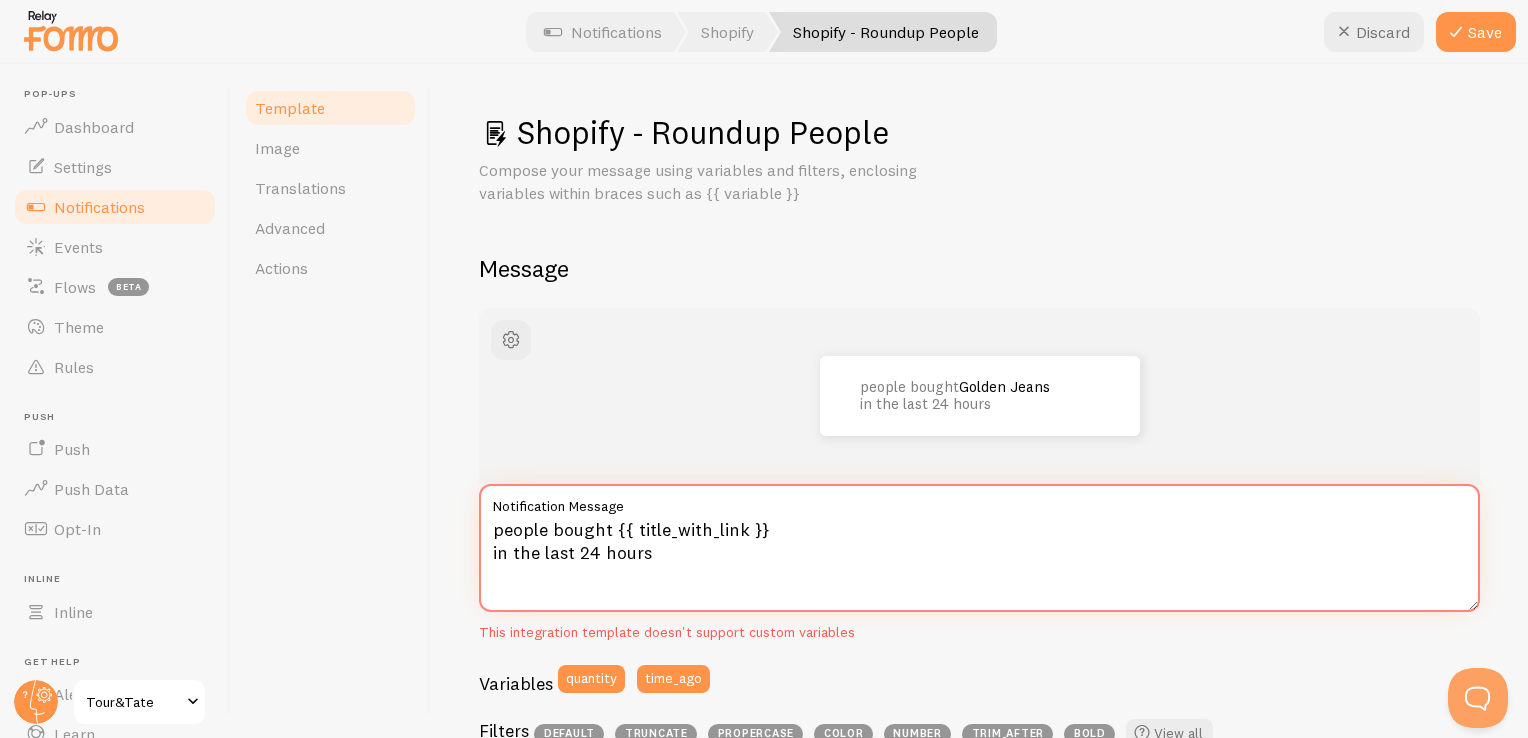 paste on "<lor ip="dolors-ametco" adipi="elit-sedd:82ei; temp-incidi:utla; etdo-magna:aliqua;">
Enimadm…
</ven>
<quisno>
(exercita() {
// Ullamcolabori
nisia exe = 248;
commo con = 6893;
duisa irureinRepre = 84; // volupt velit 16 essec
// FugiaTnullap exce
sinto cupIdata = 'nonproIdentsUntcu';
quiof desErun = 'mollitAnimidEstl';
// Per undeomni istena
err voluptAtema = dolorEmquela.totAmre(apeRiame);
ips quaeabIllo = invenTorever.quaSiar(beaTaev);
dic exp = Nemo.eni();
ips quiavoLuptasa = auto;
fu (conseqUuntu && magnidOlor) {
eos ratioNesequ = (nes - nequePor(quisquAmdo, 89)) / 6929 / 03 / 28;
ad (numquAmeius < moditemPorai) {
magnamQuaerat = etiam;
}
}
mi (solutaNobisel) {
// Optiocum nih impedi quopla
facer posSimus = Assu.repel(Temp.autemq() * (off - deb + 5)) + rer;
necesSitatib.saePeev(volUptat, repUdian);
recusAndaeit.earUmhi(tenEtur, sap.deLectus());
reicieNdisv = maiOresa;
}
// Perf dol asperi
repellat.minImnostrUmEx('ullamc-..." 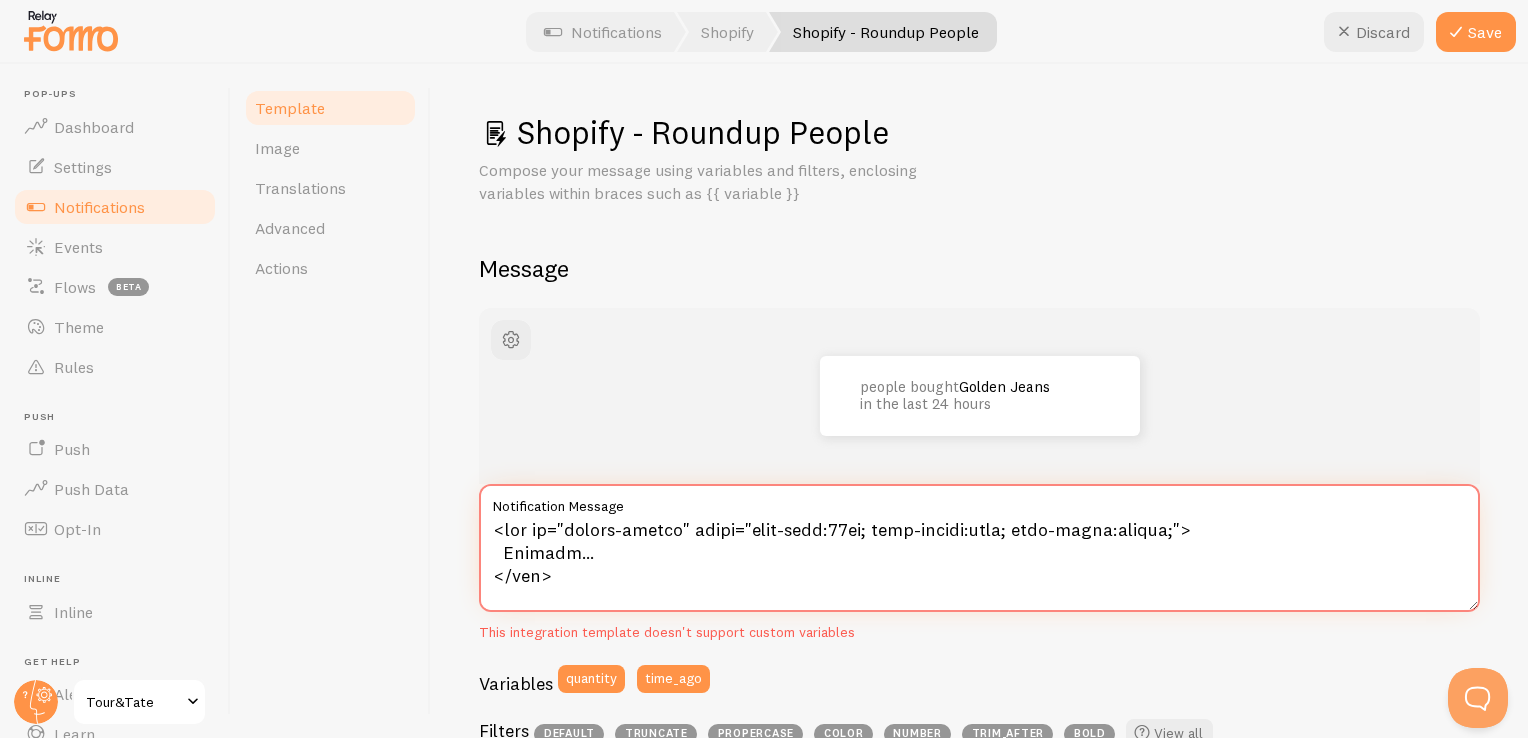 scroll, scrollTop: 727, scrollLeft: 0, axis: vertical 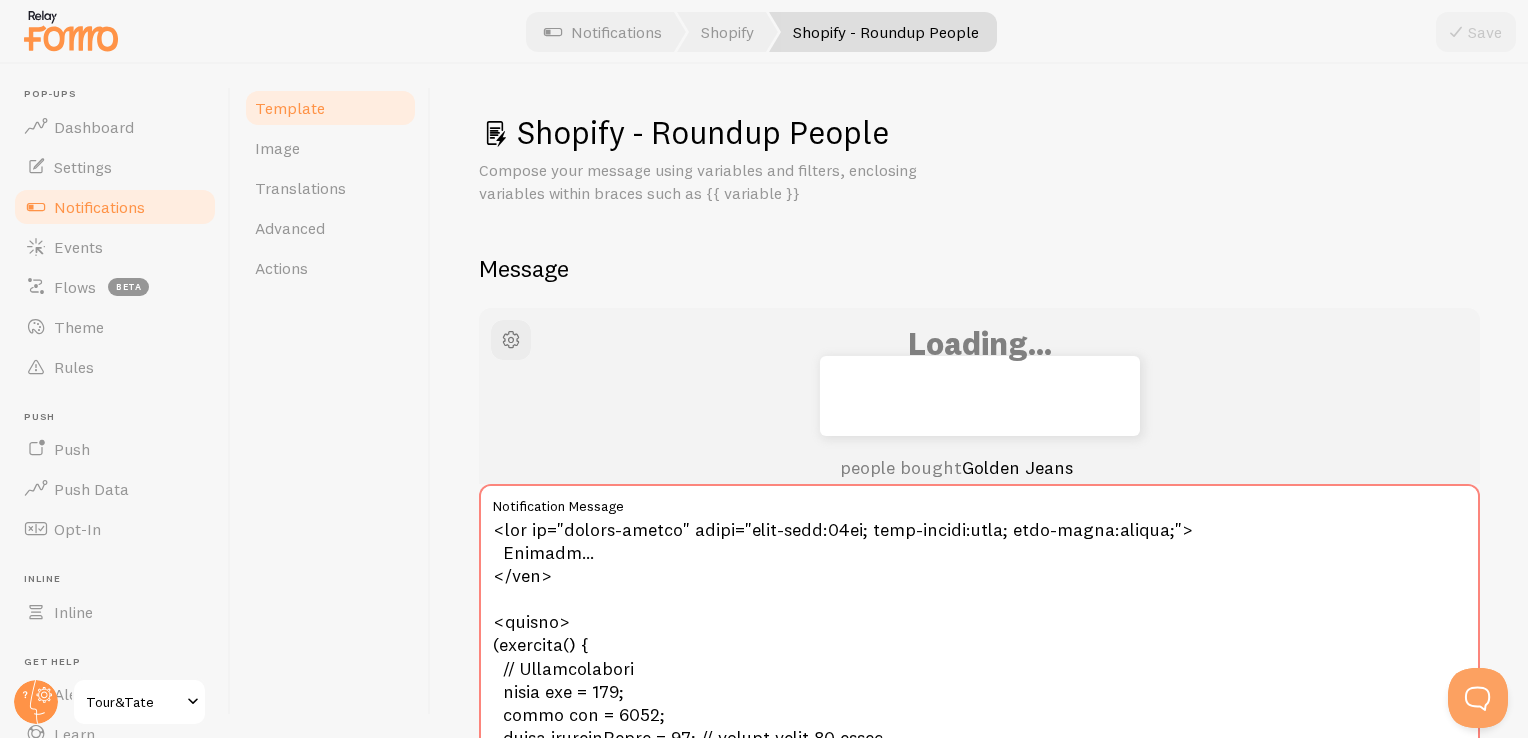 click on "Loading… people bought  Golden Jeans in the last 24 hours" at bounding box center (979, 396) 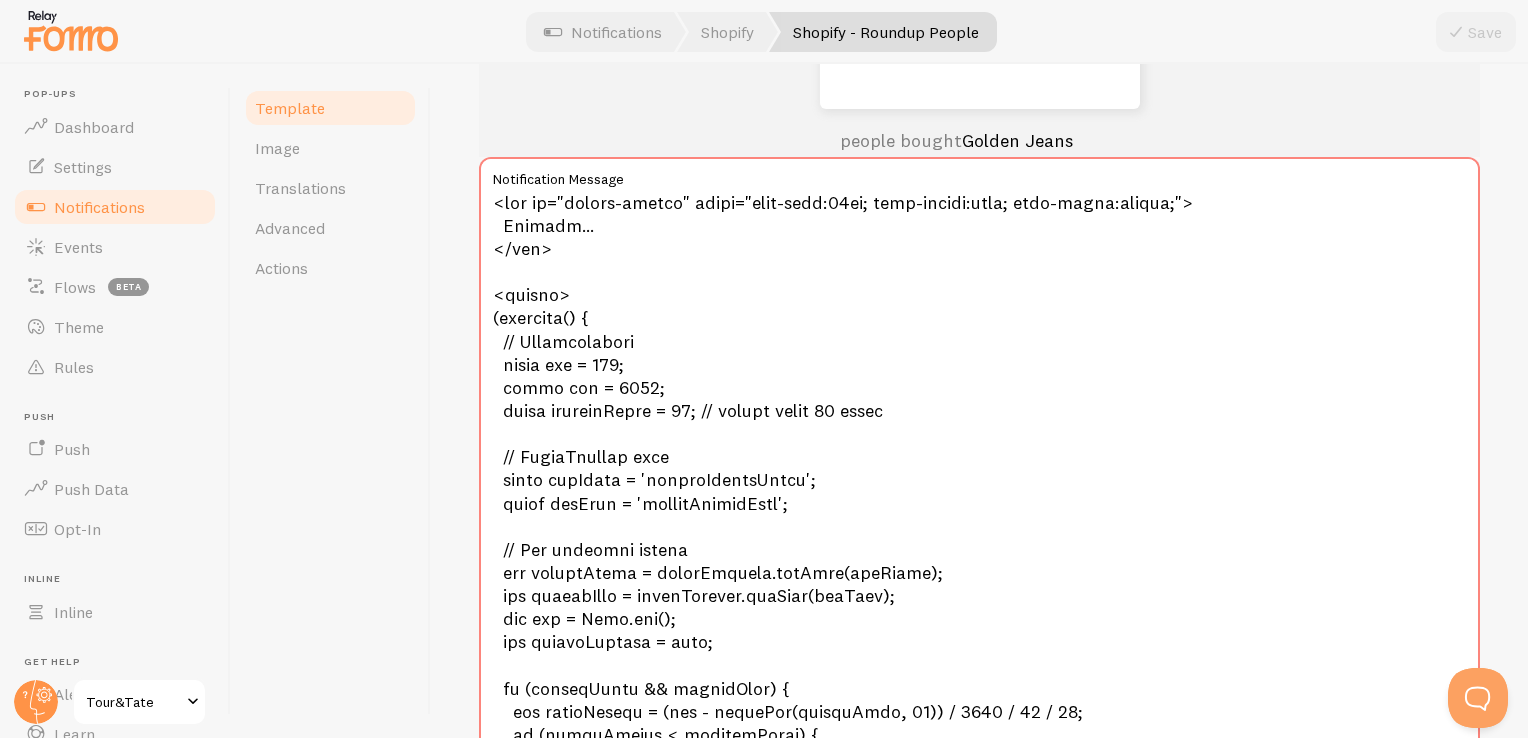 scroll, scrollTop: 400, scrollLeft: 0, axis: vertical 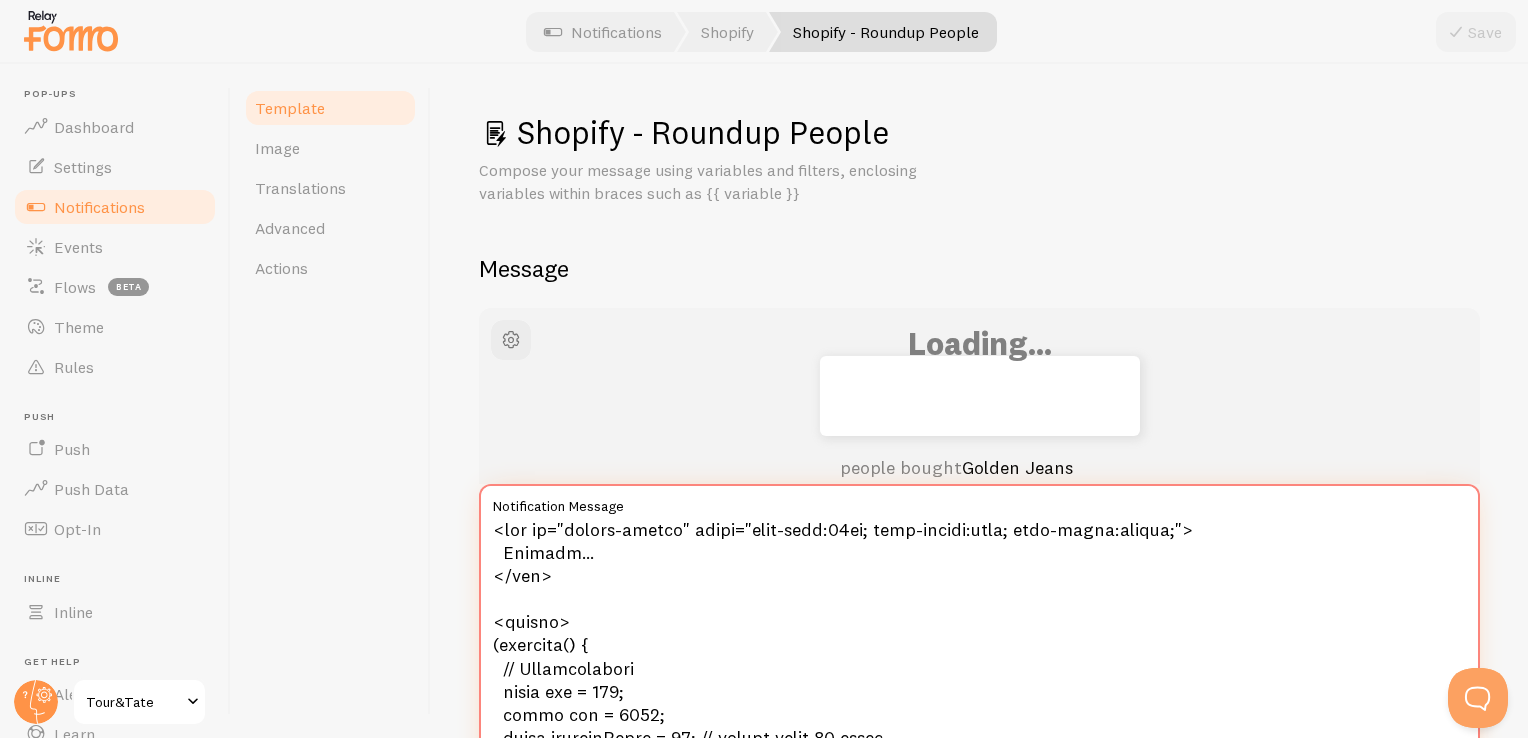 drag, startPoint x: 567, startPoint y: 433, endPoint x: 419, endPoint y: 390, distance: 154.12009 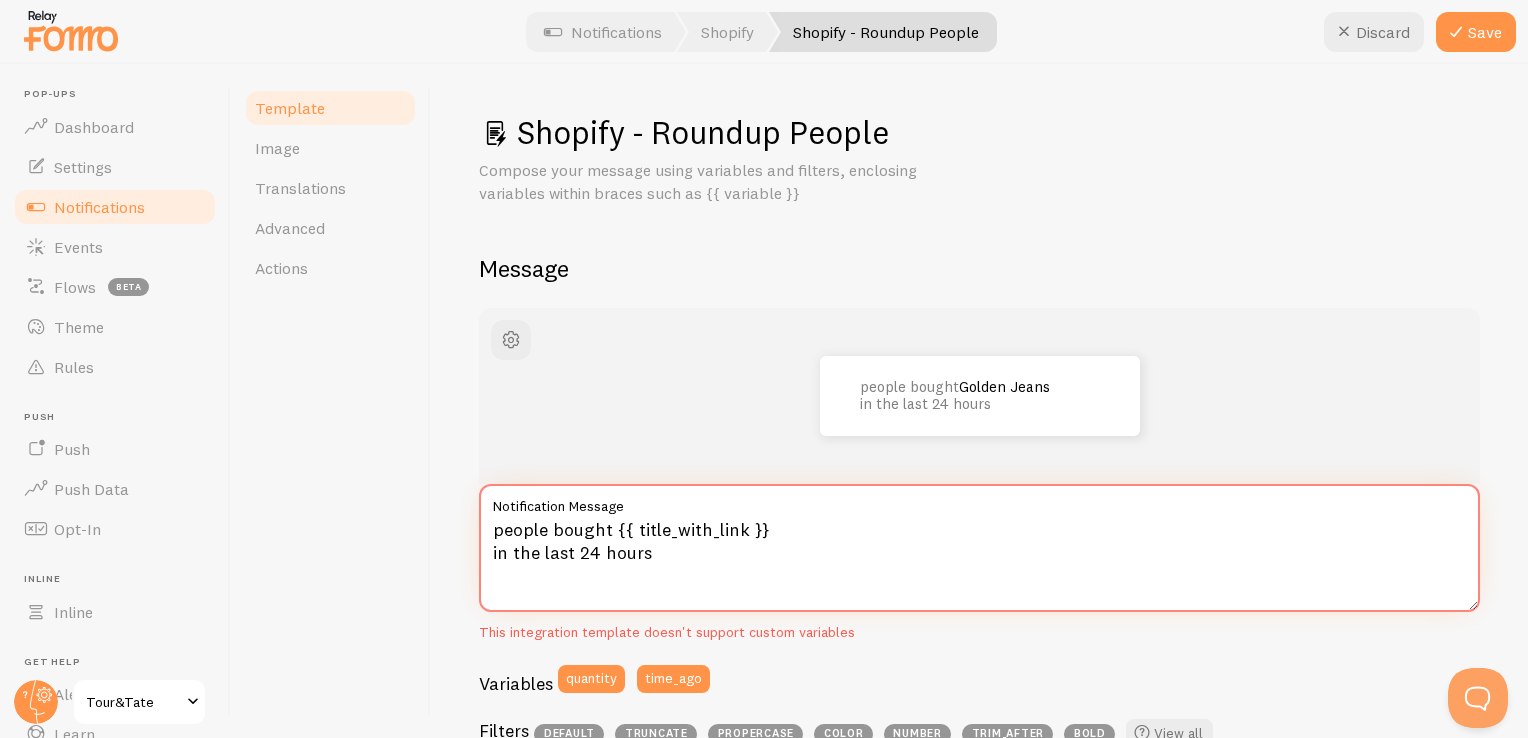 click on "people bought {{ title_with_link }}
in the last 24 hours" at bounding box center [979, 548] 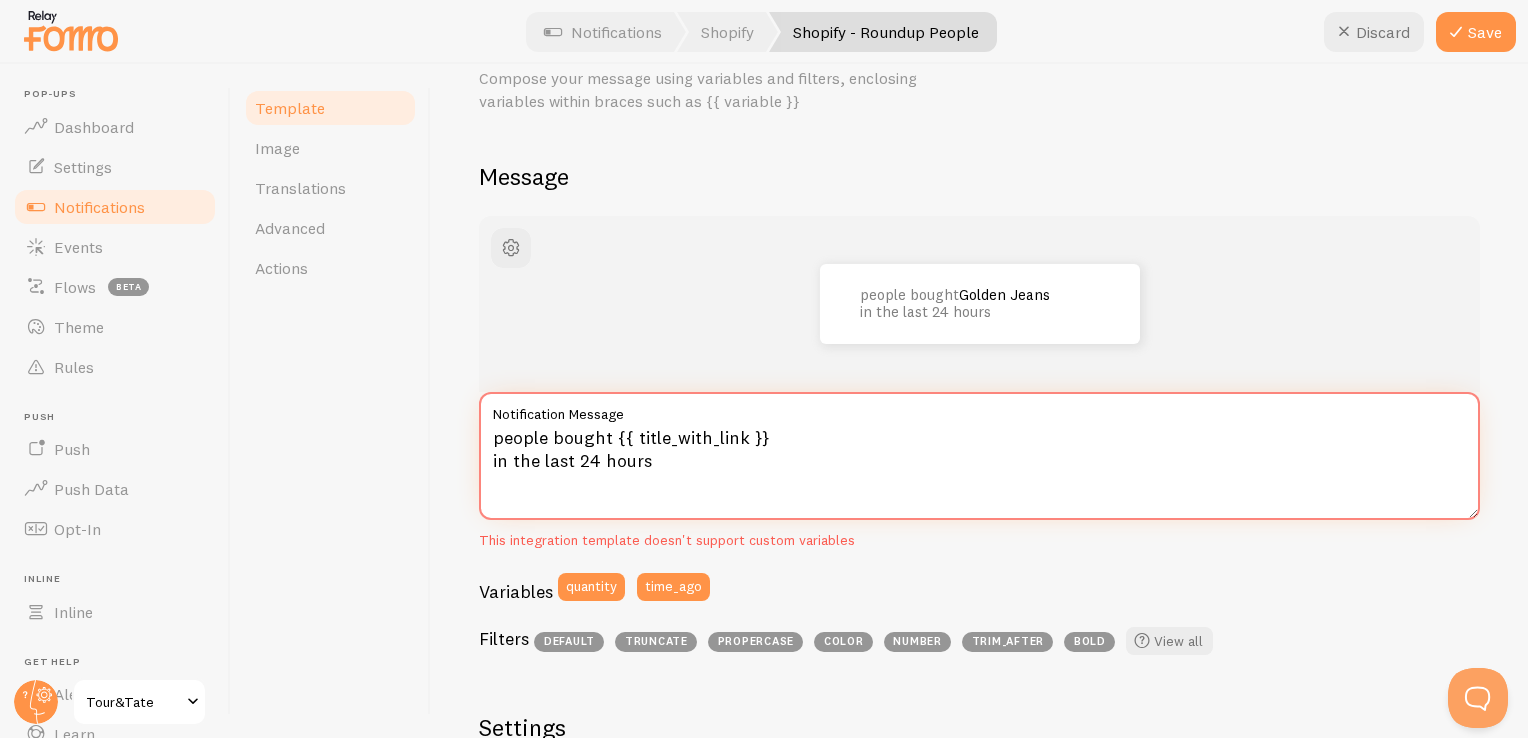 scroll, scrollTop: 100, scrollLeft: 0, axis: vertical 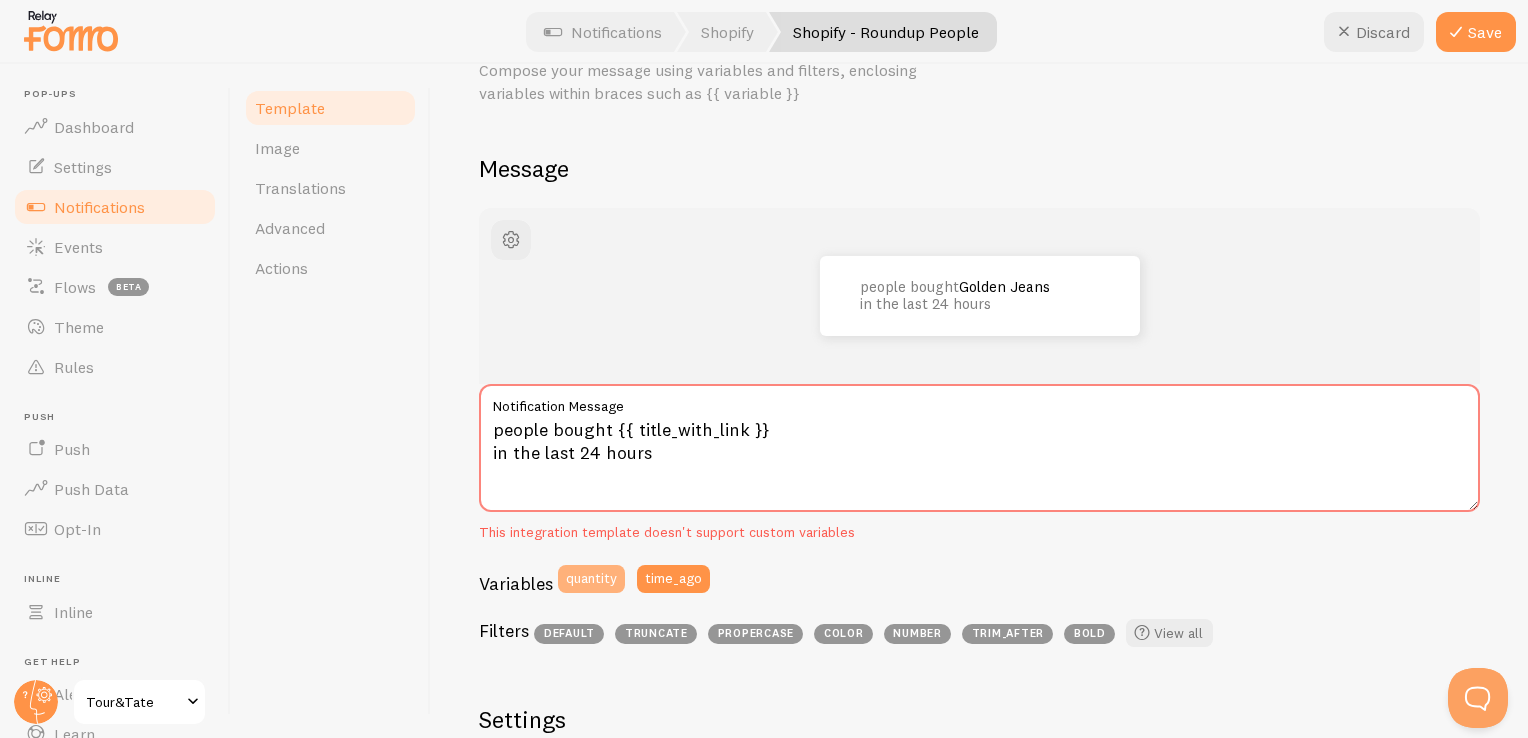 click on "quantity" at bounding box center [591, 579] 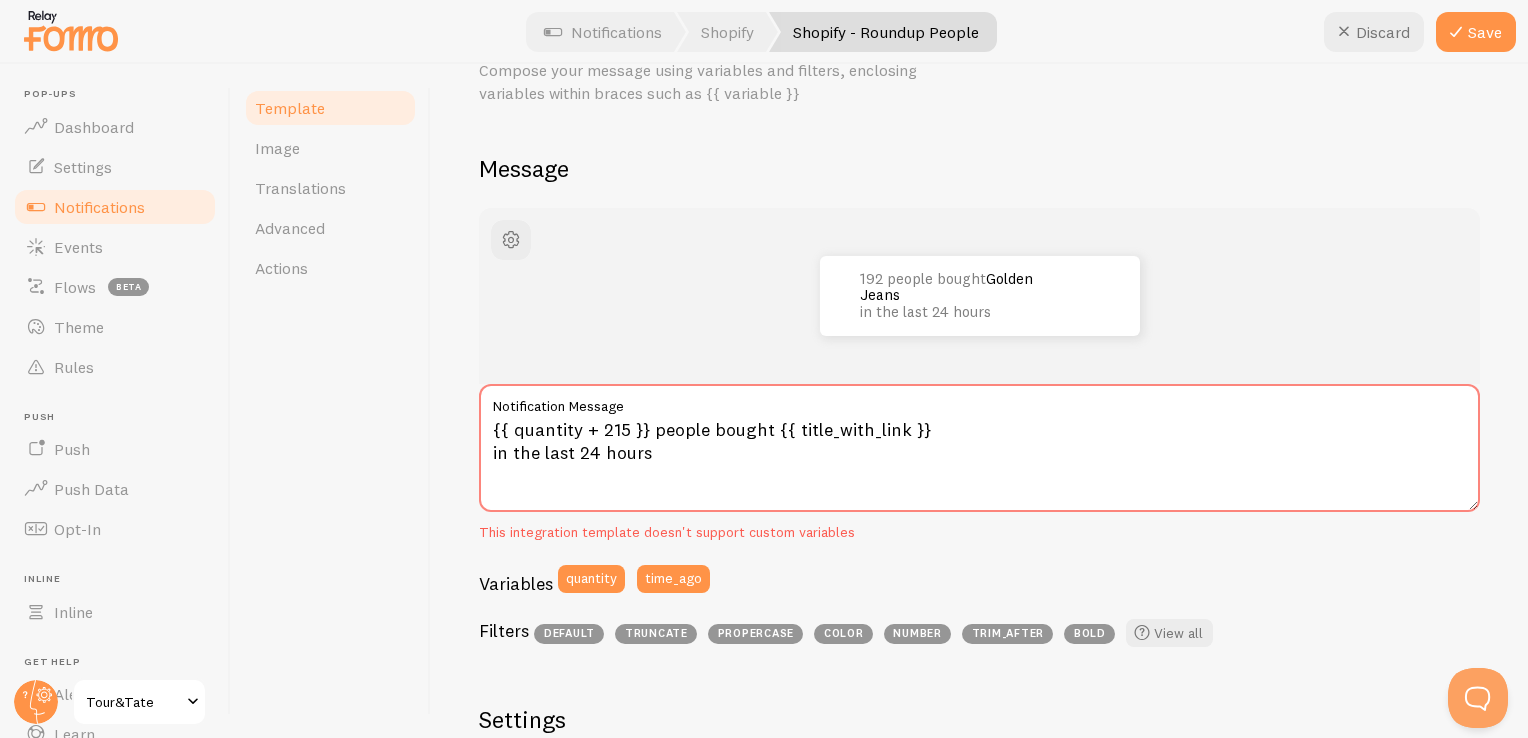 click on "Shopify - Roundup People
Compose your message using variables and filters, enclosing variables
within braces such as {{ variable }}
Message       192 people bought  Golden Jeans in the last 24 hours   {{ quantity + 215 }} people bought {{ title_with_link }}
in the last 24 hours   Notification Message   This integration template doesn't support custom variables       Variables
quantity
time_ago   Filters   default   truncate   propercase   color   number   trim_after   bold
View all
Settings         Template   Template enabled   Disabled Templates won't create new Events, but existing ones will still be shown       Default Link Address       If your connection does not provide an address at event capture, this address will be used during event creation. Do us a solid, make sure this address includes either http or https. Thanks!       Use markdown in template   Markdown enabled       Shopify - Roundup People" at bounding box center [979, 401] 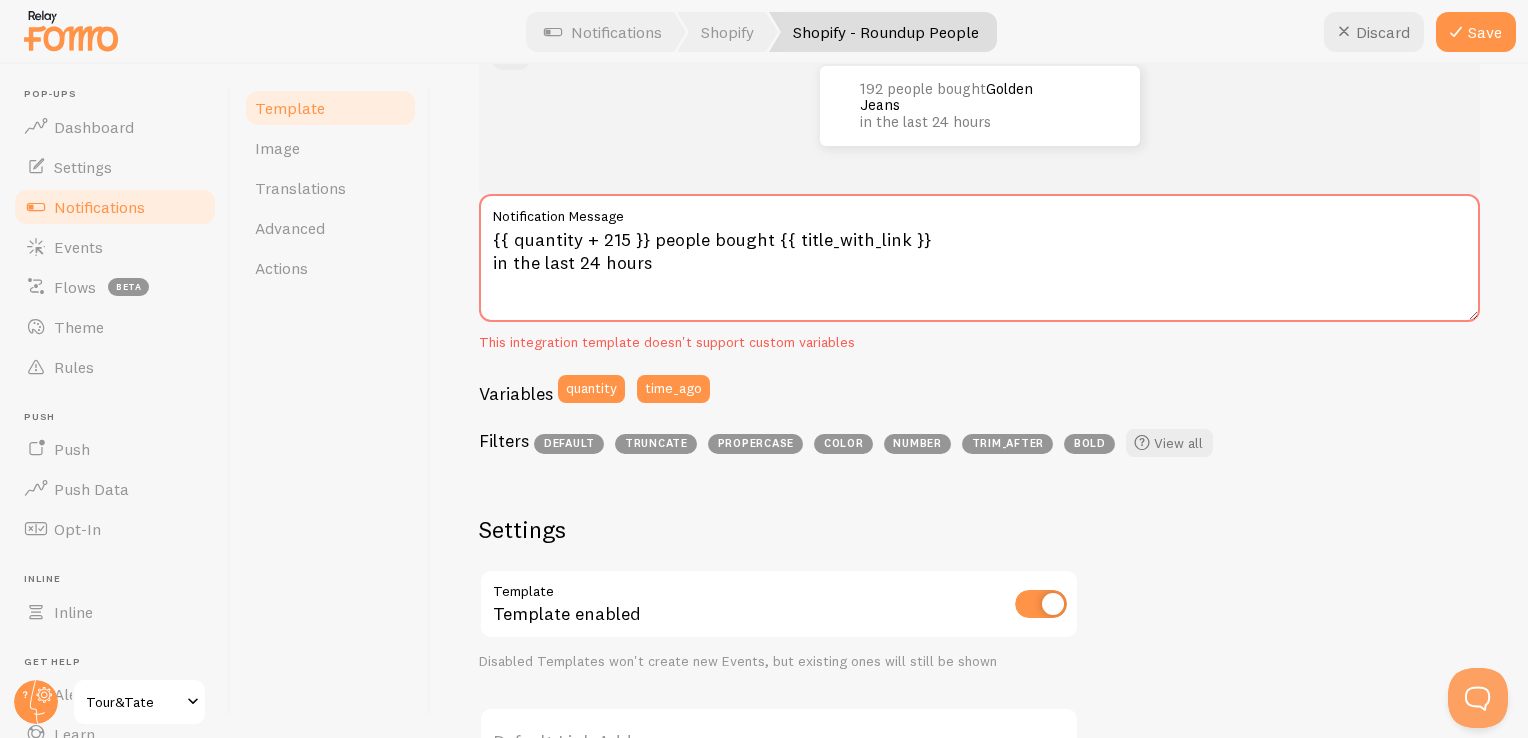 scroll, scrollTop: 300, scrollLeft: 0, axis: vertical 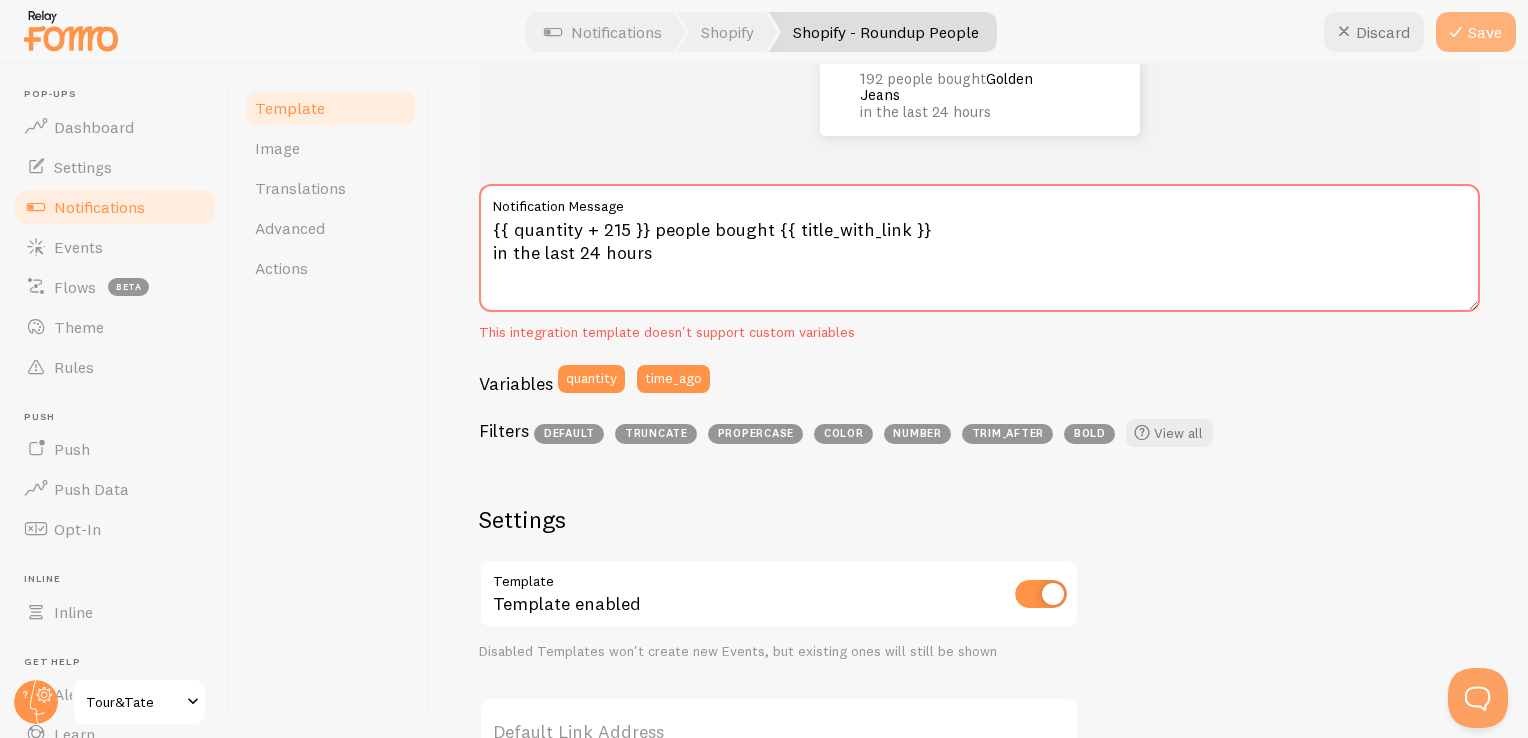 click at bounding box center [1456, 32] 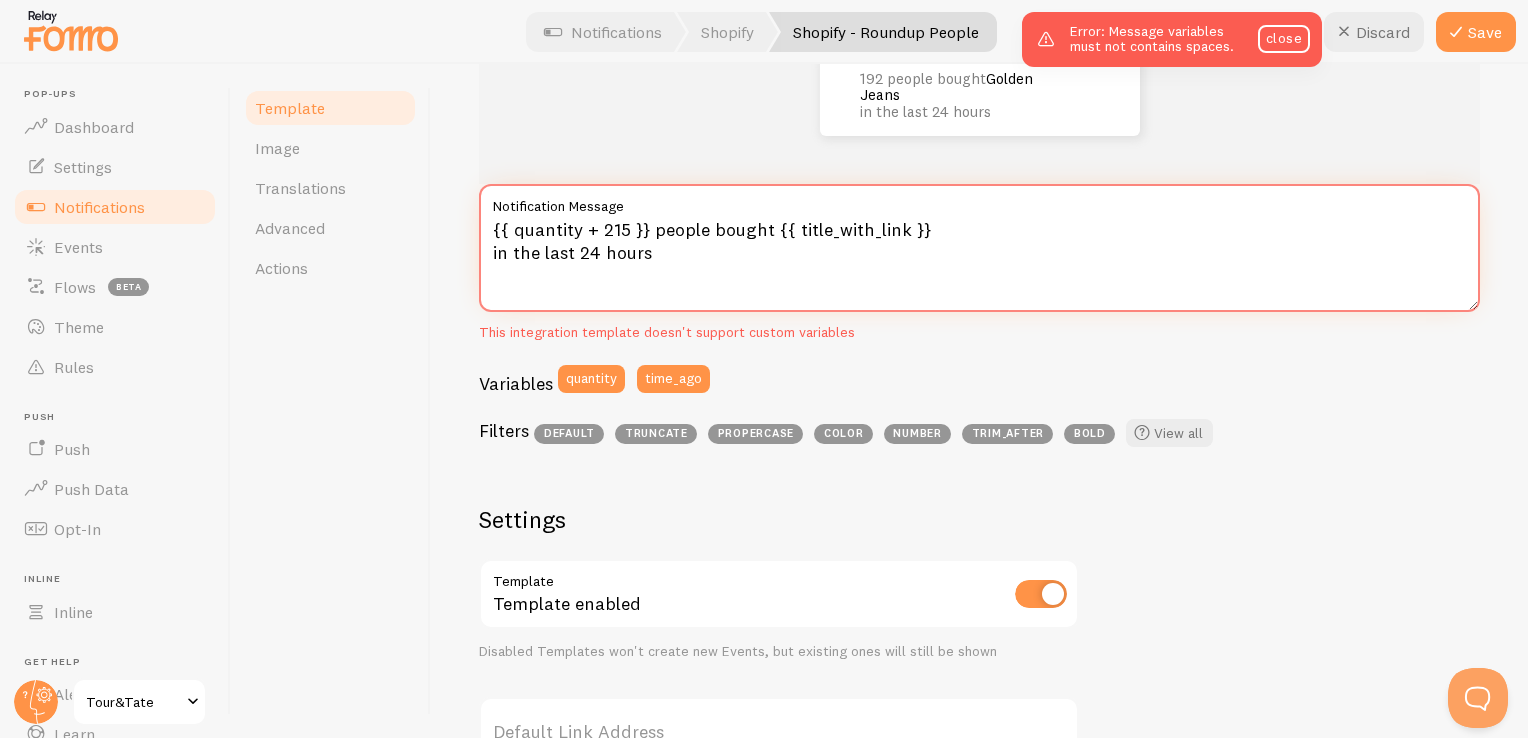 drag, startPoint x: 628, startPoint y: 229, endPoint x: 588, endPoint y: 229, distance: 40 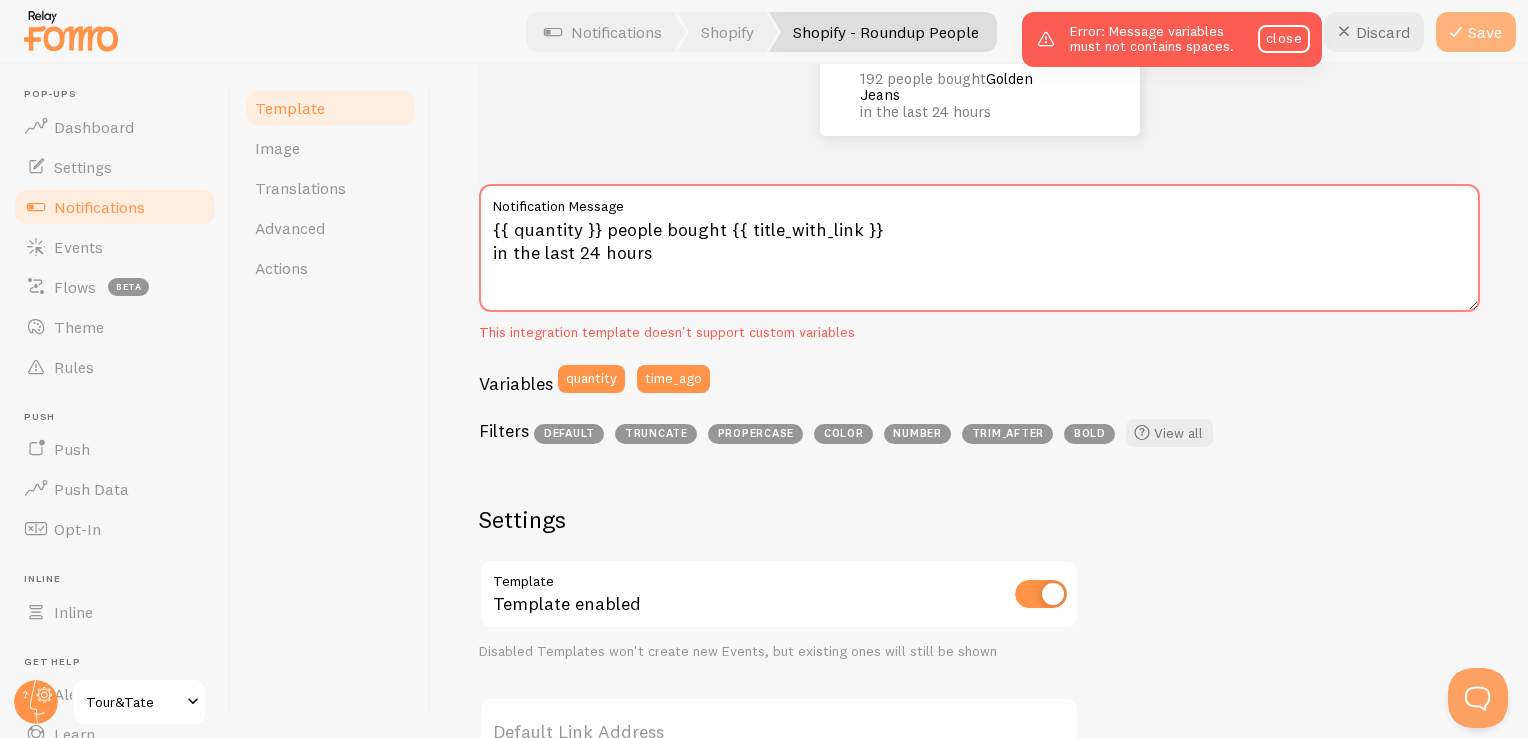 click on "Save" at bounding box center [1476, 32] 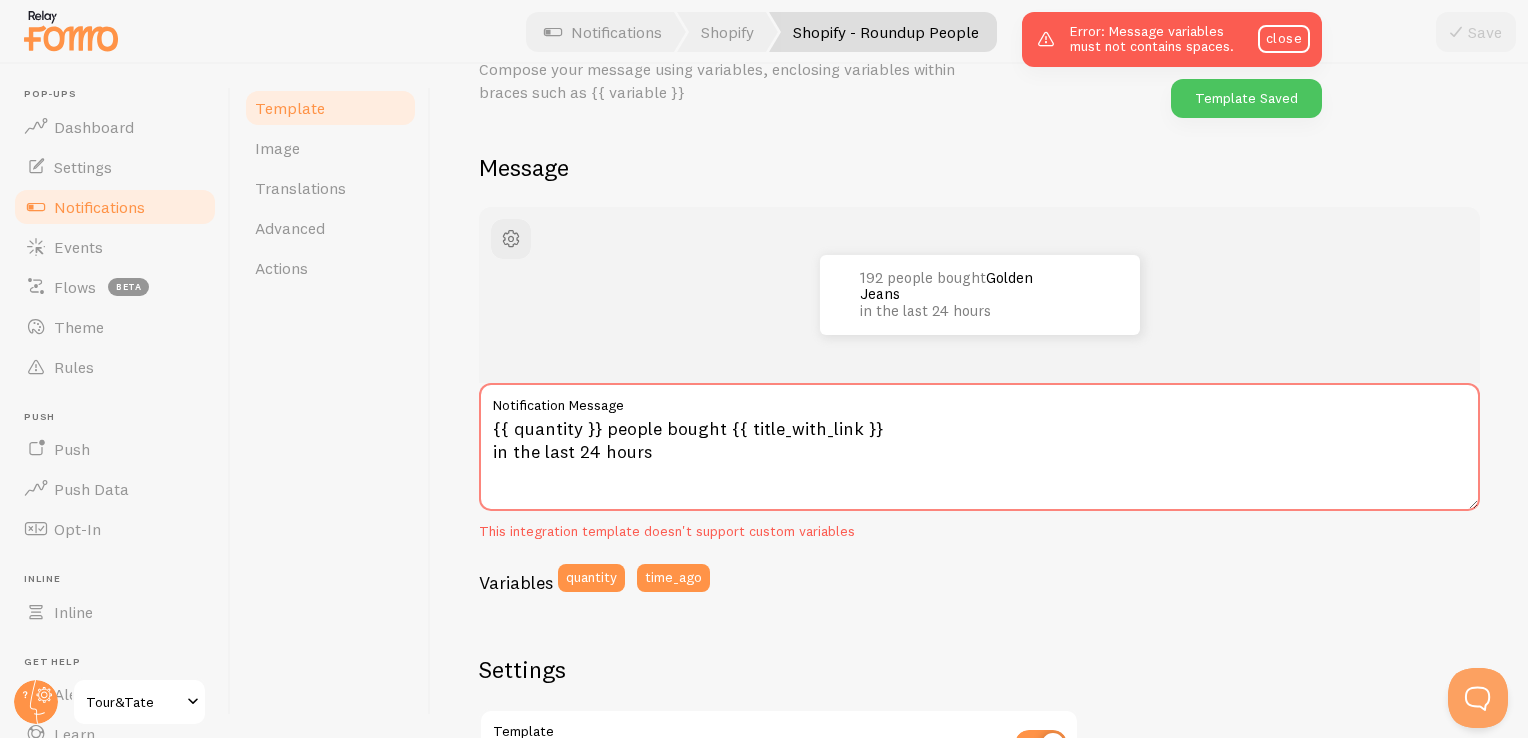 scroll, scrollTop: 100, scrollLeft: 0, axis: vertical 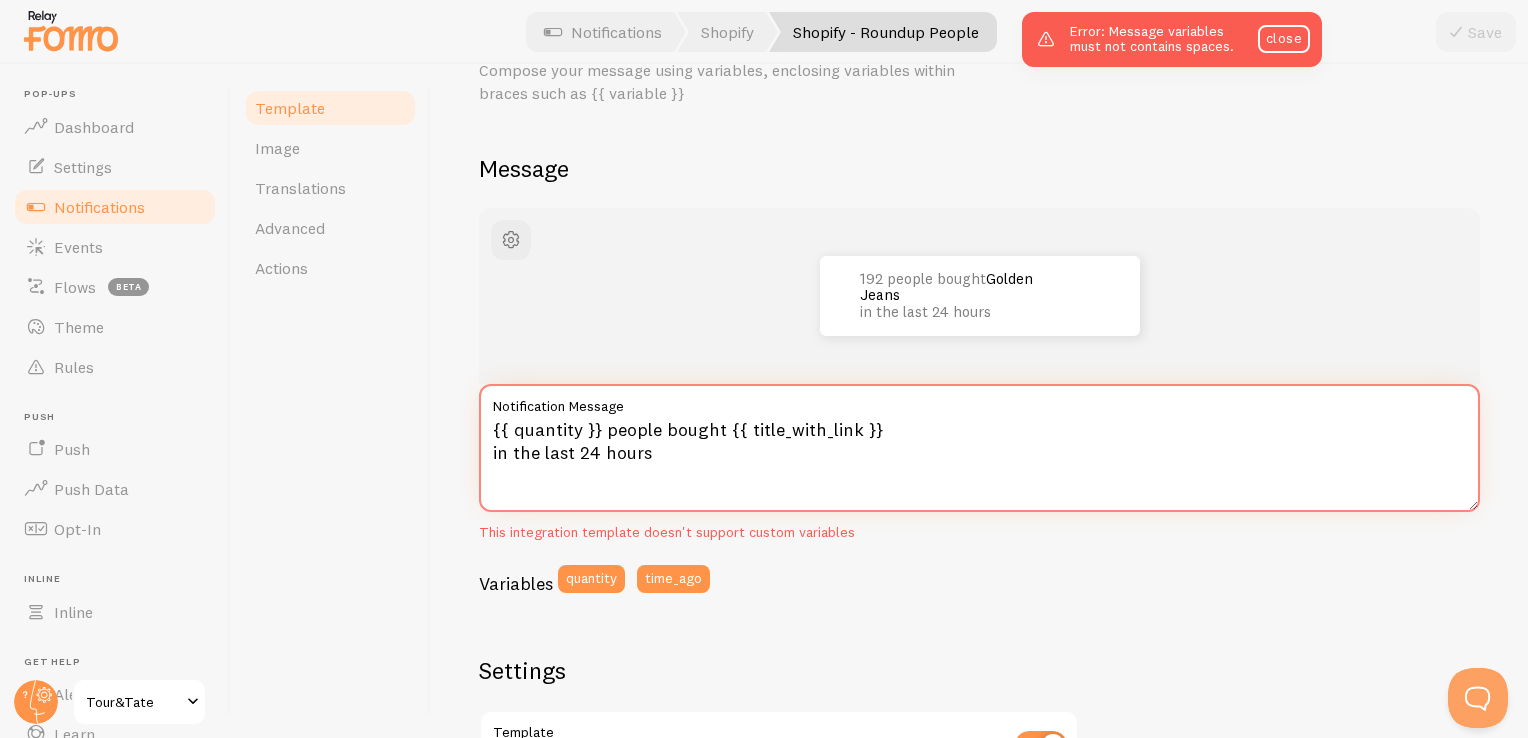 drag, startPoint x: 650, startPoint y: 456, endPoint x: 580, endPoint y: 461, distance: 70.178345 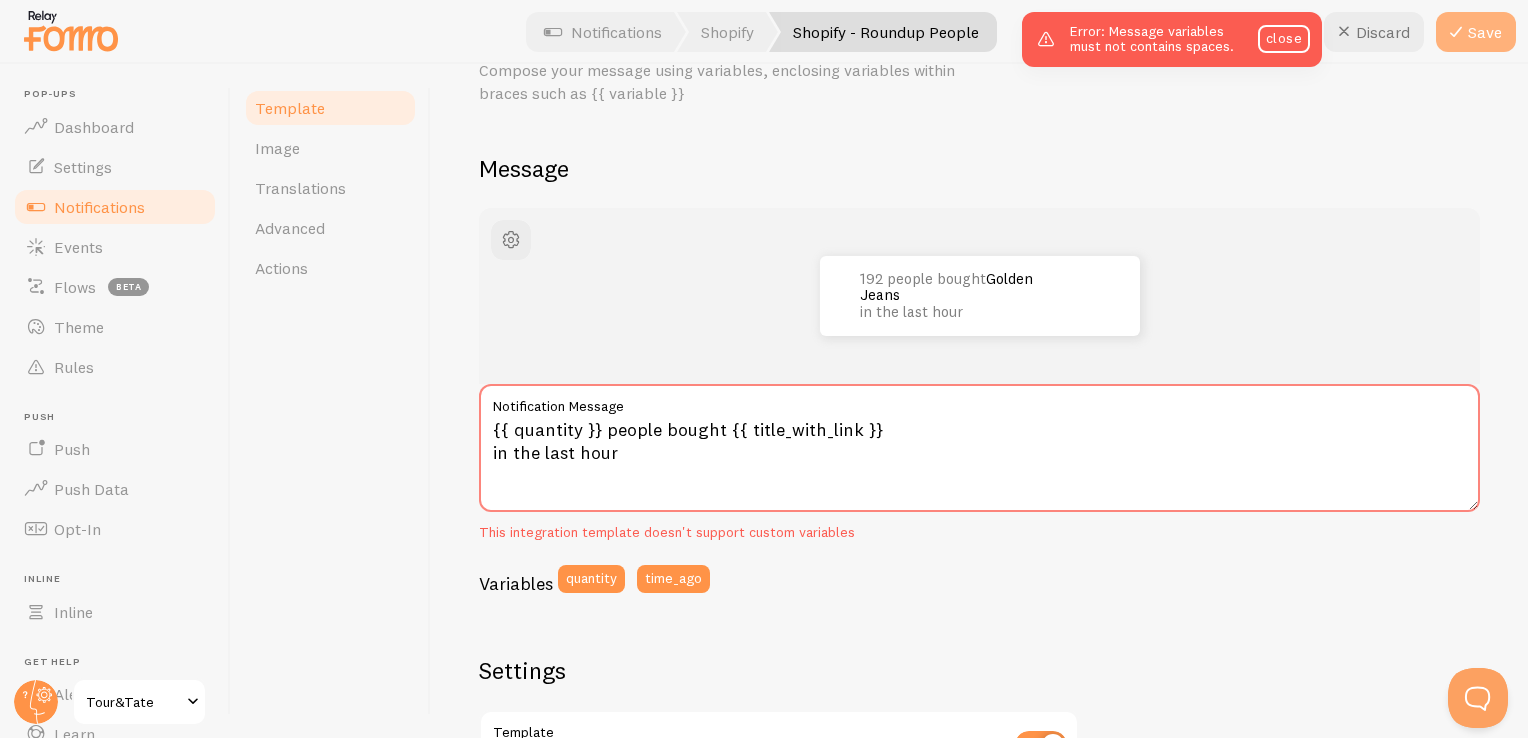 click on "Save" at bounding box center [1476, 32] 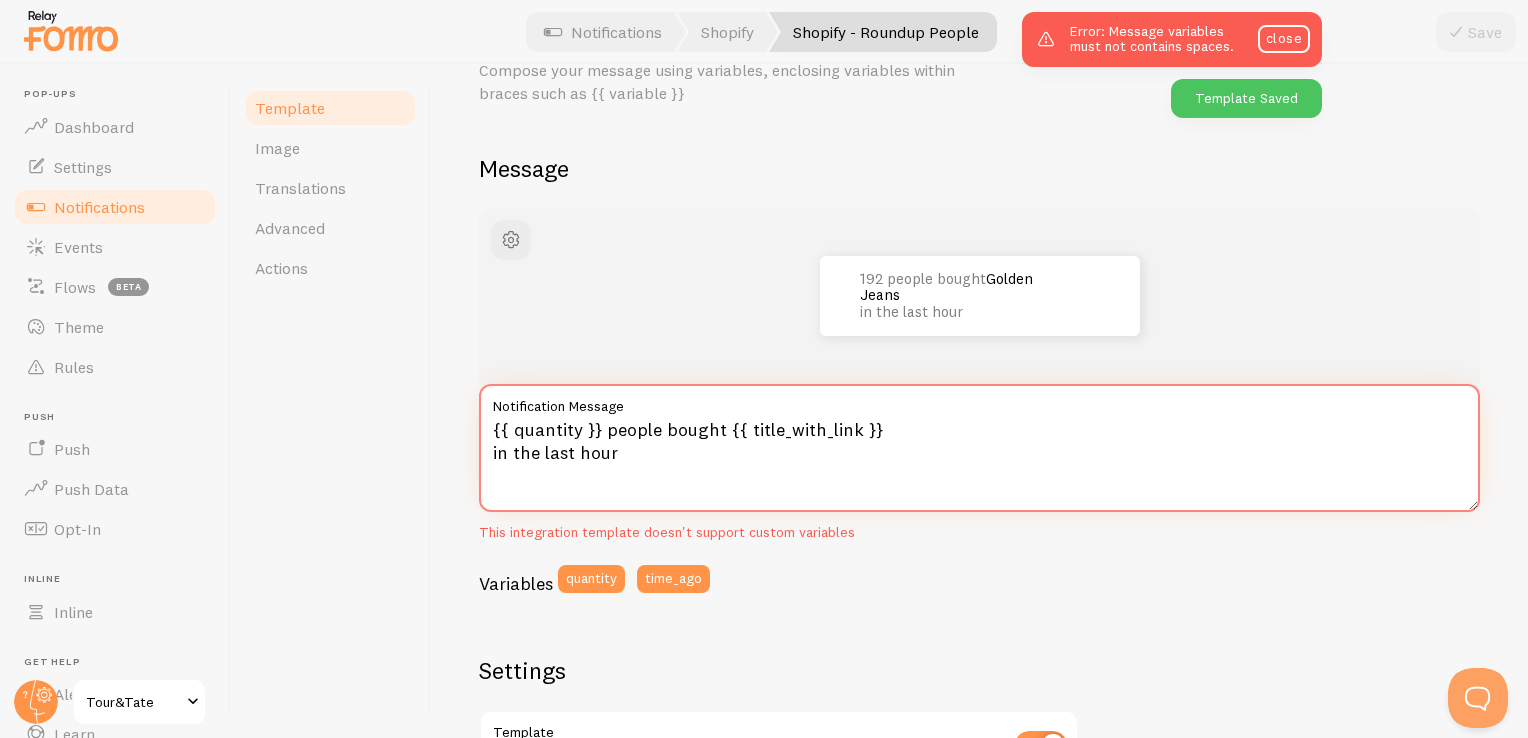 click on "{{ quantity }} people bought {{ title_with_link }}
in the last hour" at bounding box center [979, 448] 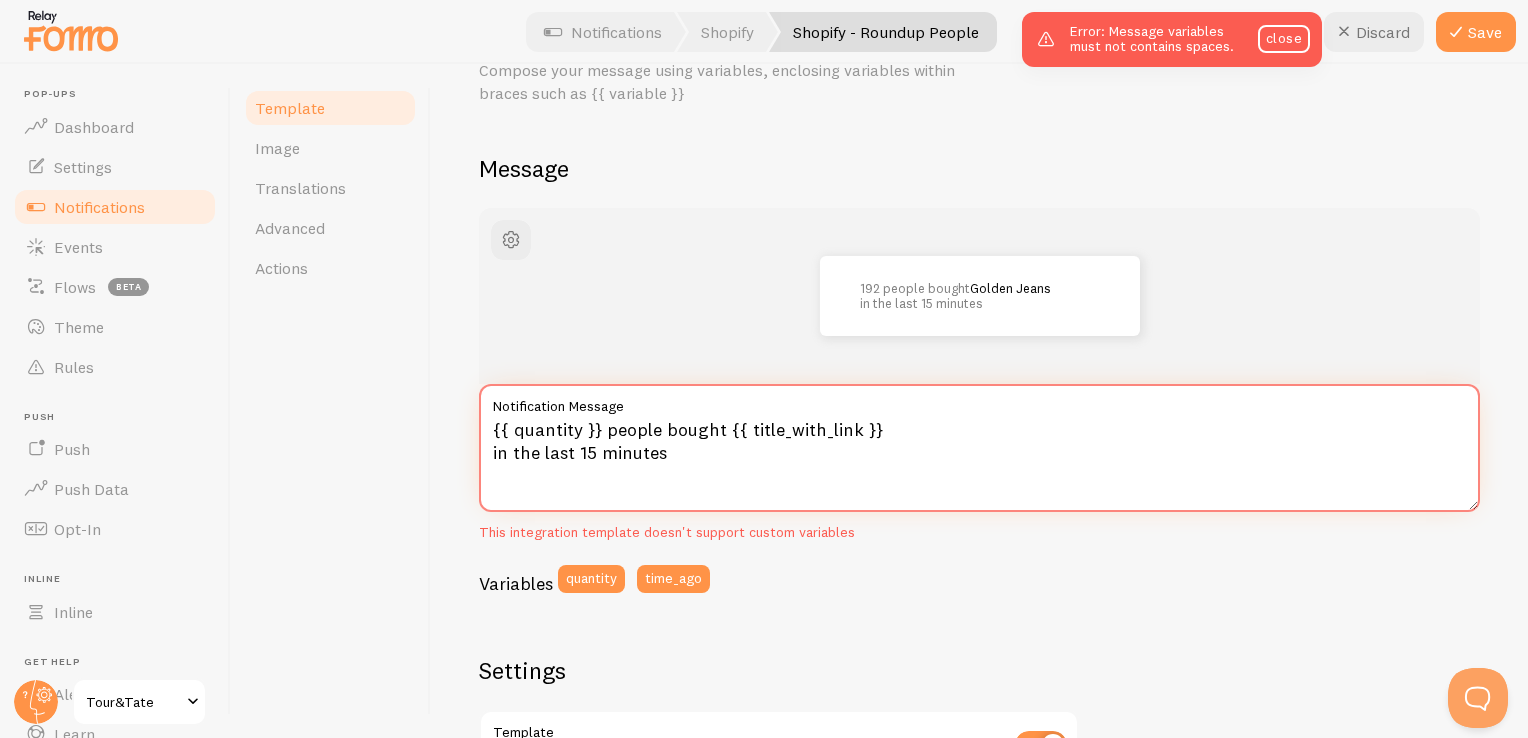 click on "{{ quantity }} people bought {{ title_with_link }}
in the last 15 minutes" at bounding box center (979, 448) 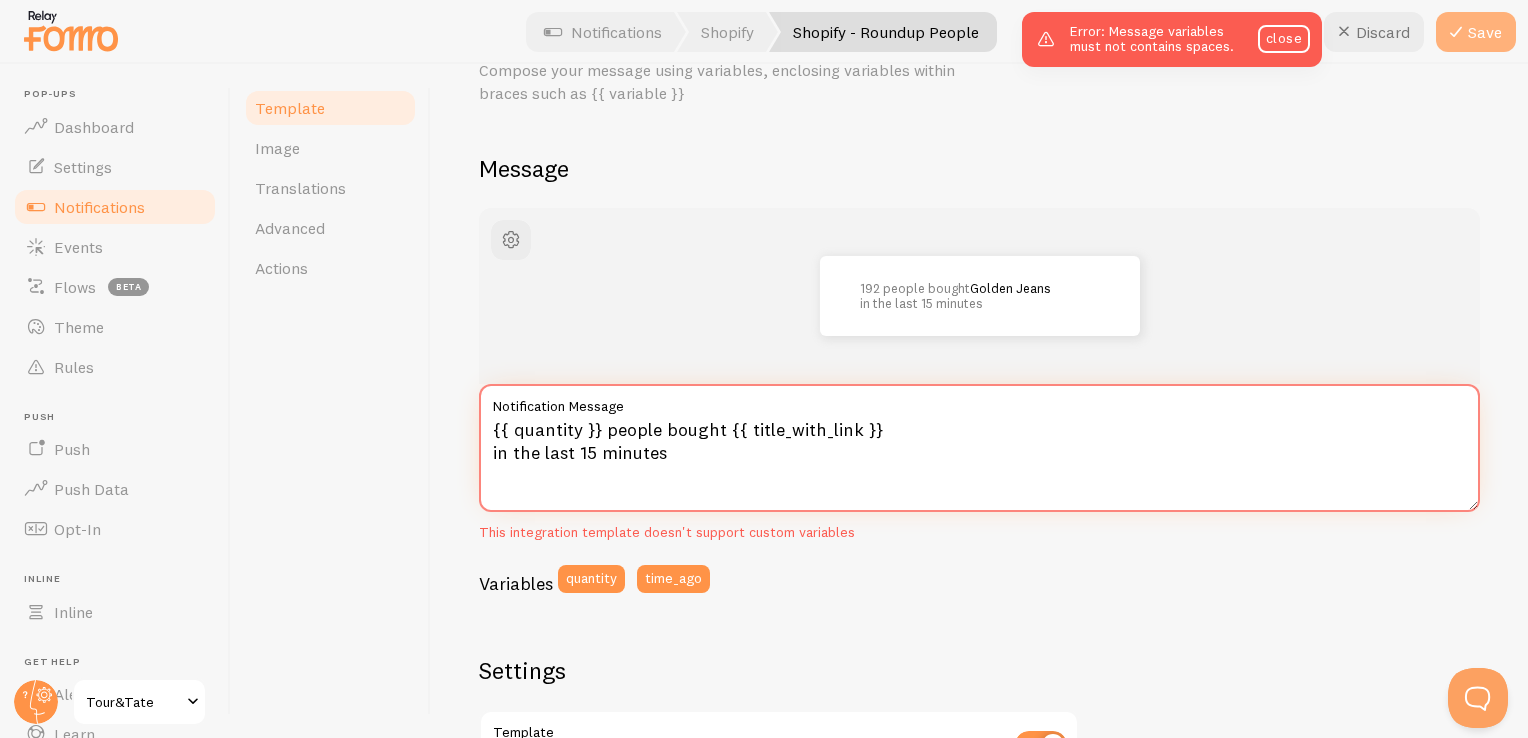 type on "{{ quantity }} people bought {{ title_with_link }}
in the last 15 minutes" 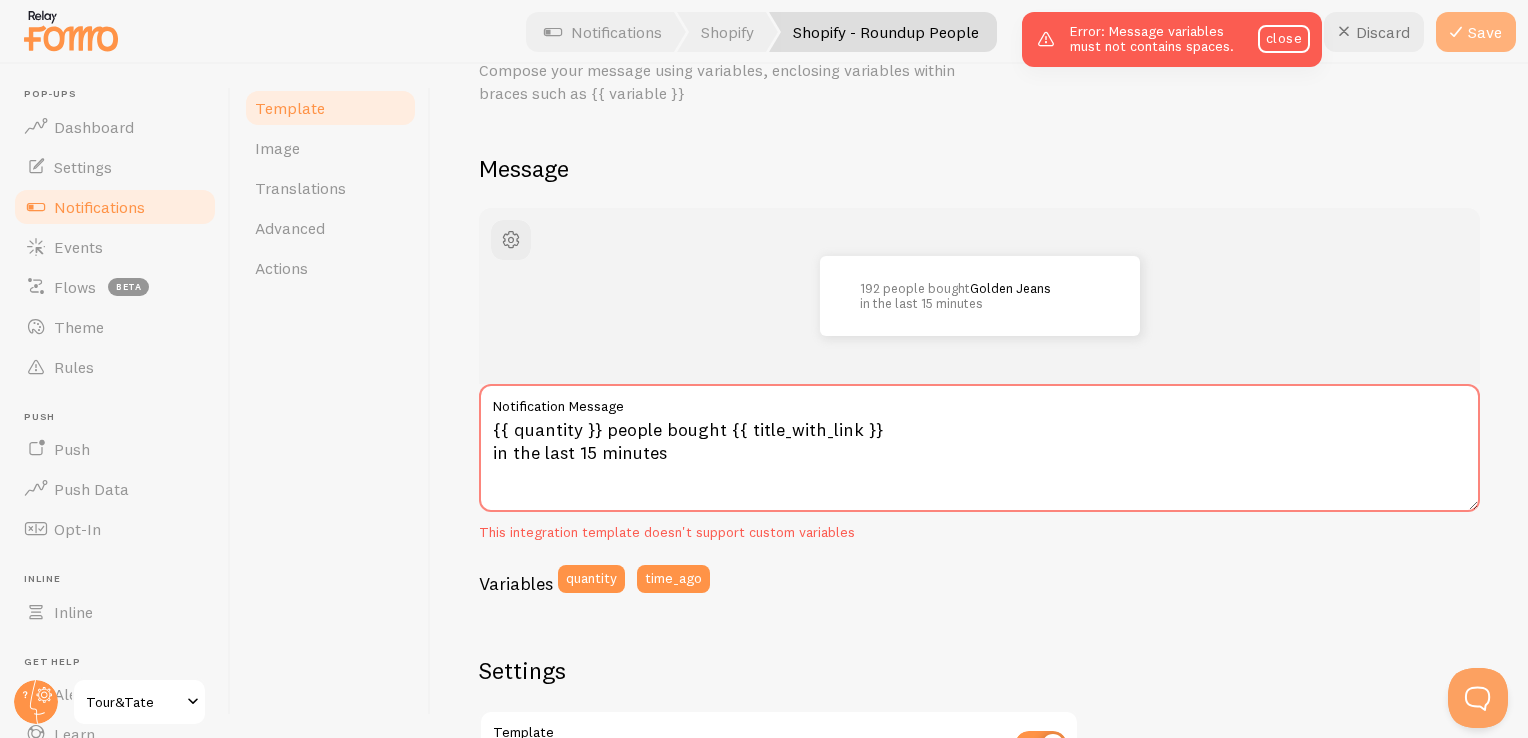 click on "Save" at bounding box center [1476, 32] 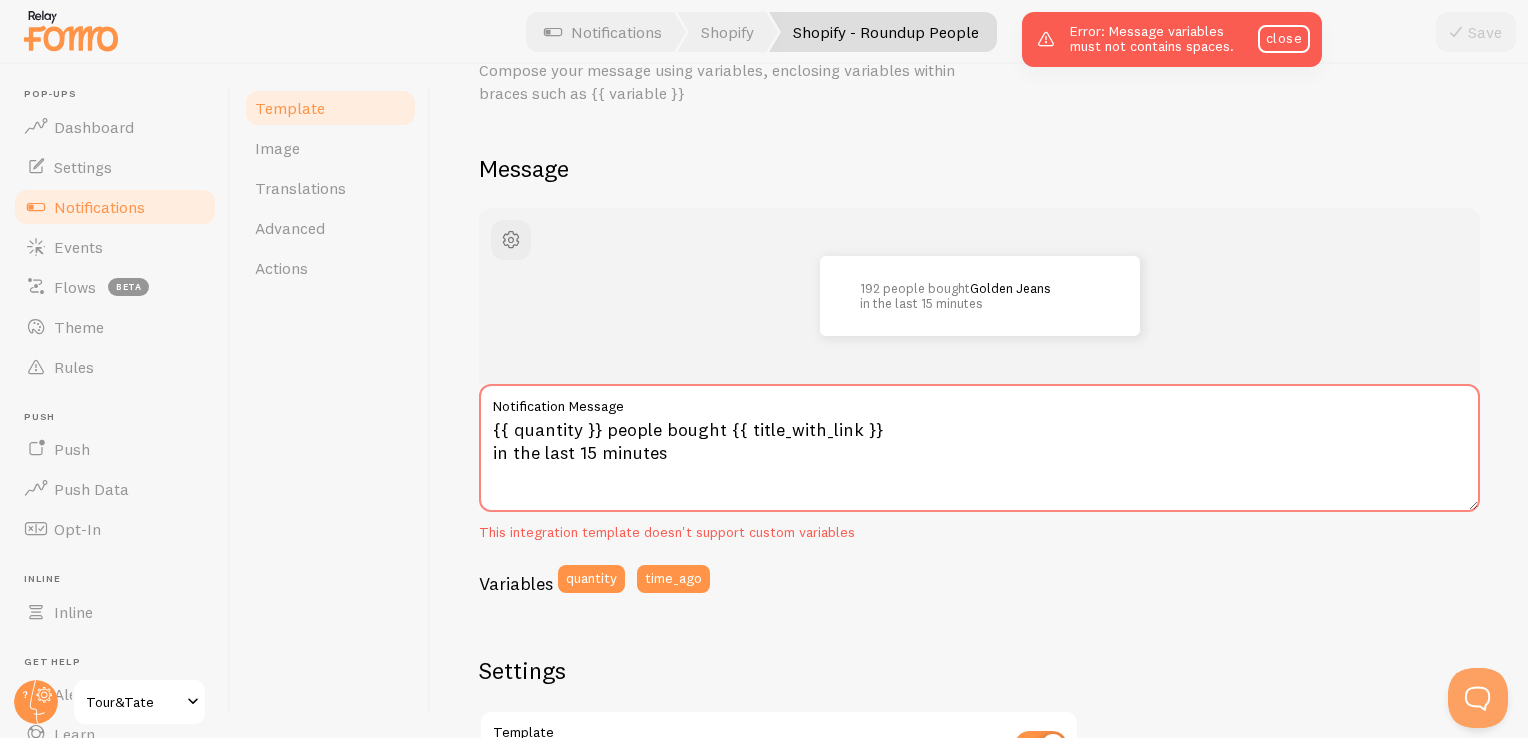 click on "Notifications" at bounding box center [99, 207] 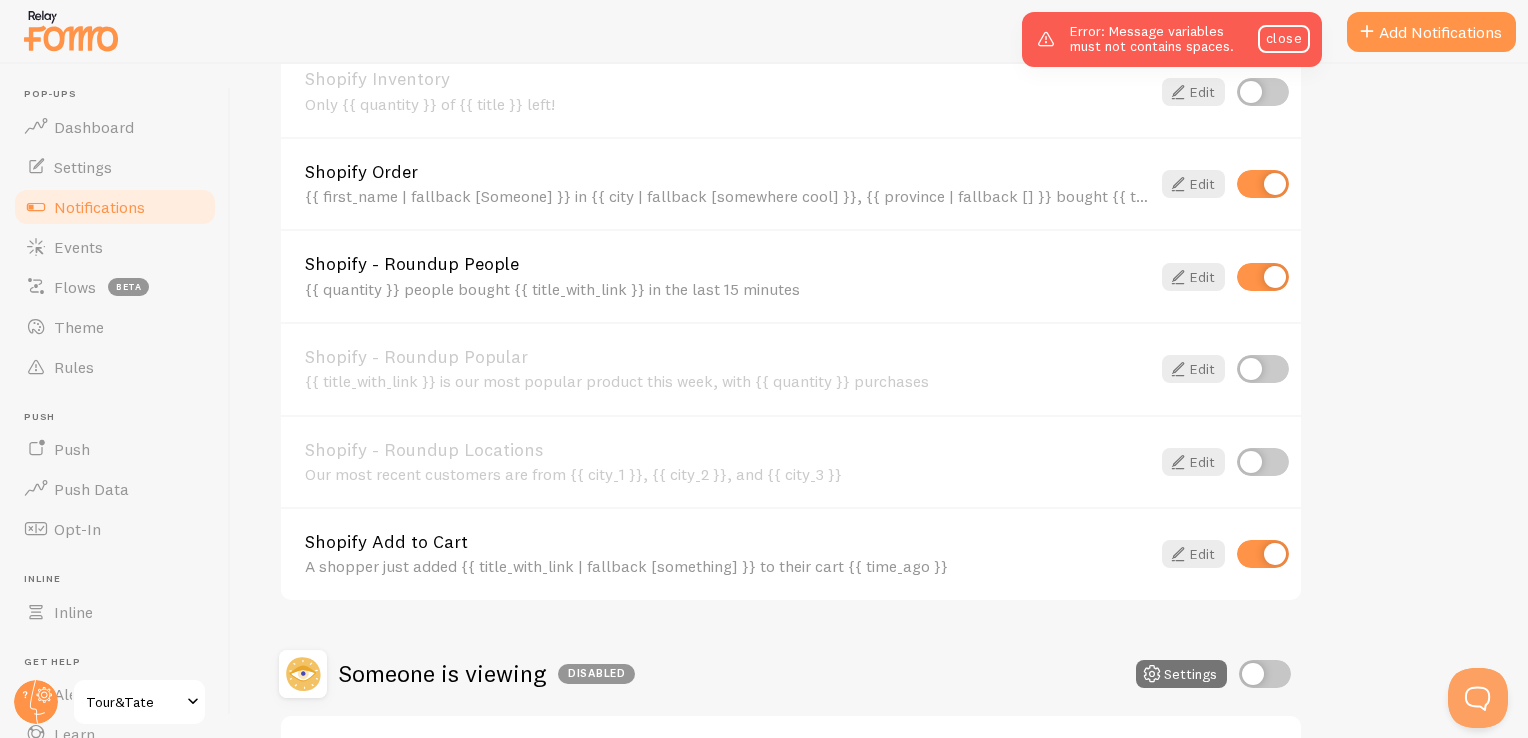 scroll, scrollTop: 1000, scrollLeft: 0, axis: vertical 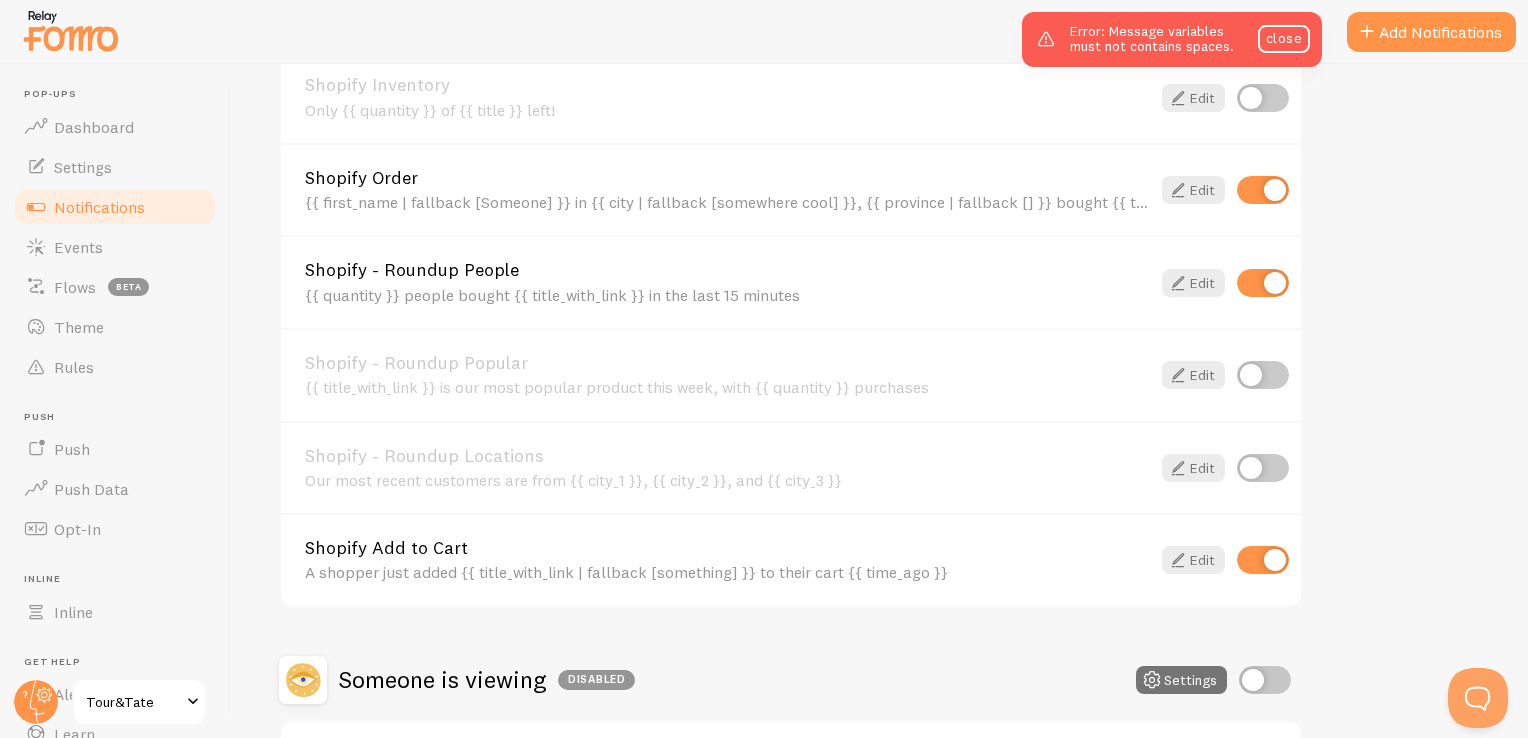 click on "{{ first_name | fallback [Someone] }} in {{ city | fallback [somewhere cool] }}, {{ province | fallback [] }} bought {{ title_with_link | fallback [something] }} {{ time_ago }}" at bounding box center (727, 202) 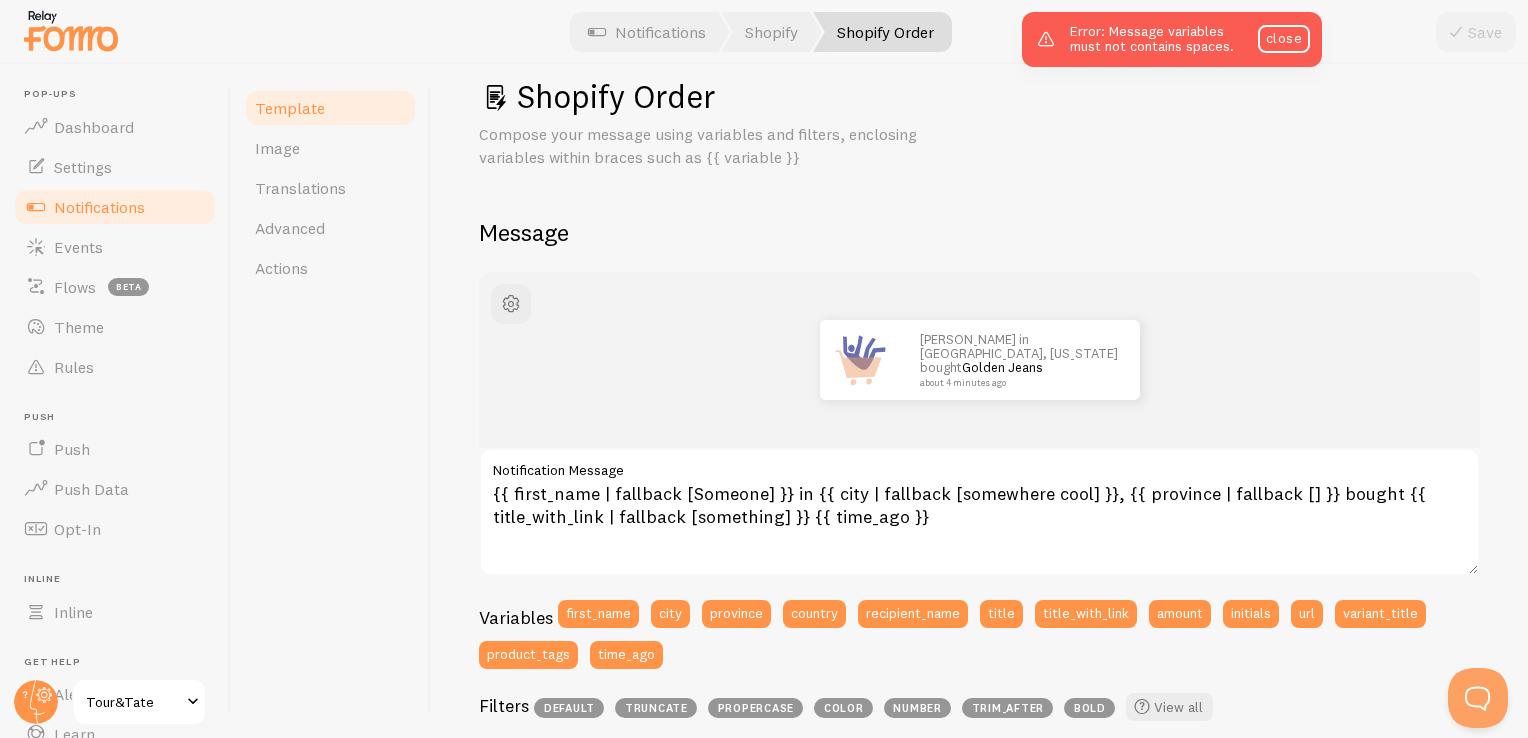 scroll, scrollTop: 100, scrollLeft: 0, axis: vertical 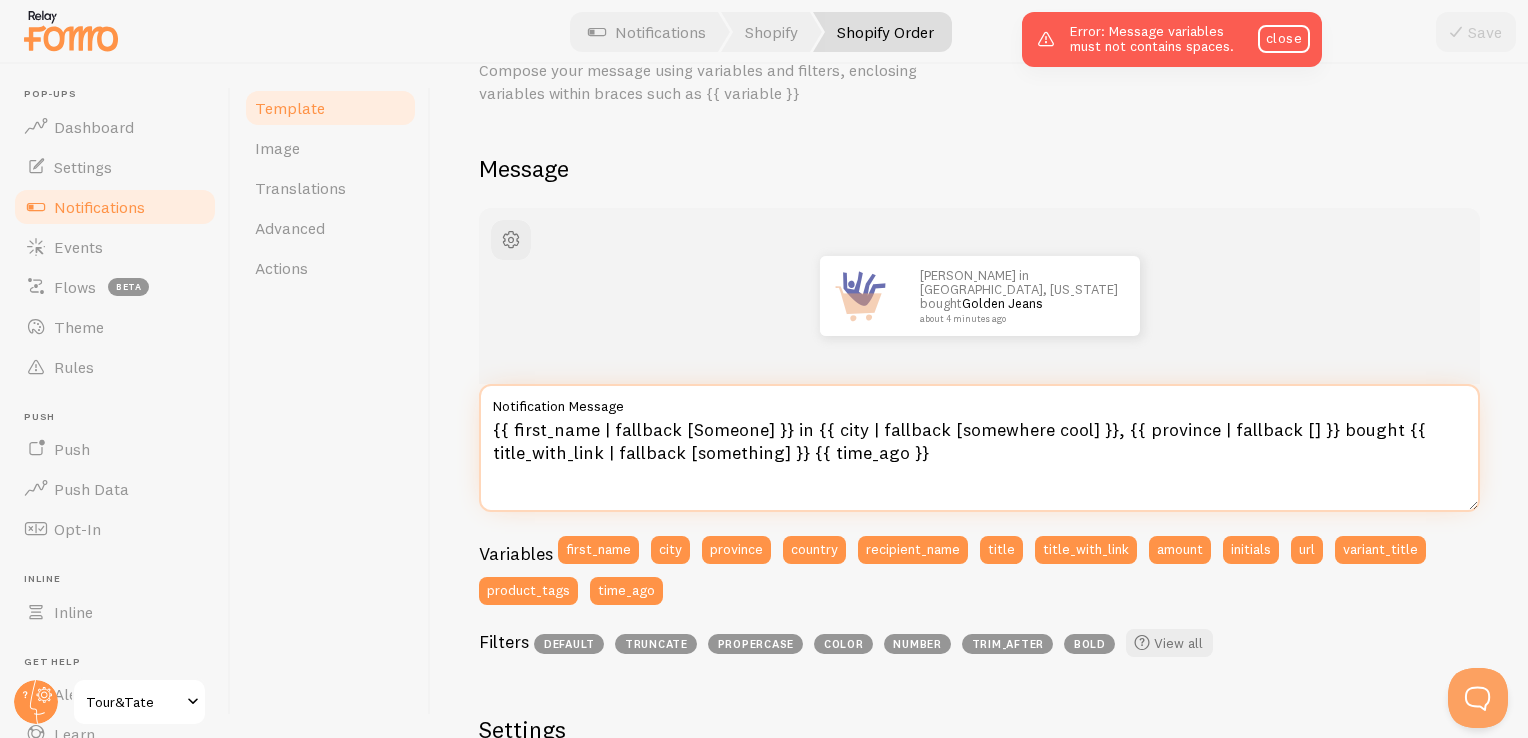 drag, startPoint x: 917, startPoint y: 450, endPoint x: 807, endPoint y: 454, distance: 110.0727 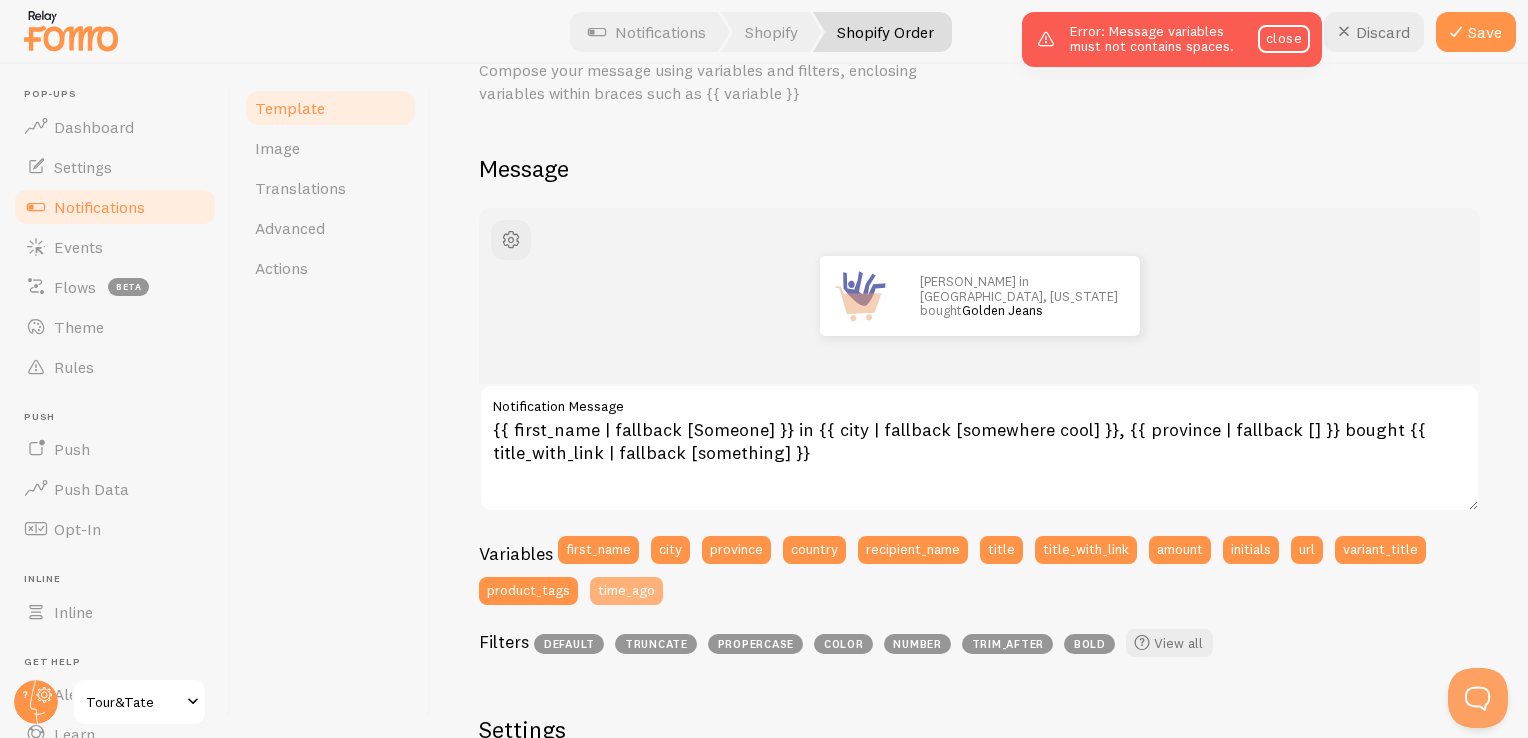 click on "time_ago" at bounding box center (626, 591) 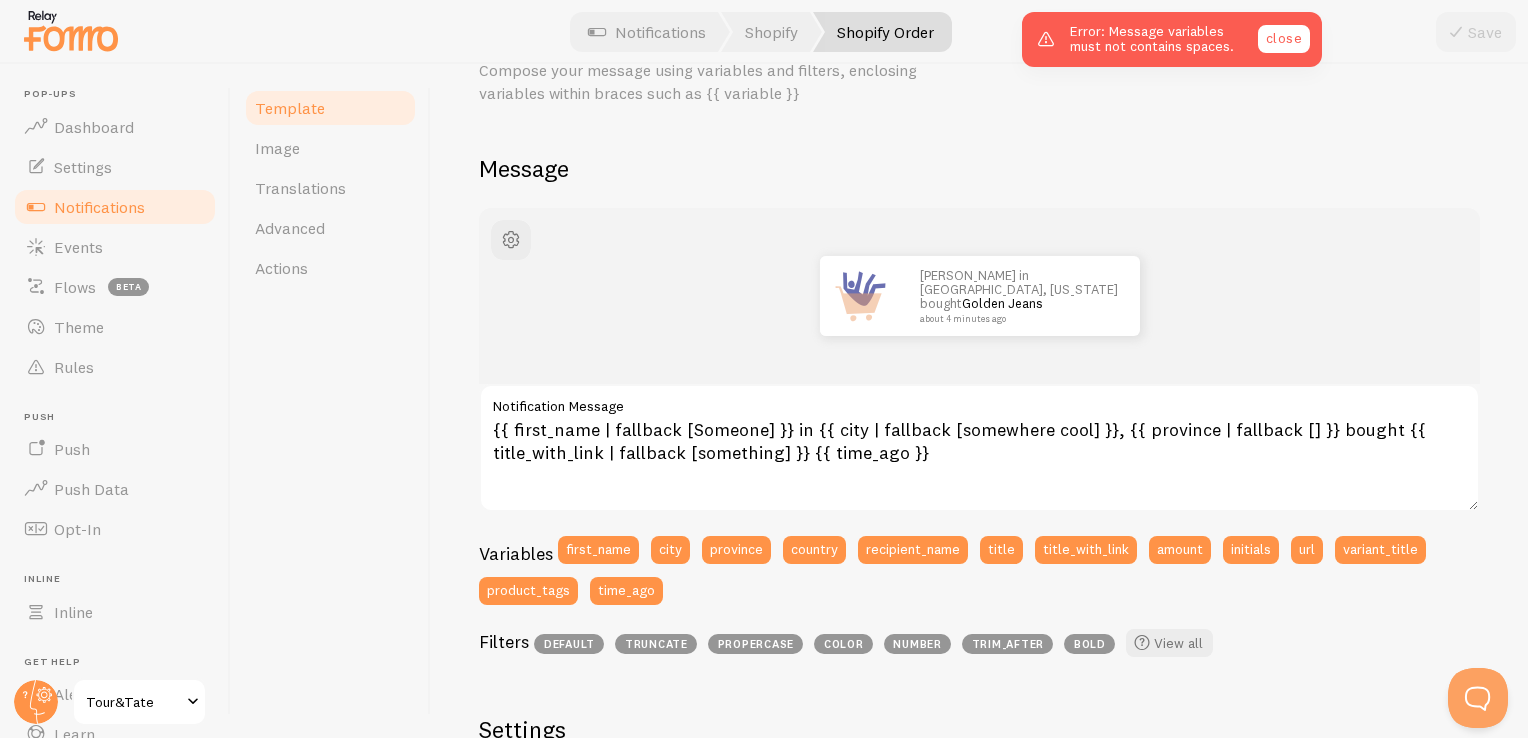 click on "close" at bounding box center [1284, 39] 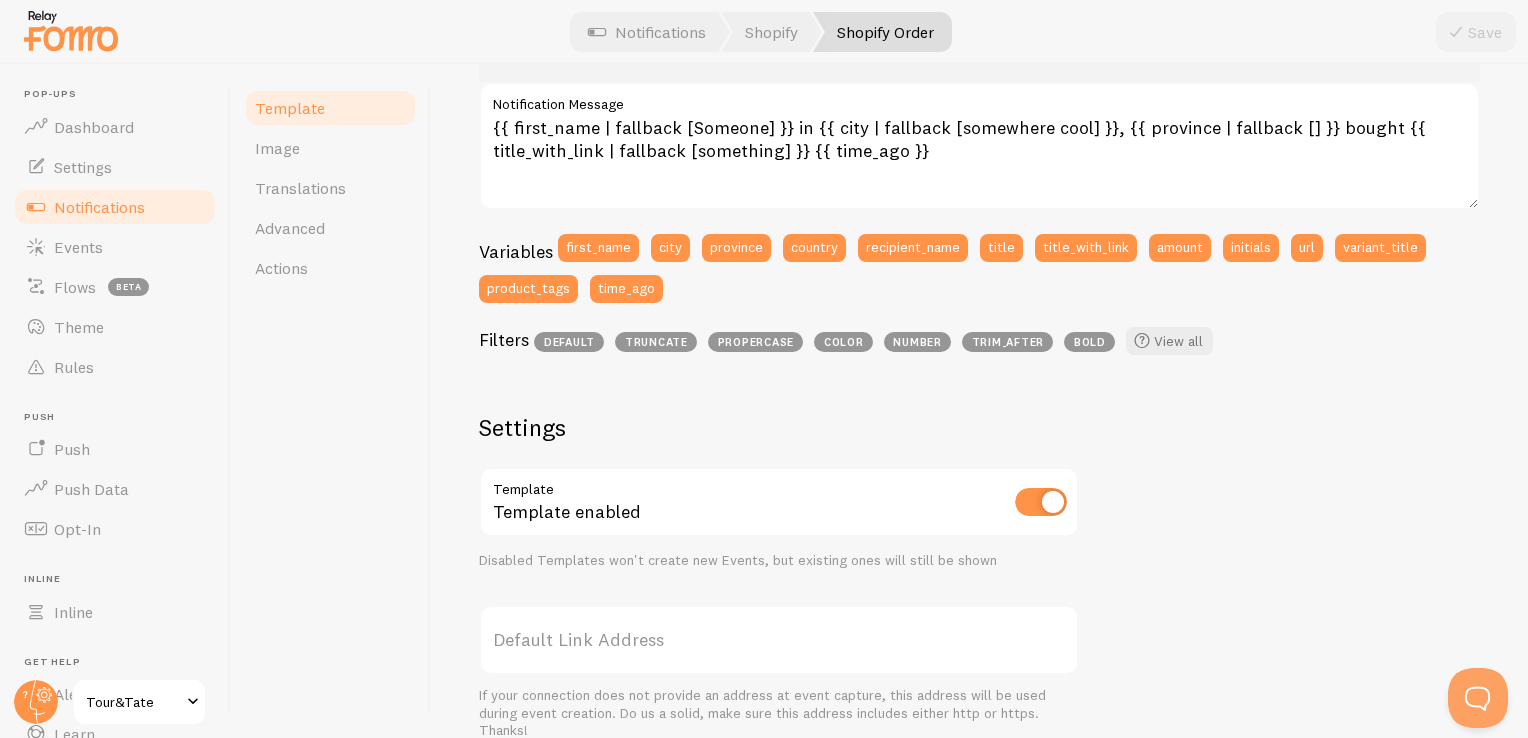 scroll, scrollTop: 395, scrollLeft: 0, axis: vertical 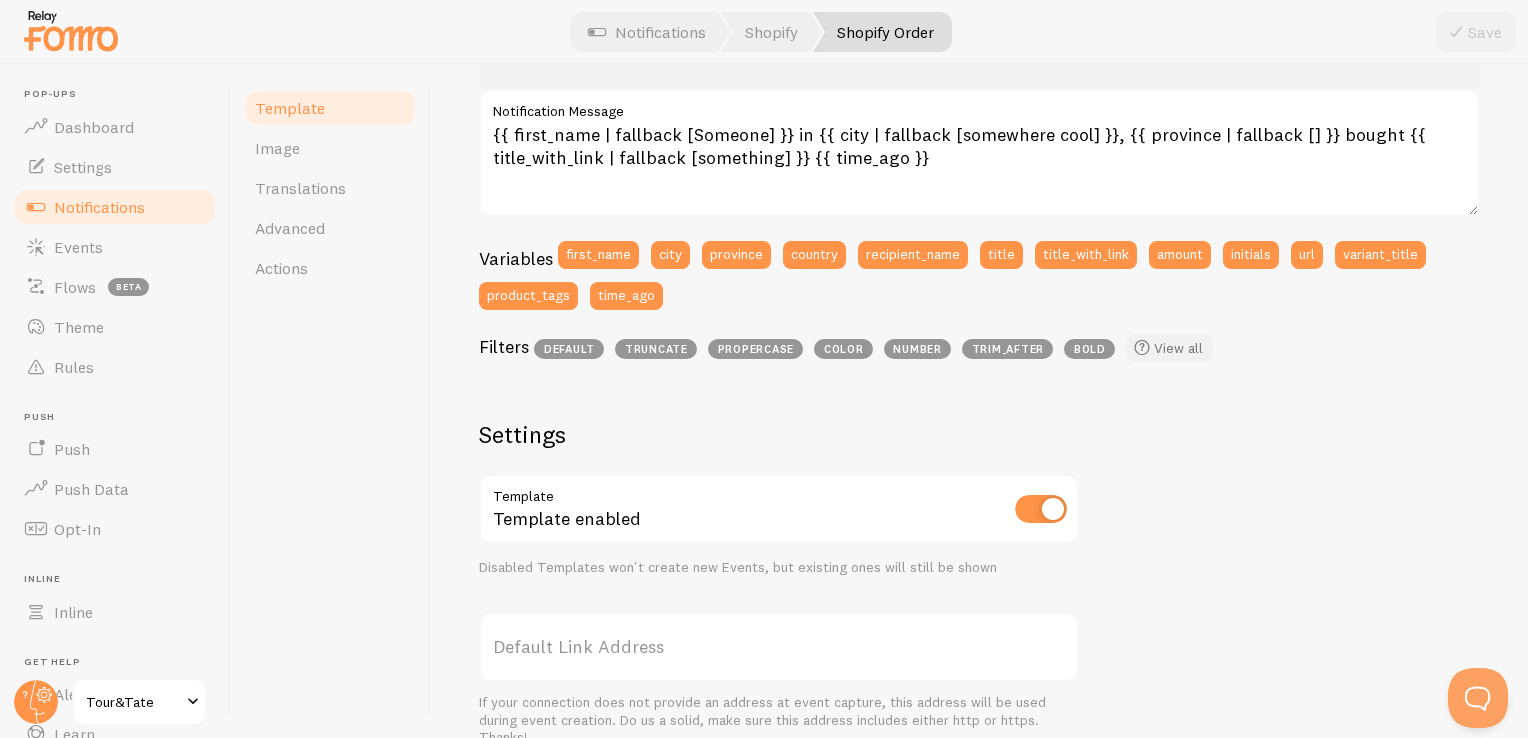 click on "View all" at bounding box center (1169, 348) 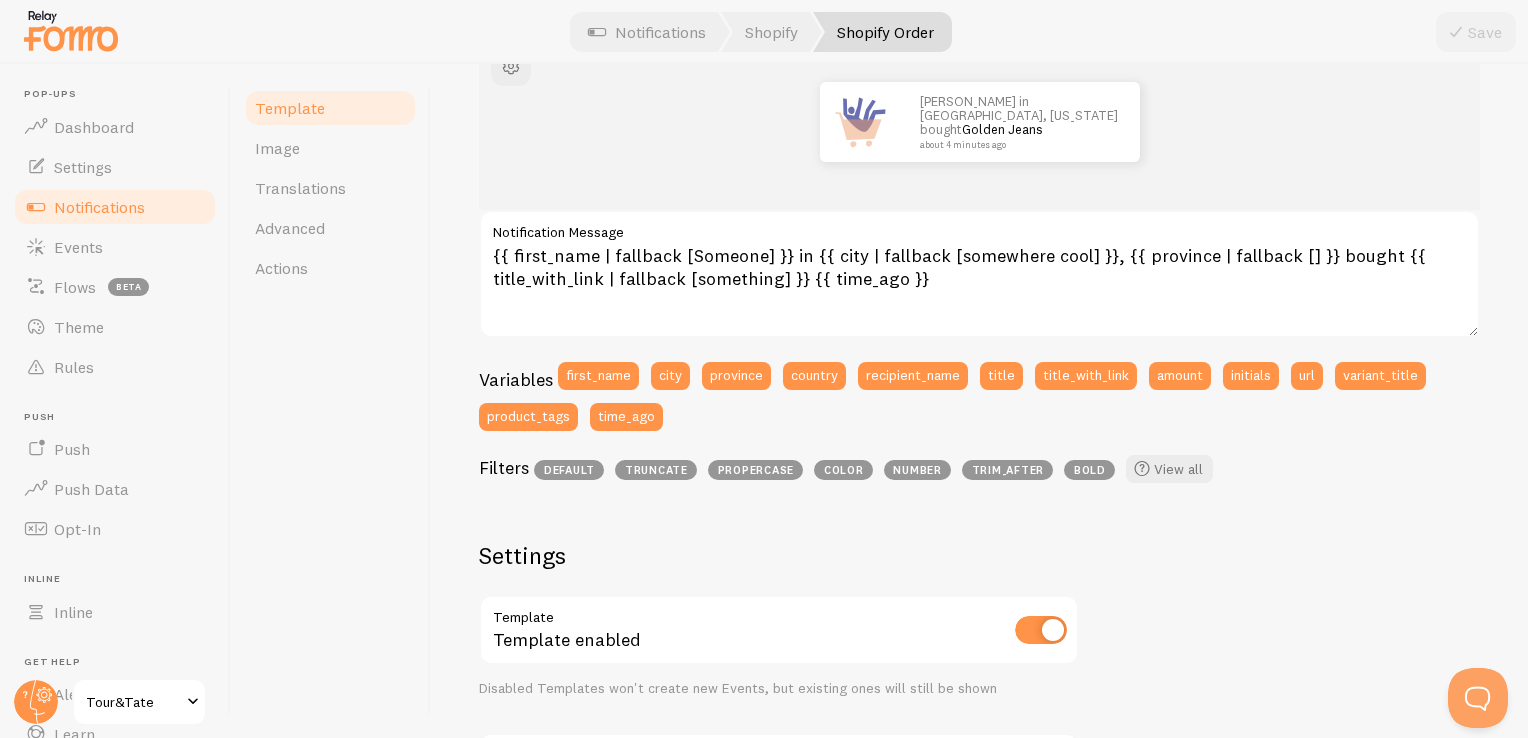 scroll, scrollTop: 195, scrollLeft: 0, axis: vertical 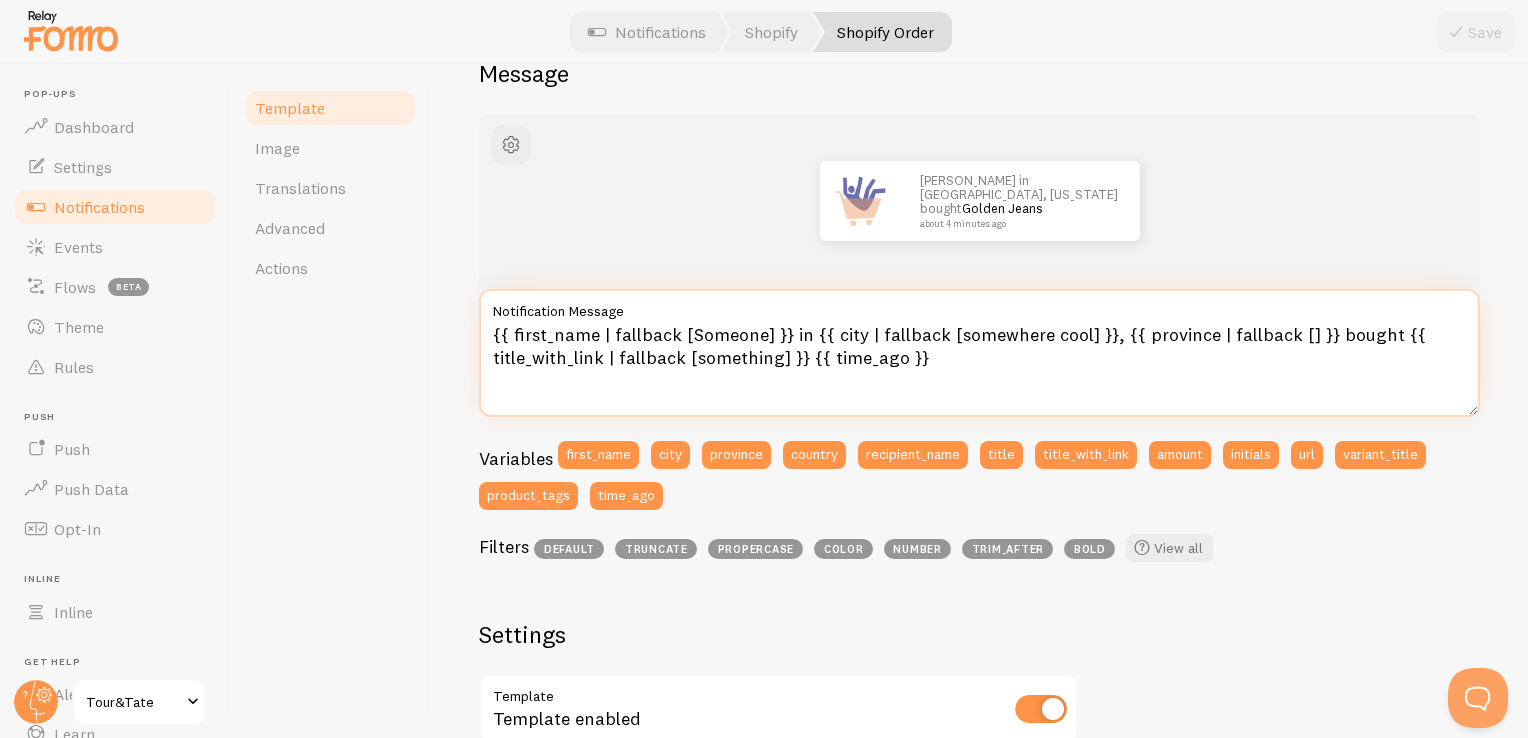 click on "{{ first_name | fallback [Someone] }} in {{ city | fallback [somewhere cool] }}, {{ province | fallback [] }} bought {{ title_with_link | fallback [something] }} {{ time_ago }}" at bounding box center [979, 353] 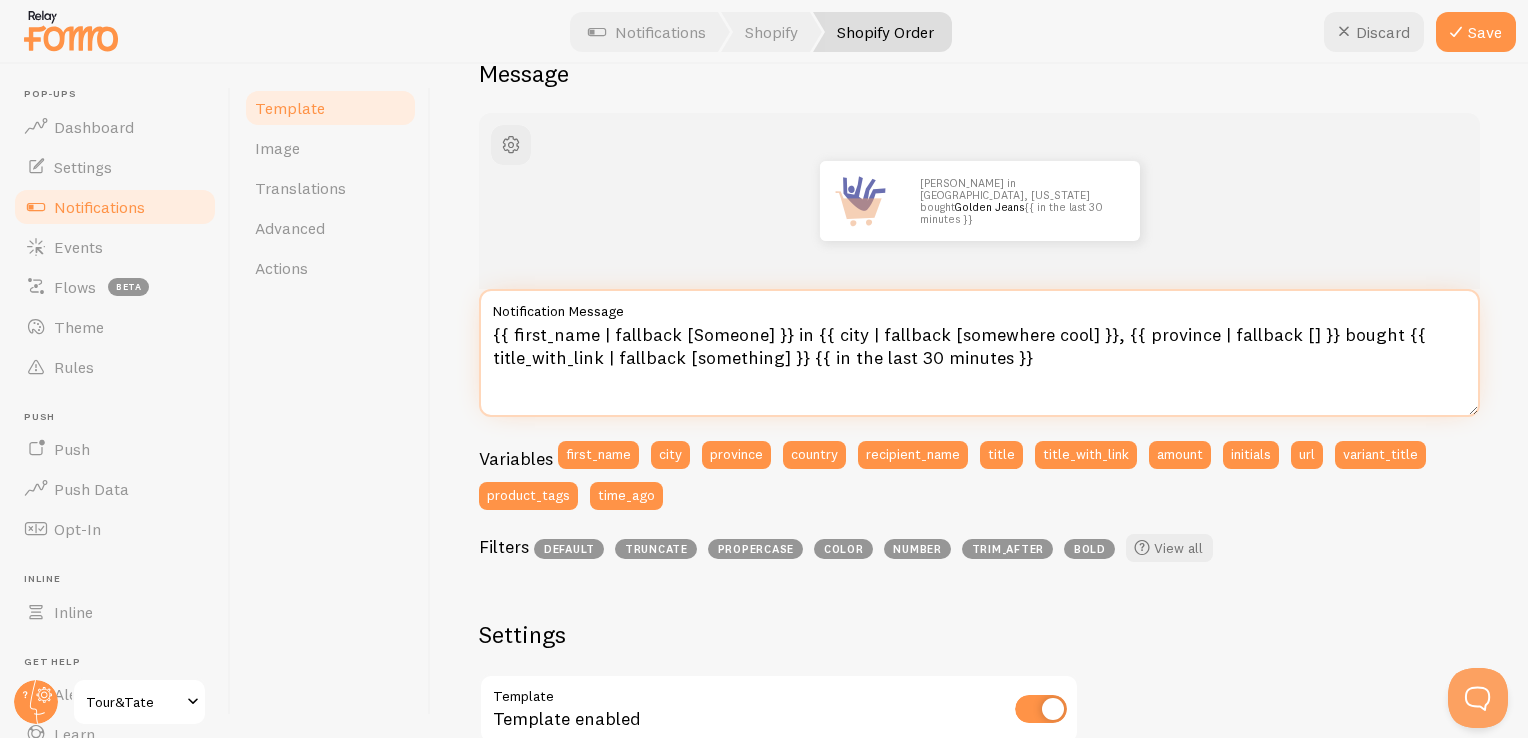 drag, startPoint x: 997, startPoint y: 357, endPoint x: 825, endPoint y: 364, distance: 172.14238 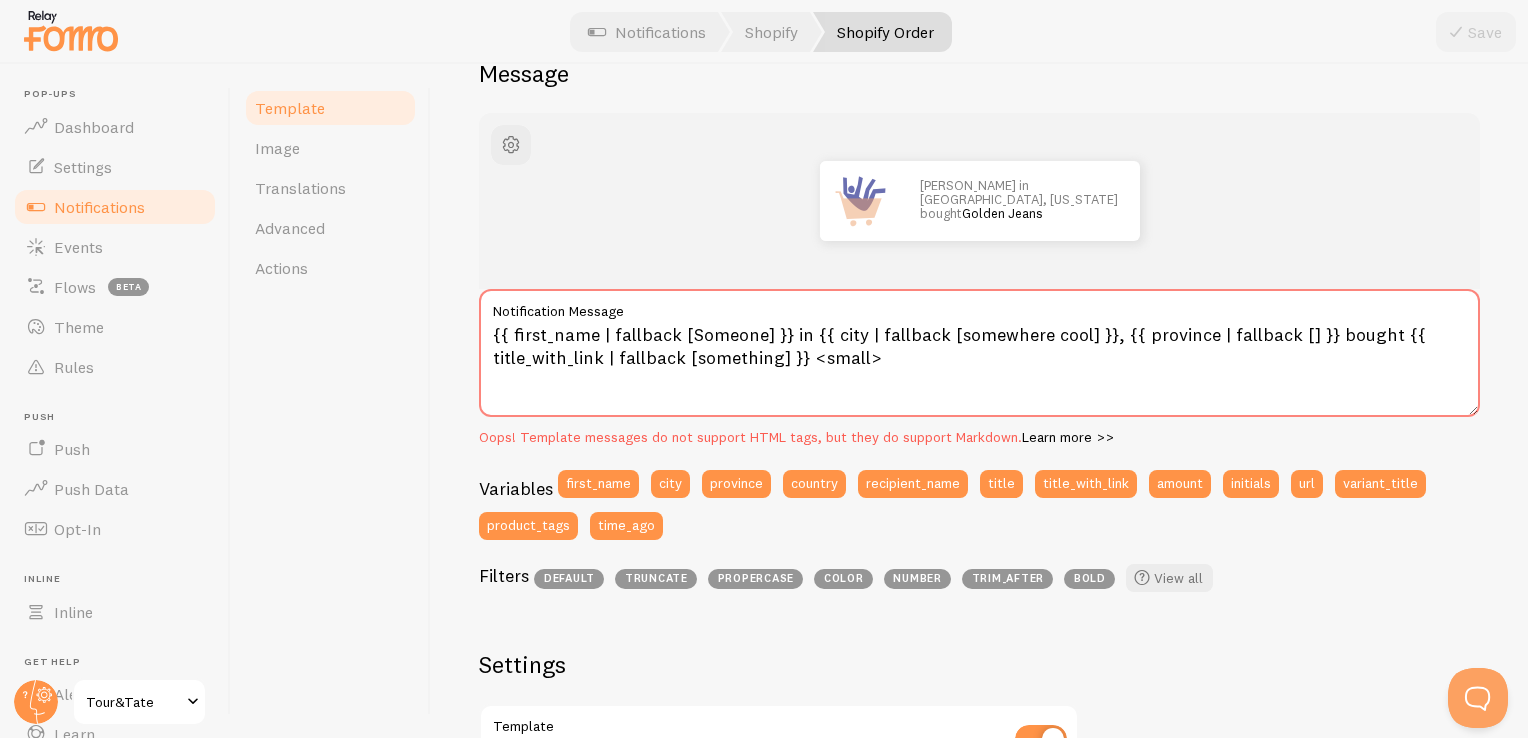 click on "Learn more >>" at bounding box center [1068, 437] 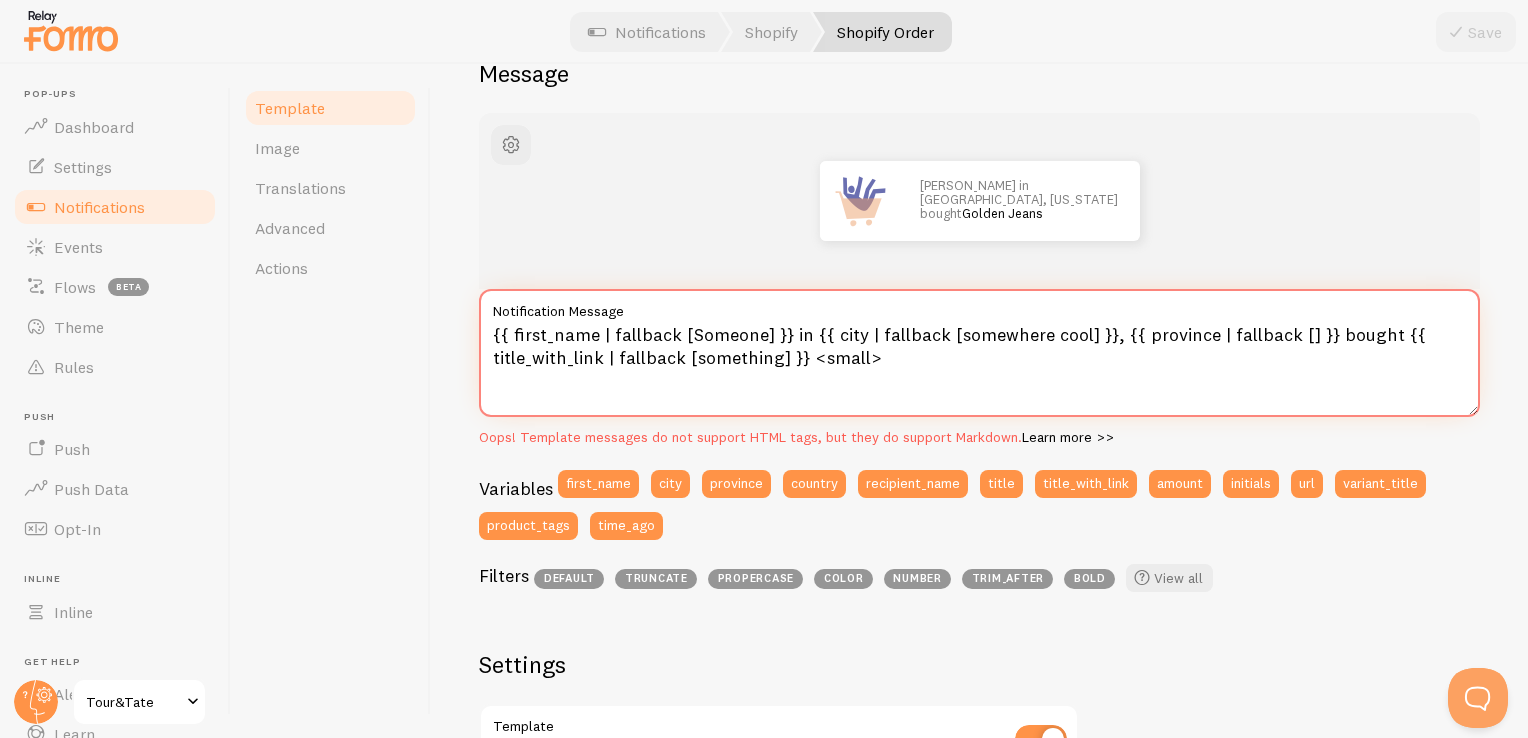 drag, startPoint x: 879, startPoint y: 358, endPoint x: 806, endPoint y: 362, distance: 73.109505 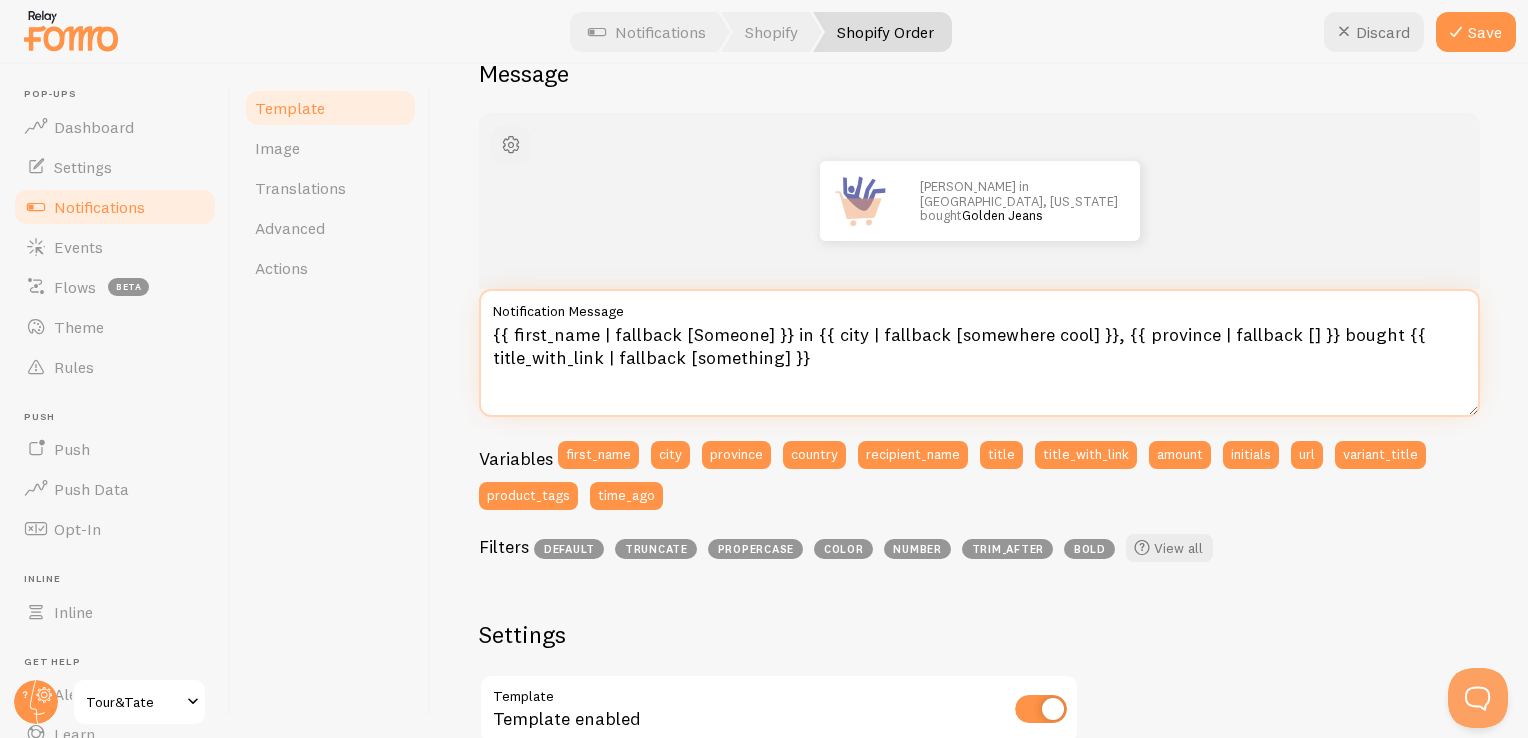 type on "{{ first_name | fallback [Someone] }} in {{ city | fallback [somewhere cool] }}, {{ province | fallback [] }} bought {{ title_with_link | fallback [something] }}" 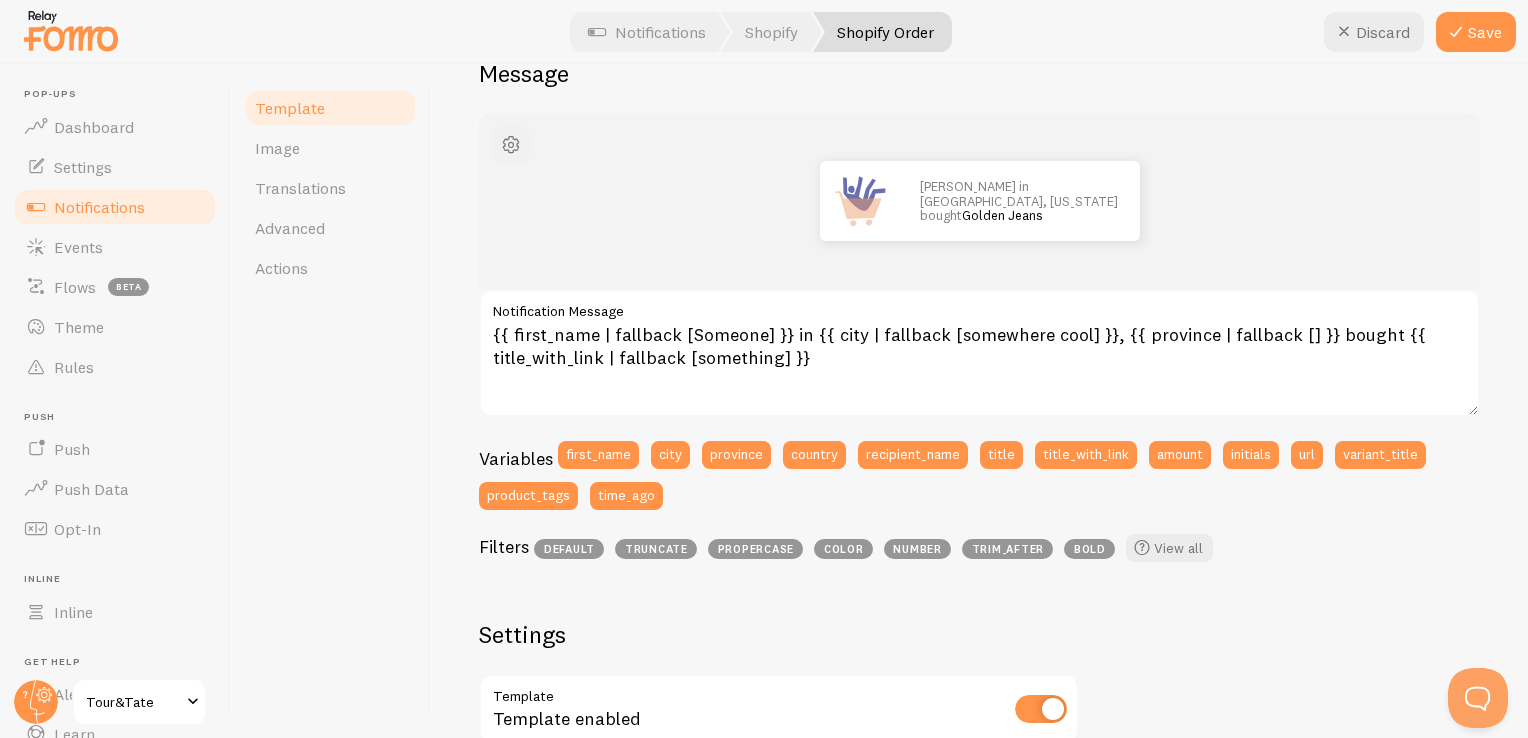 click at bounding box center [511, 145] 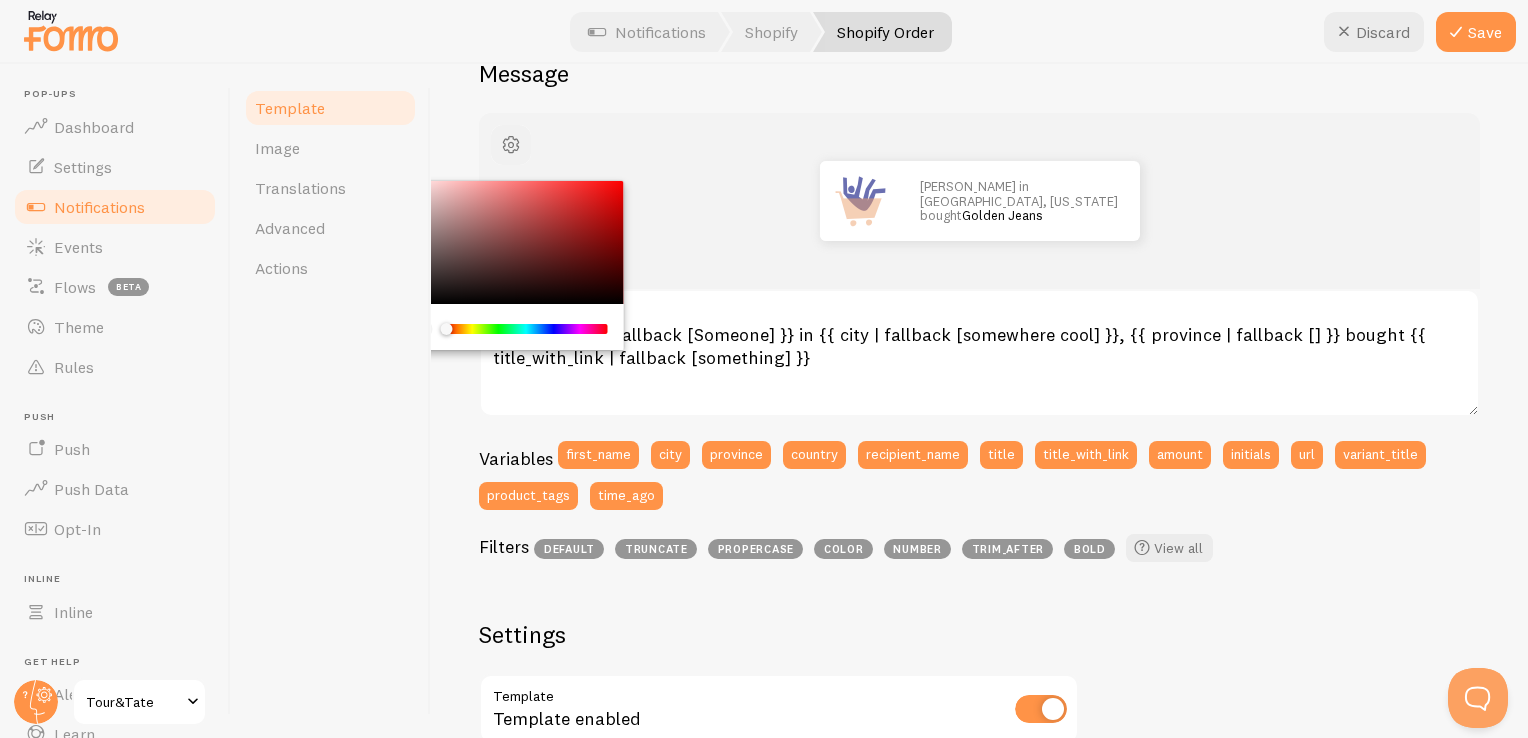 click at bounding box center (511, 145) 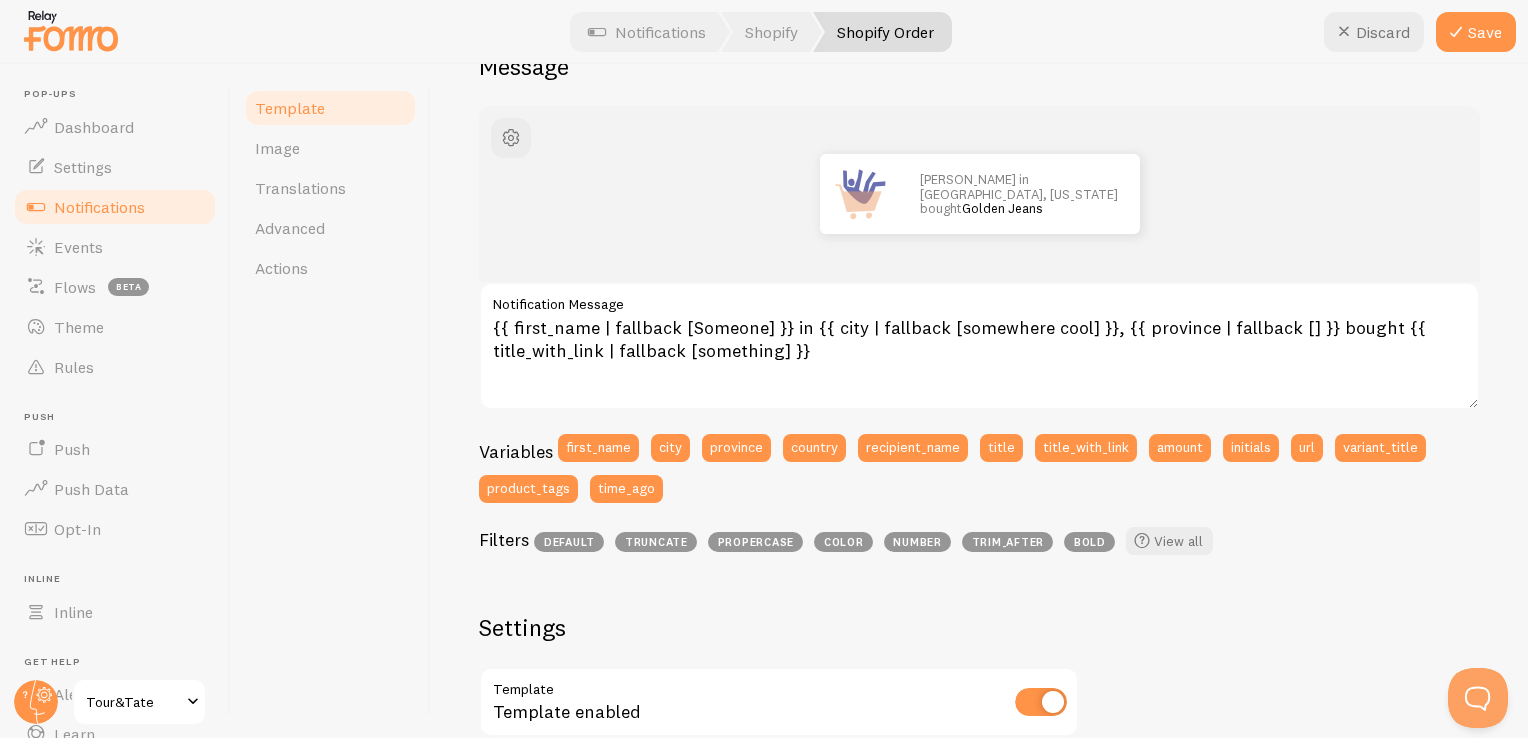 scroll, scrollTop: 195, scrollLeft: 0, axis: vertical 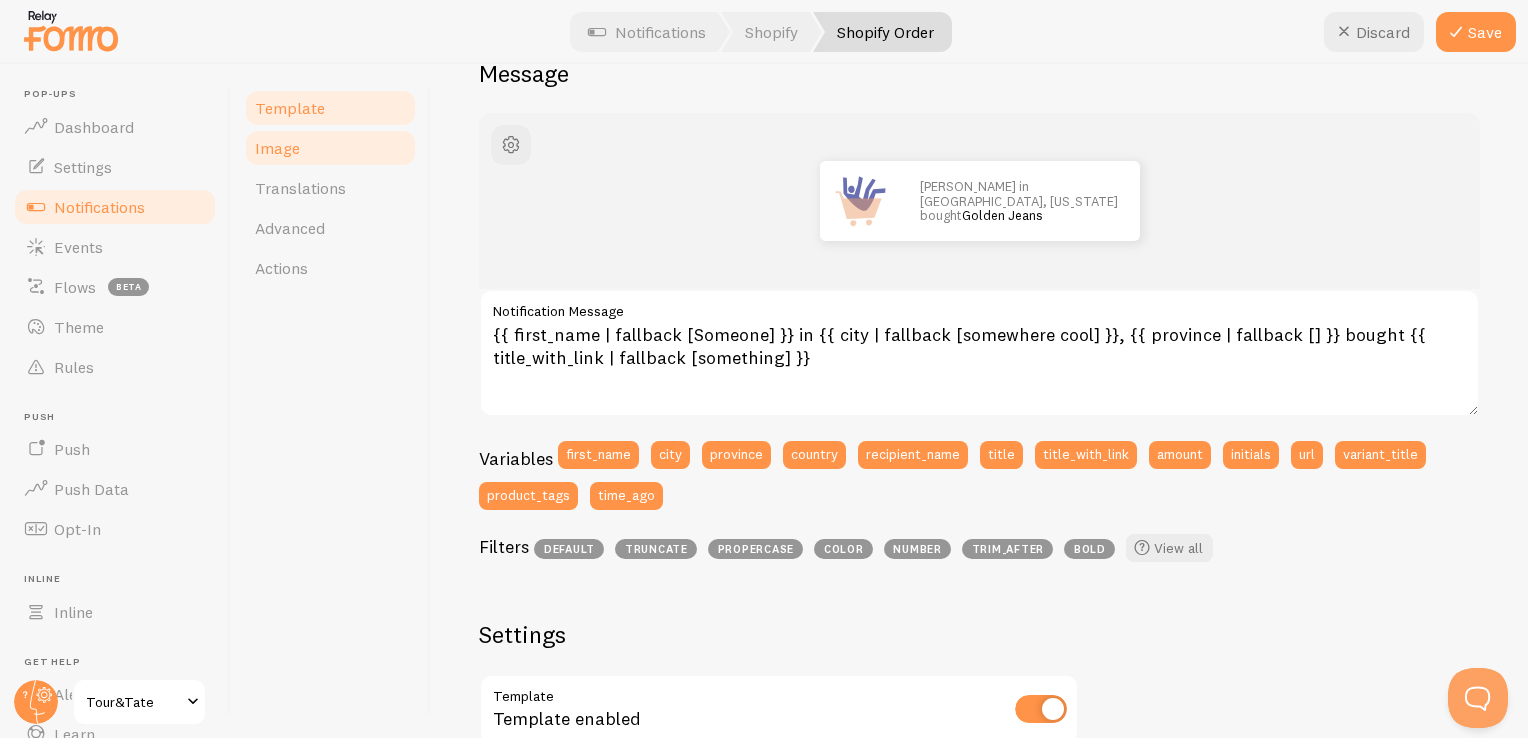 click on "Image" at bounding box center (330, 148) 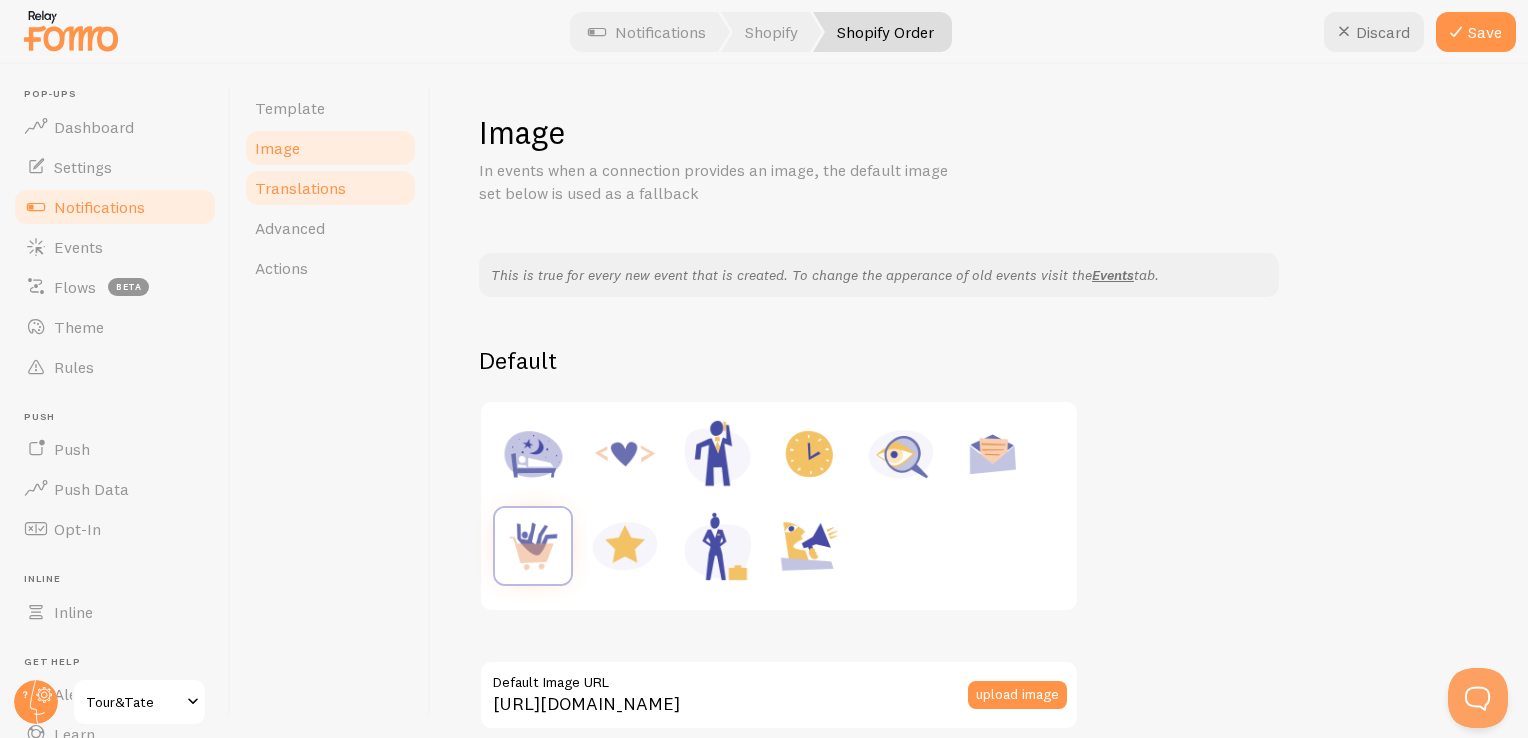 click on "Translations" at bounding box center [300, 188] 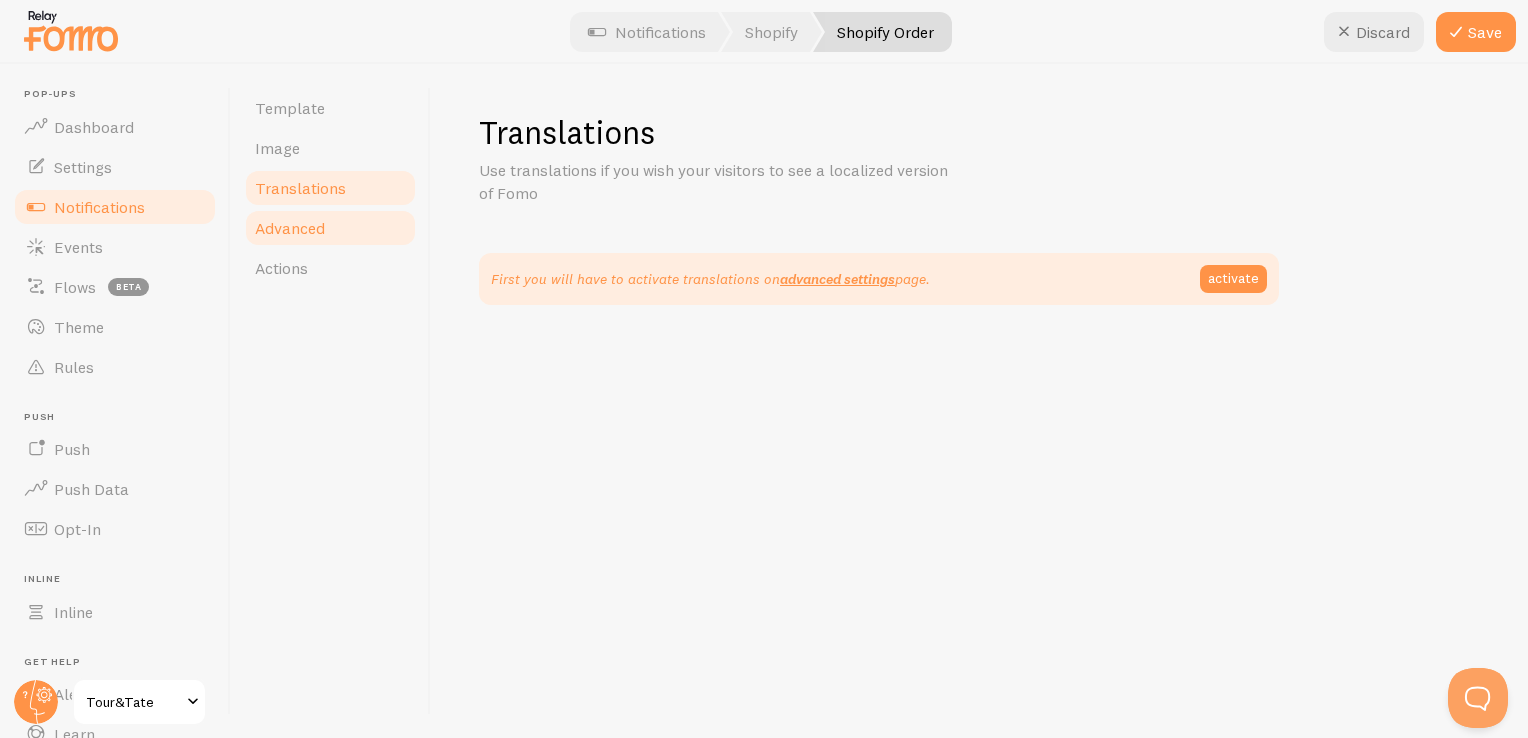click on "Advanced" at bounding box center (290, 228) 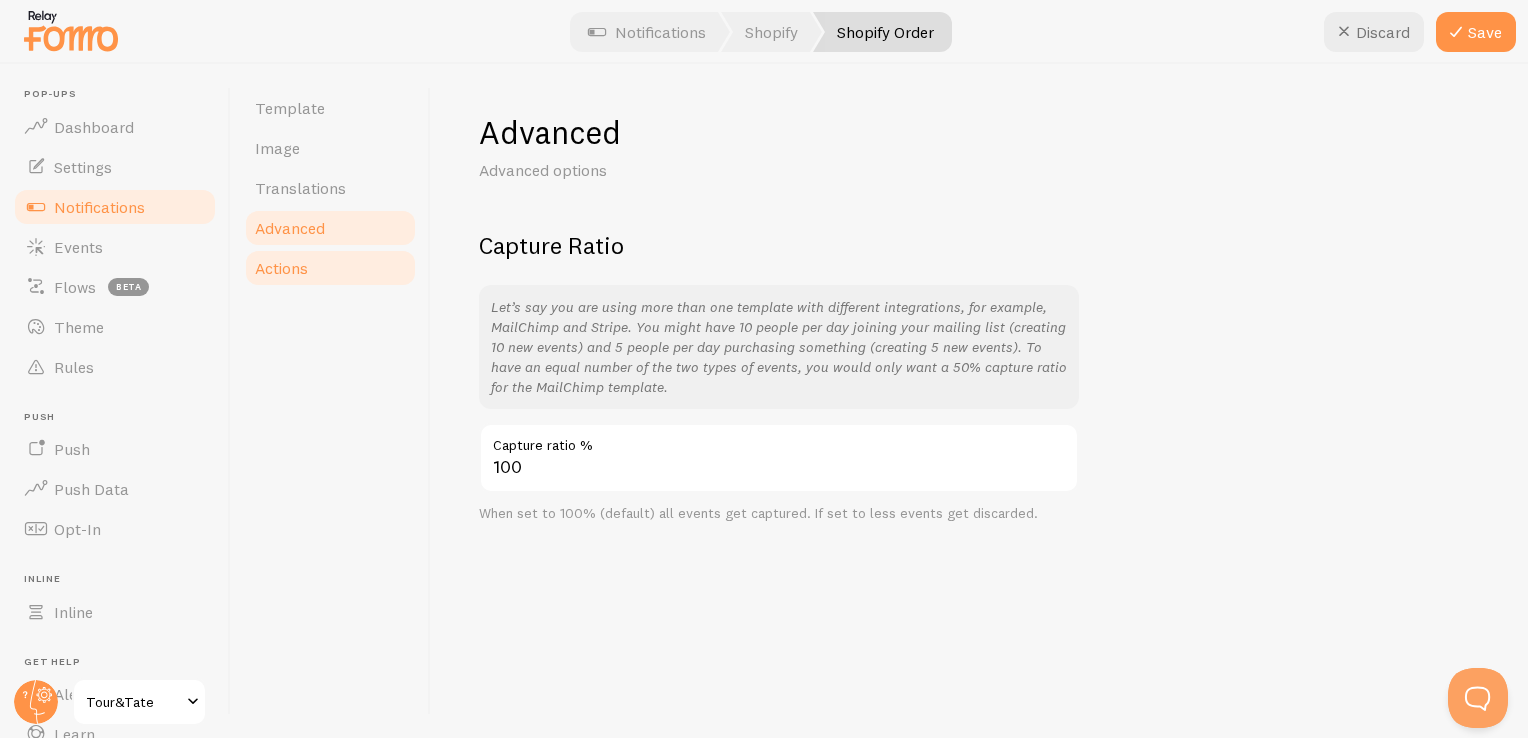 click on "Actions" at bounding box center (330, 268) 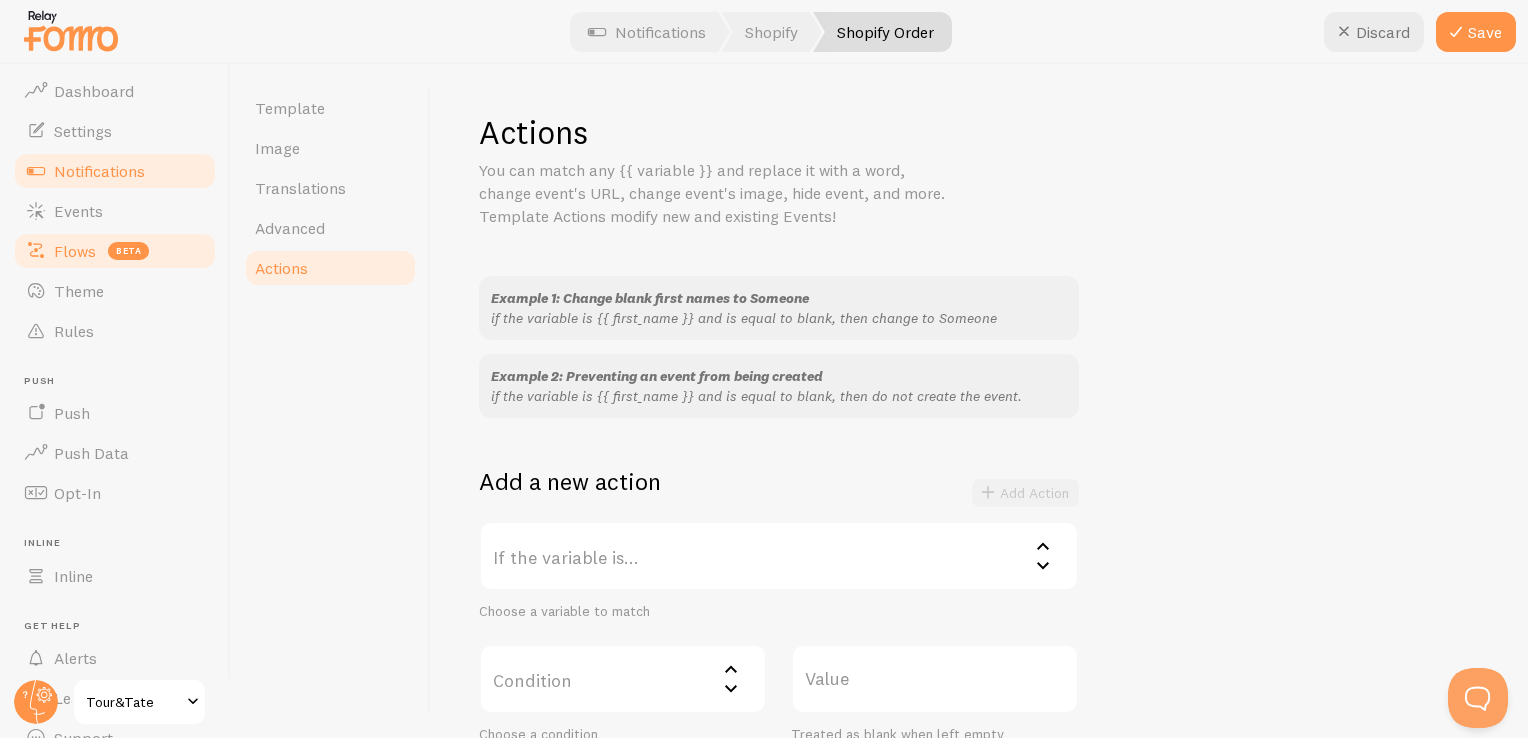 scroll, scrollTop: 28, scrollLeft: 0, axis: vertical 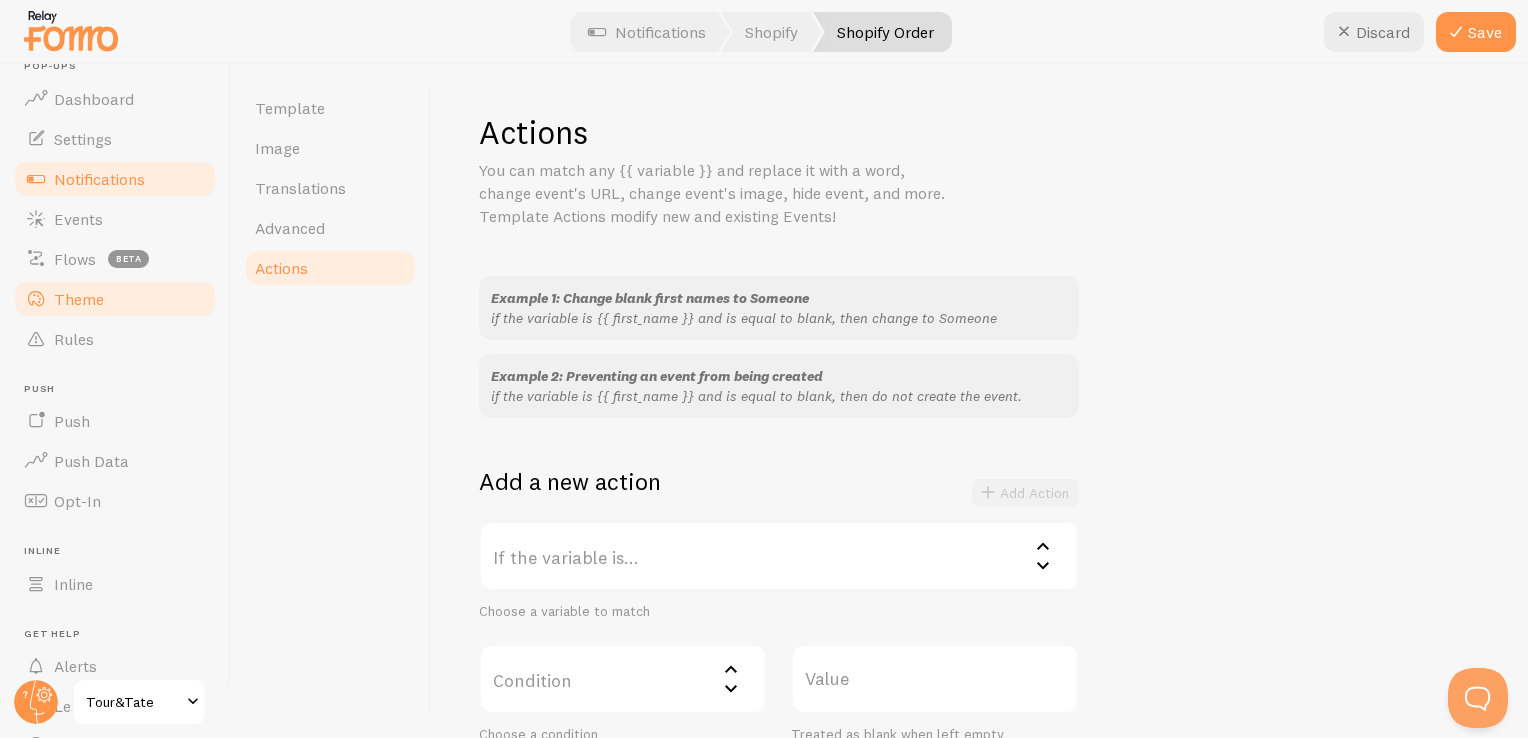 click on "Theme" at bounding box center [79, 299] 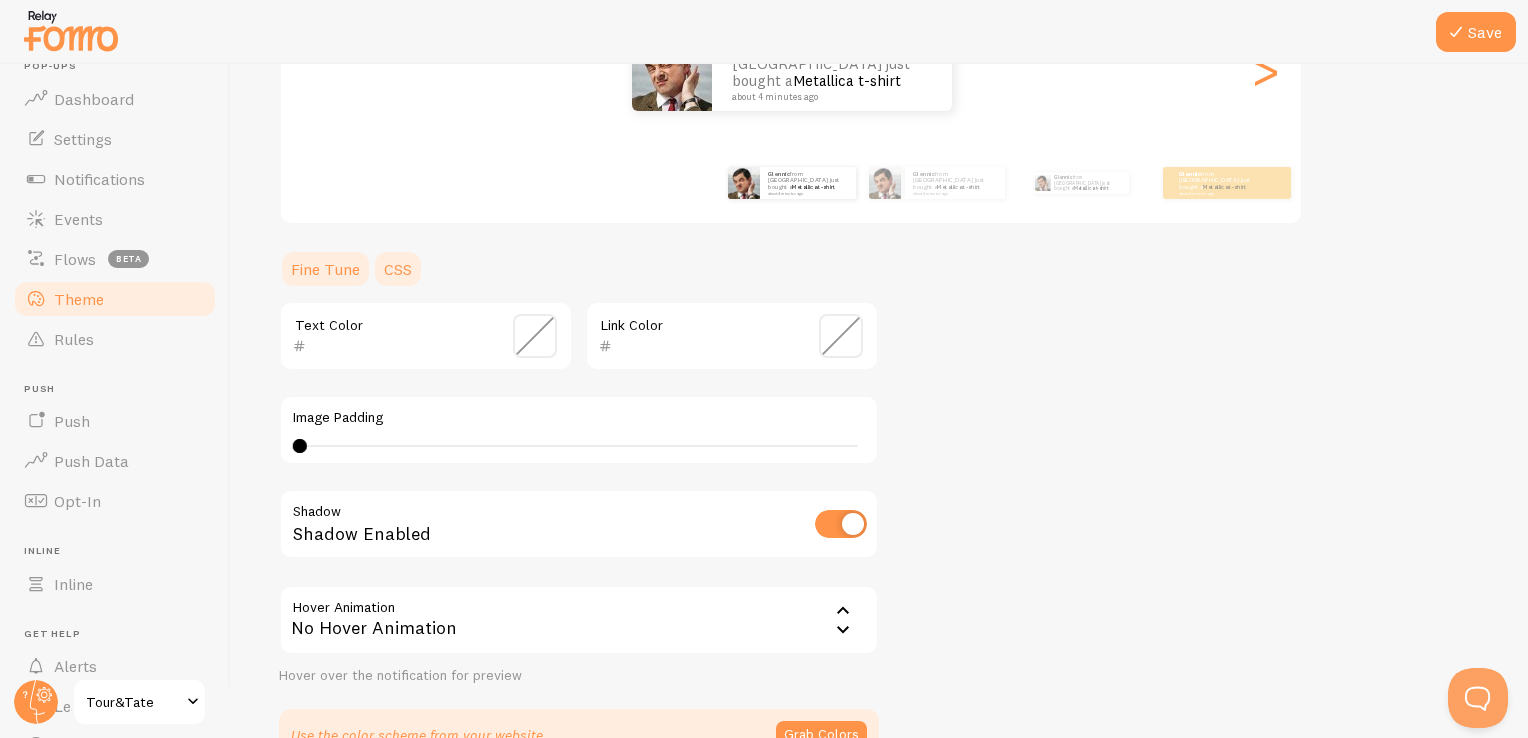 scroll, scrollTop: 200, scrollLeft: 0, axis: vertical 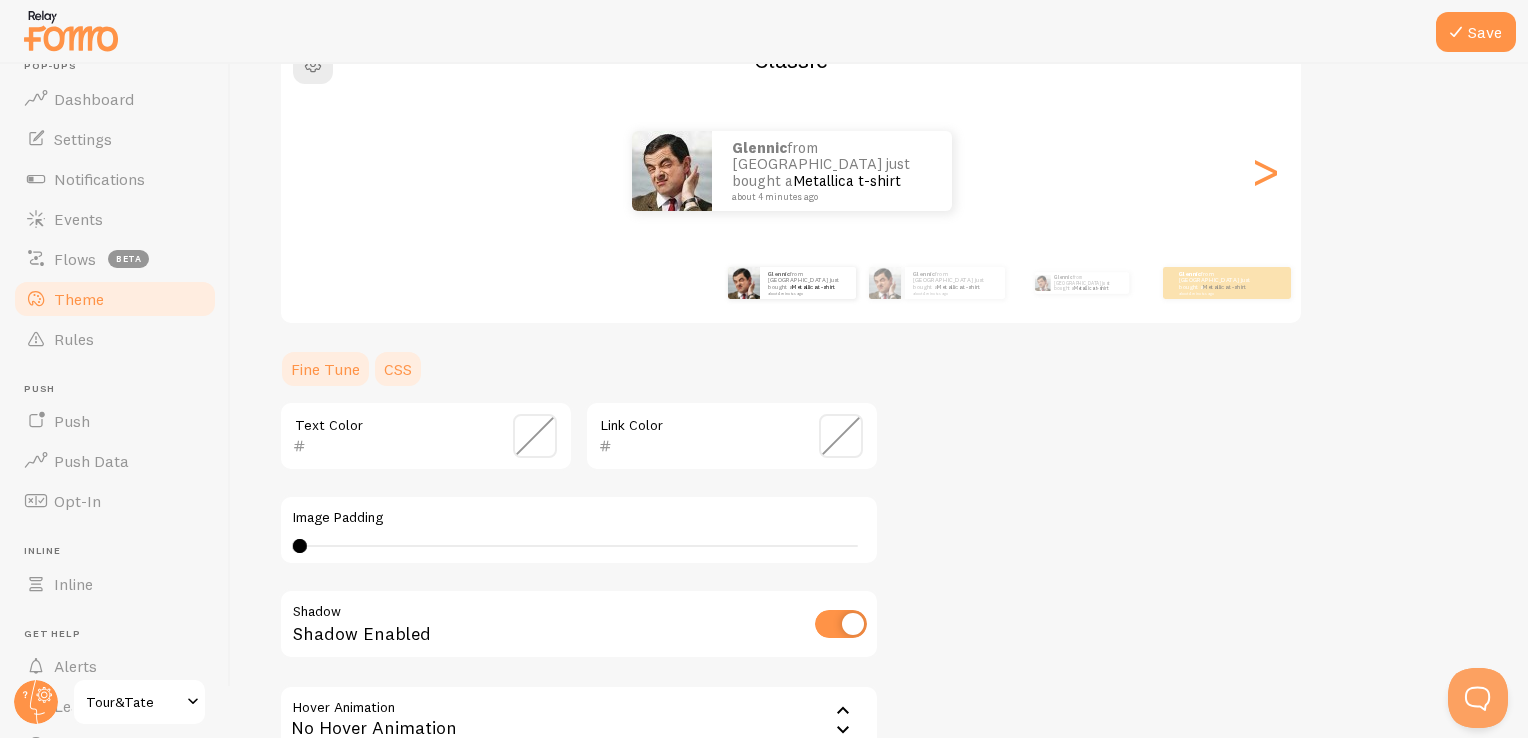 click on "CSS" at bounding box center [398, 369] 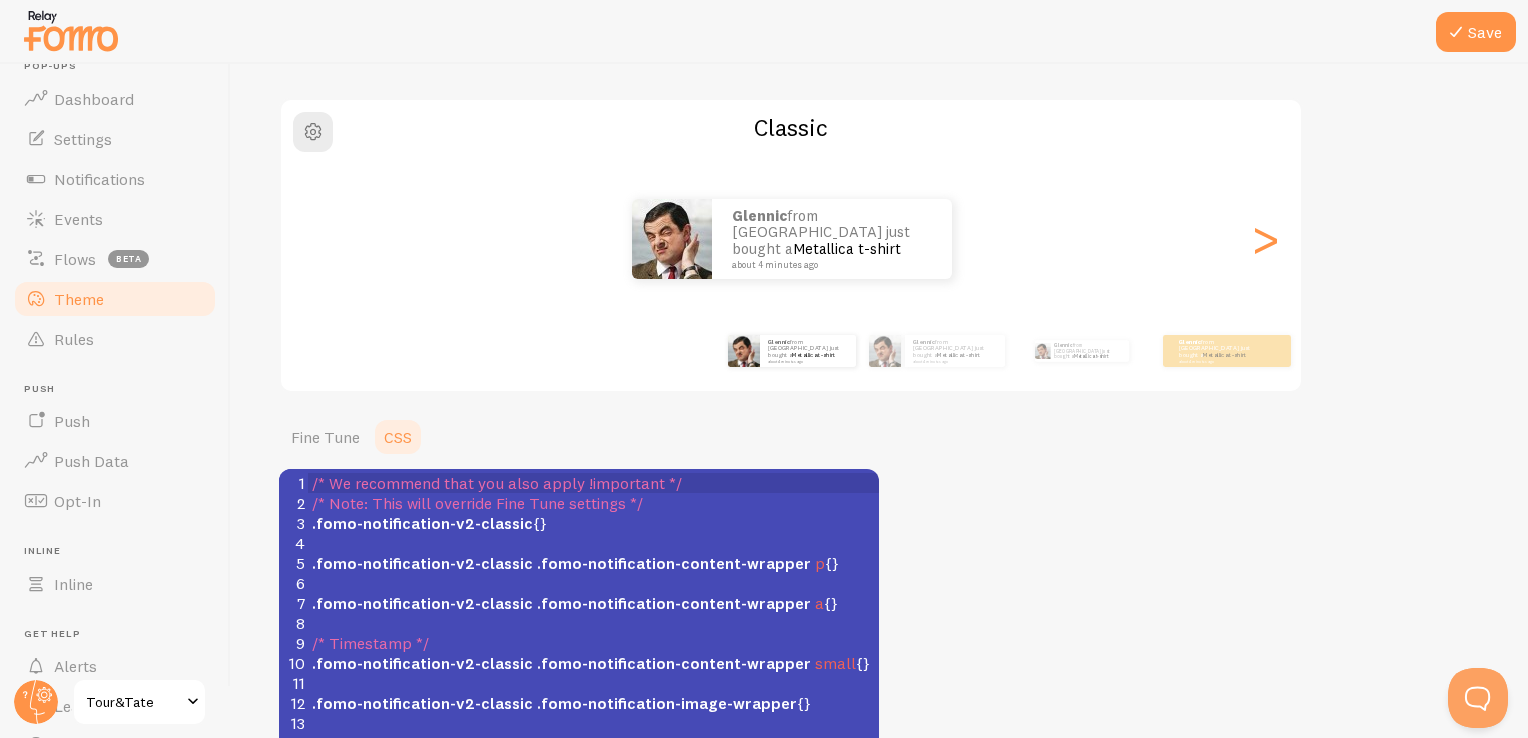 scroll, scrollTop: 57, scrollLeft: 0, axis: vertical 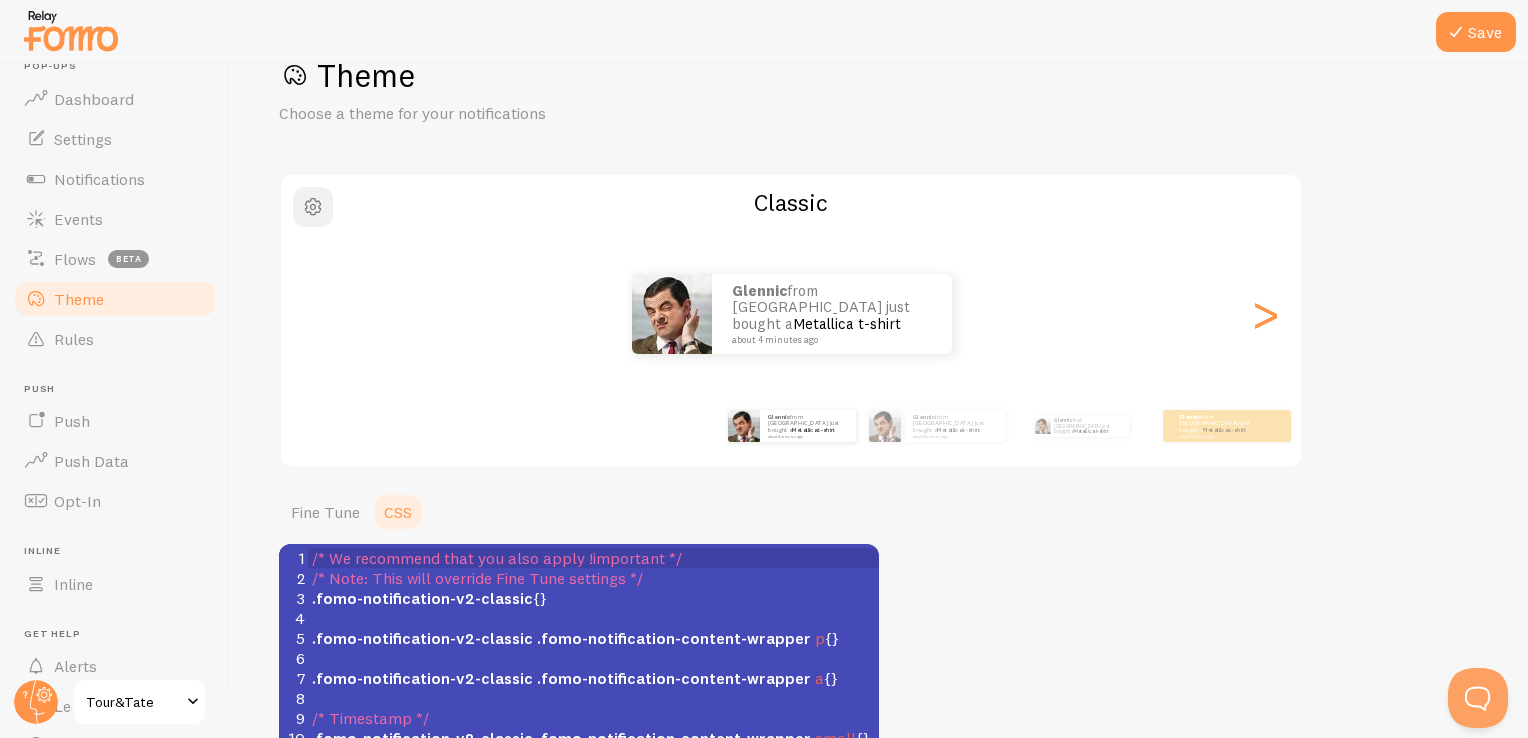click at bounding box center [313, 207] 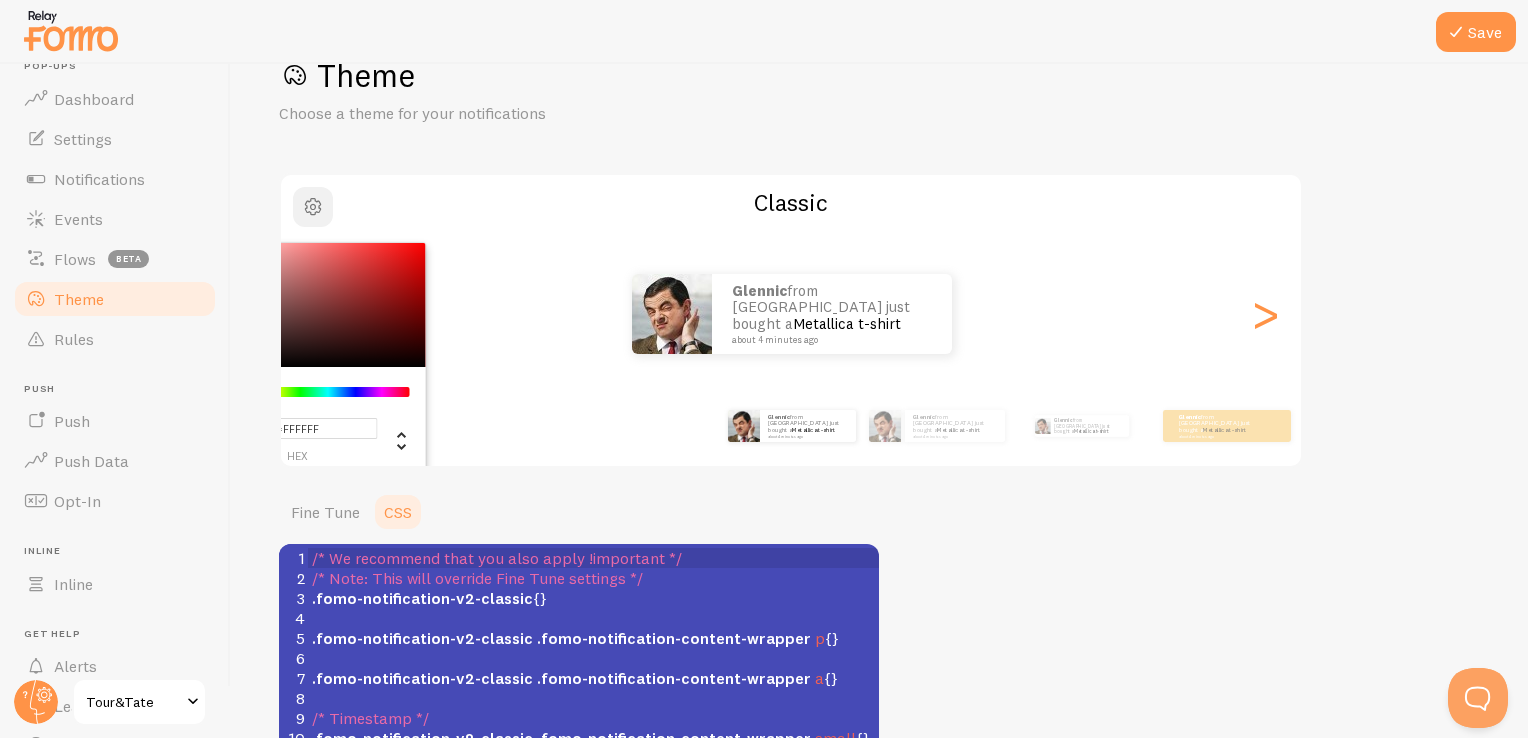 click at bounding box center (313, 207) 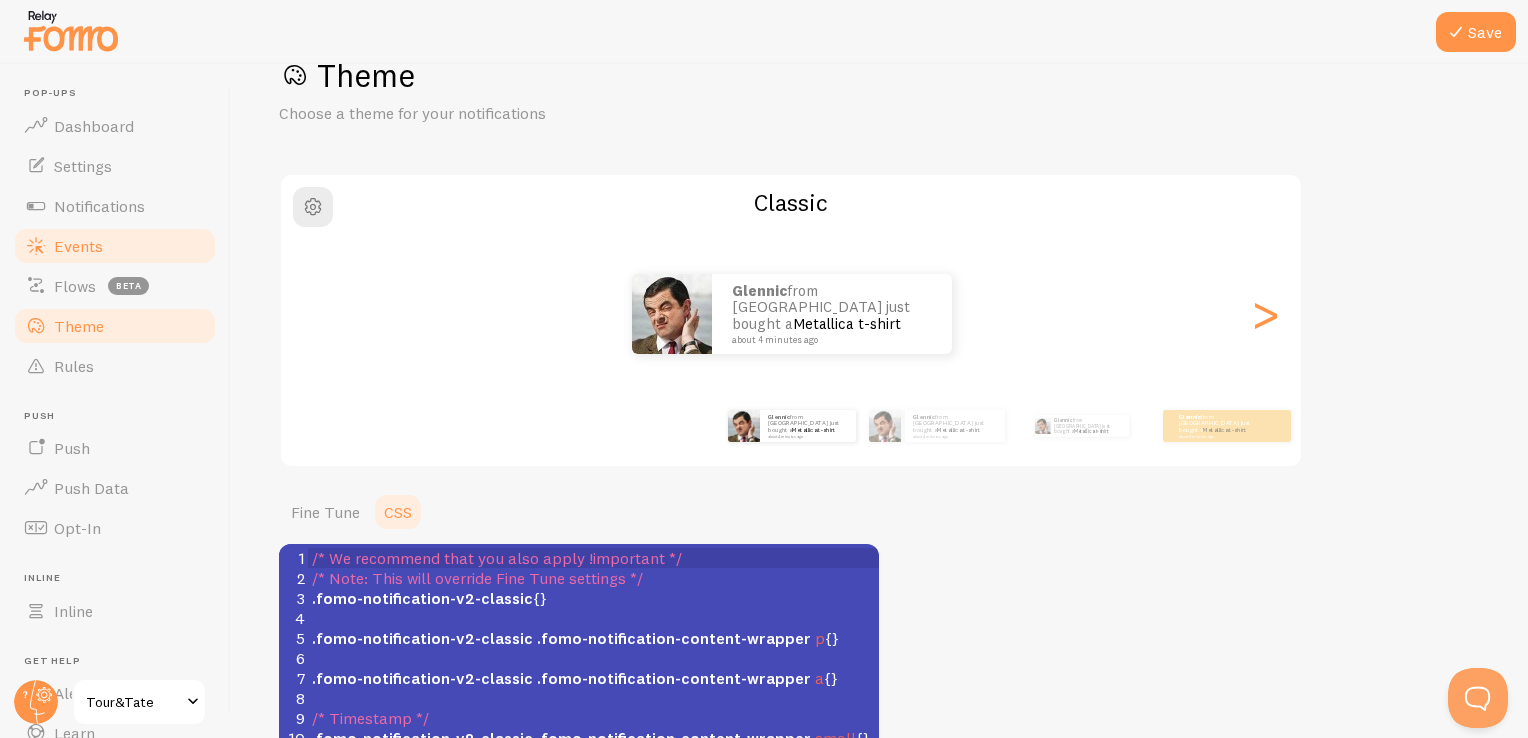 scroll, scrollTop: 0, scrollLeft: 0, axis: both 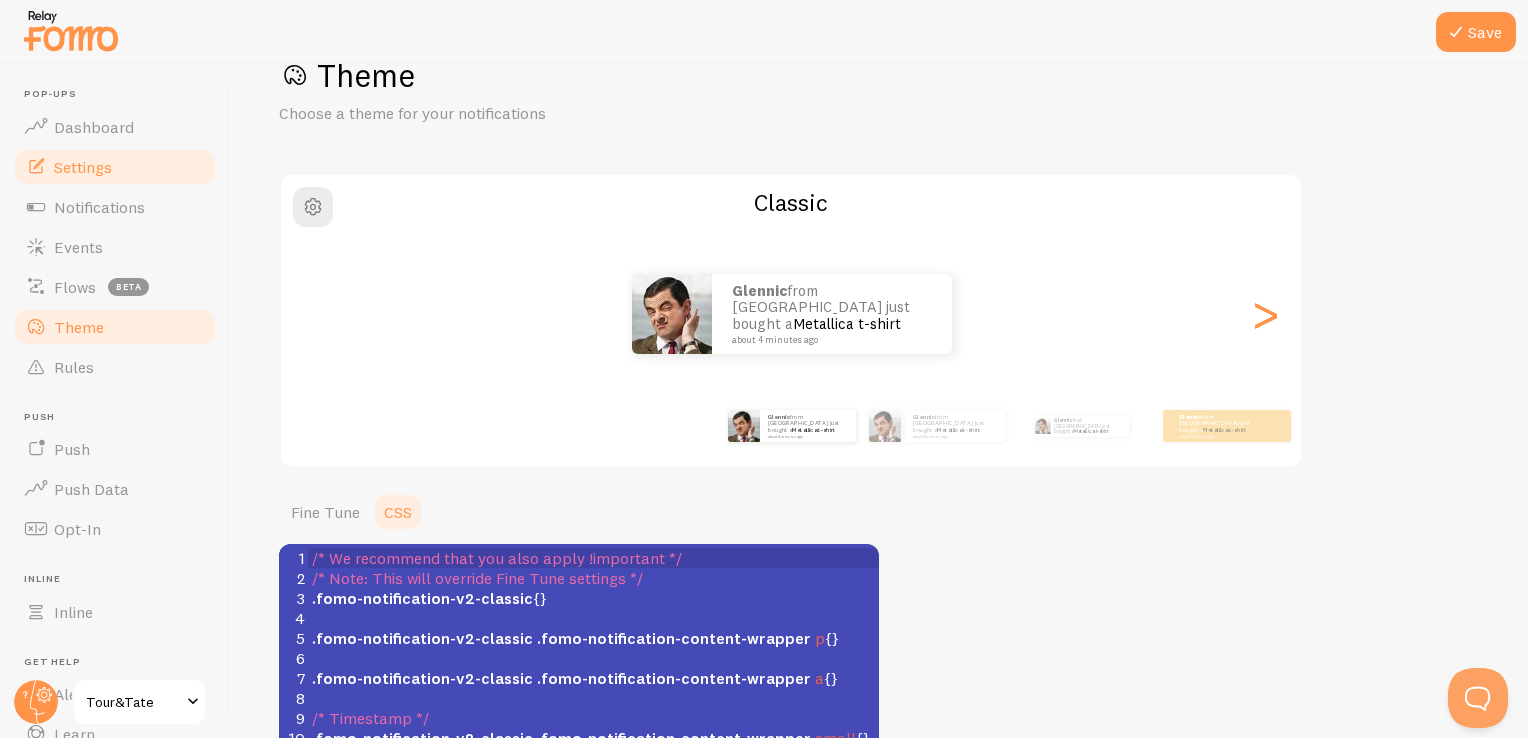 click on "Settings" at bounding box center [115, 167] 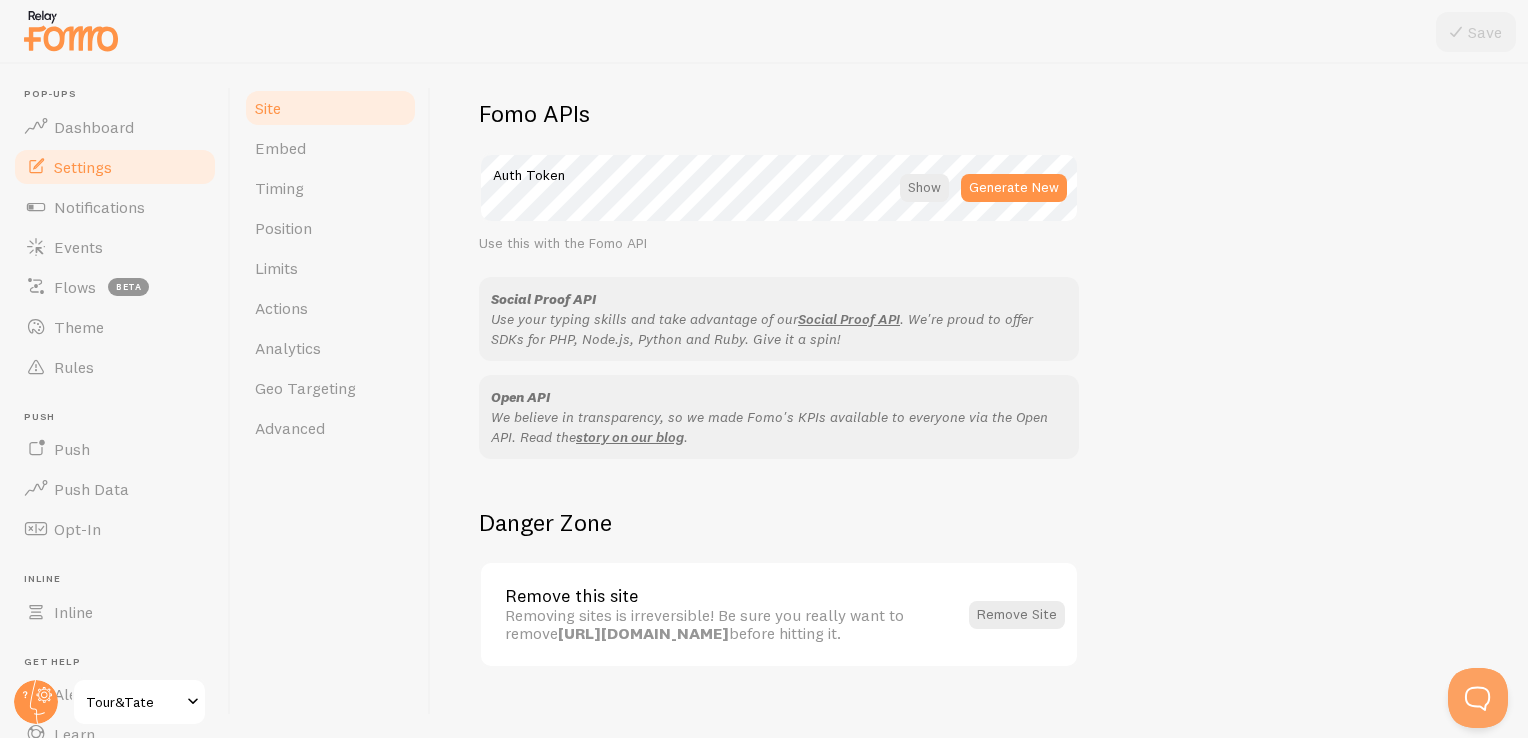 scroll, scrollTop: 1148, scrollLeft: 0, axis: vertical 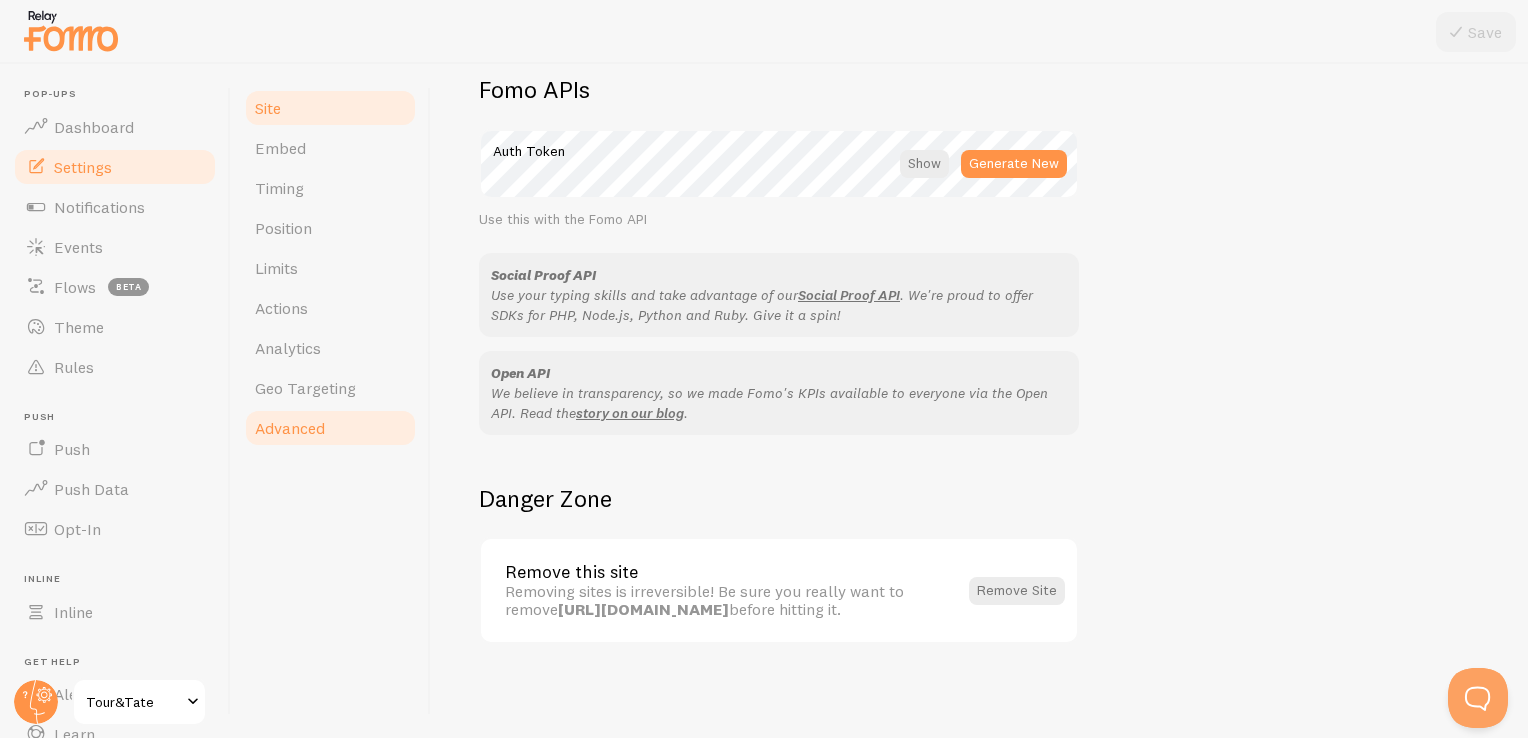click on "Advanced" at bounding box center (330, 428) 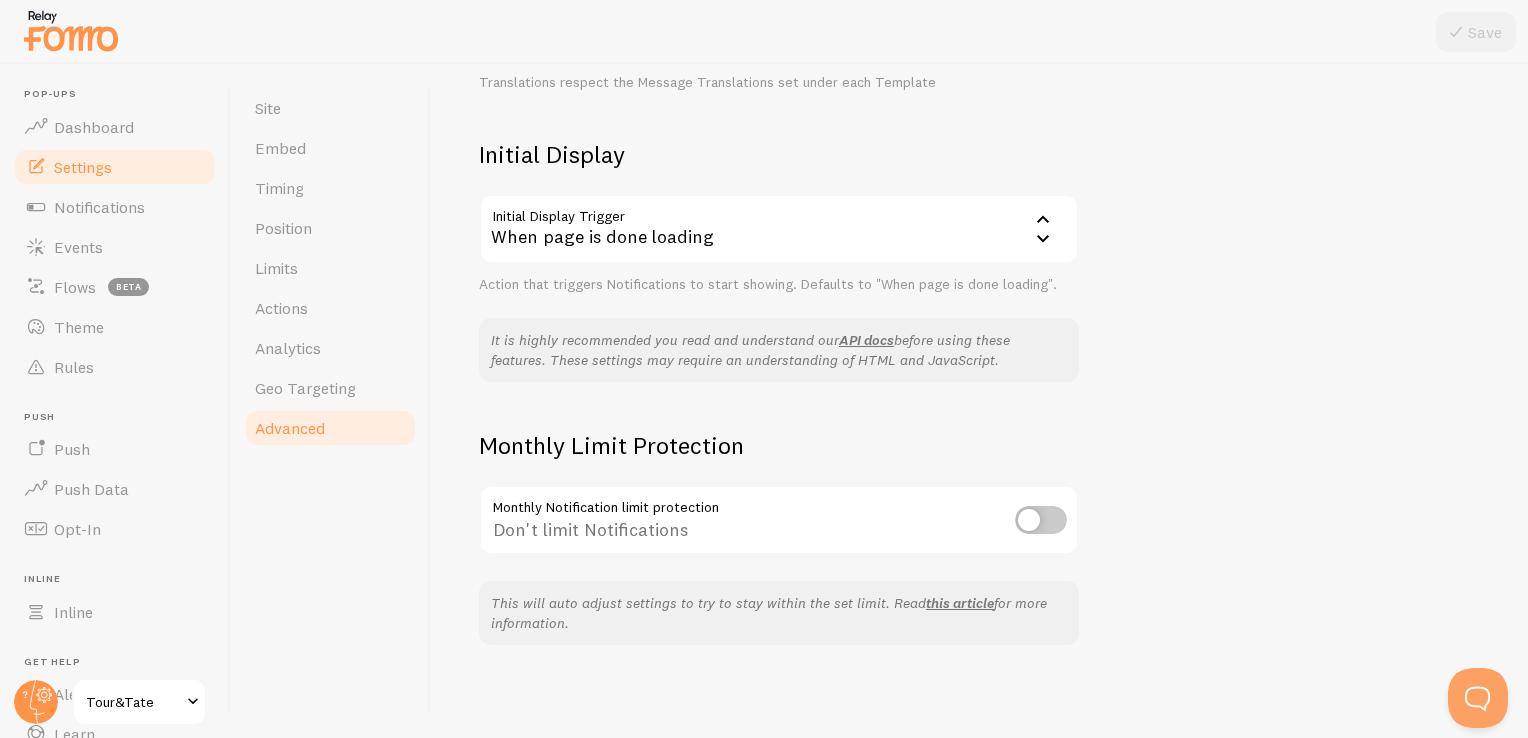 scroll, scrollTop: 420, scrollLeft: 0, axis: vertical 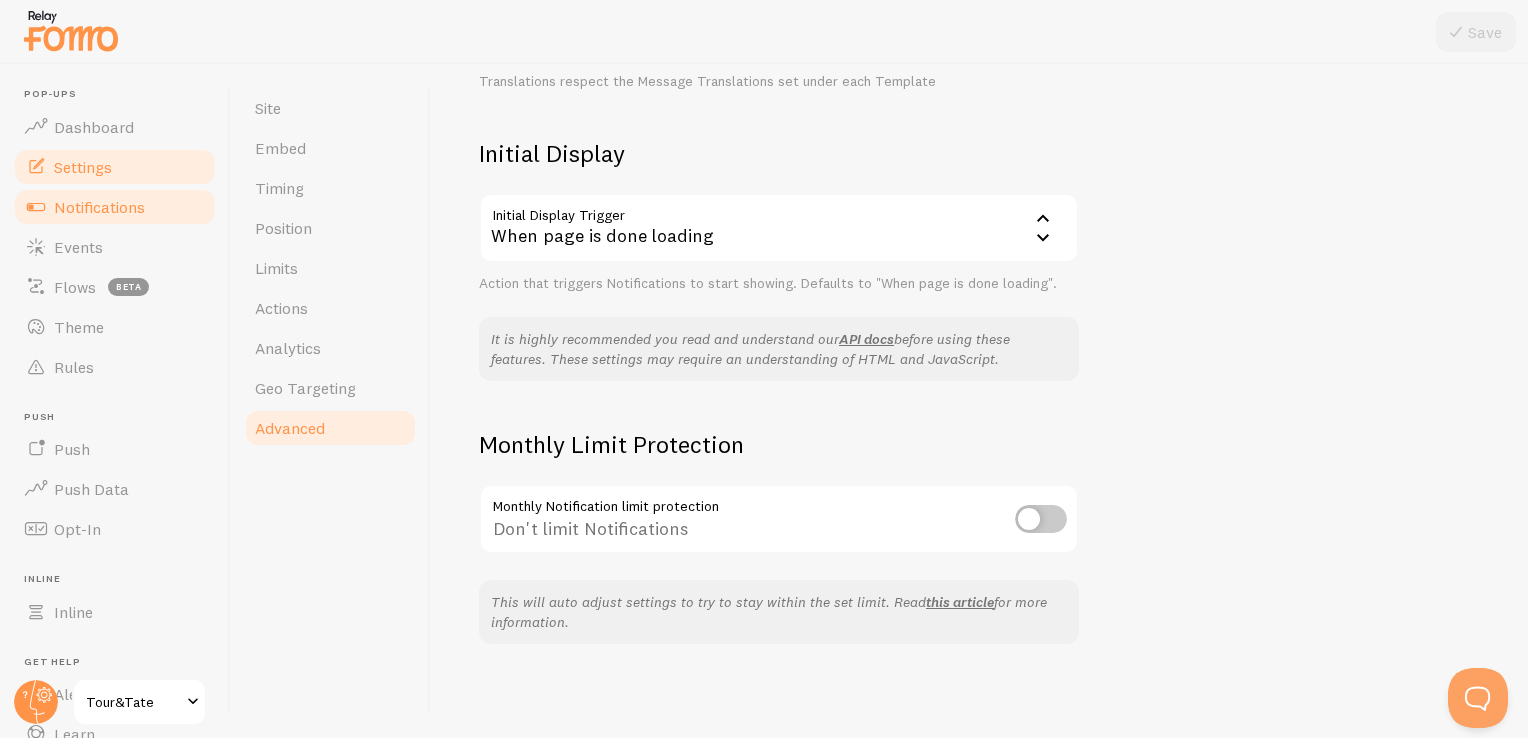 click on "Notifications" at bounding box center [115, 207] 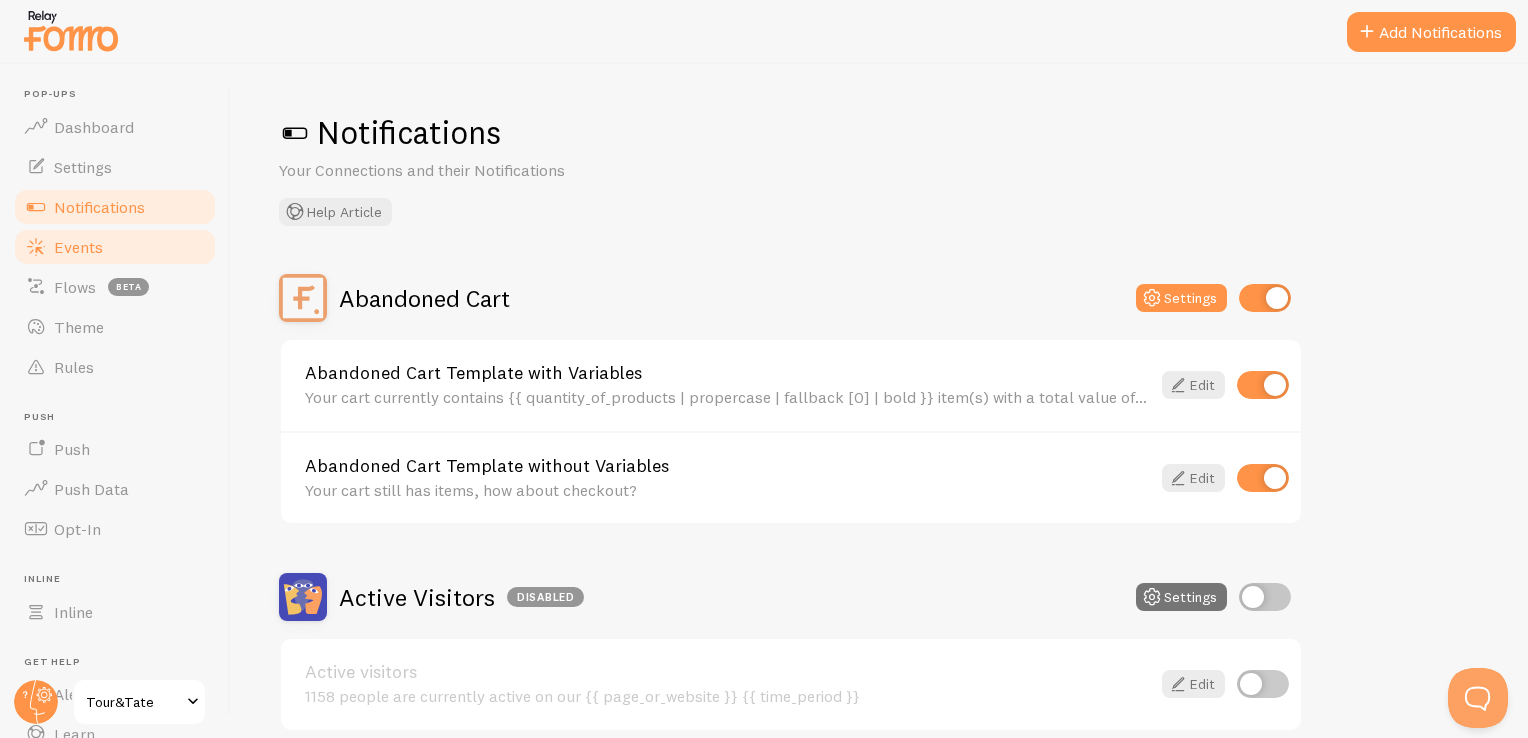 click on "Events" at bounding box center (115, 247) 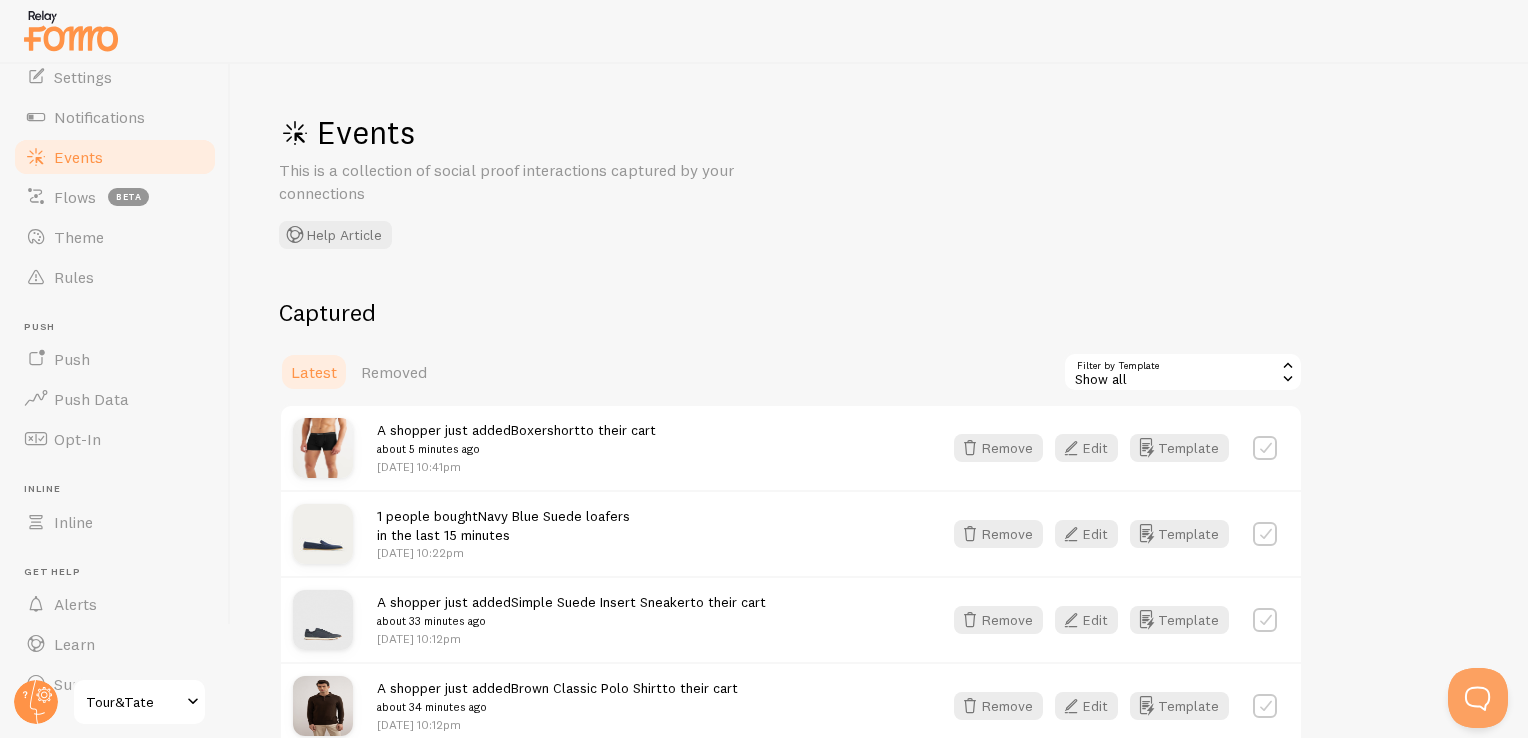scroll, scrollTop: 100, scrollLeft: 0, axis: vertical 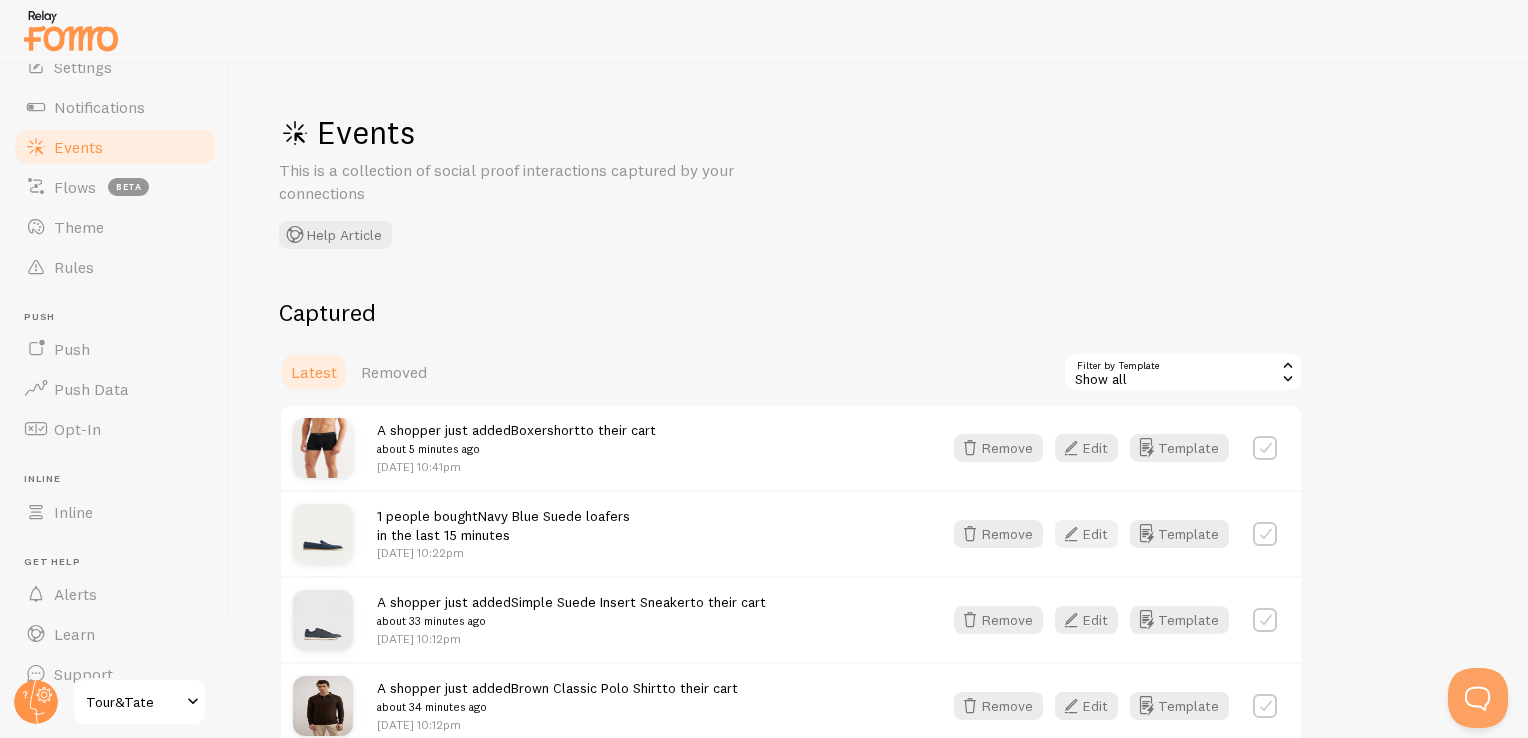 click on "Edit" at bounding box center [1086, 534] 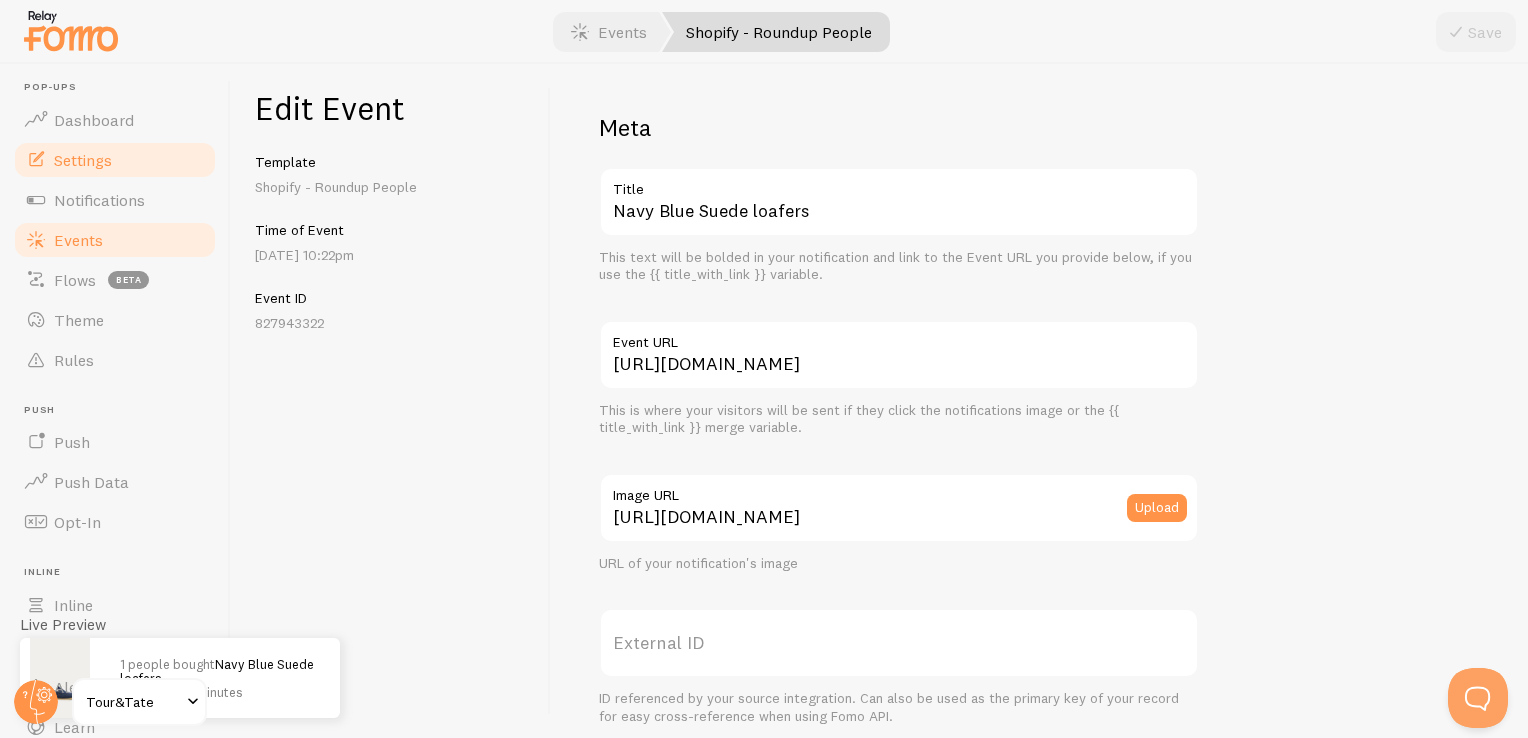 scroll, scrollTop: 0, scrollLeft: 0, axis: both 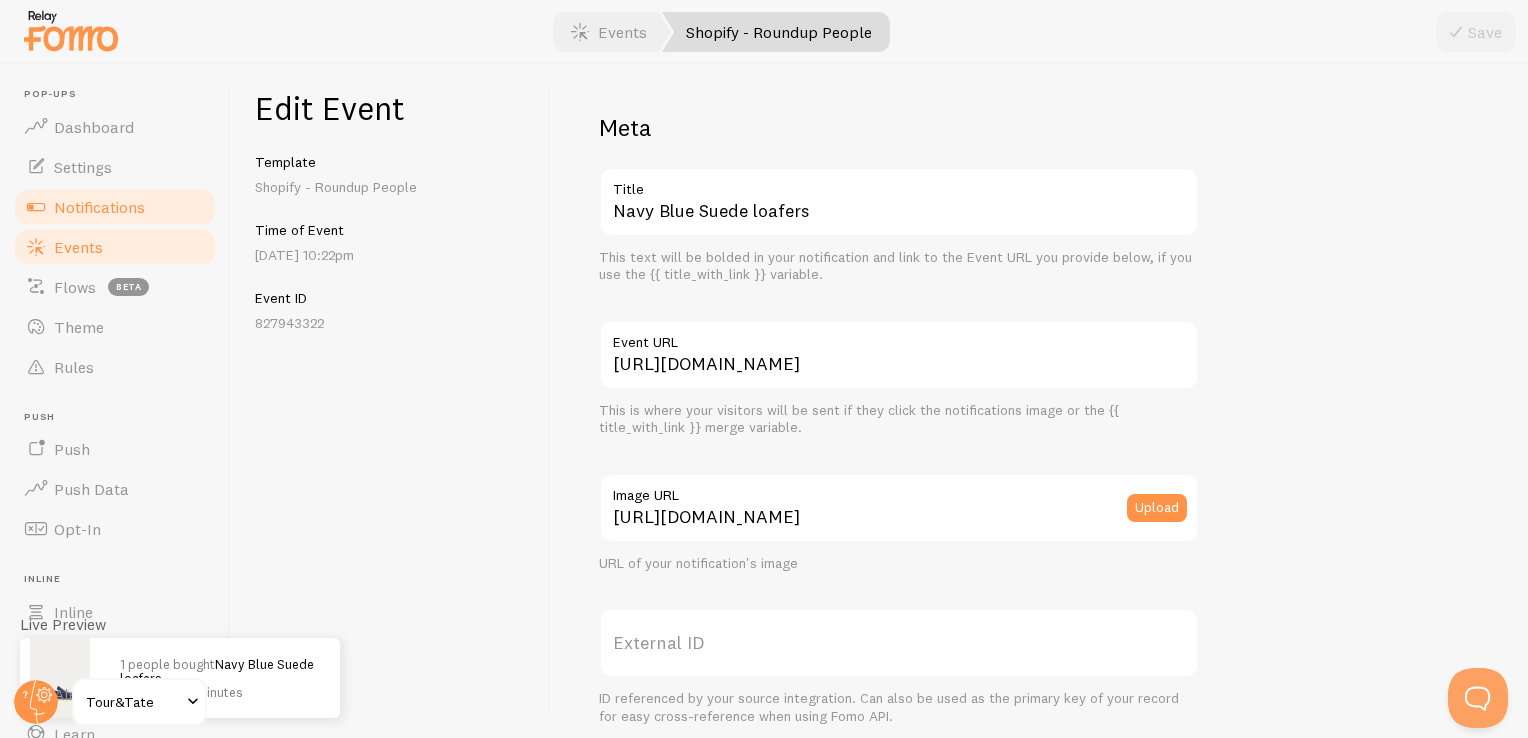 click on "Notifications" at bounding box center (99, 207) 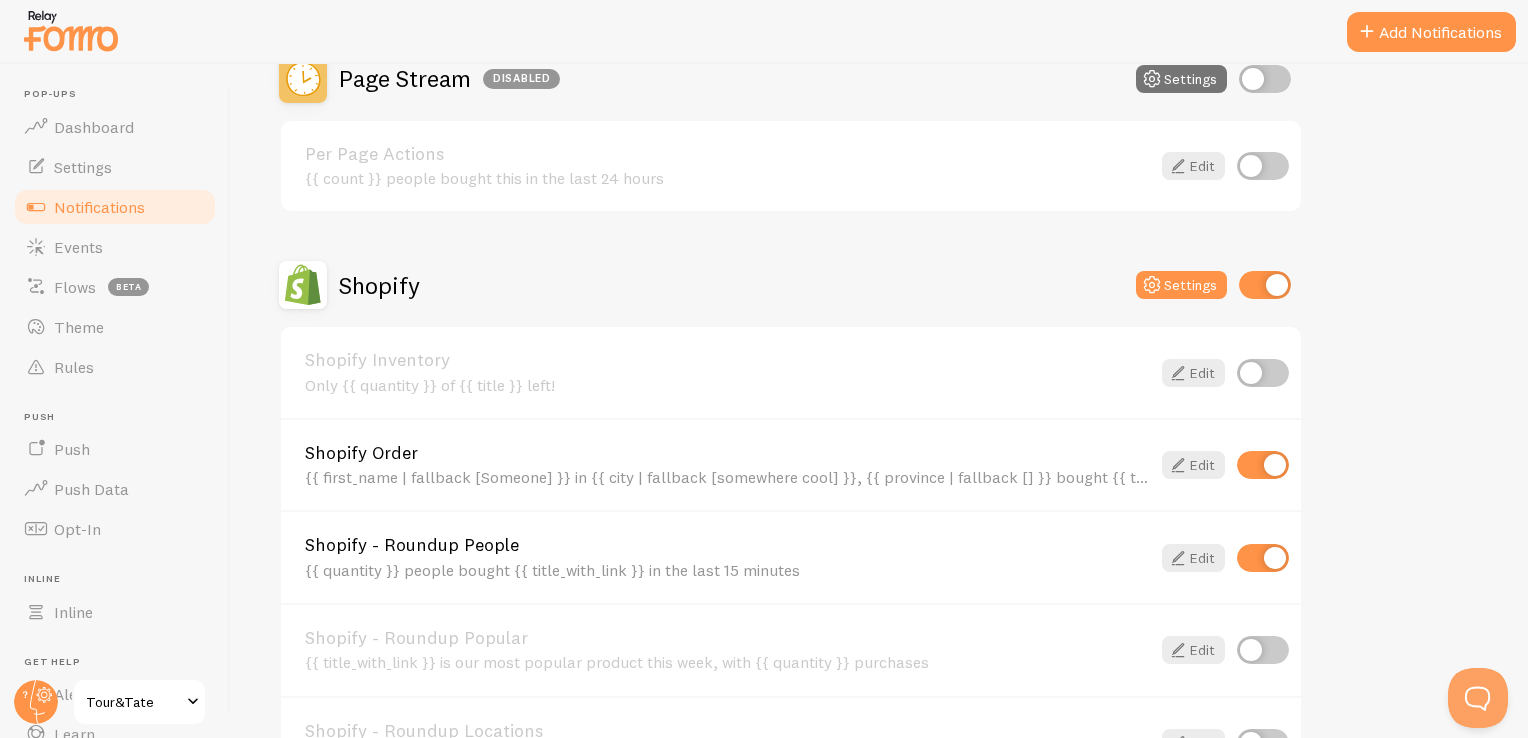 scroll, scrollTop: 800, scrollLeft: 0, axis: vertical 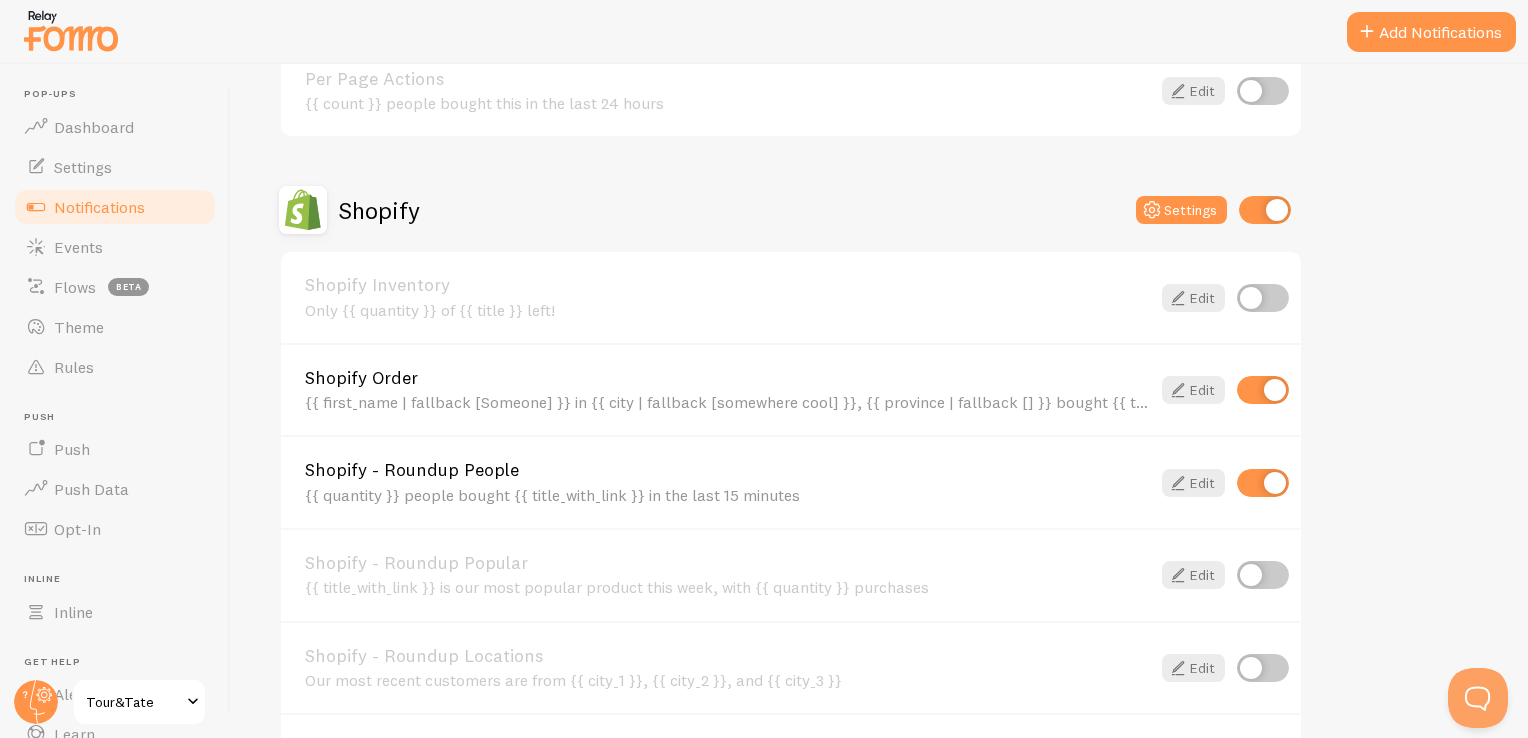click on "Shopify - Roundup People" at bounding box center (727, 470) 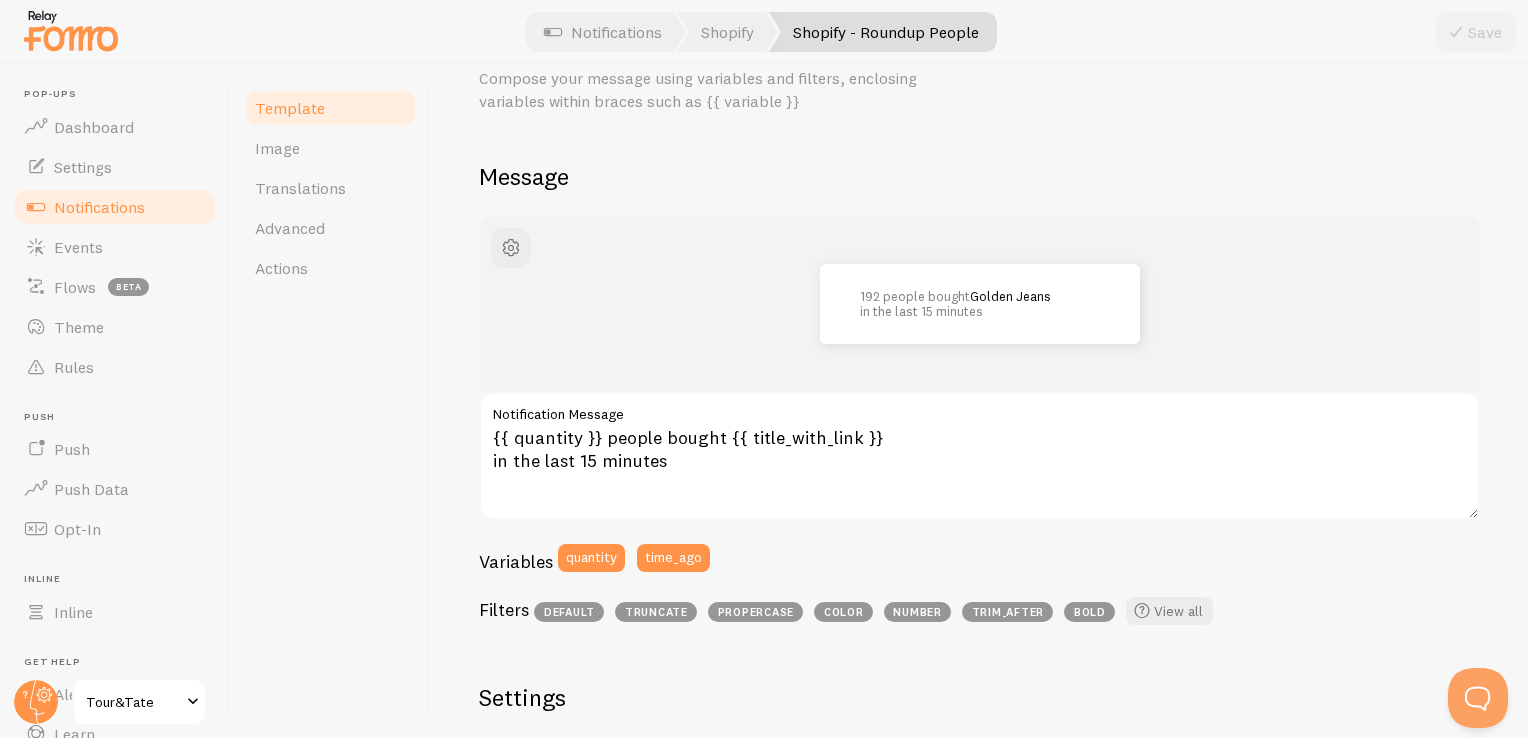 scroll, scrollTop: 100, scrollLeft: 0, axis: vertical 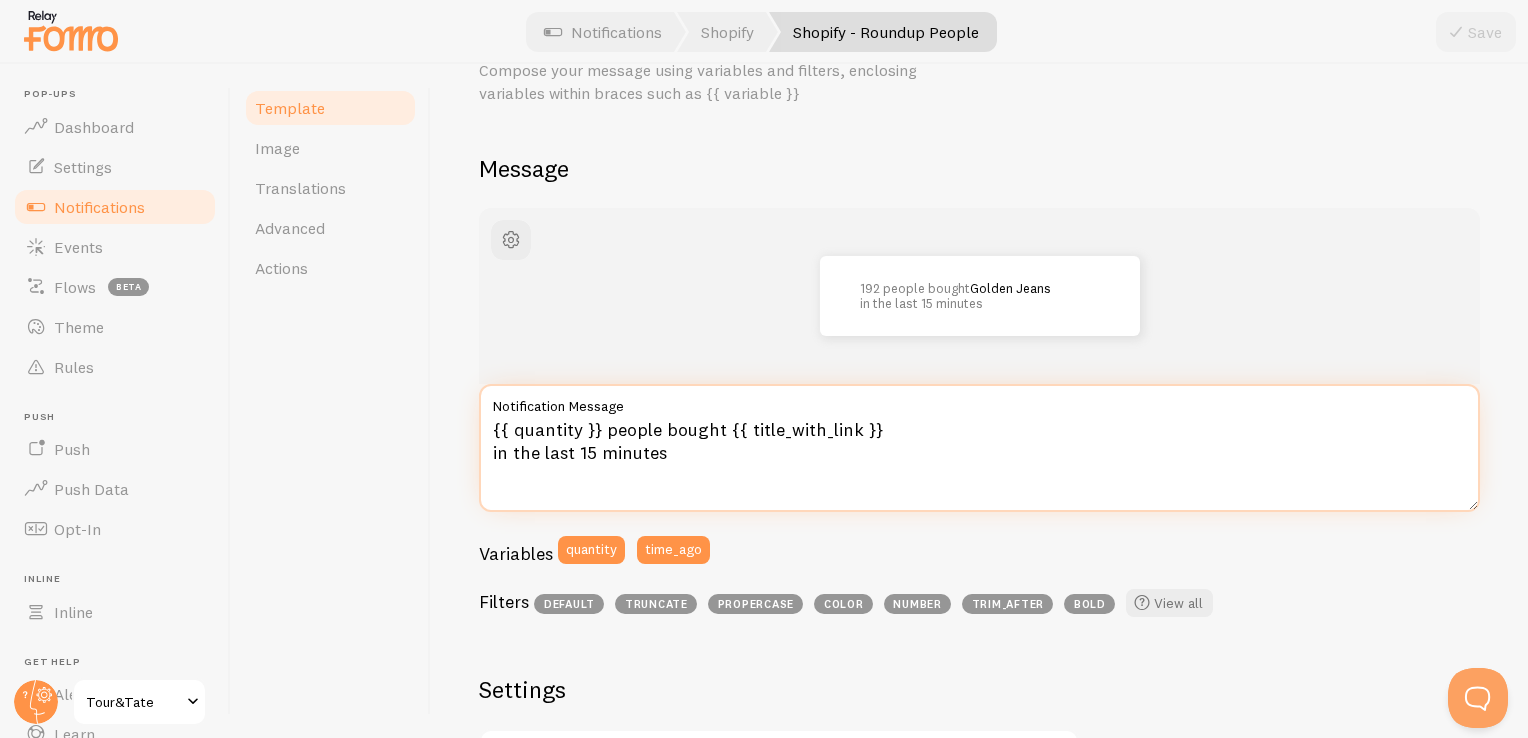 click on "{{ quantity }} people bought {{ title_with_link }}
in the last 15 minutes" at bounding box center [979, 448] 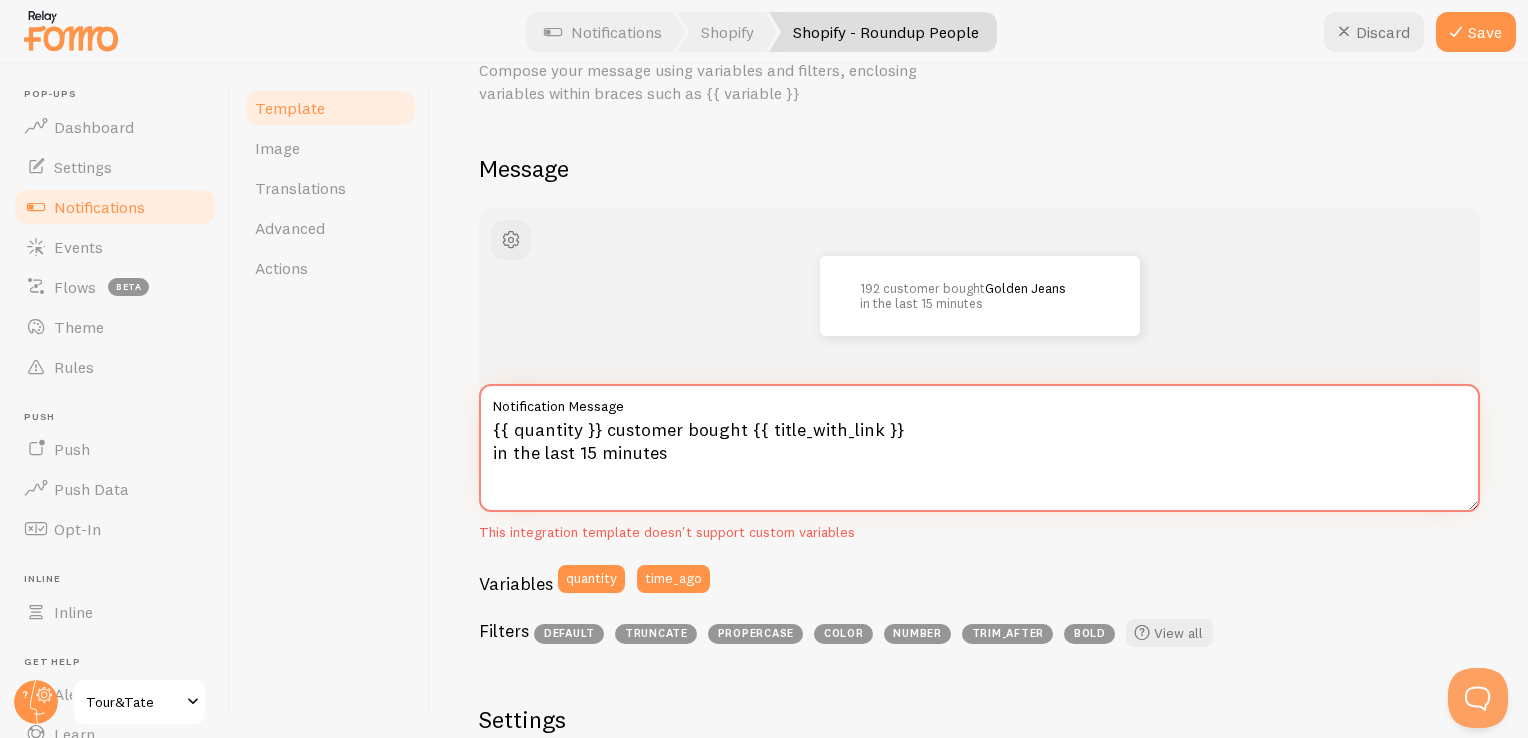 drag, startPoint x: 585, startPoint y: 456, endPoint x: 603, endPoint y: 461, distance: 18.681541 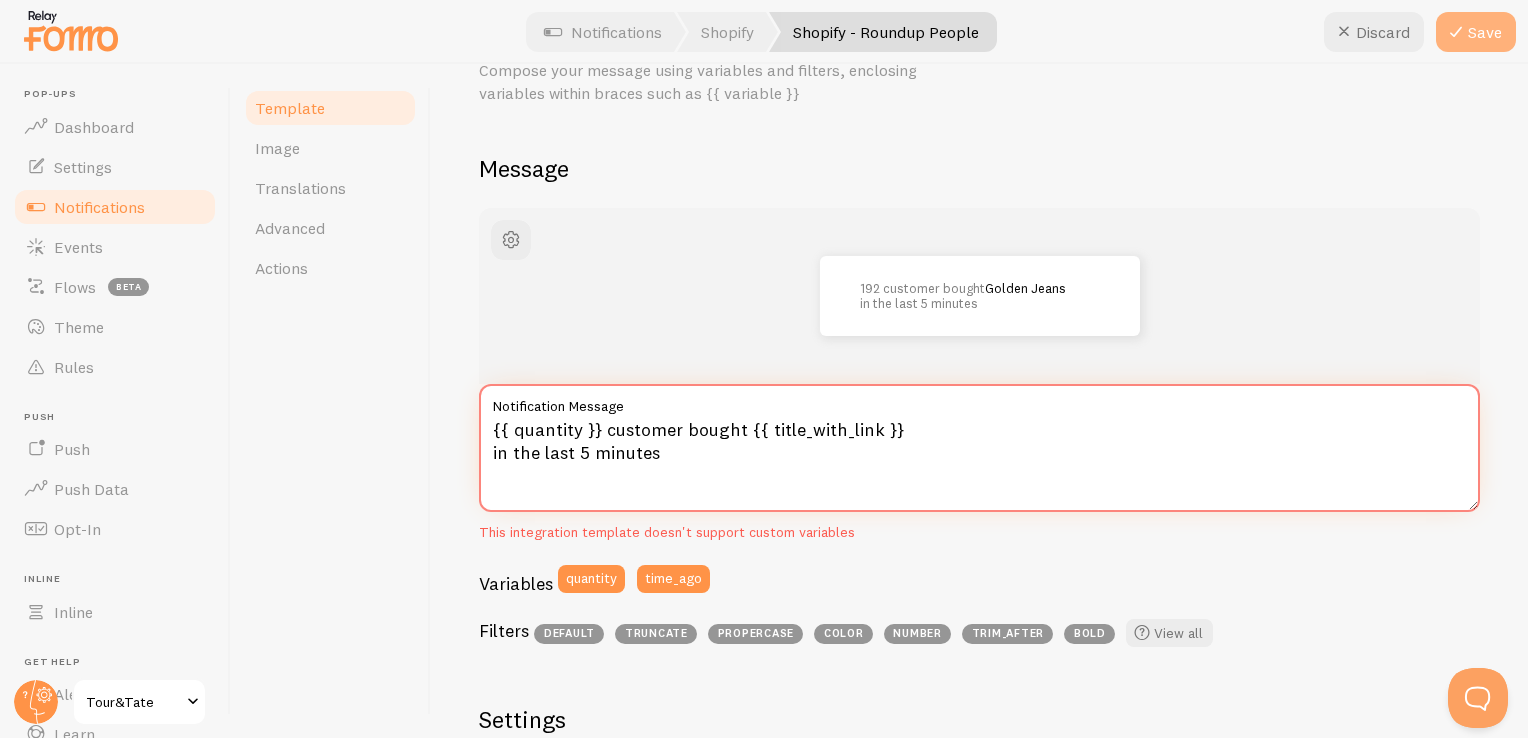 type on "{{ quantity }} customer bought {{ title_with_link }}
in the last 5 minutes" 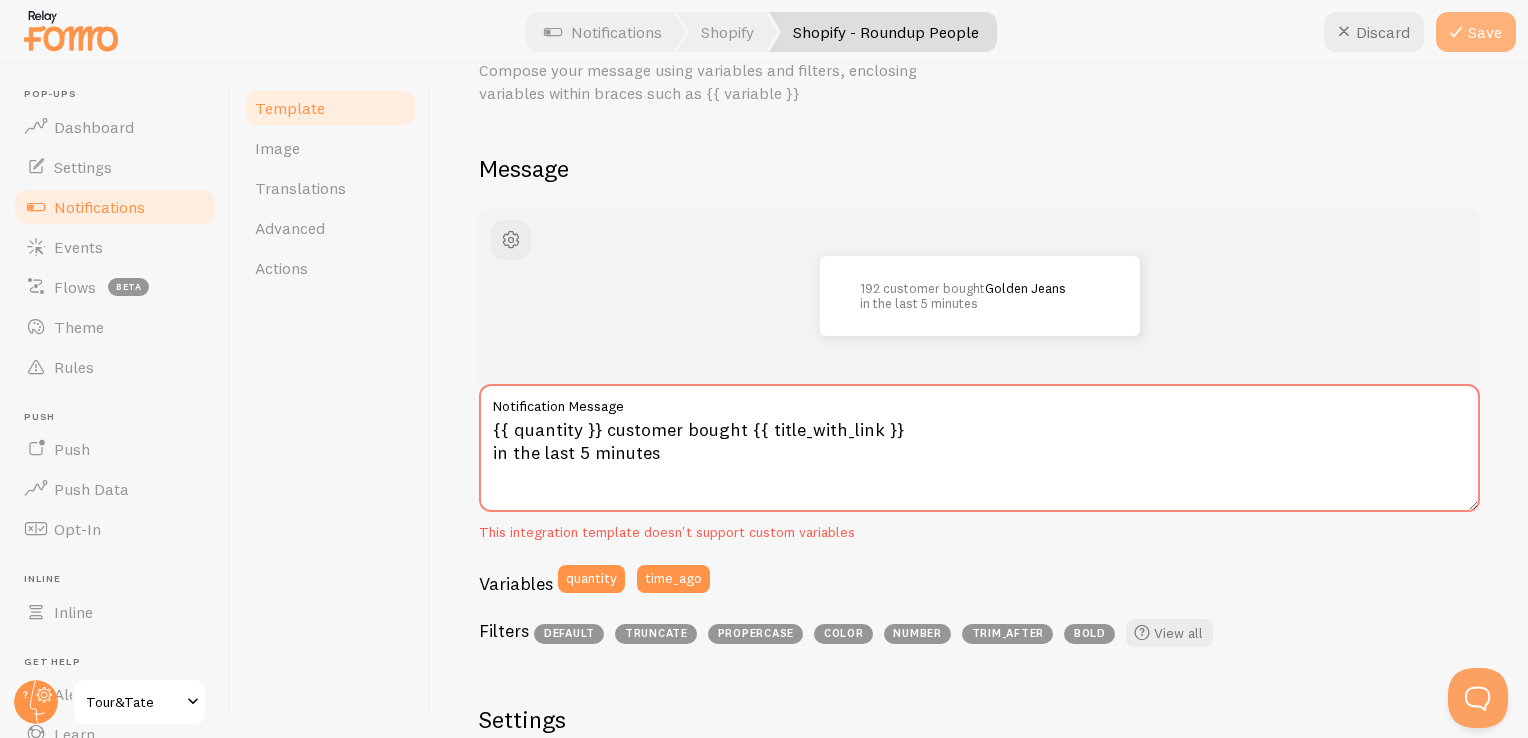 click on "Save" at bounding box center (1476, 32) 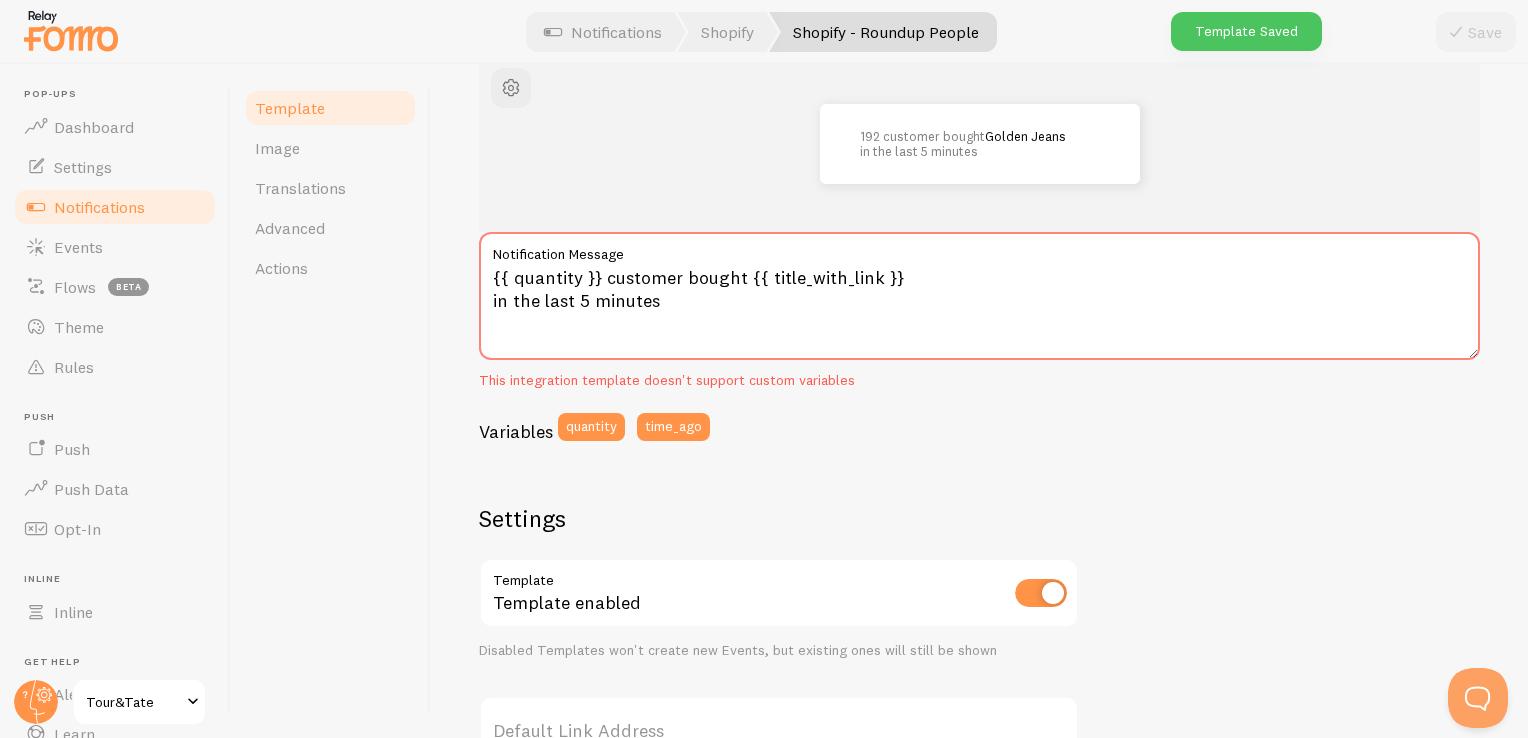 scroll, scrollTop: 0, scrollLeft: 0, axis: both 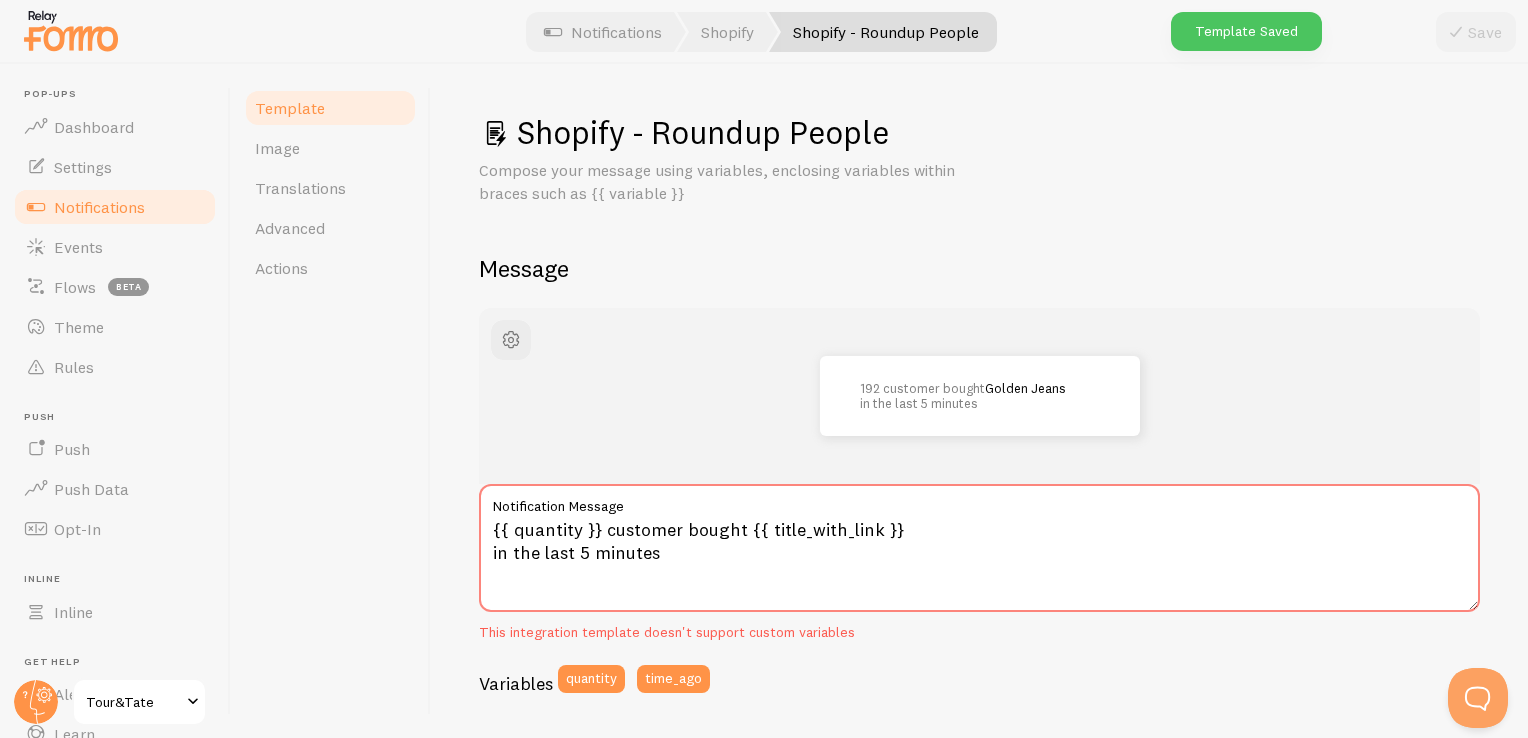 click on "Notifications" at bounding box center [99, 207] 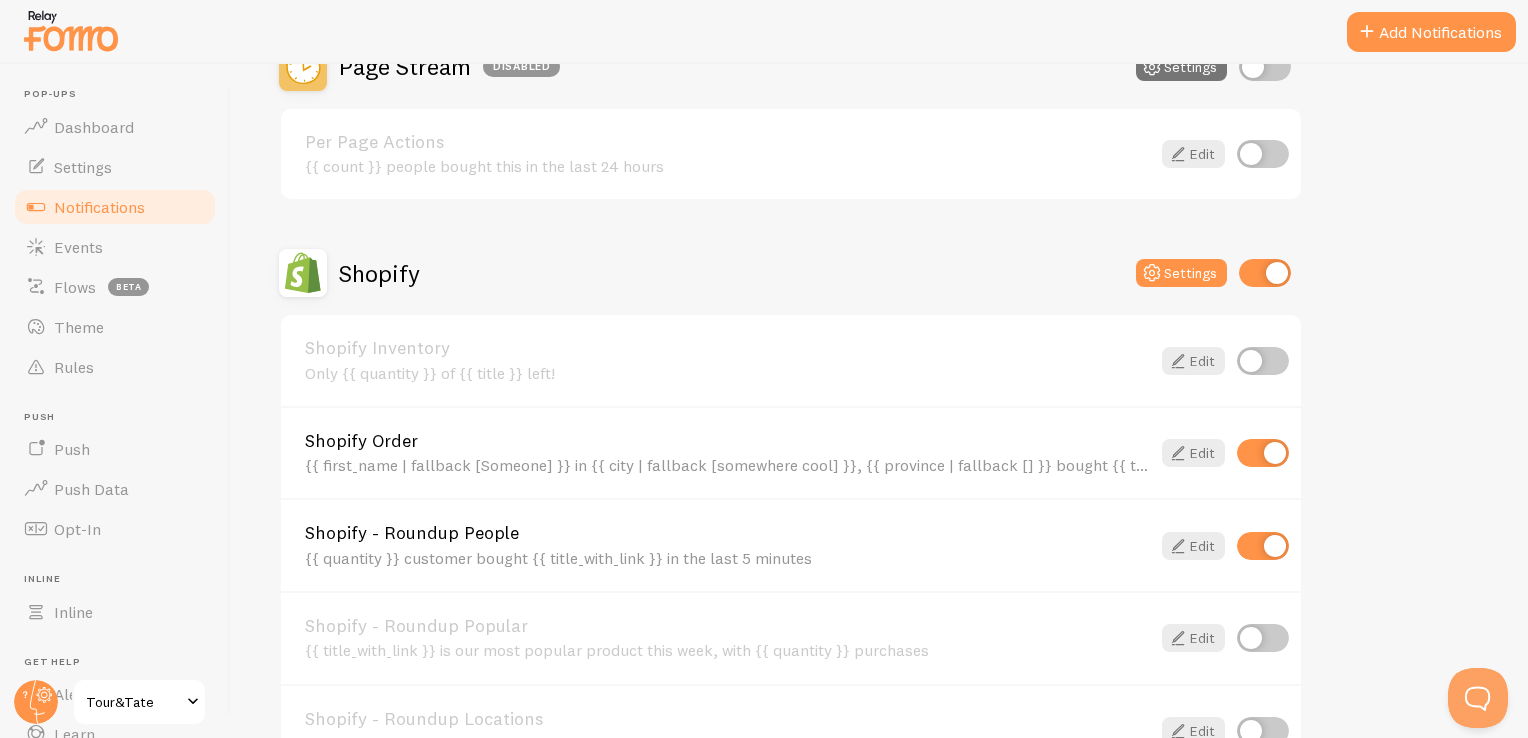 scroll, scrollTop: 800, scrollLeft: 0, axis: vertical 